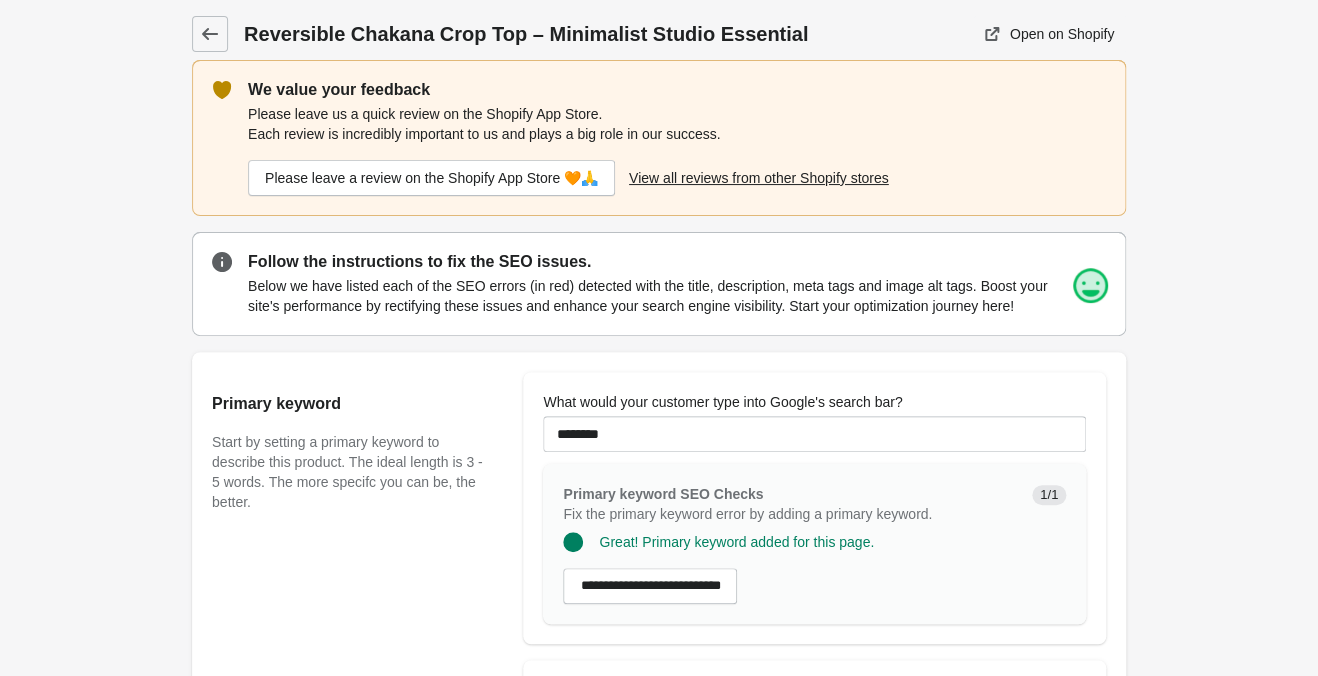 scroll, scrollTop: 0, scrollLeft: 0, axis: both 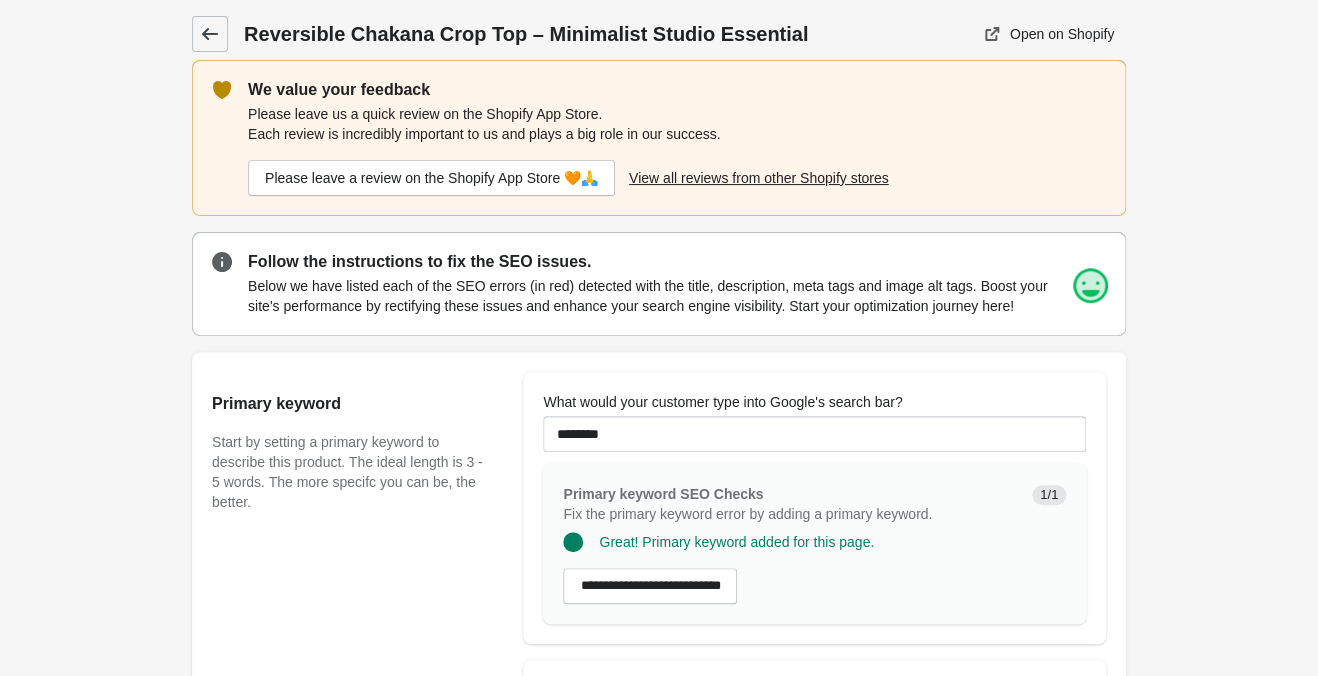 click 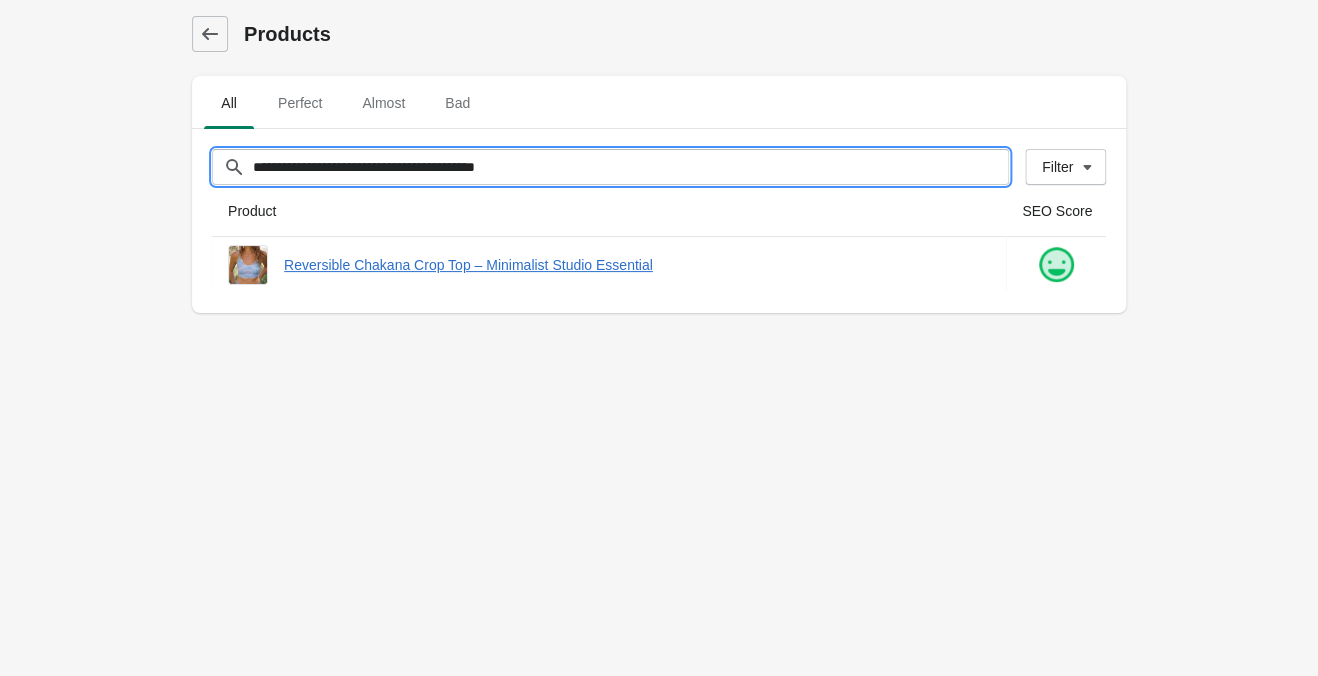 drag, startPoint x: 600, startPoint y: 165, endPoint x: -282, endPoint y: 68, distance: 887.3179 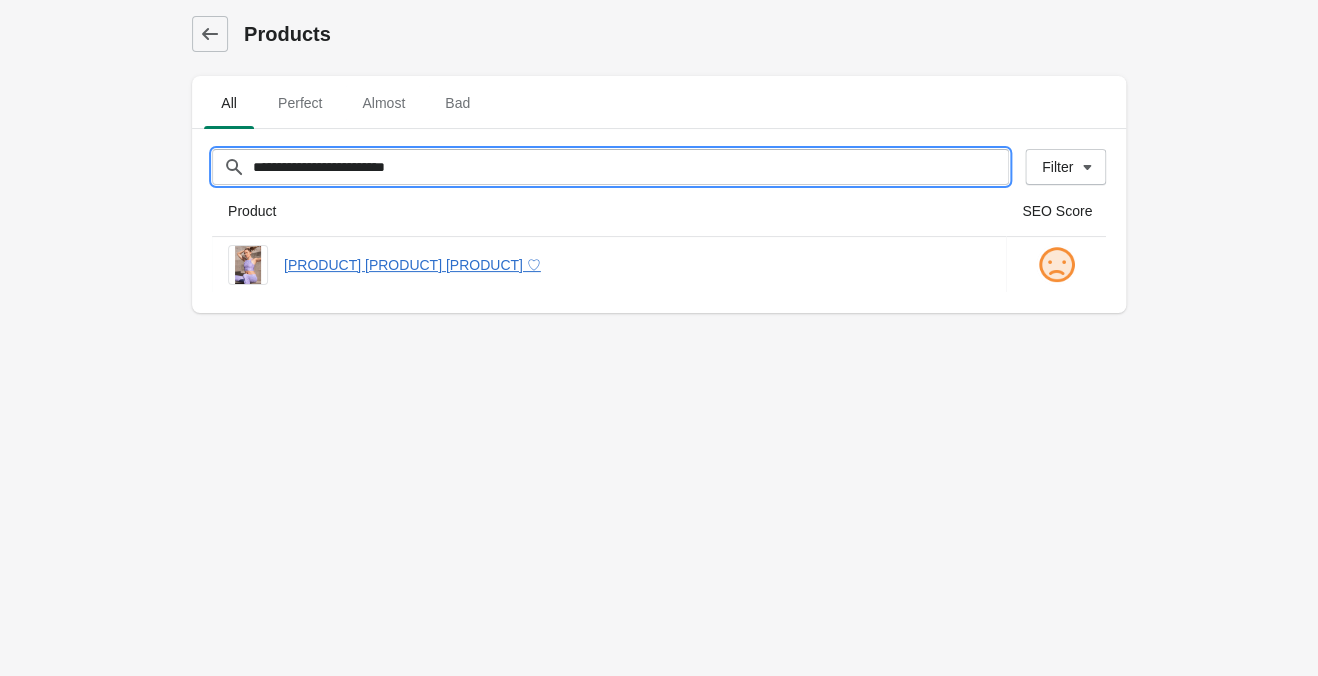 type on "**********" 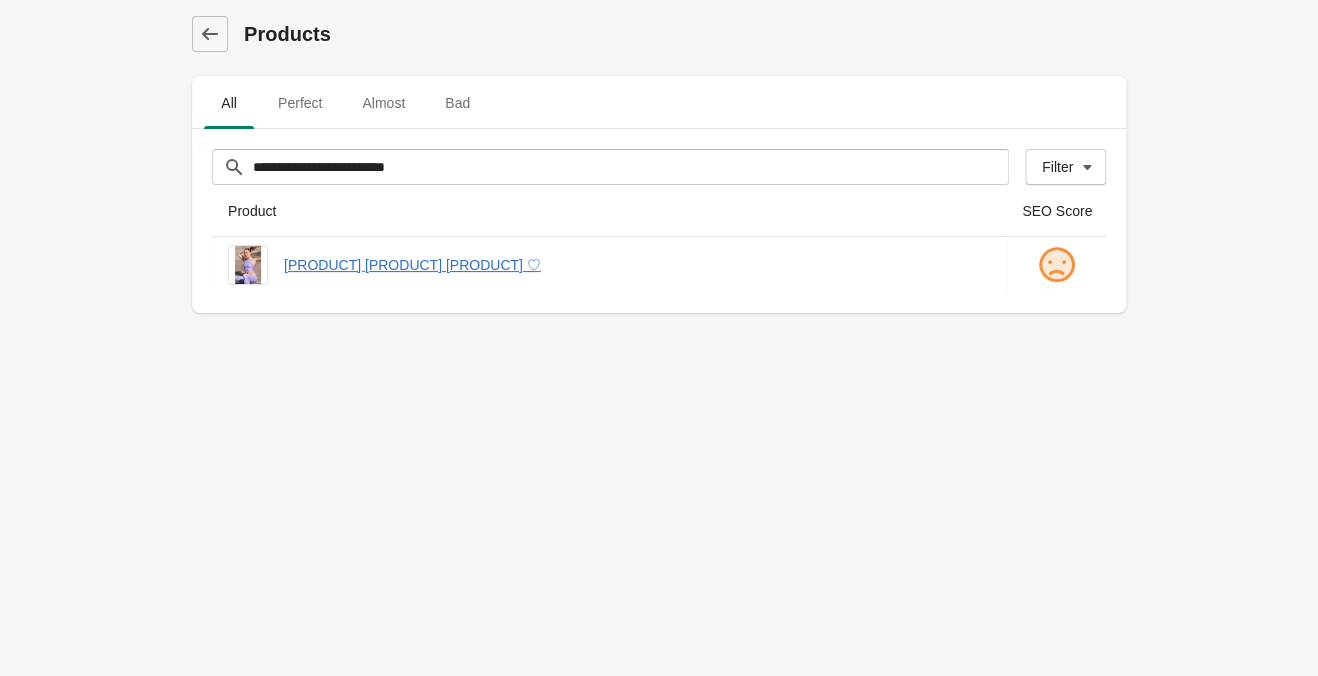 click on "**********" at bounding box center (659, 338) 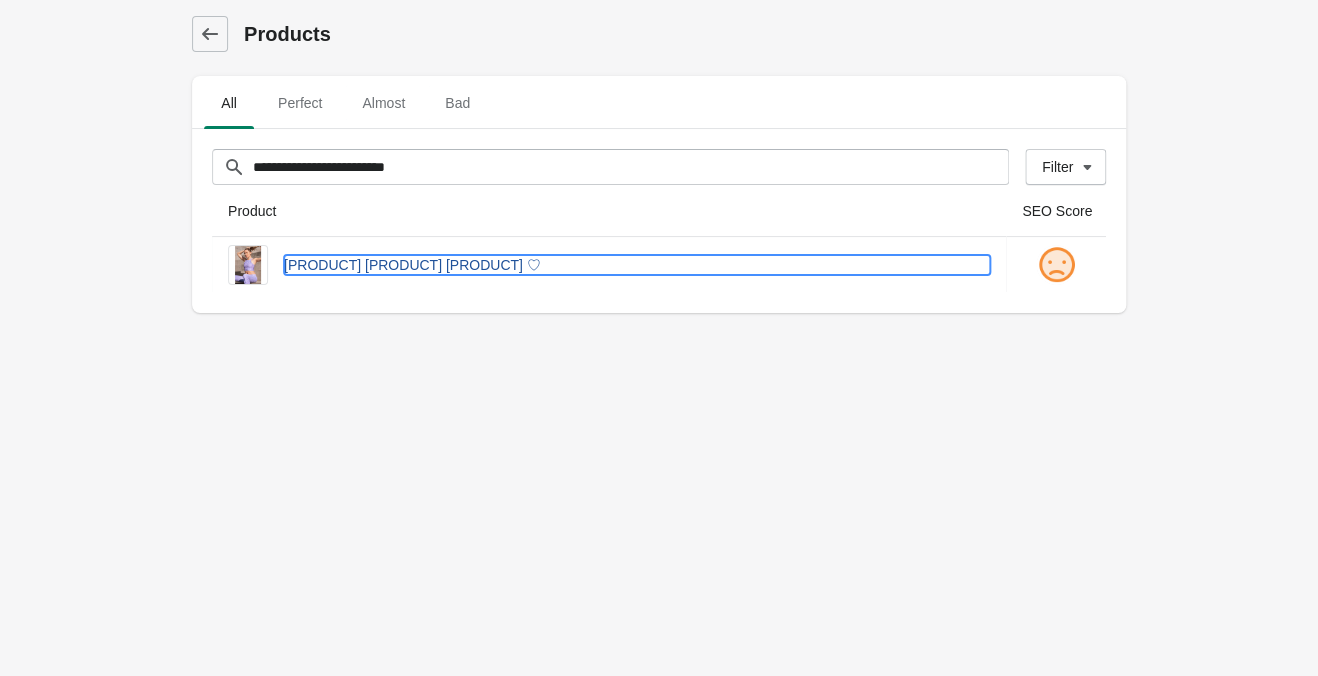 click on "[PRODUCT] [PRODUCT] [PRODUCT] ♡" at bounding box center (637, 265) 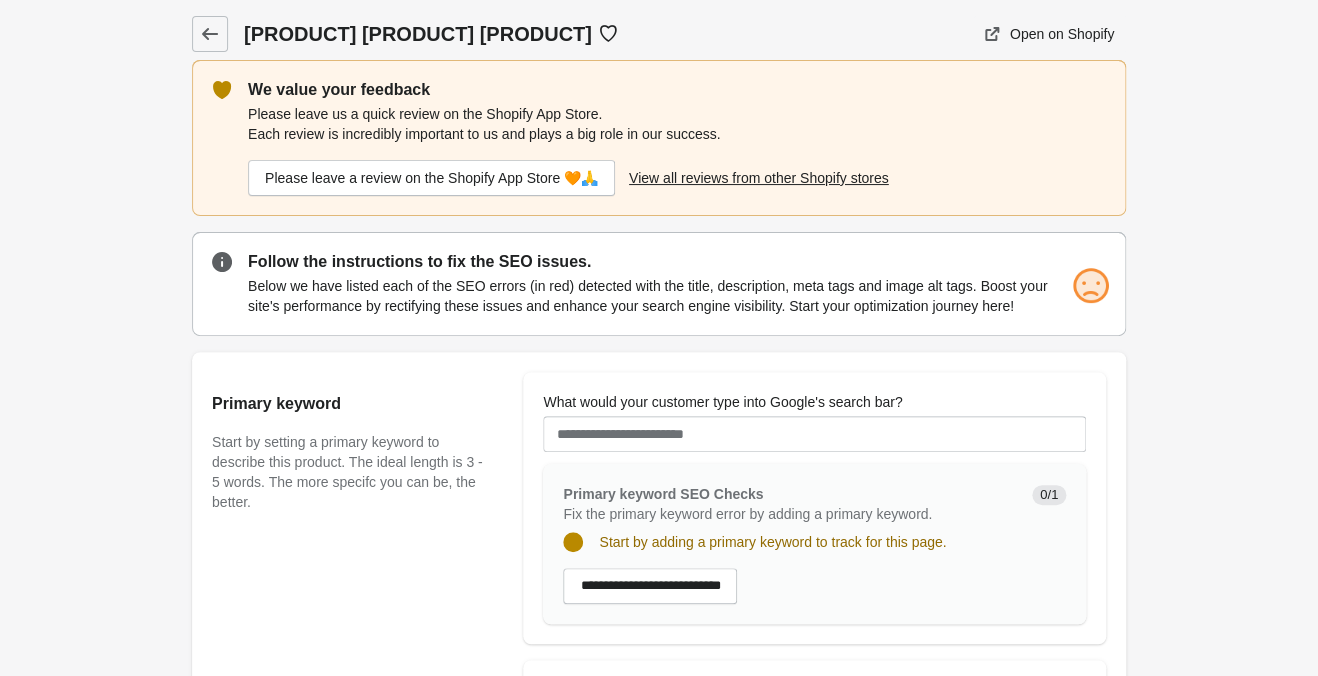 scroll, scrollTop: 0, scrollLeft: 0, axis: both 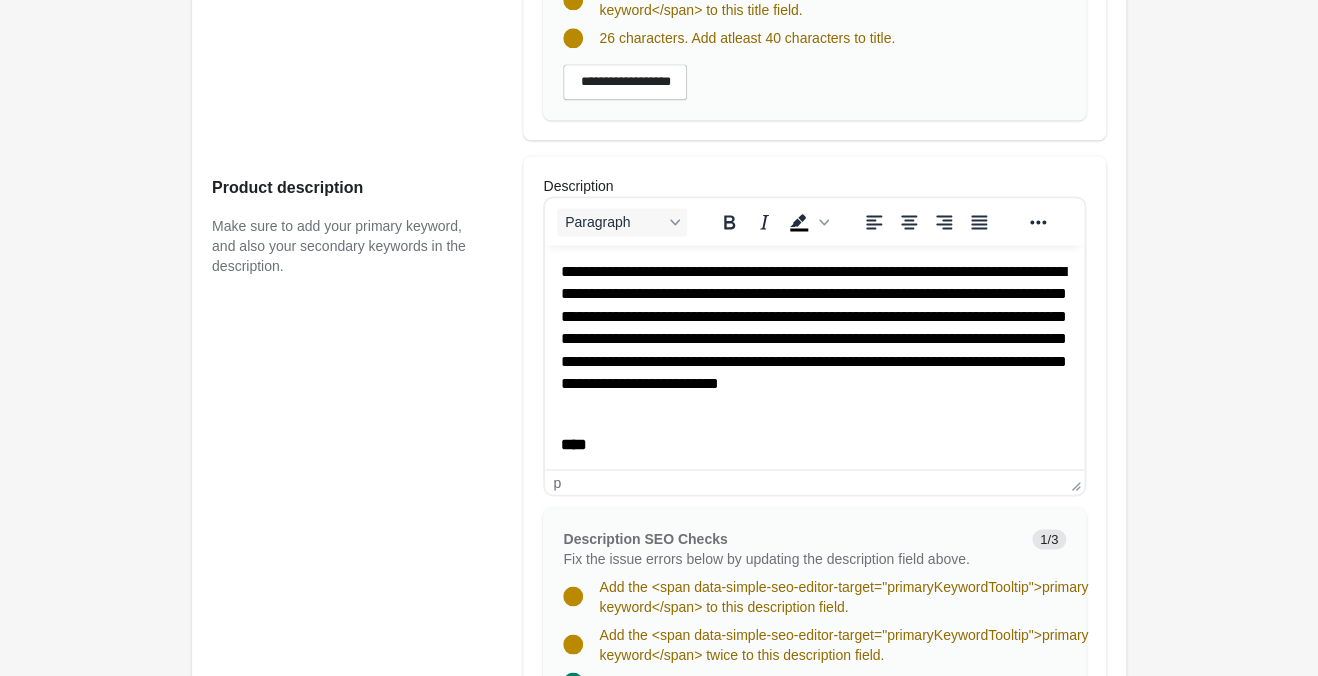 click on "**********" at bounding box center (814, 339) 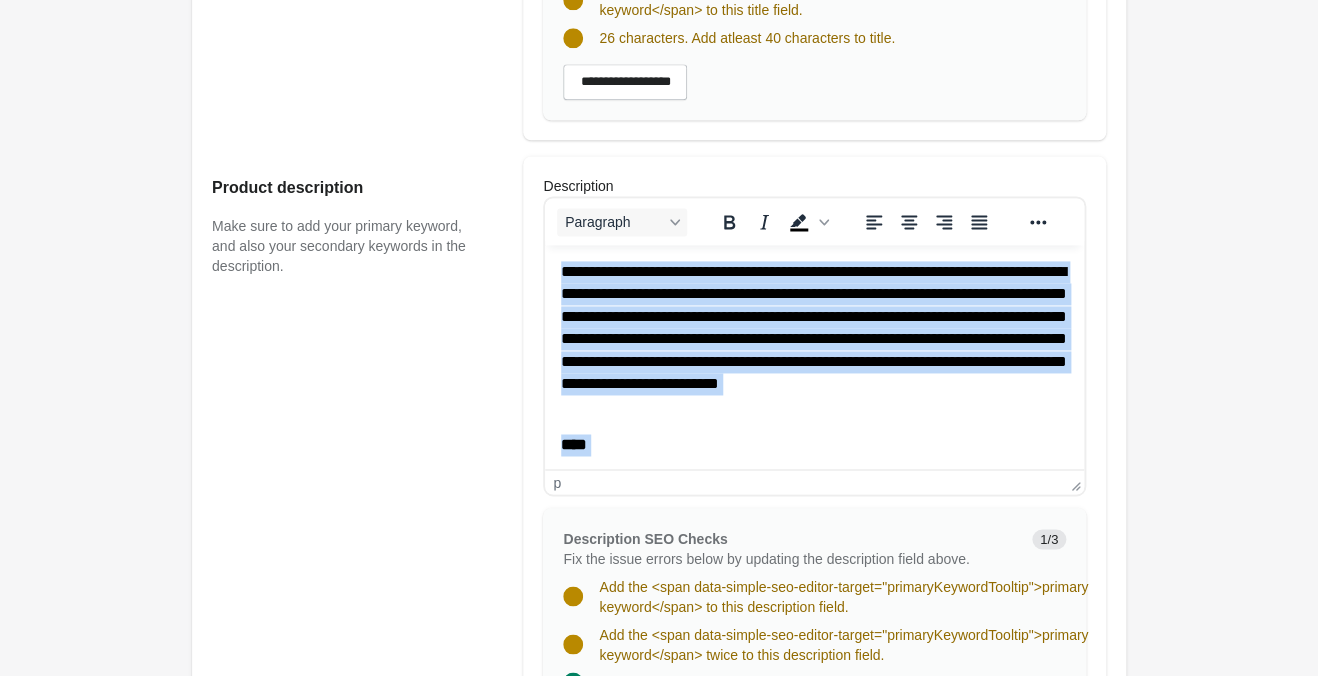 copy on "**********" 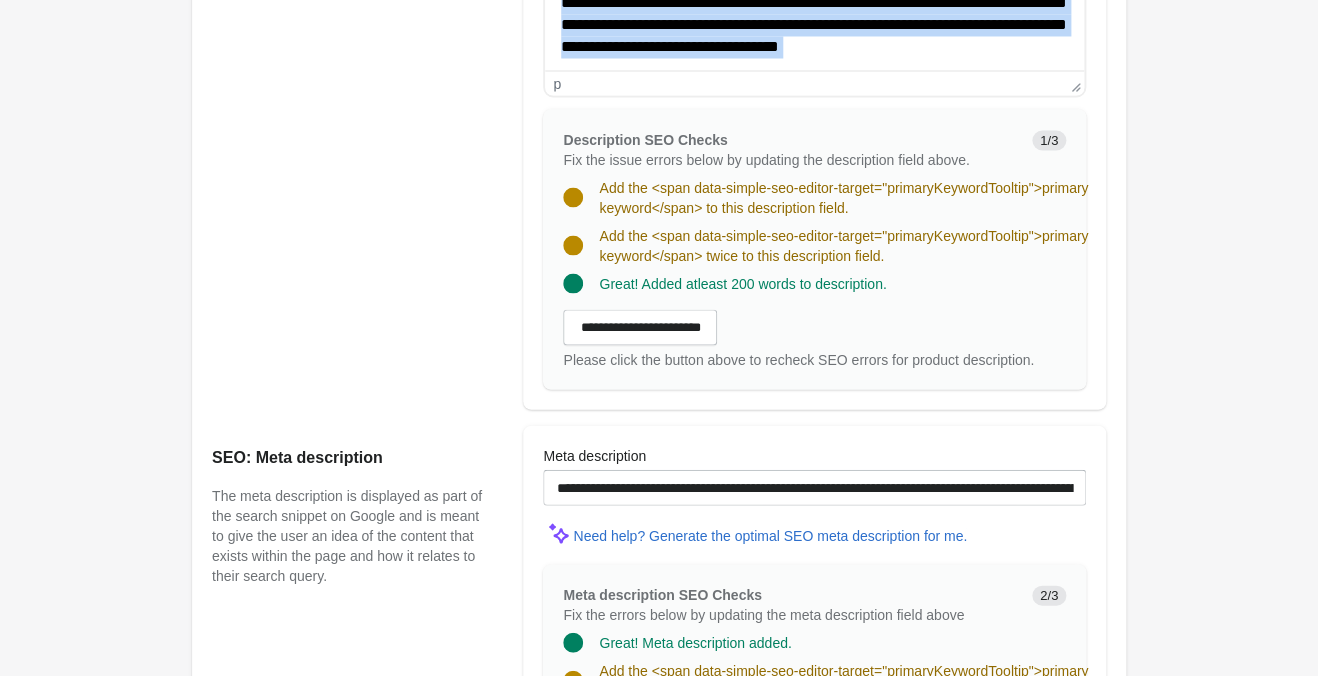 scroll, scrollTop: 1365, scrollLeft: 0, axis: vertical 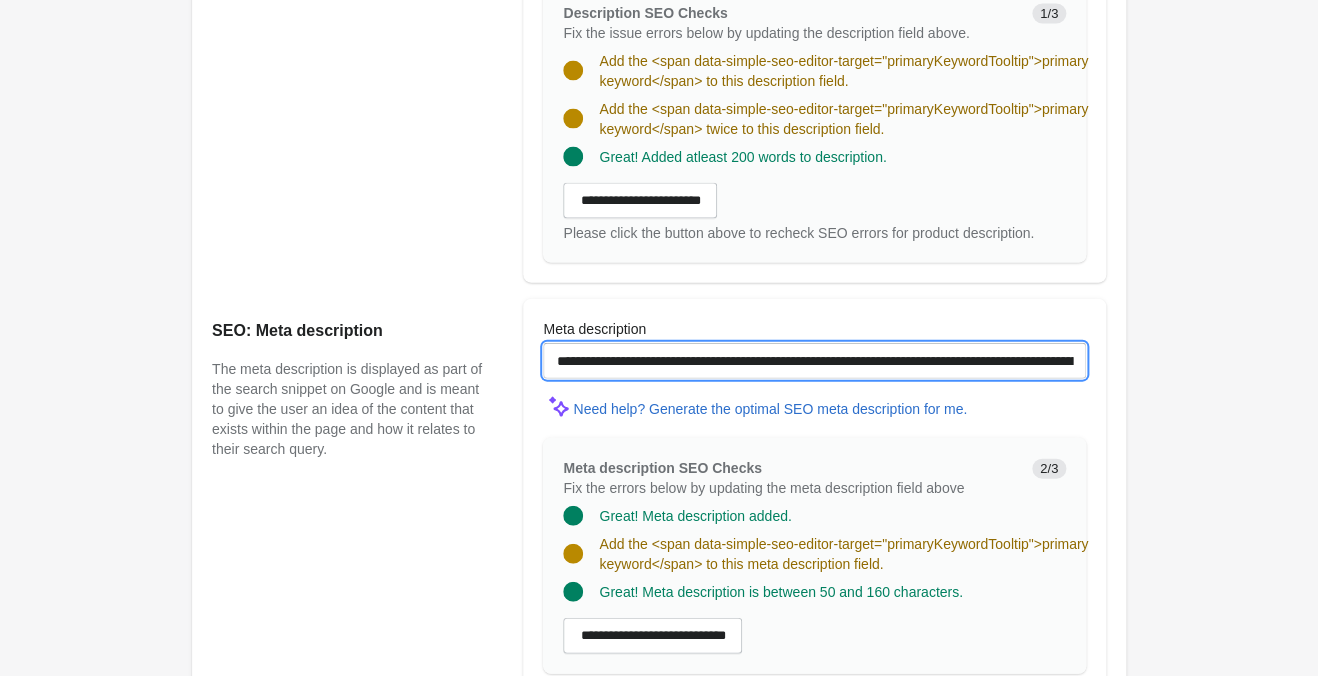drag, startPoint x: 751, startPoint y: 359, endPoint x: 741, endPoint y: 363, distance: 10.770329 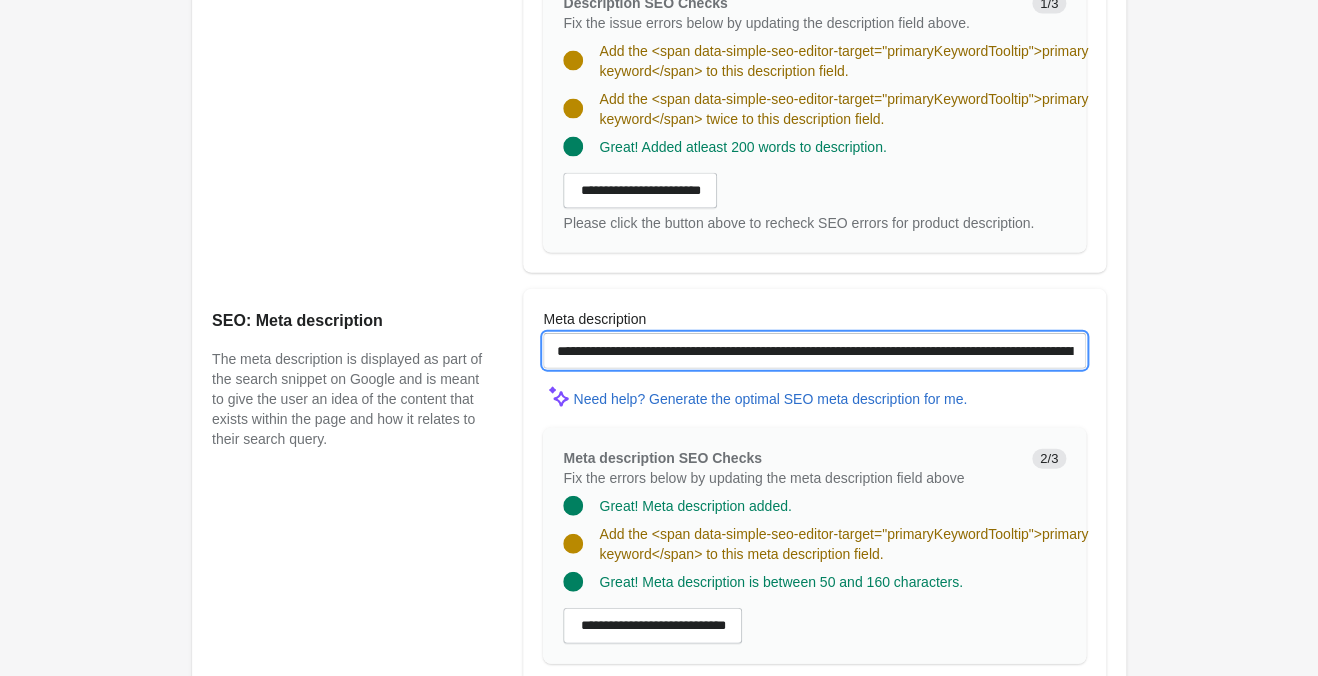 scroll, scrollTop: 1680, scrollLeft: 0, axis: vertical 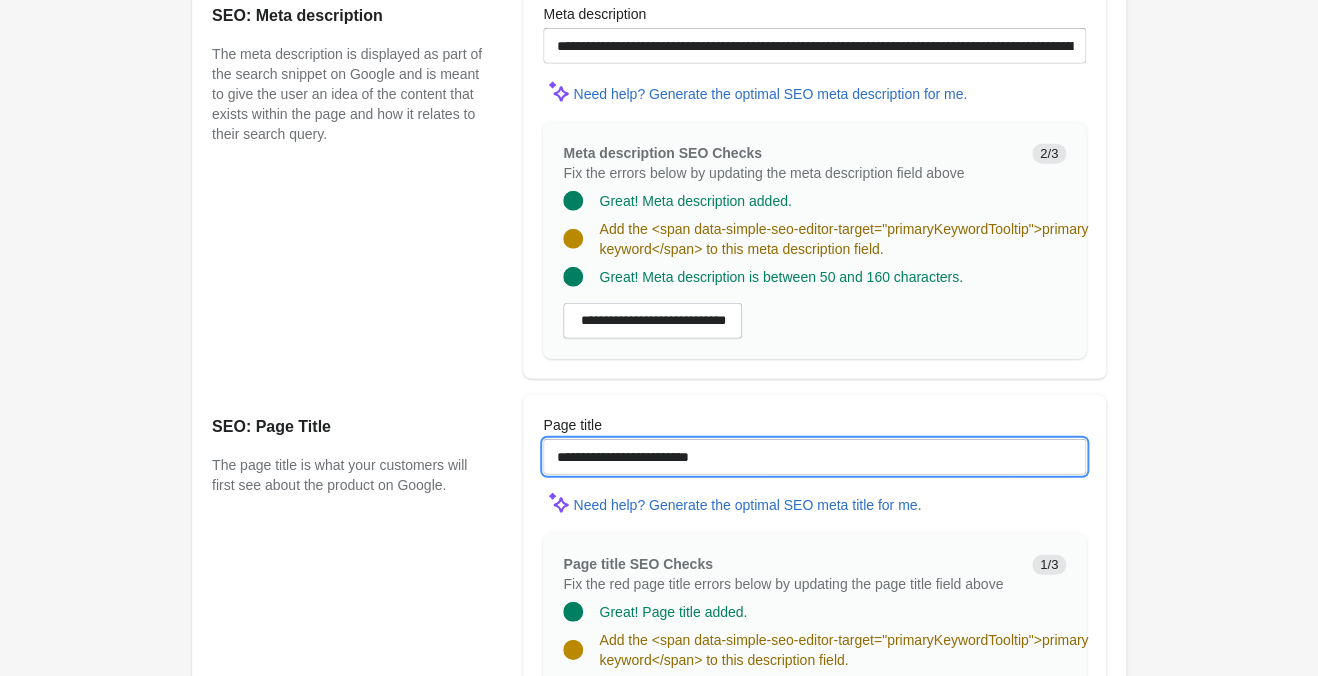click on "**********" at bounding box center (814, 457) 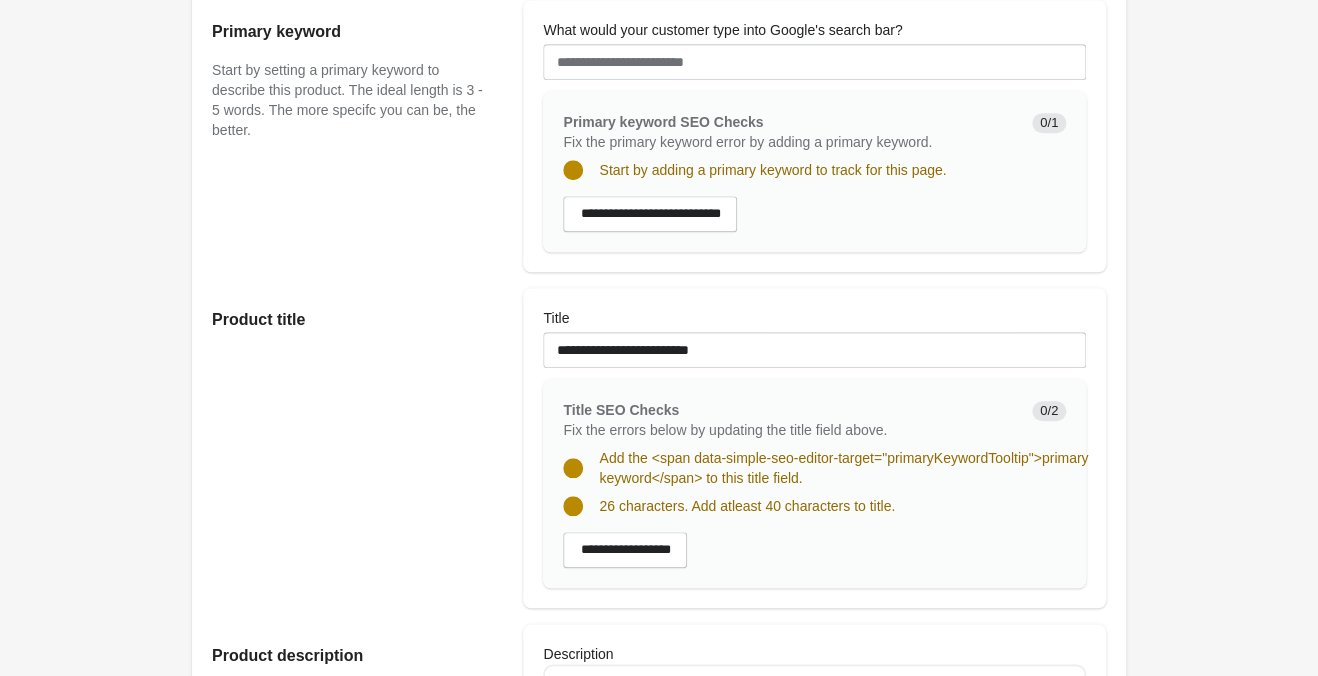 scroll, scrollTop: 315, scrollLeft: 0, axis: vertical 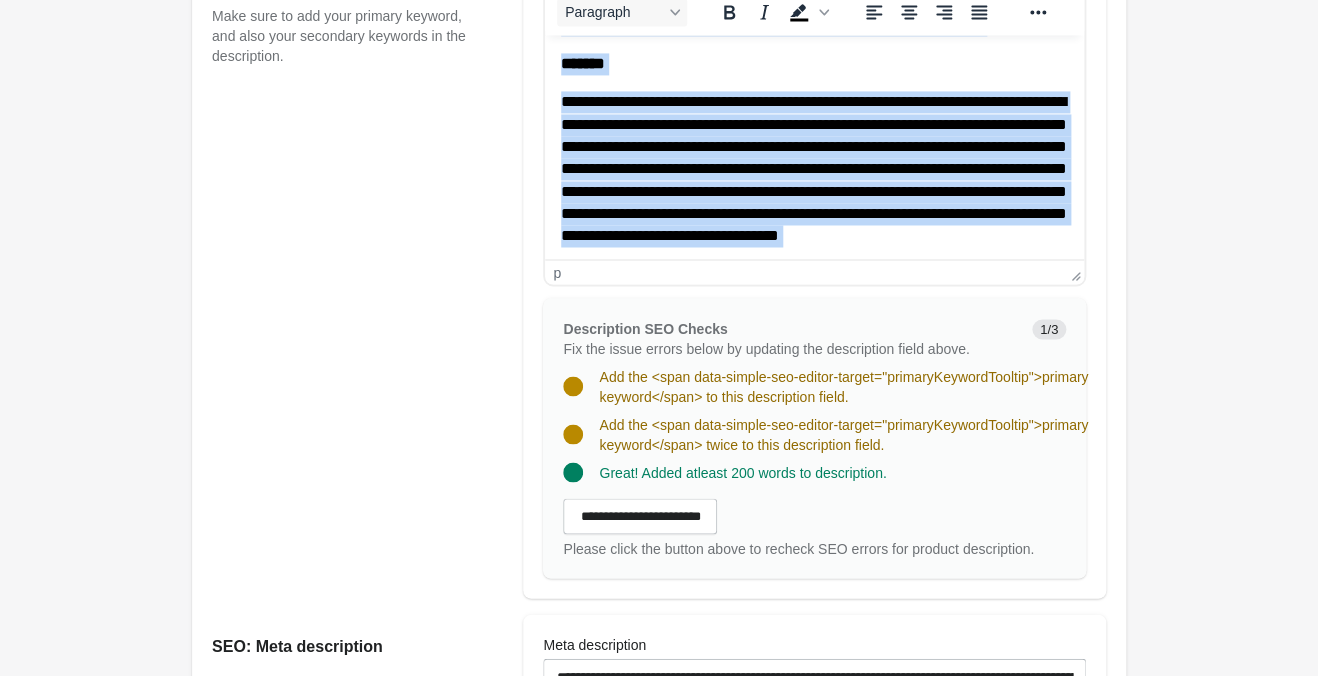 click on "**********" at bounding box center [814, 168] 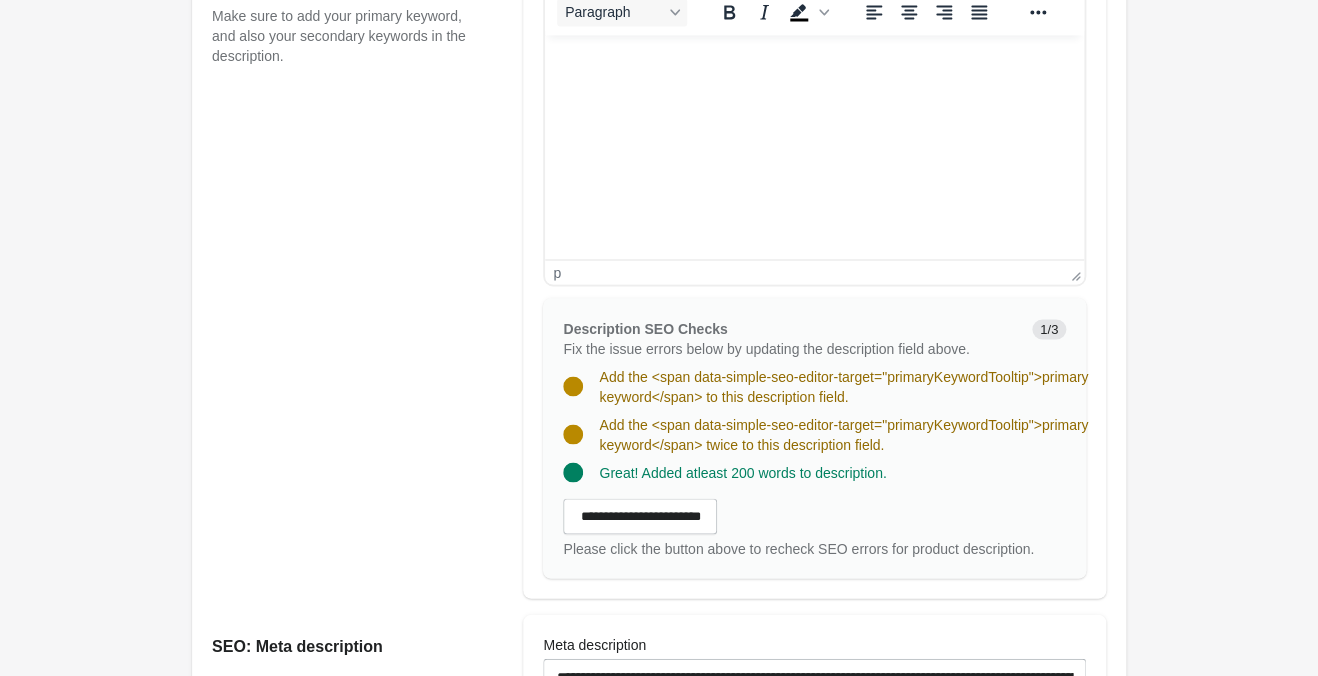 scroll, scrollTop: 513, scrollLeft: 0, axis: vertical 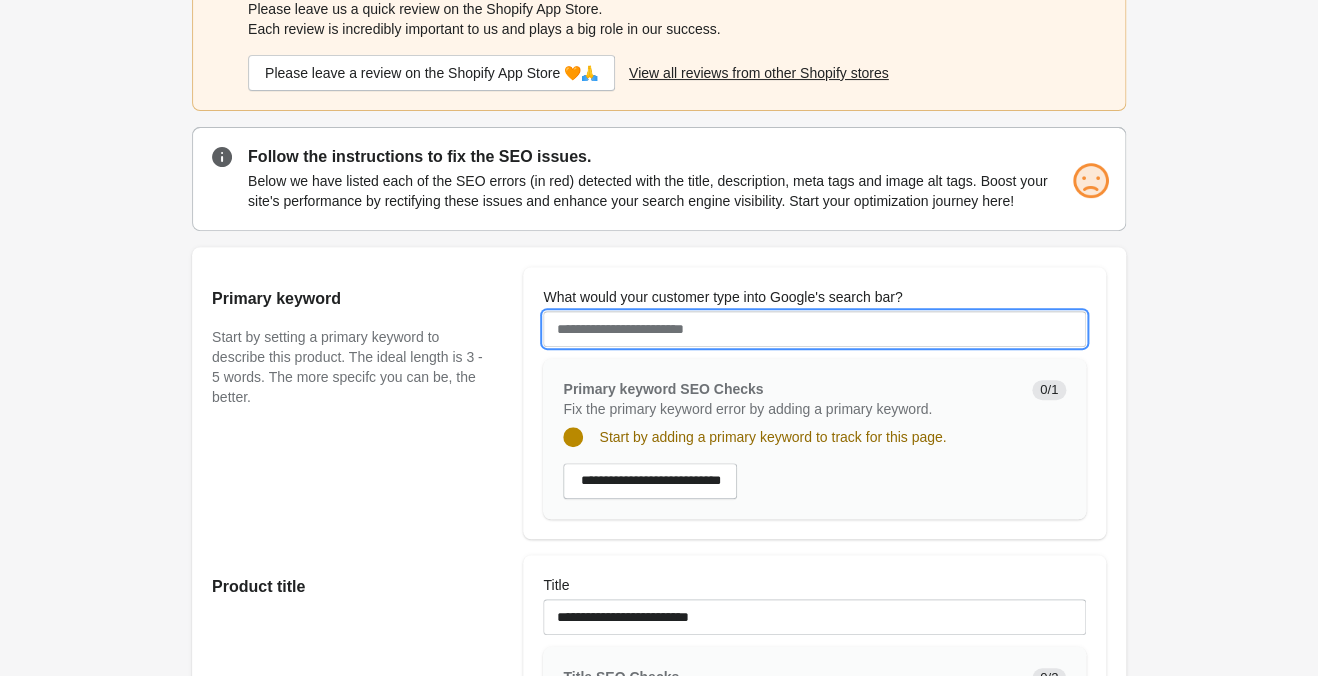click on "What would your customer type into Google's search bar?" at bounding box center [814, 329] 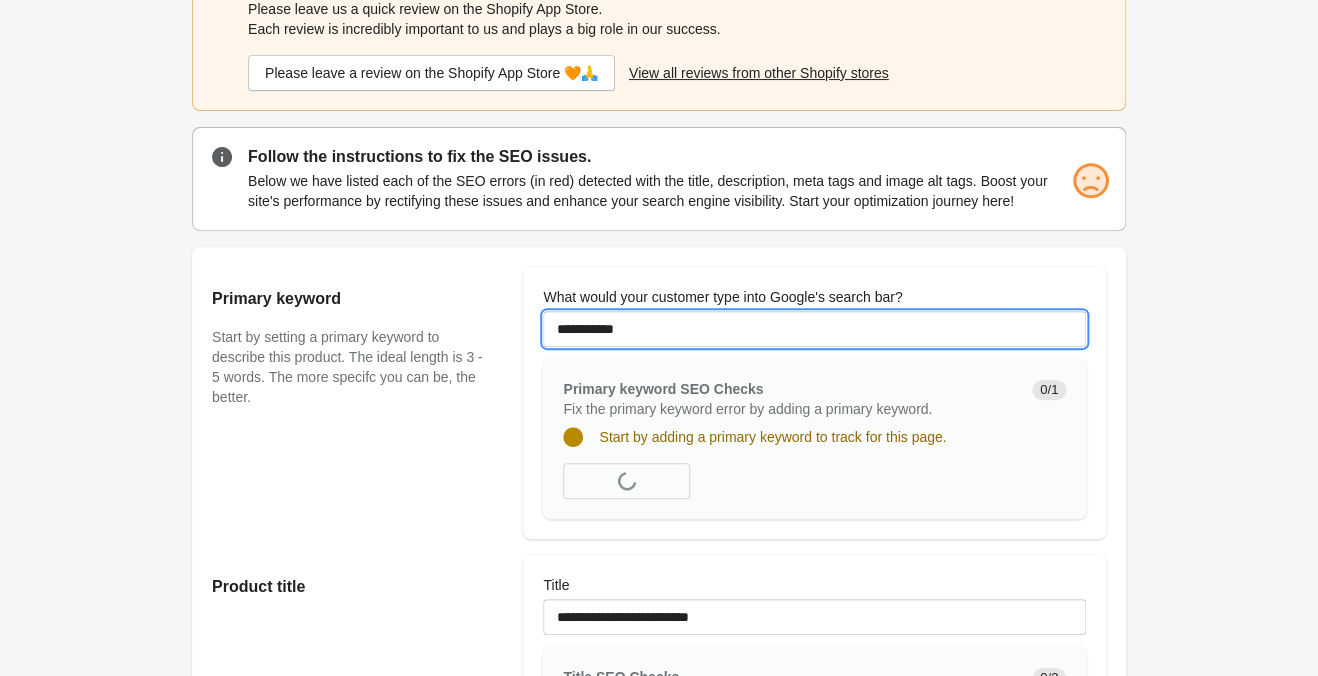 type on "**********" 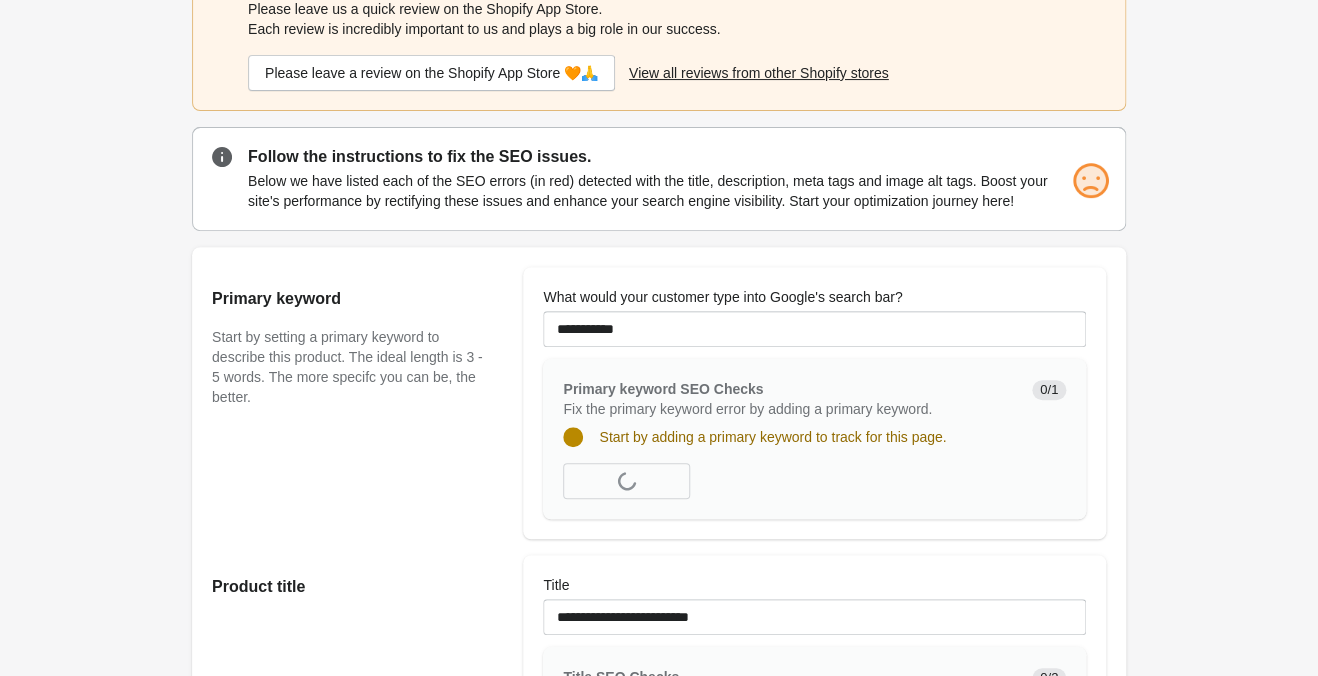 click on "[PRODUCT] [PRODUCT] [PRODUCT] ♡
Open on Shopify
Open on Shopify" at bounding box center [659, 1172] 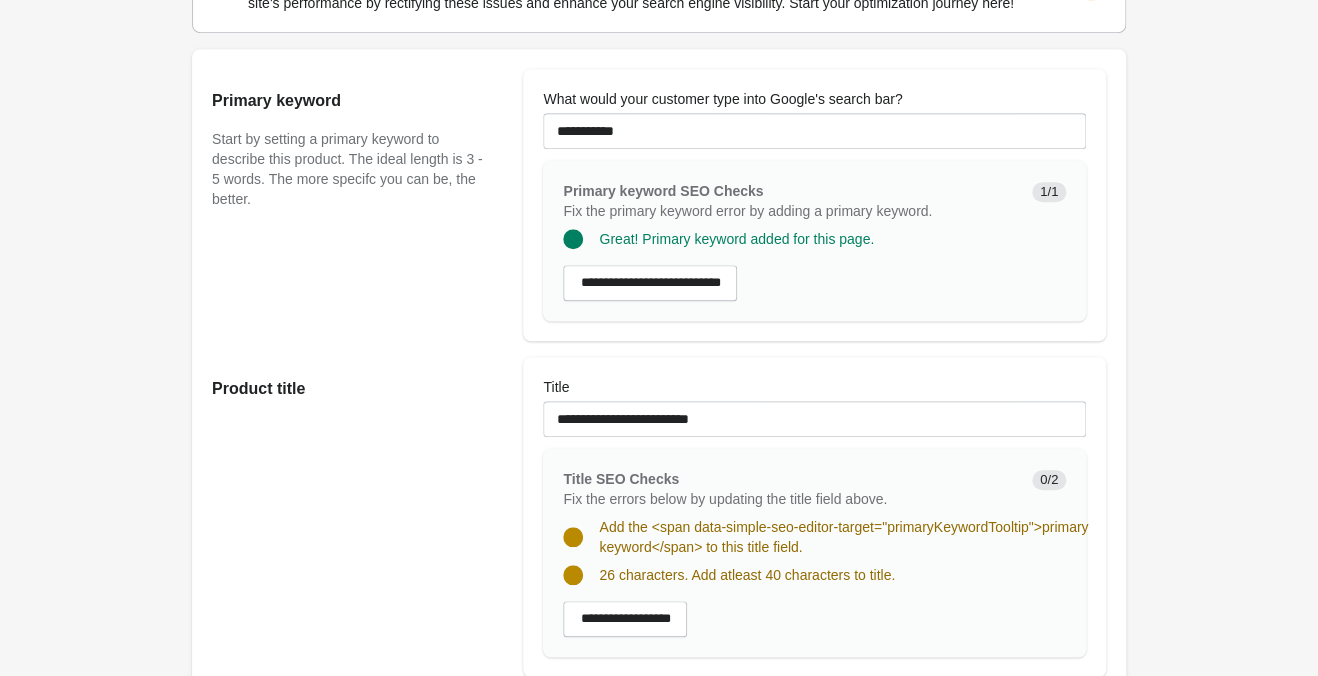 scroll, scrollTop: 420, scrollLeft: 0, axis: vertical 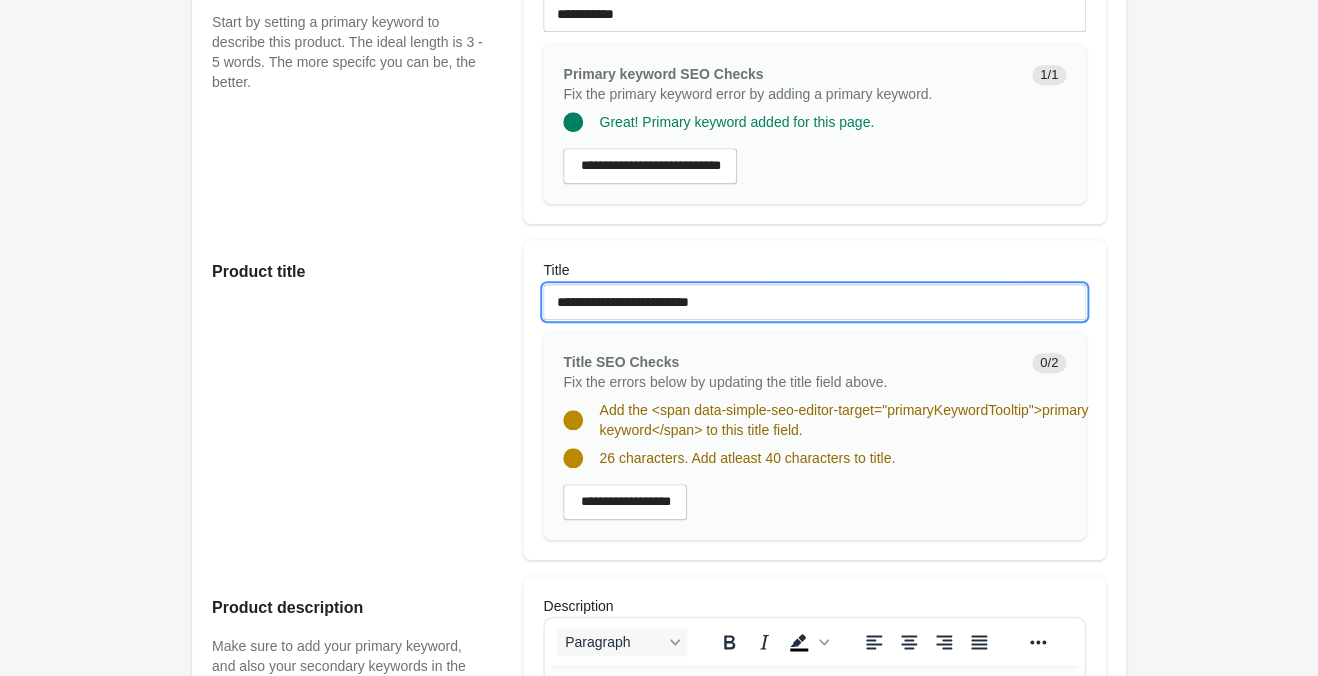 drag, startPoint x: 764, startPoint y: 305, endPoint x: 169, endPoint y: 258, distance: 596.8534 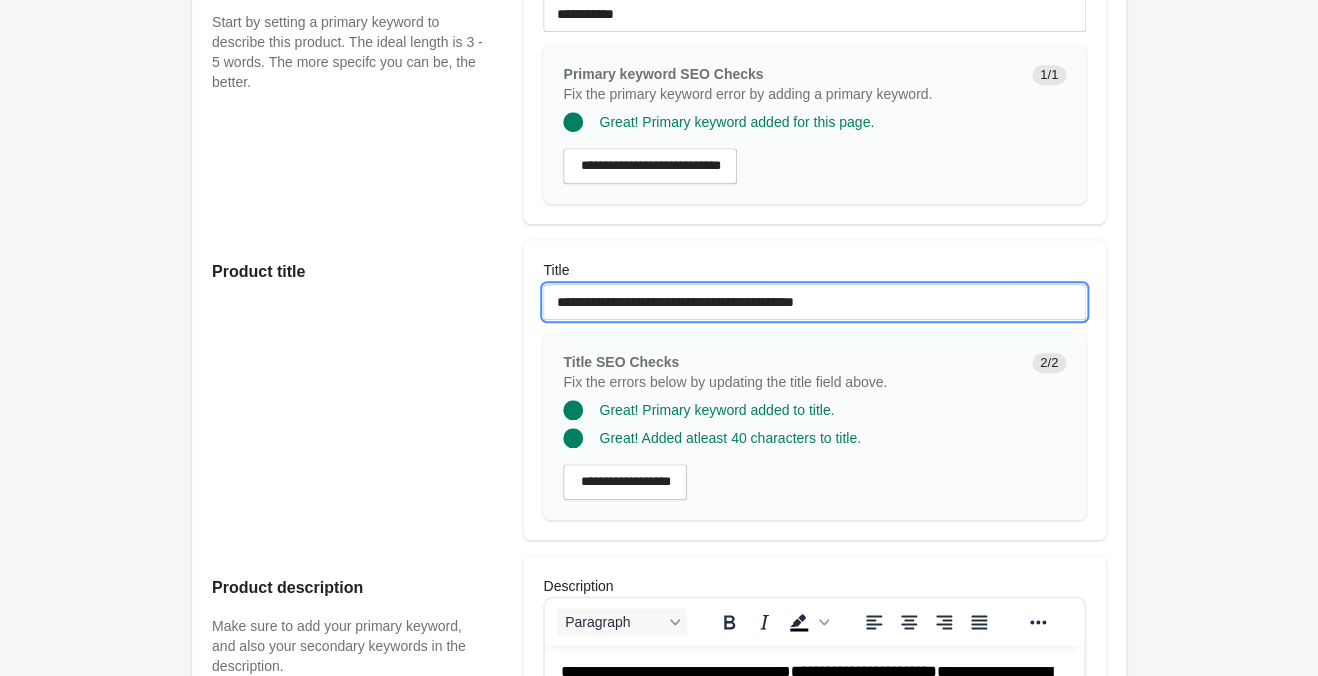 drag, startPoint x: 621, startPoint y: 299, endPoint x: 651, endPoint y: 313, distance: 33.105892 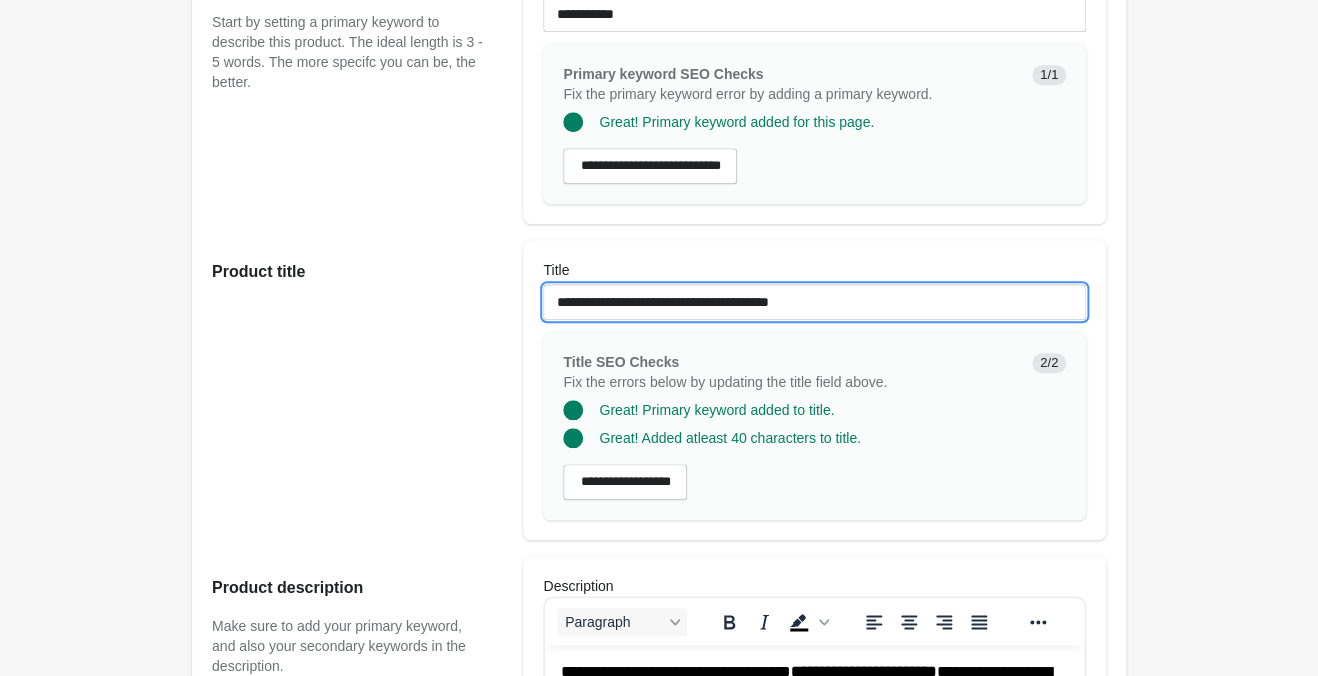 type on "**********" 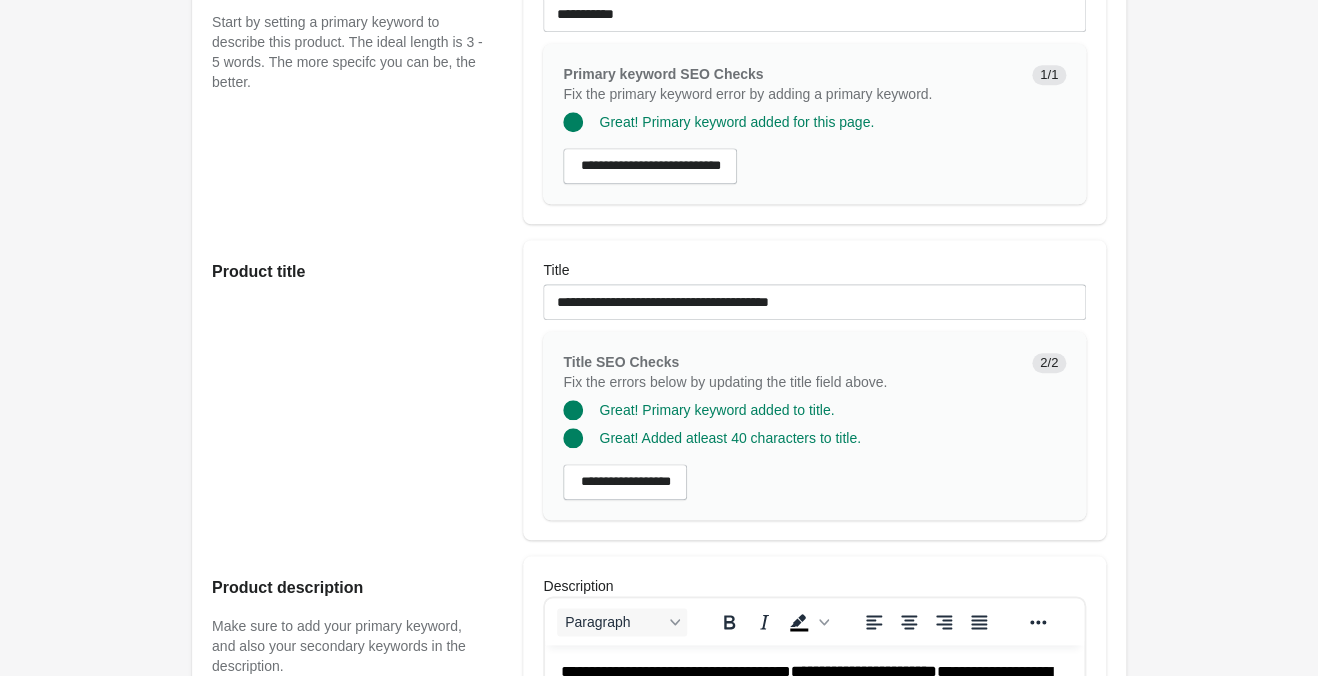 drag, startPoint x: 1274, startPoint y: 235, endPoint x: 1253, endPoint y: 257, distance: 30.413813 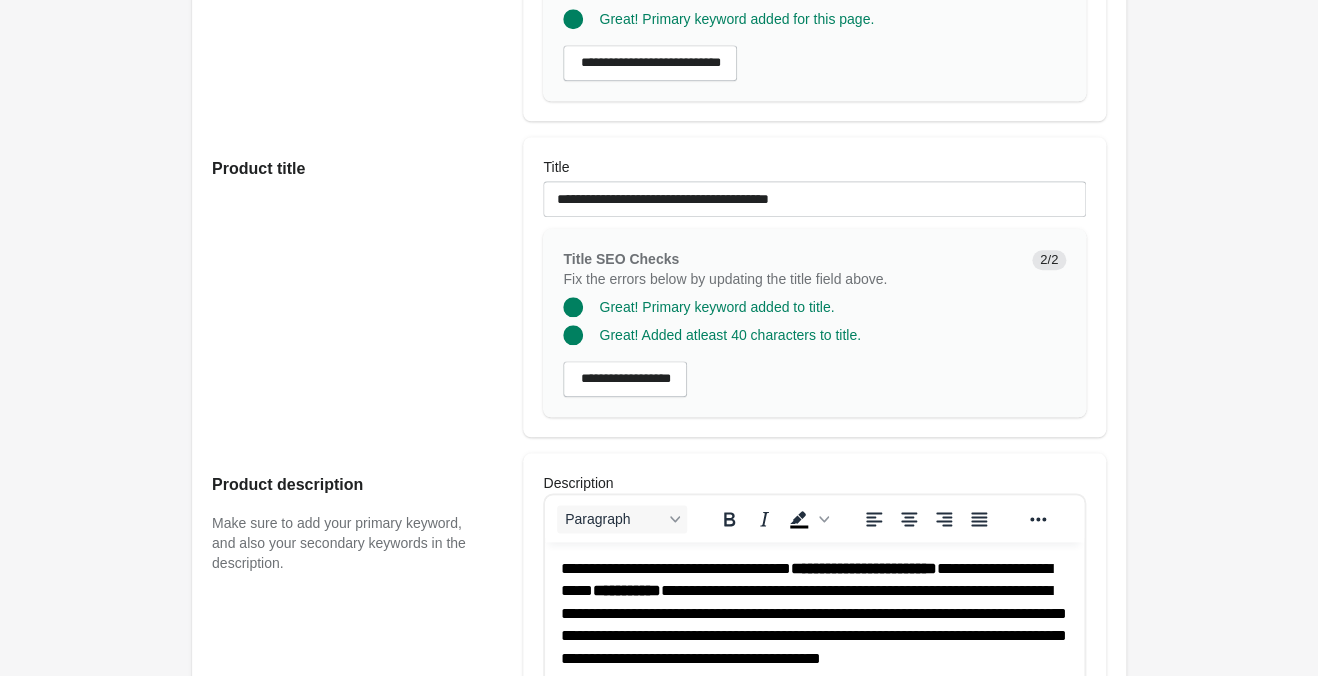 scroll, scrollTop: 525, scrollLeft: 0, axis: vertical 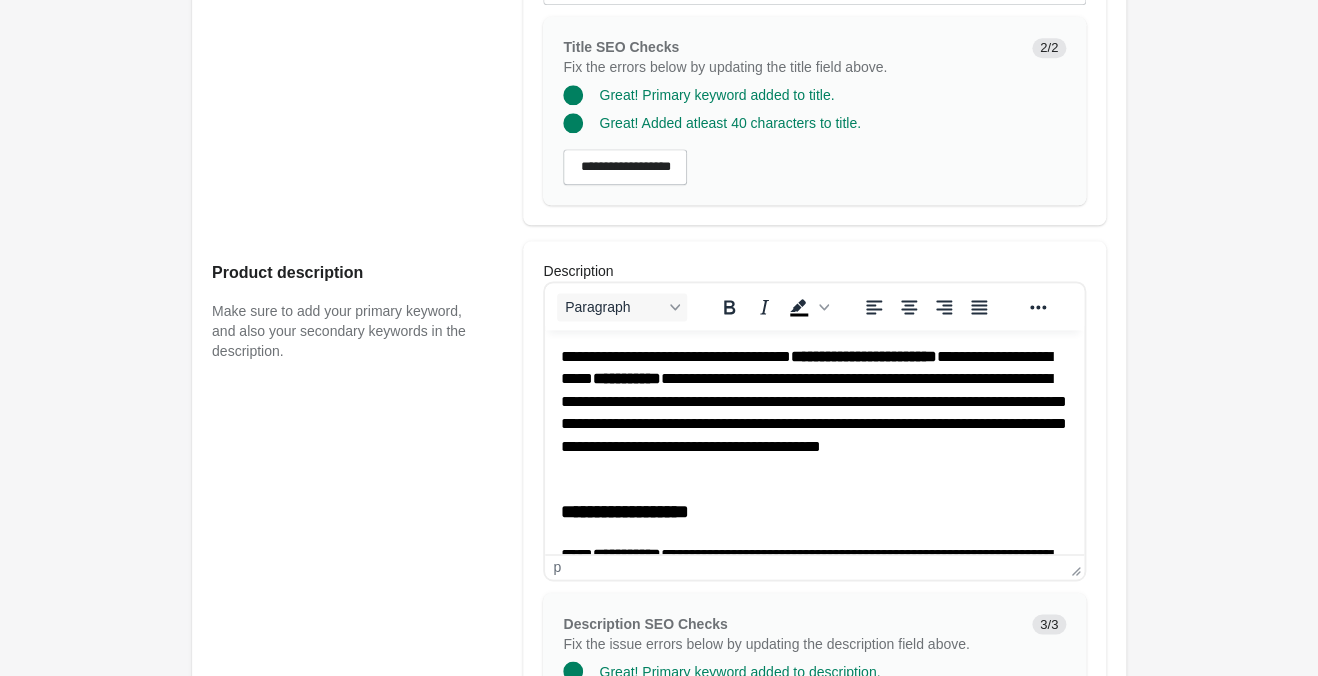 click on "**********" at bounding box center (814, 413) 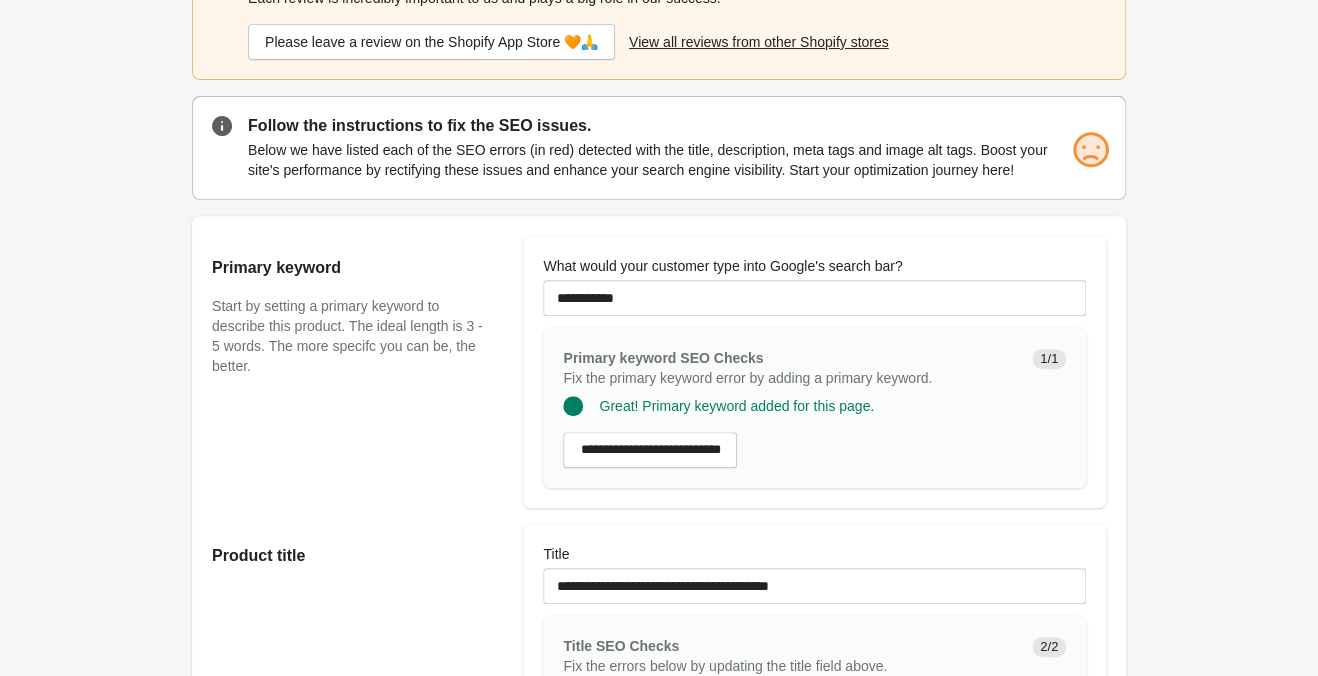 scroll, scrollTop: 451, scrollLeft: 0, axis: vertical 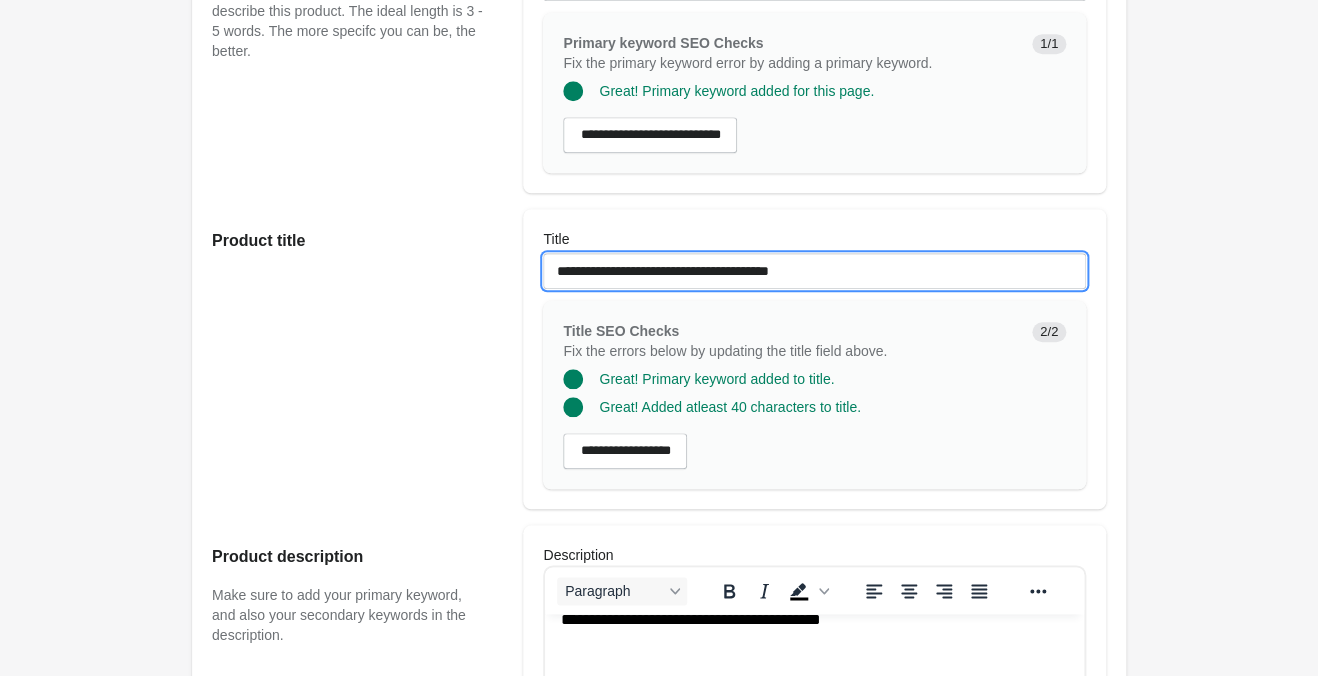 drag, startPoint x: 668, startPoint y: 258, endPoint x: 325, endPoint y: 268, distance: 343.14575 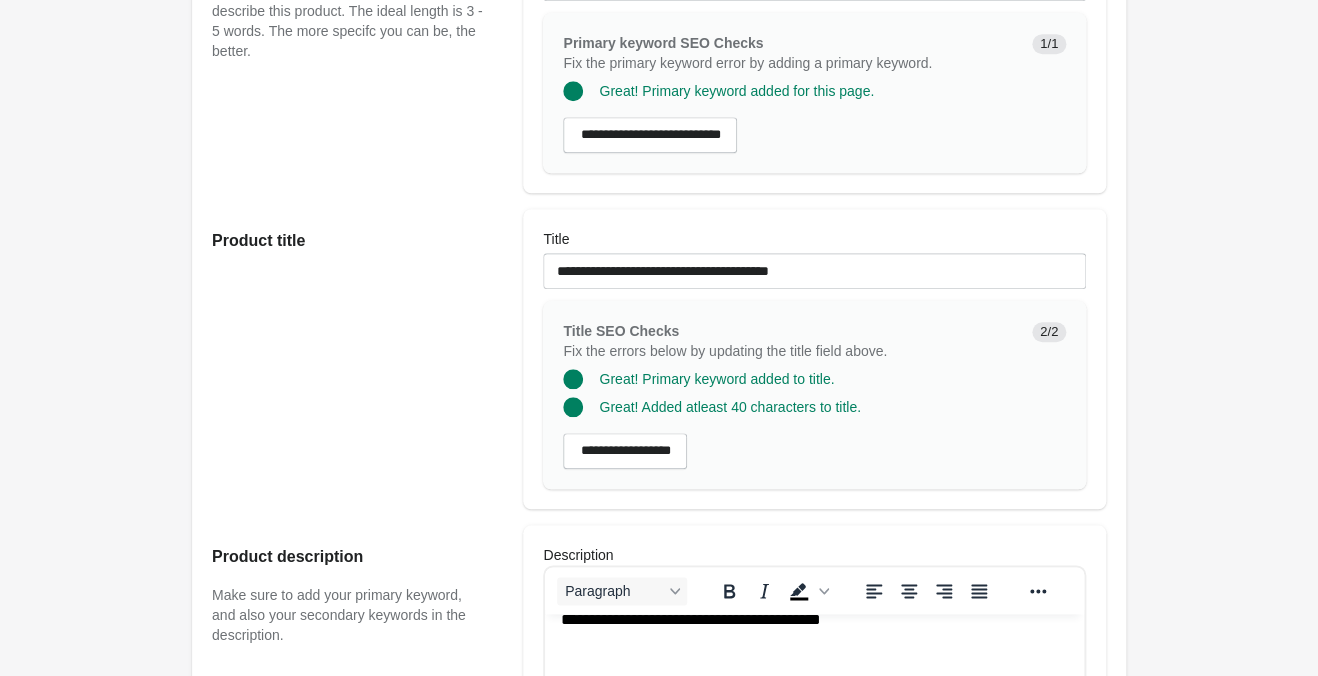 click on "[PRODUCT] [PRODUCT] [PRODUCT] ♡
Open on Shopify
Open on Shopify" at bounding box center (659, 796) 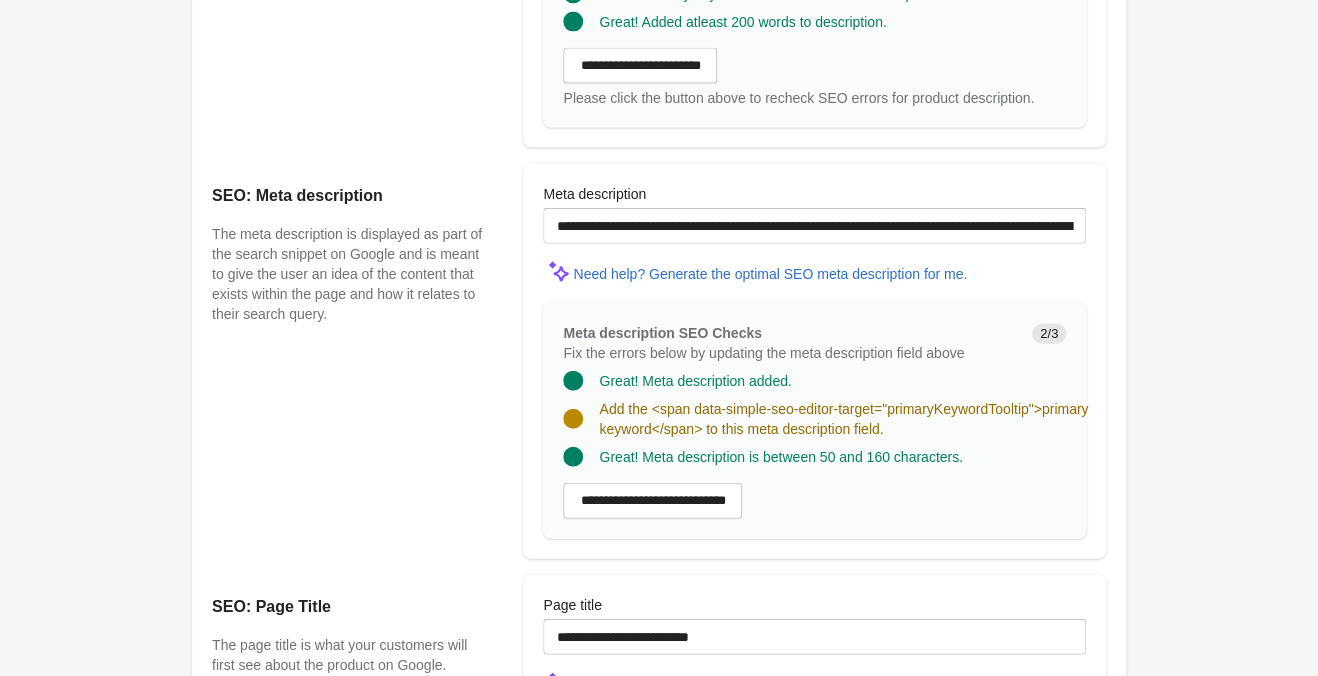 scroll, scrollTop: 1501, scrollLeft: 0, axis: vertical 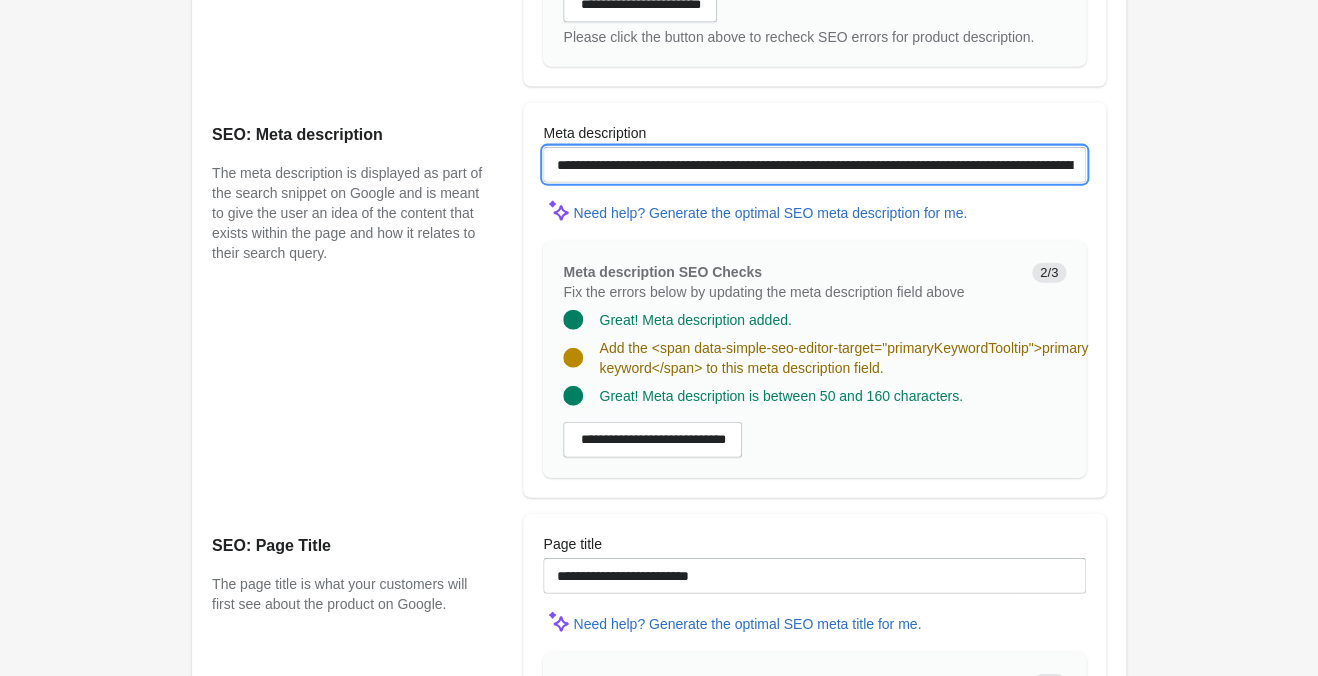click on "**********" at bounding box center [814, 165] 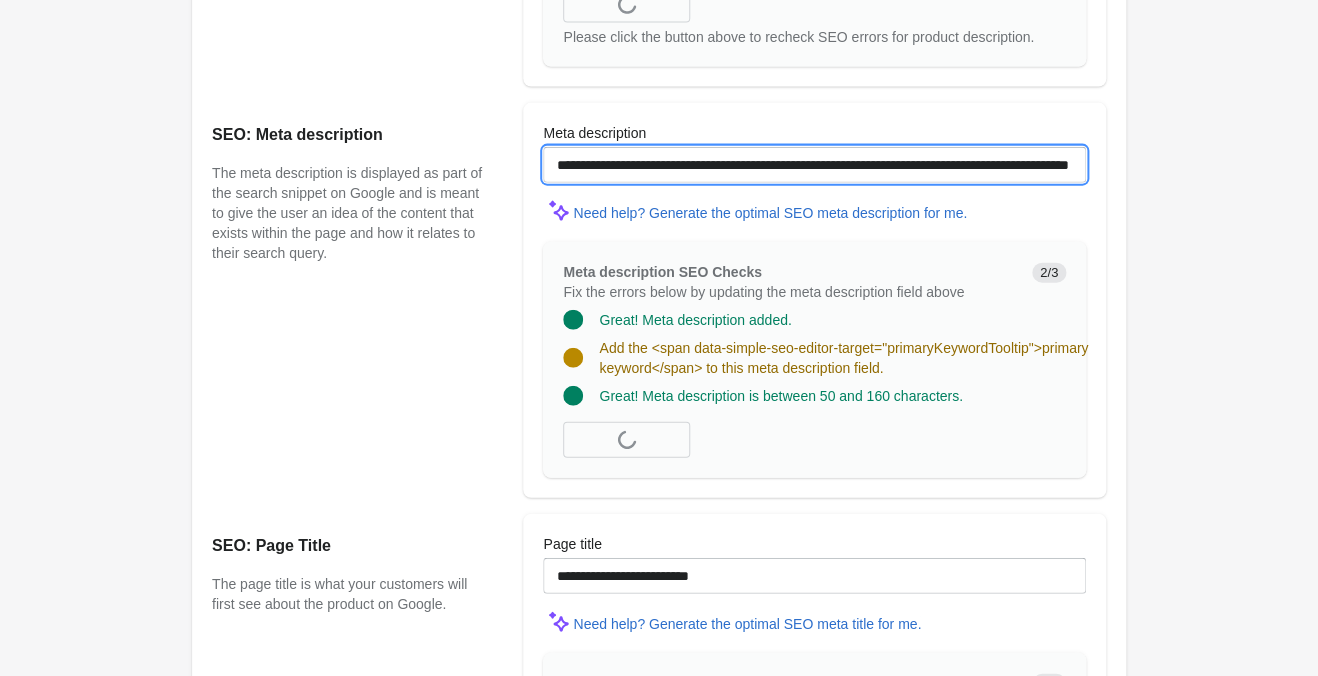paste on "**********" 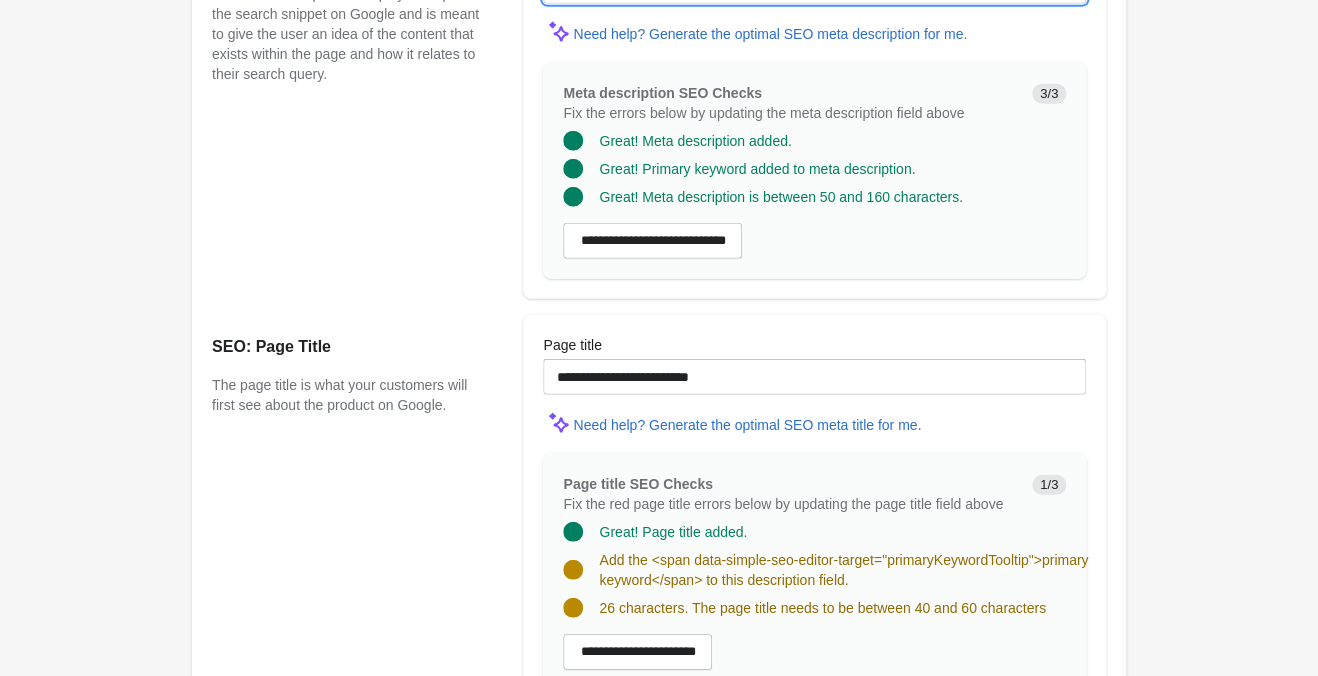 scroll, scrollTop: 1711, scrollLeft: 0, axis: vertical 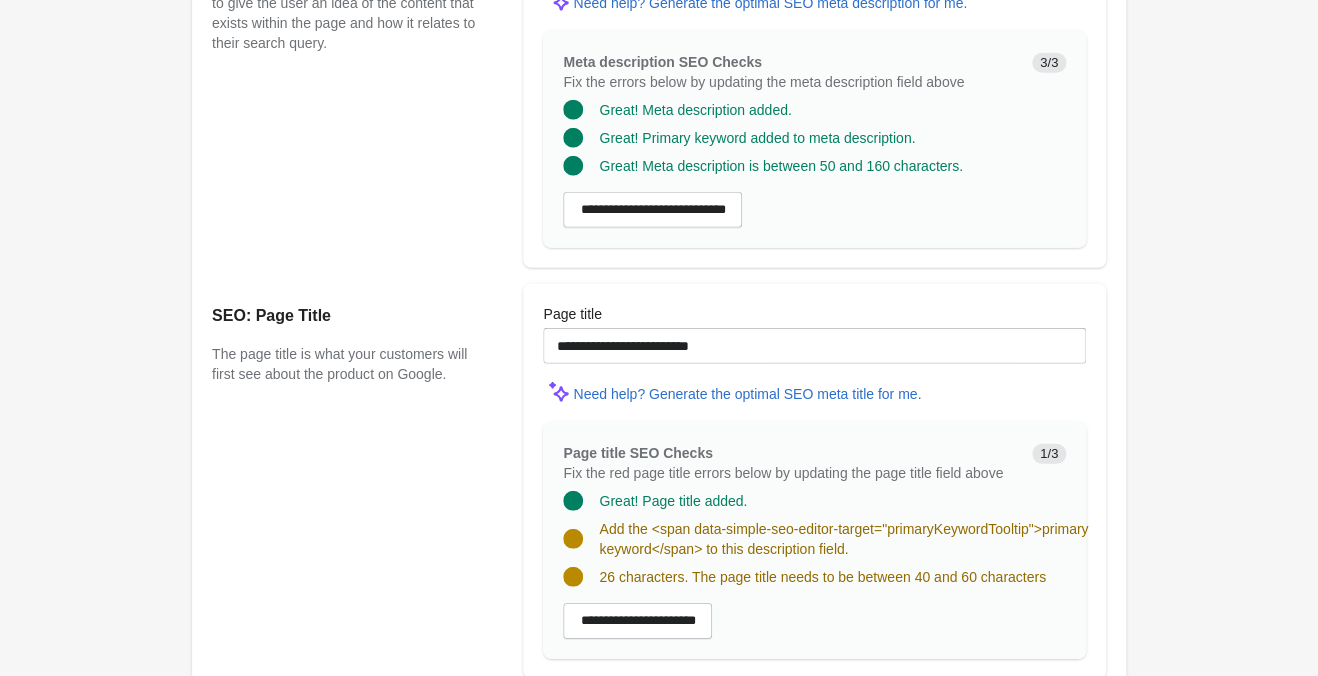 type on "**********" 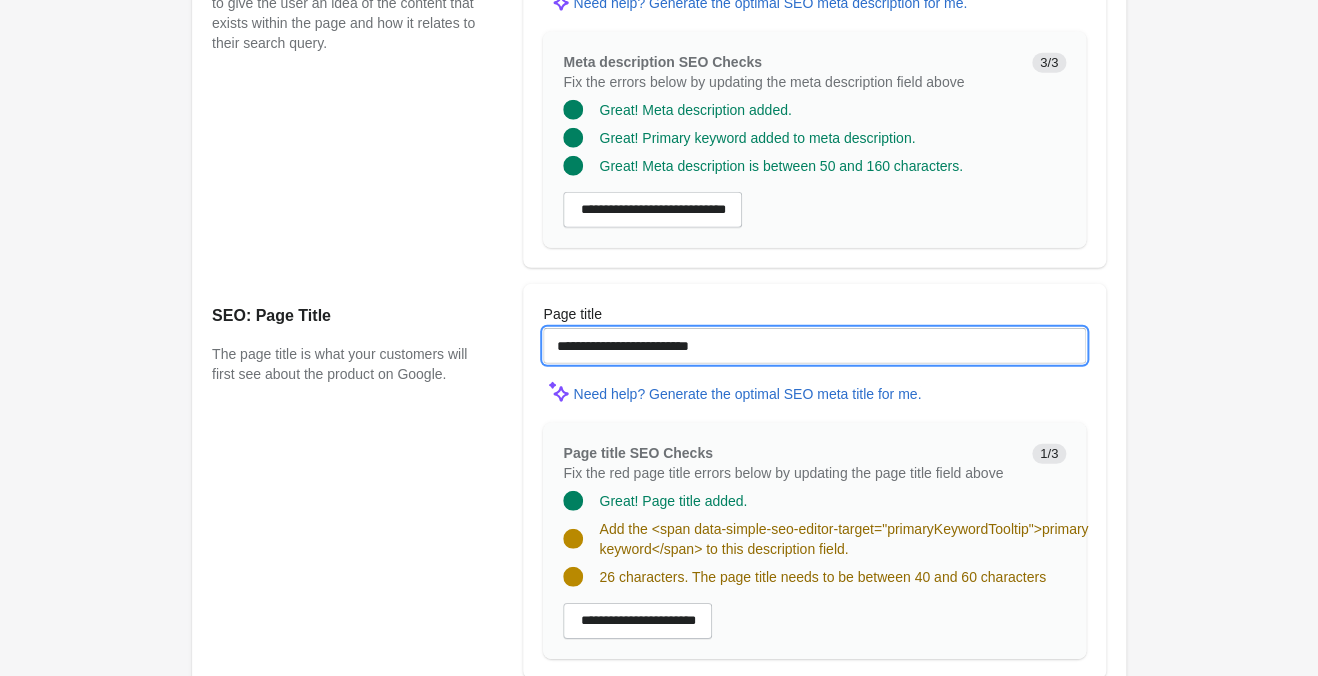 drag, startPoint x: 778, startPoint y: 336, endPoint x: 164, endPoint y: 348, distance: 614.11725 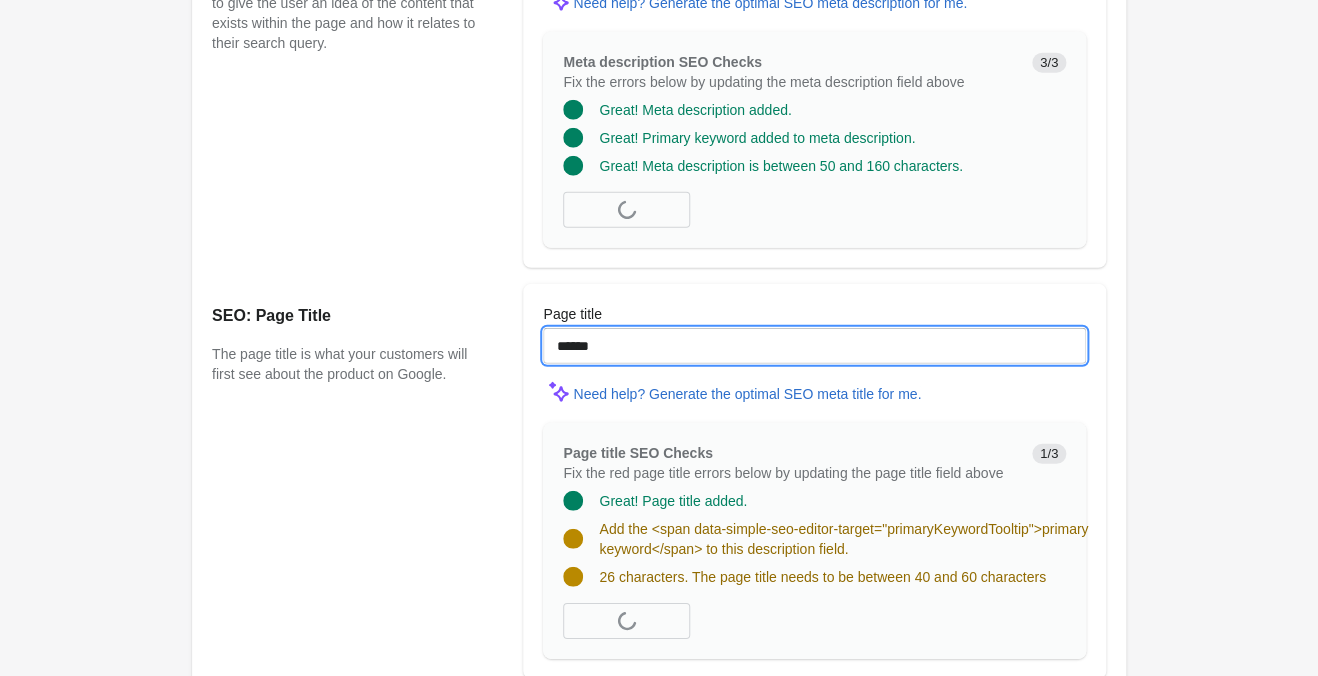 paste on "**********" 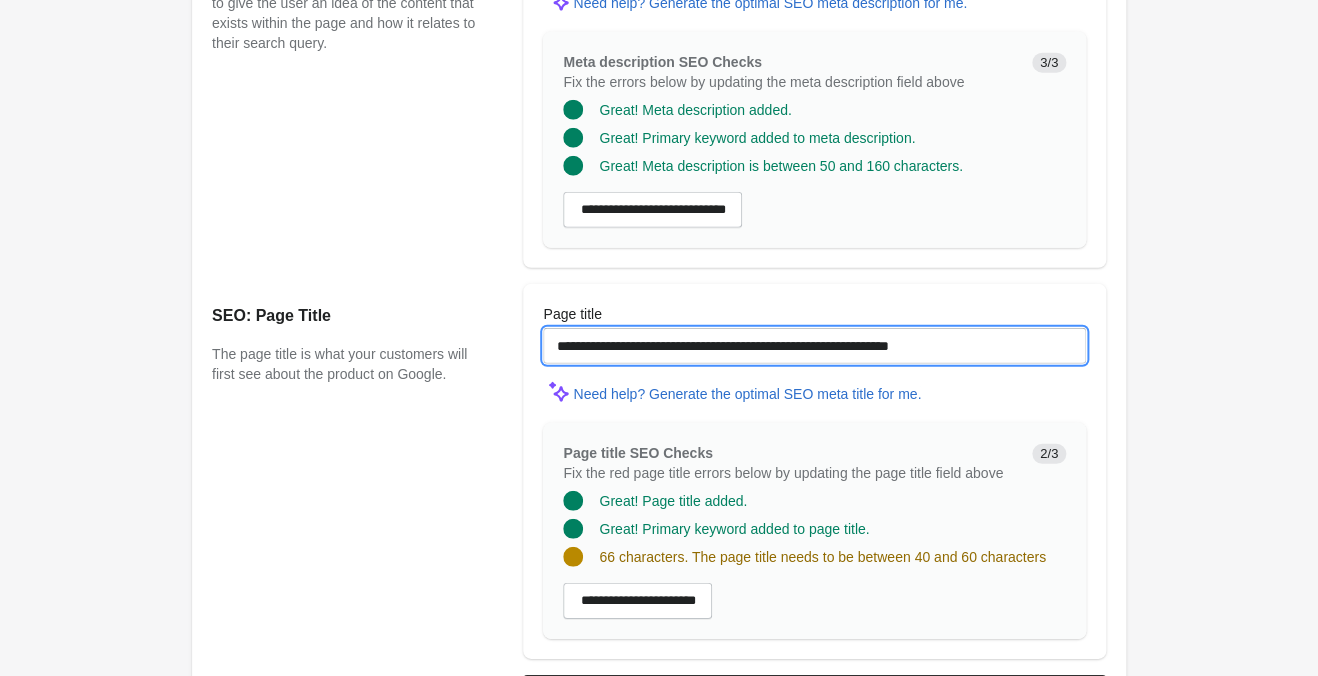 click on "**********" at bounding box center (814, 346) 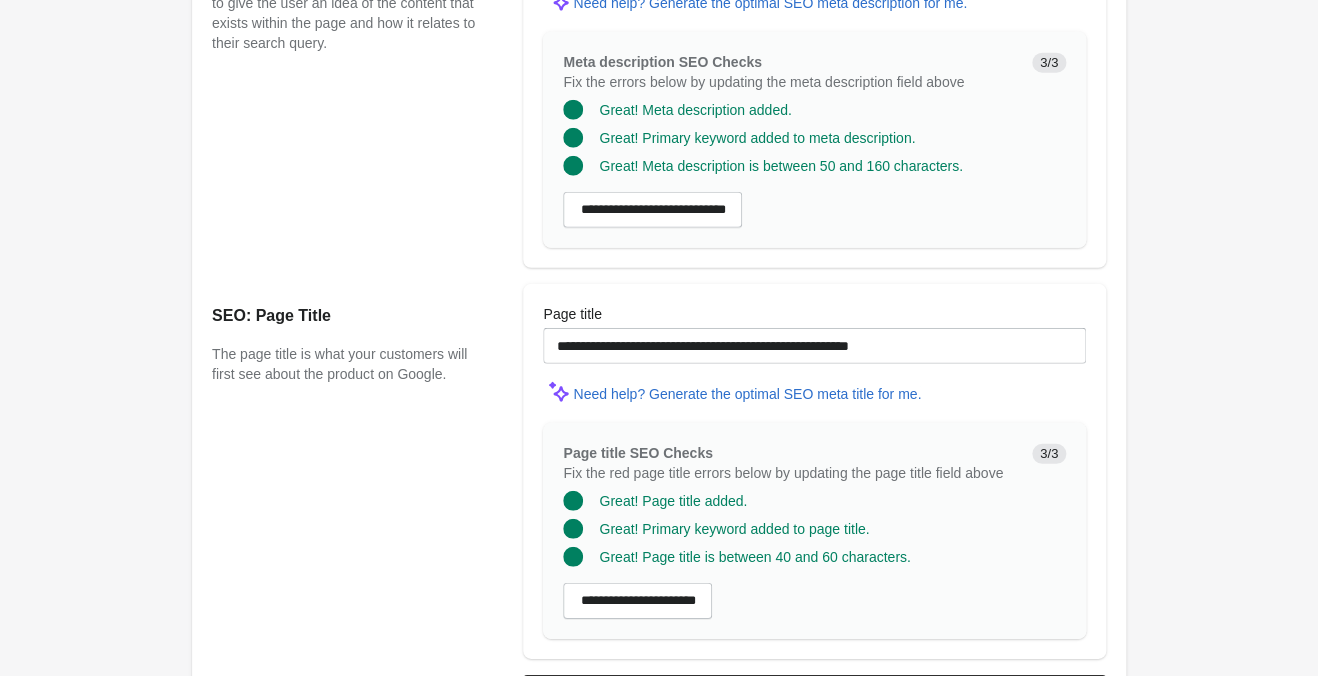 click on "[PRODUCT] [PRODUCT] [PRODUCT] ♡
Open on Shopify
Open on Shopify" at bounding box center (659, -484) 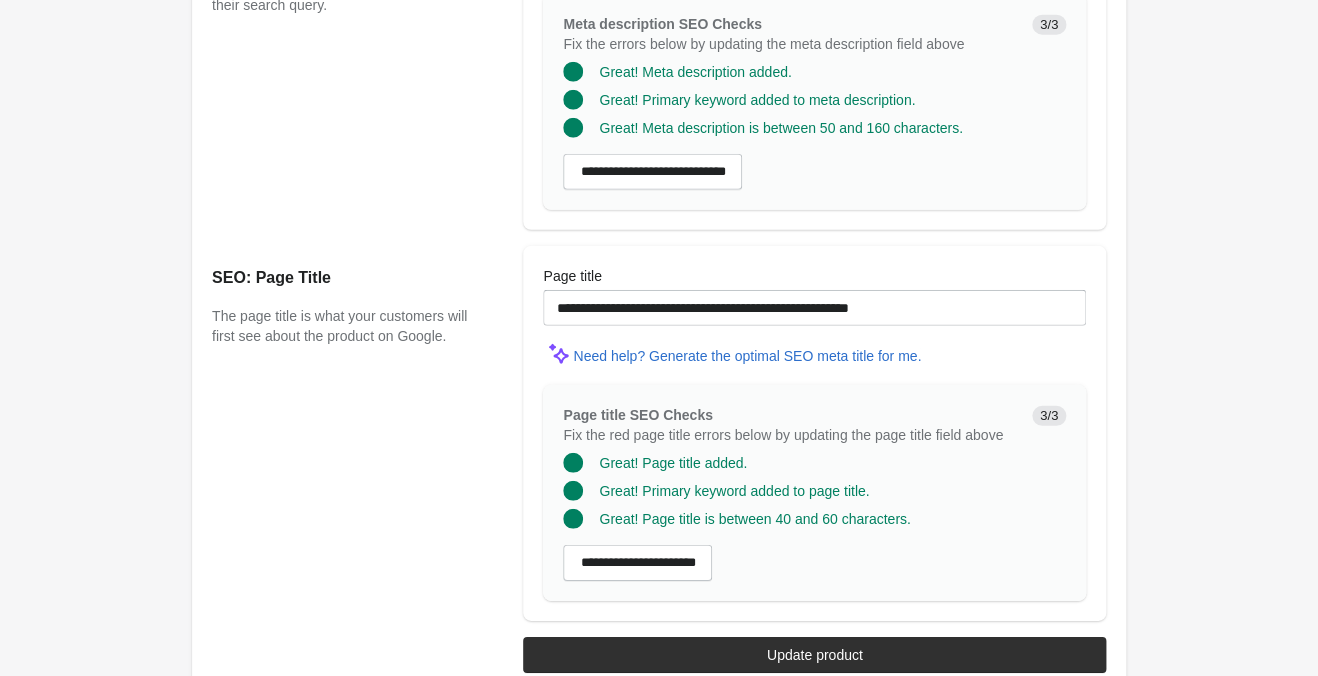 scroll, scrollTop: 1776, scrollLeft: 0, axis: vertical 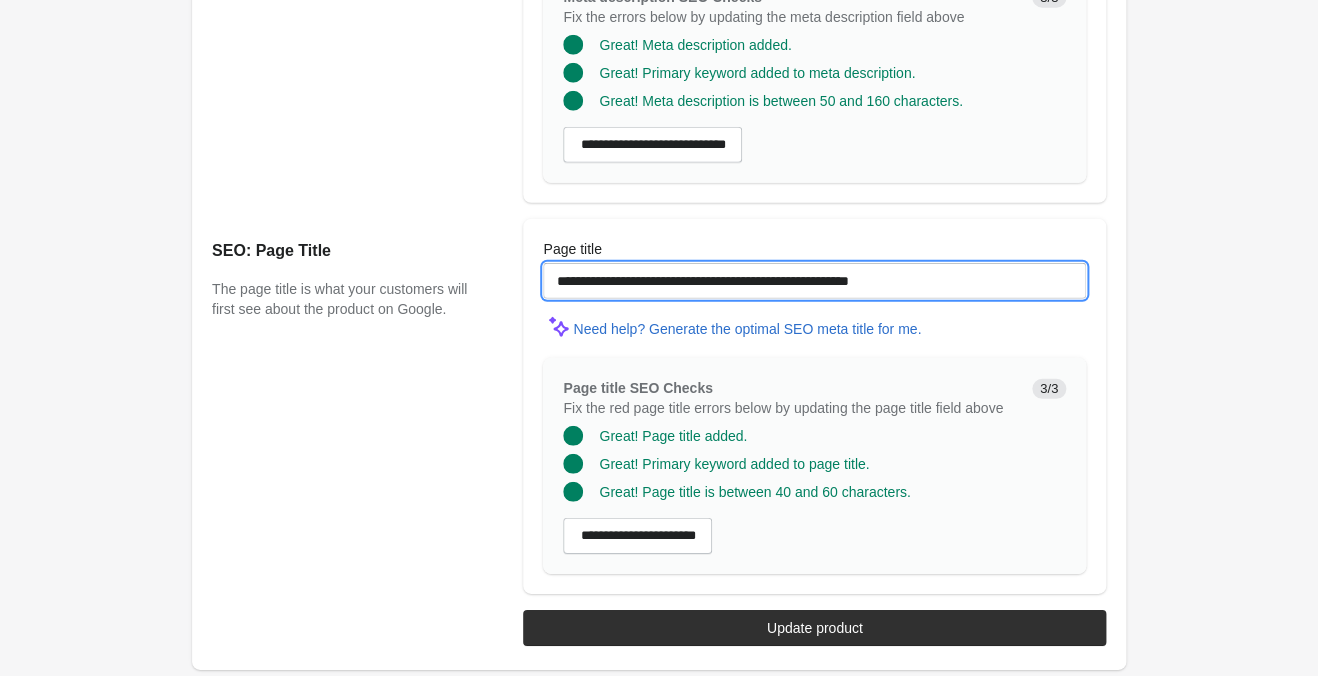 click on "**********" at bounding box center [814, 281] 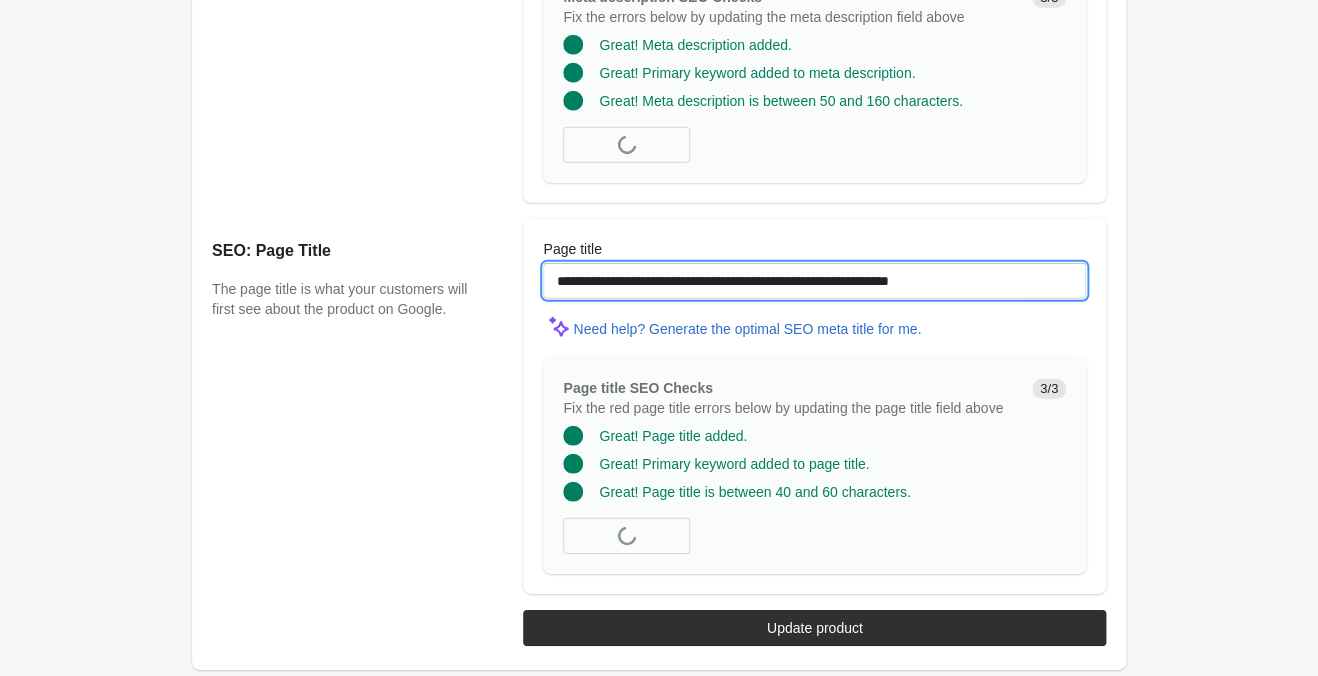 click on "**********" at bounding box center [814, 281] 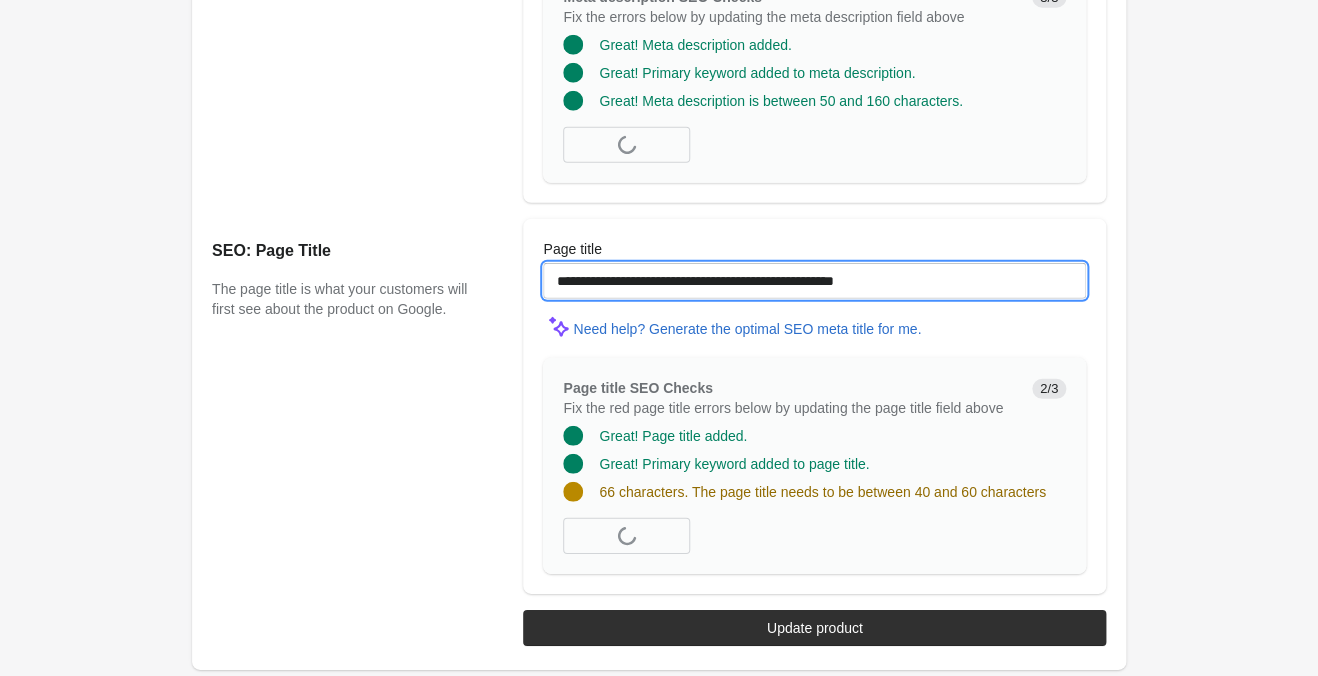 type on "**********" 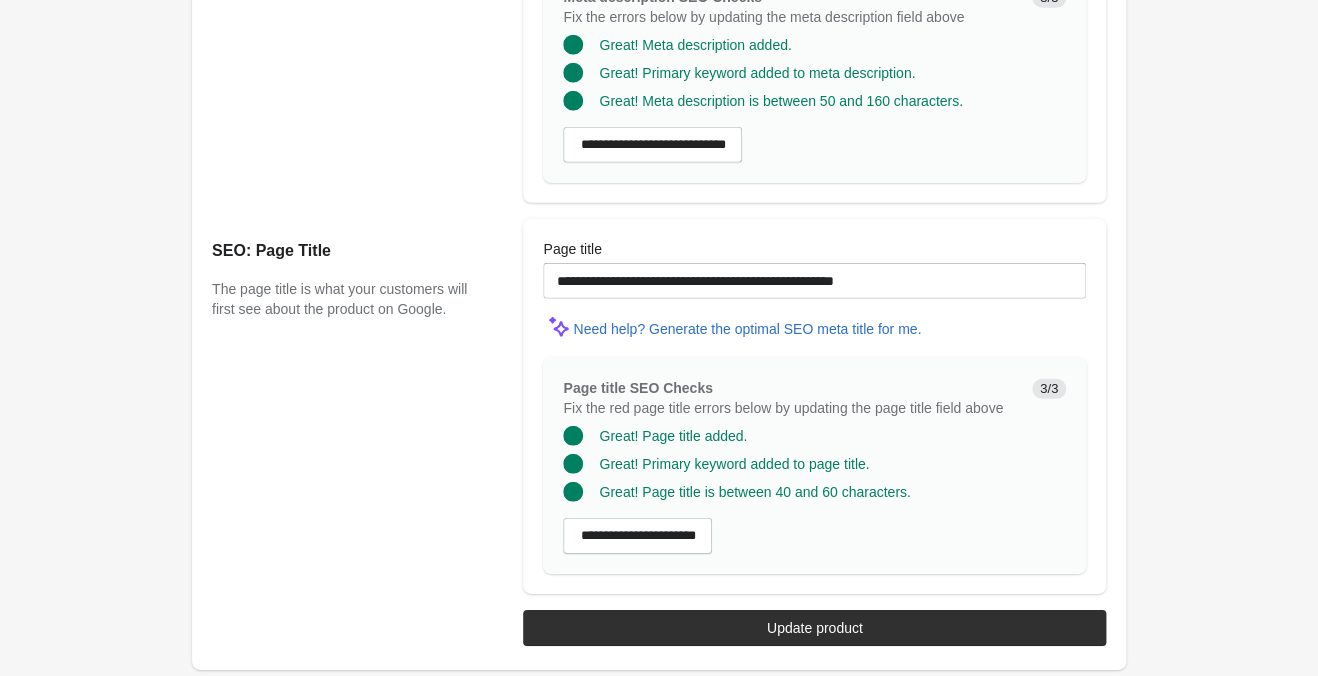 click on "[PRODUCT] [PRODUCT] [PRODUCT] ♡
Open on Shopify
Open on Shopify" at bounding box center (659, -549) 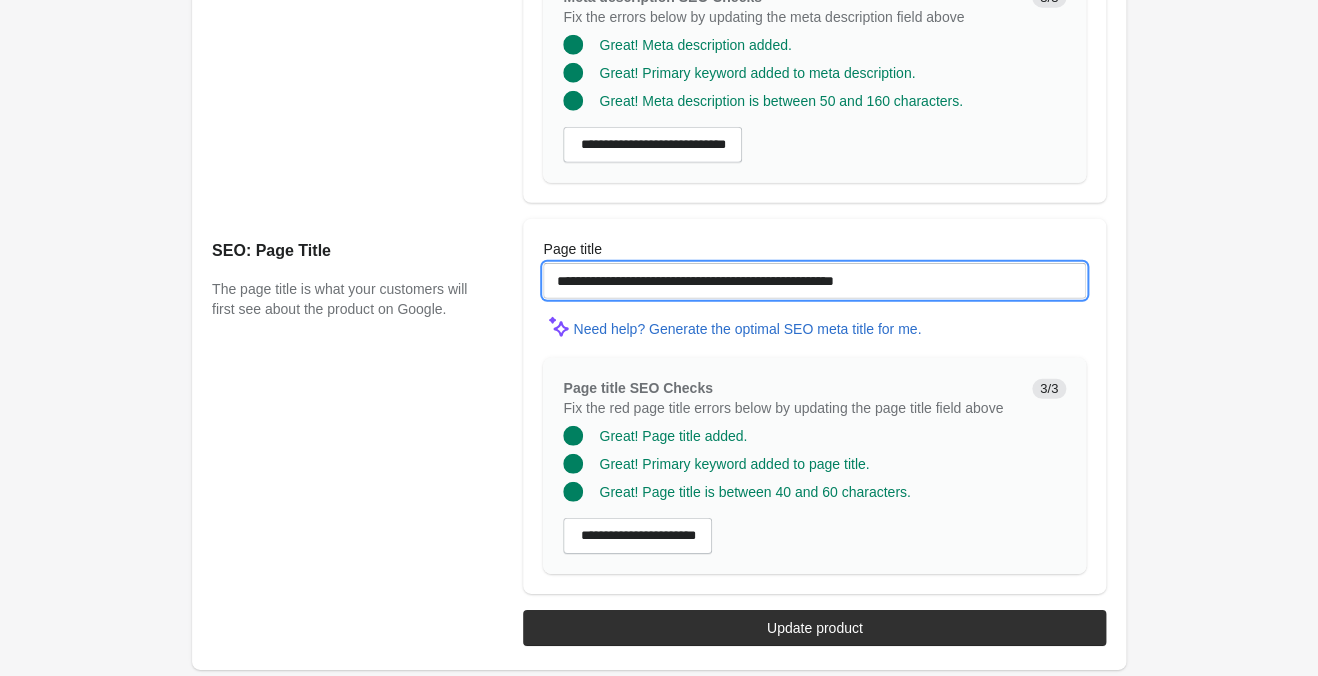 click on "**********" at bounding box center (814, 281) 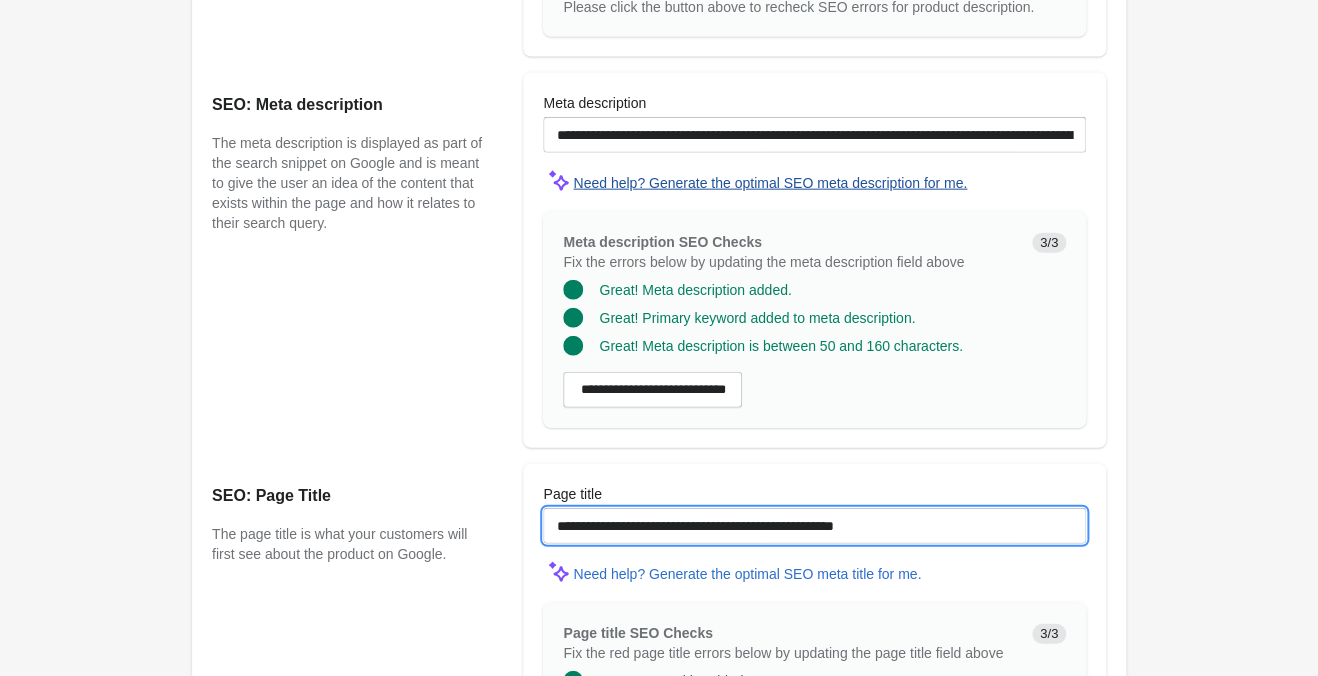 scroll, scrollTop: 1356, scrollLeft: 0, axis: vertical 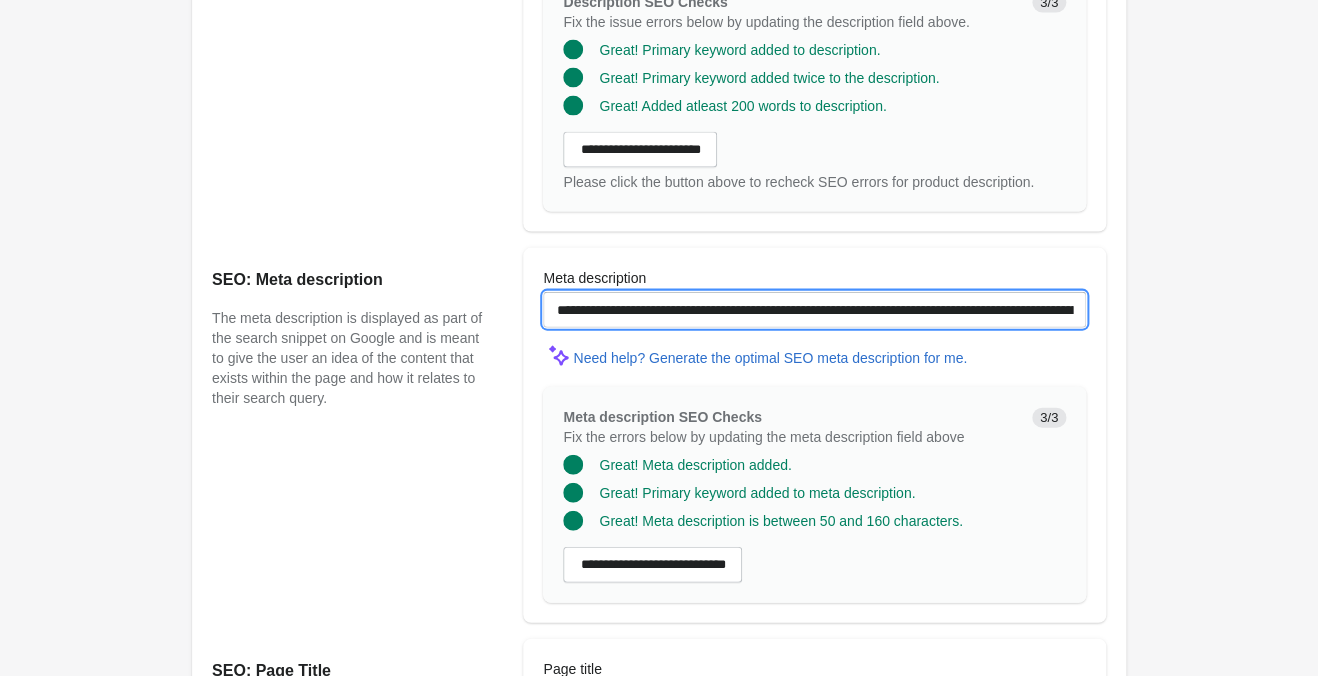 click on "**********" at bounding box center (814, 310) 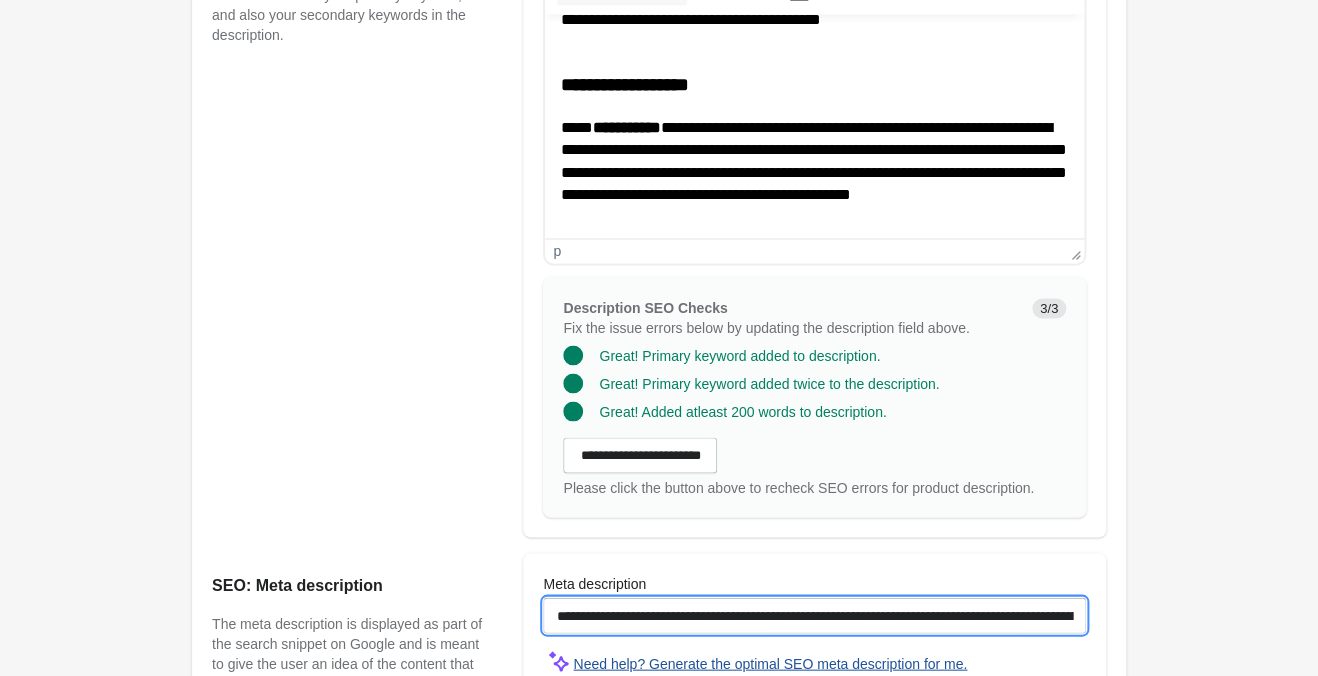scroll, scrollTop: 936, scrollLeft: 0, axis: vertical 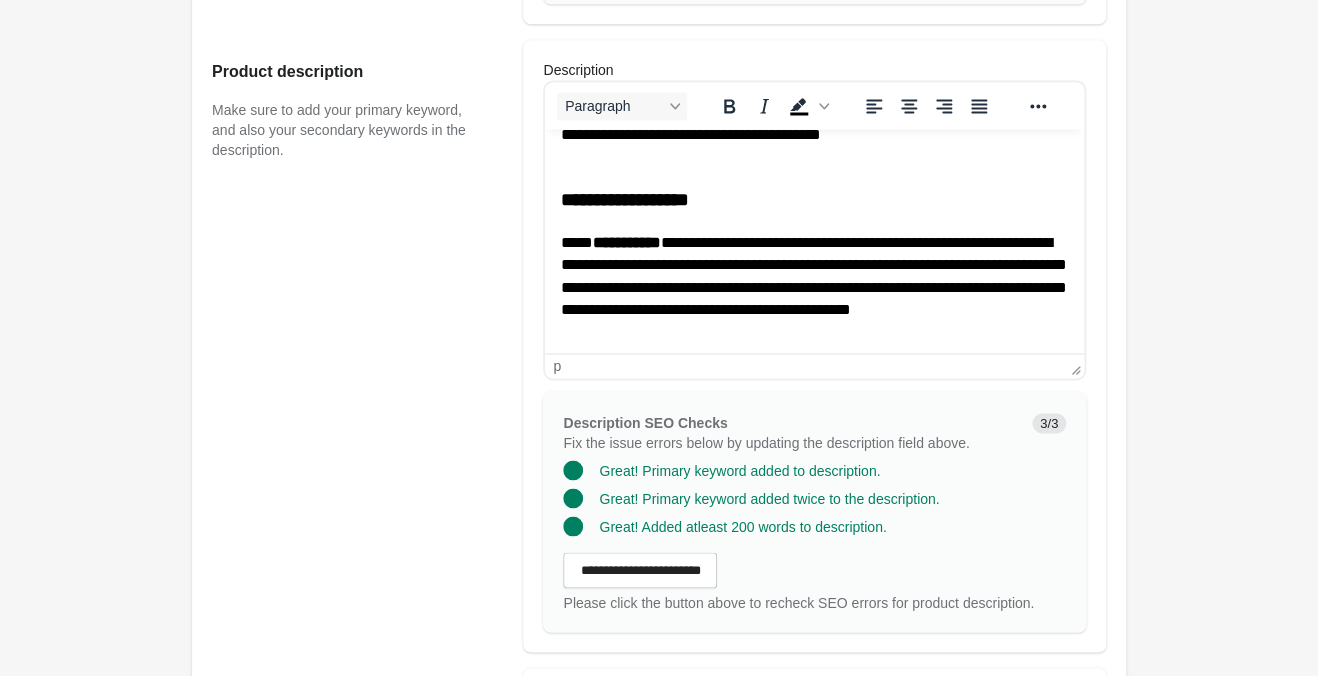 click on "**********" at bounding box center [814, 288] 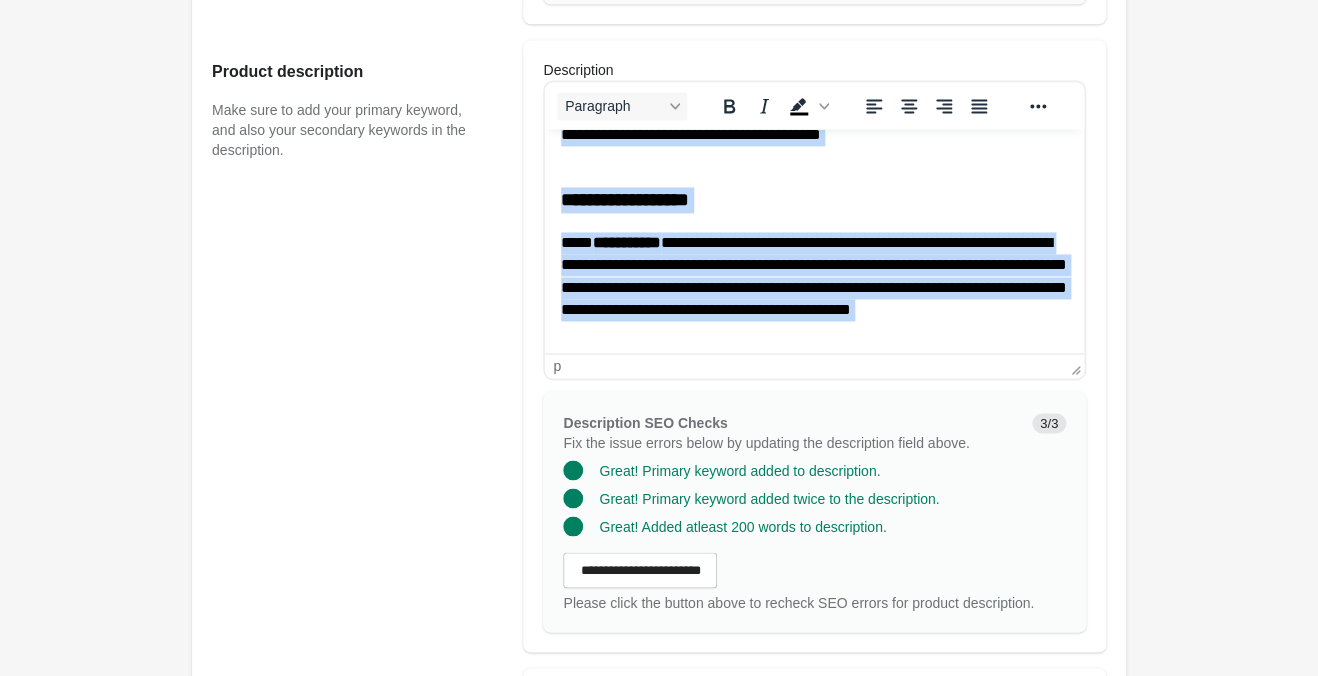 copy on "**********" 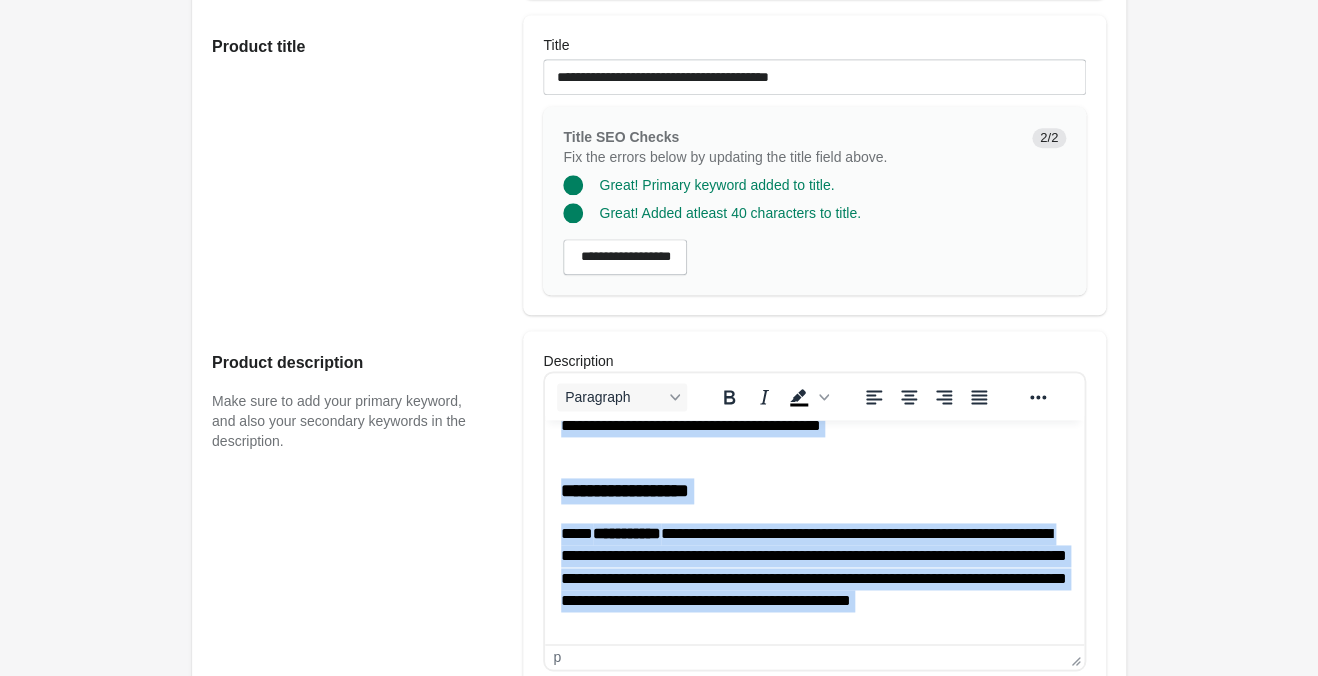 scroll, scrollTop: 516, scrollLeft: 0, axis: vertical 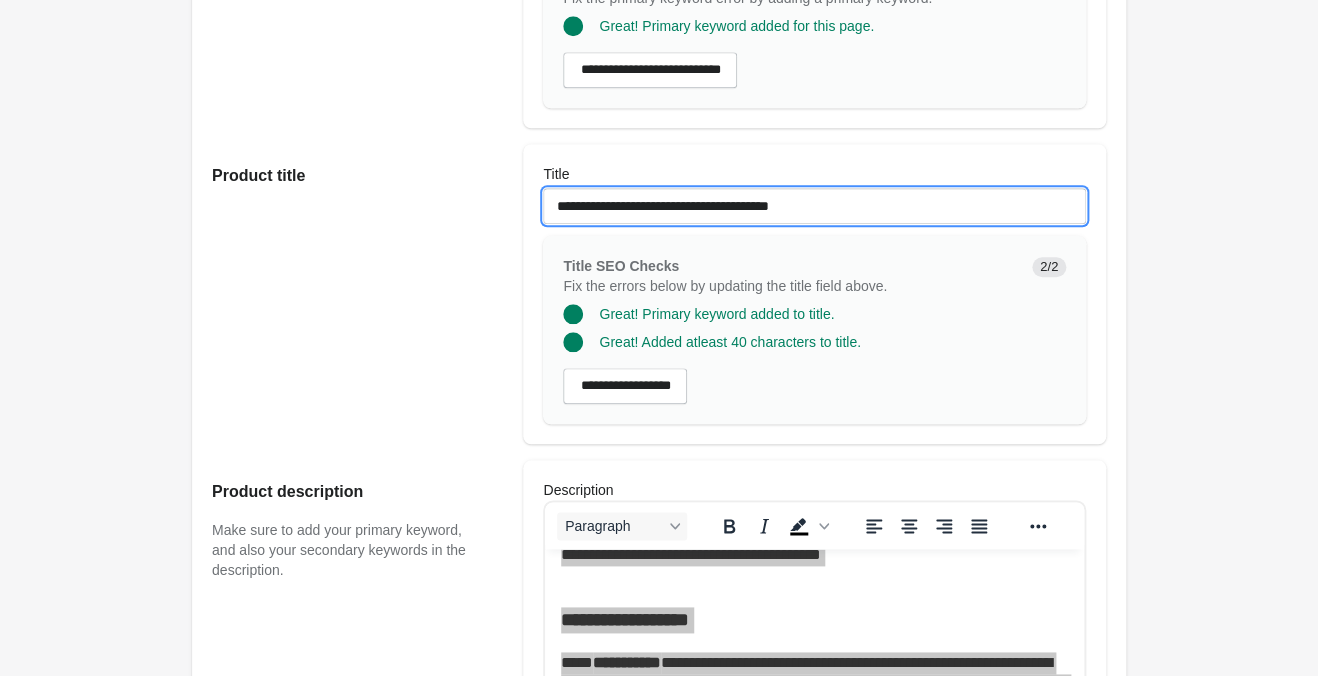 click on "**********" at bounding box center [814, 206] 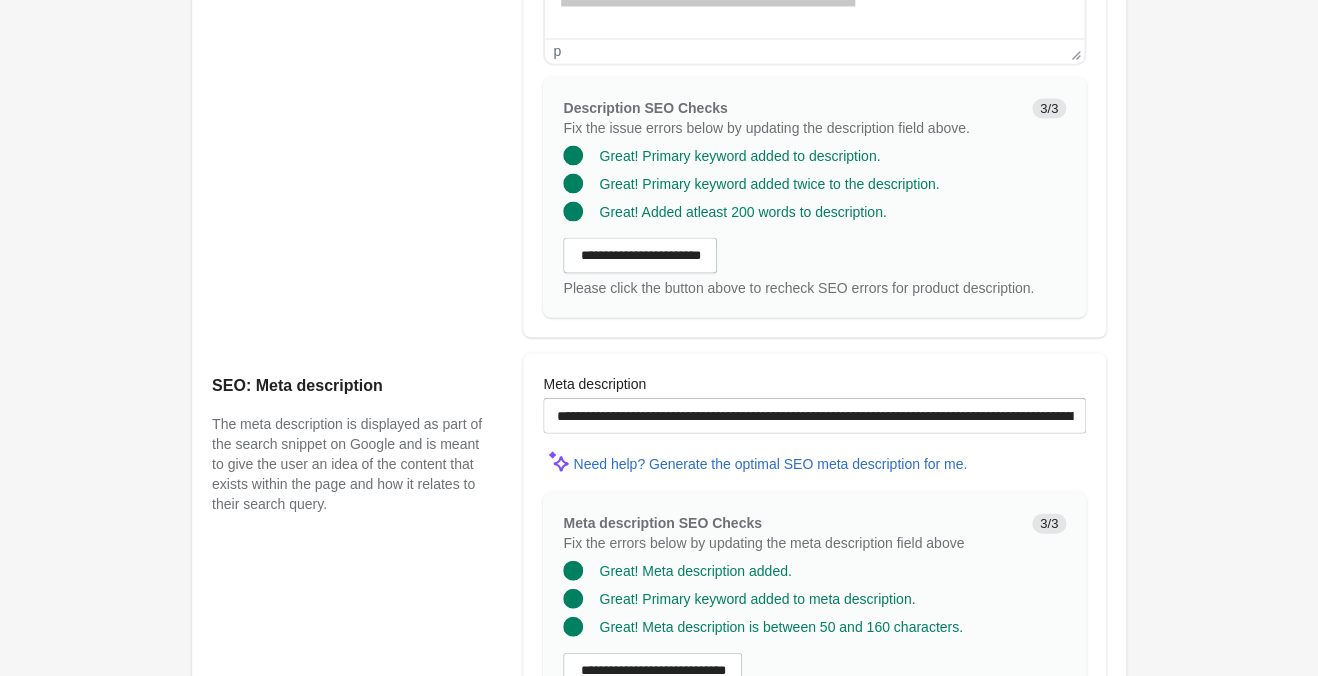 scroll, scrollTop: 1776, scrollLeft: 0, axis: vertical 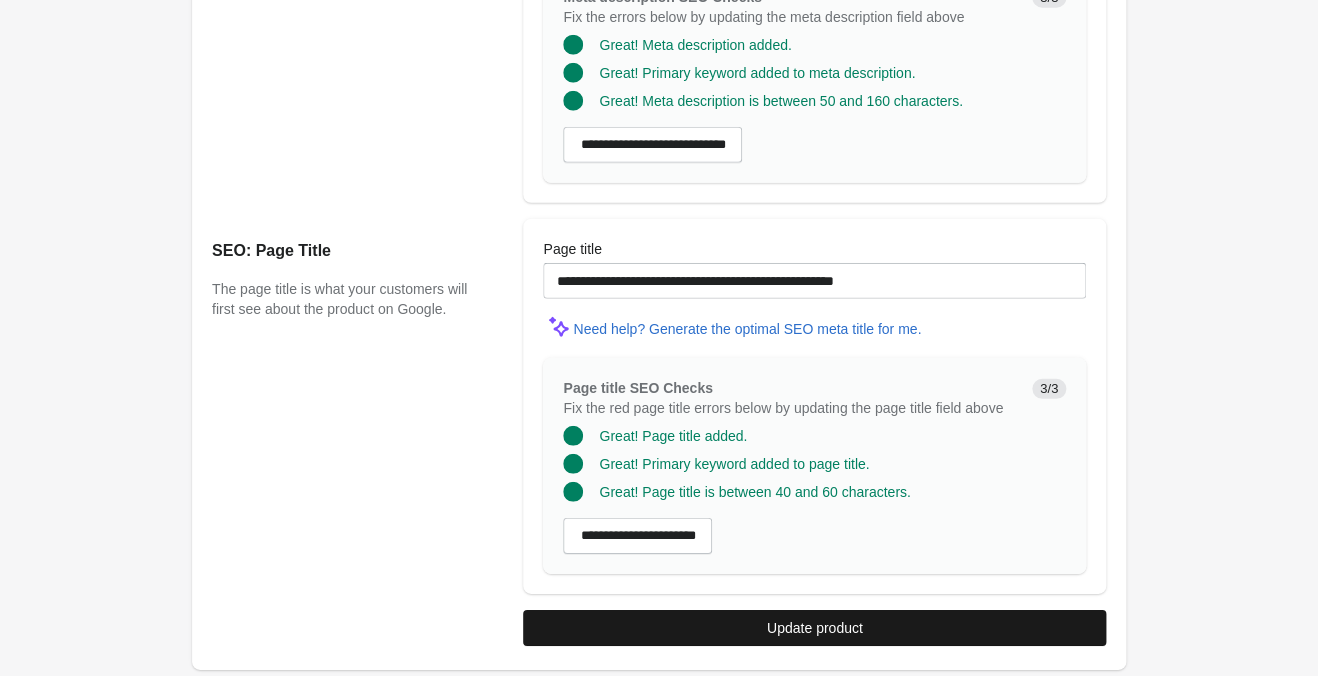 click on "Update product" at bounding box center (814, 628) 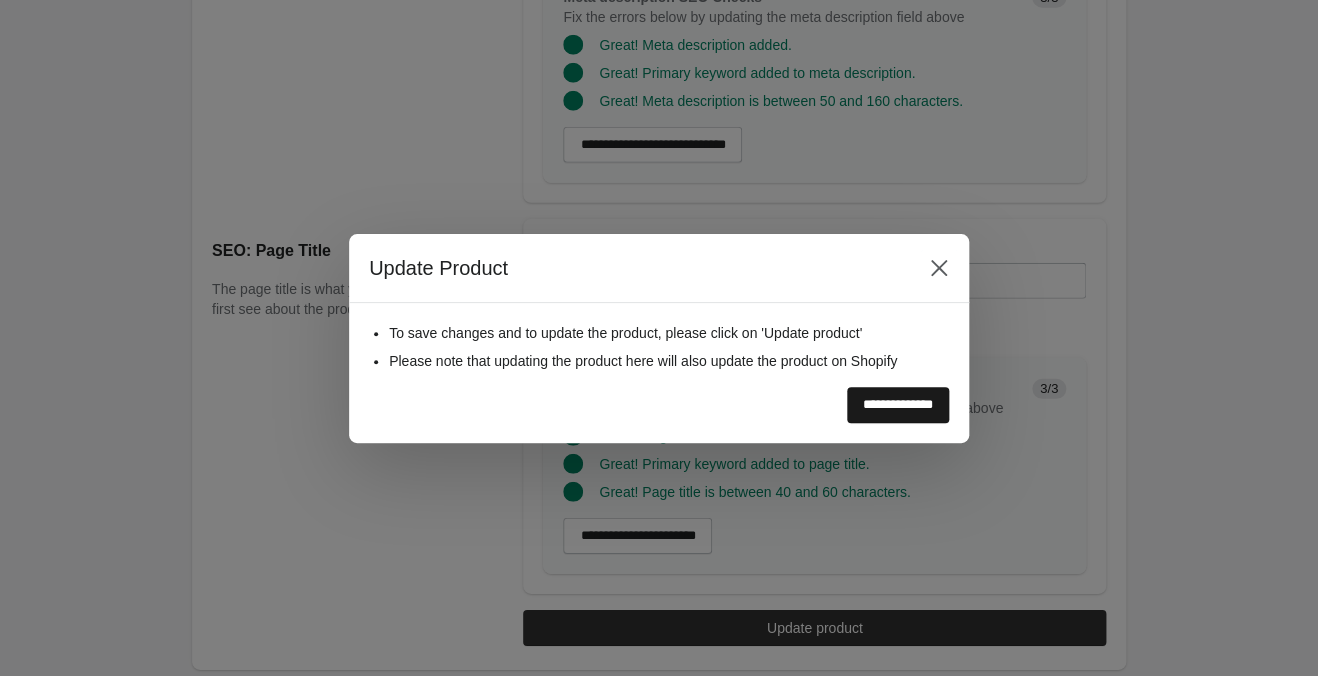 click on "**********" at bounding box center [898, 405] 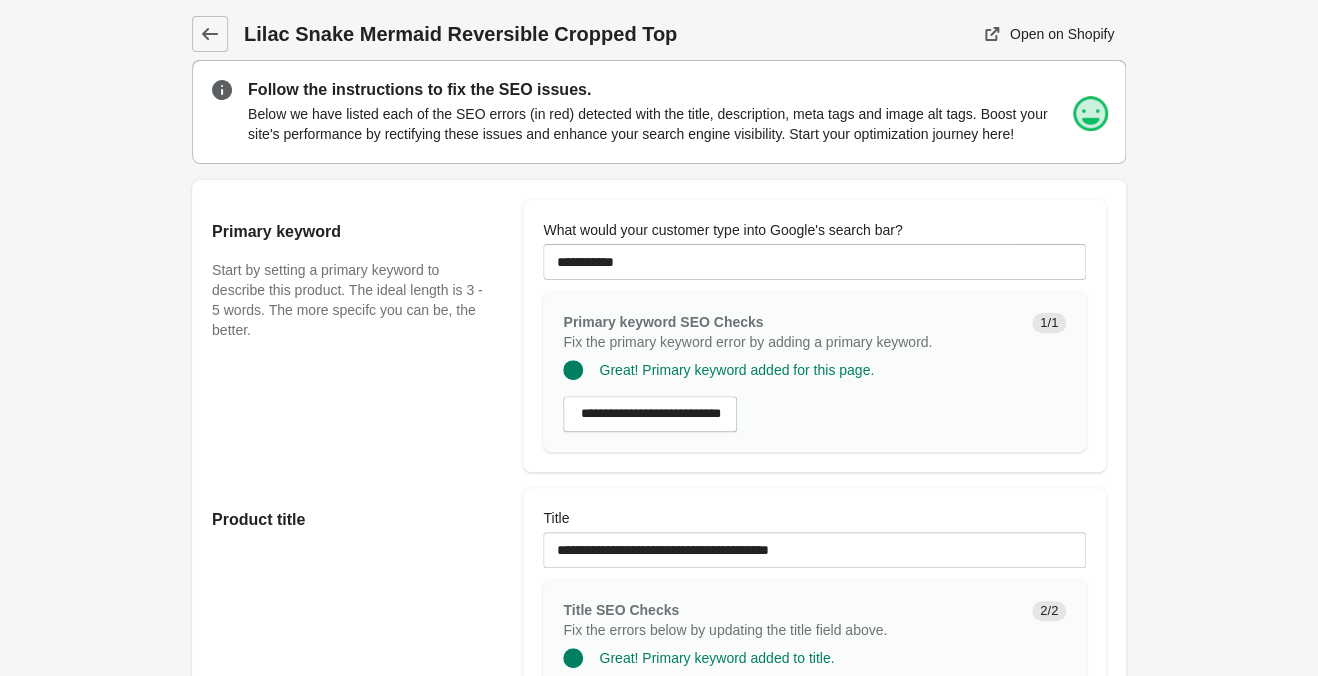 scroll, scrollTop: 0, scrollLeft: 0, axis: both 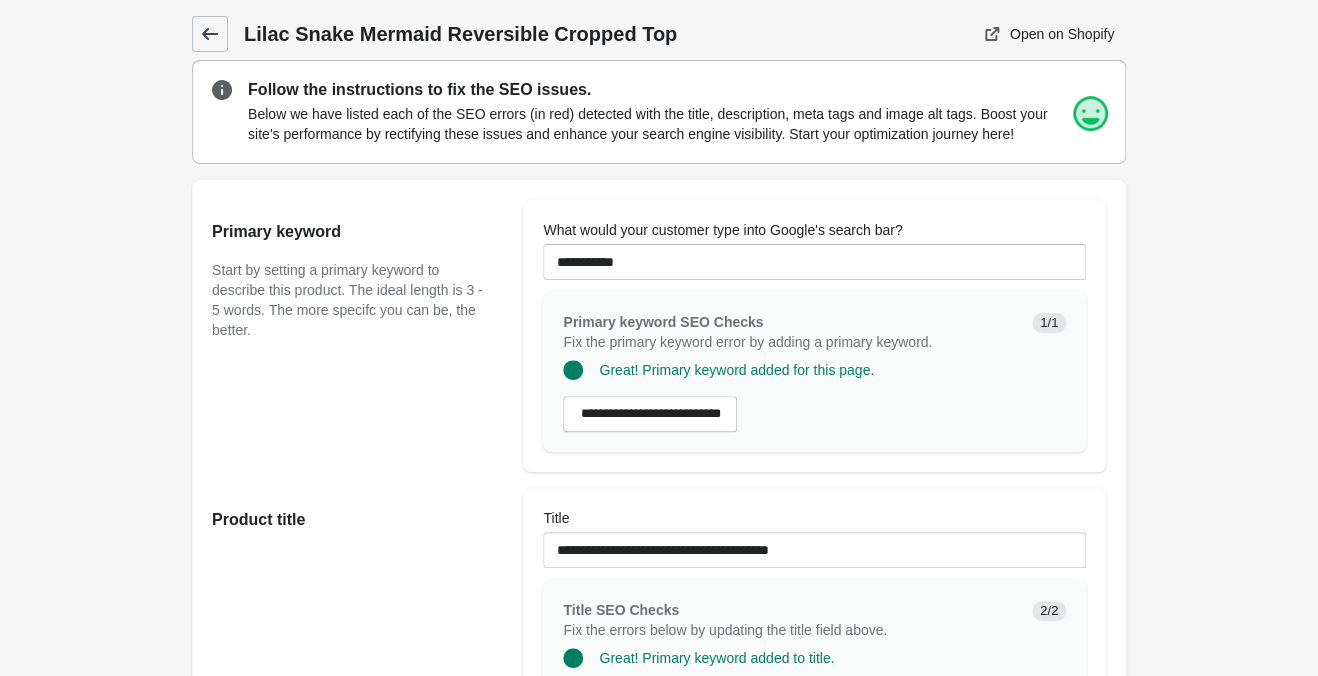 click 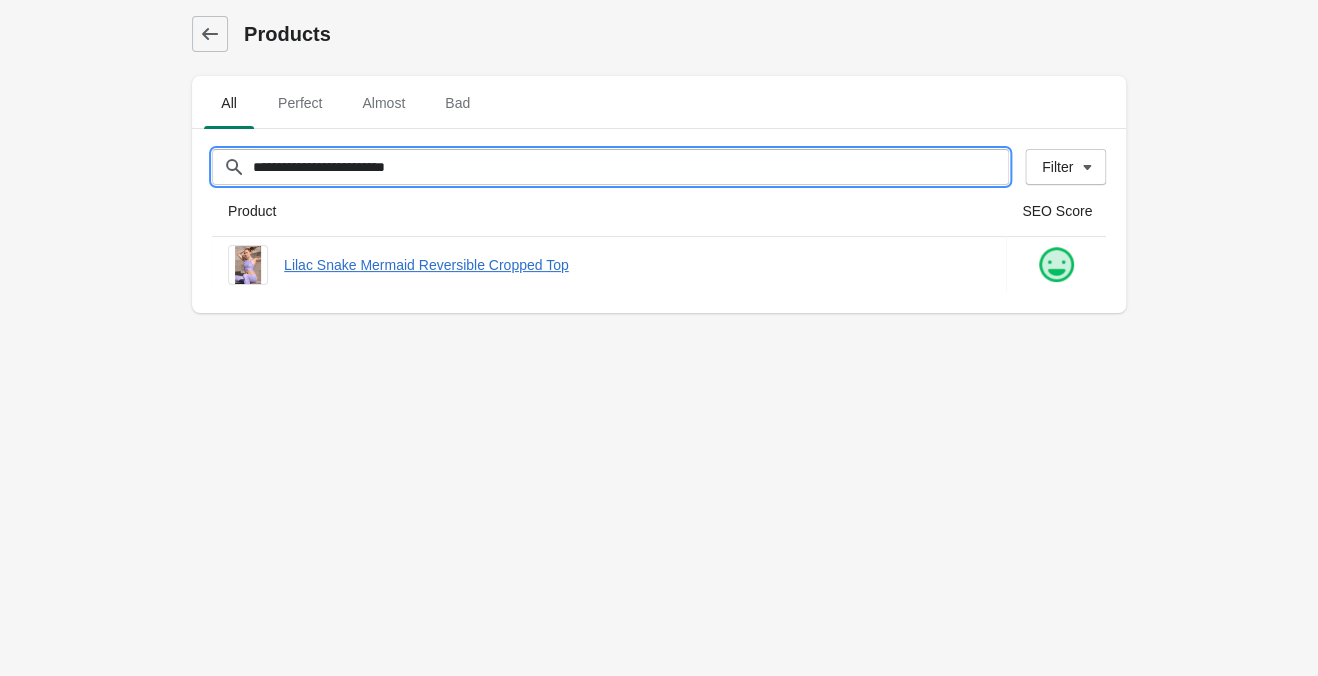 drag, startPoint x: 548, startPoint y: 163, endPoint x: -282, endPoint y: 145, distance: 830.1951 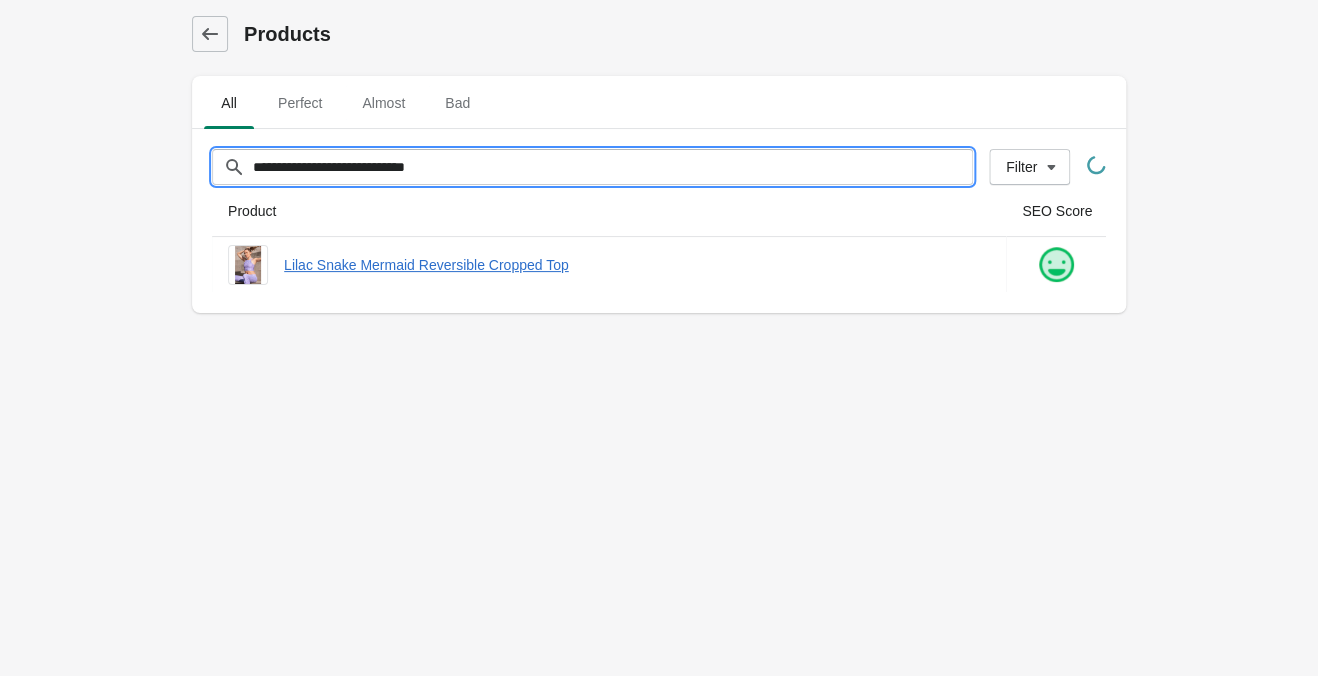 type on "**********" 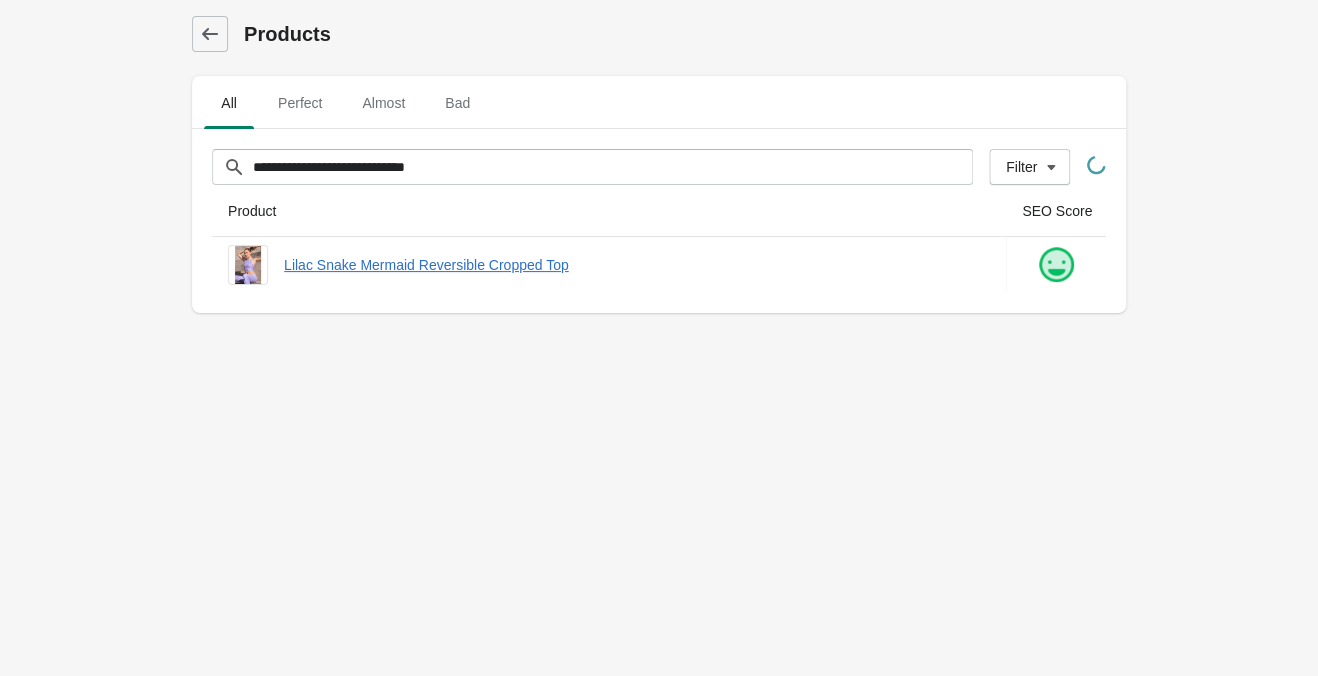click on "**********" at bounding box center (659, 338) 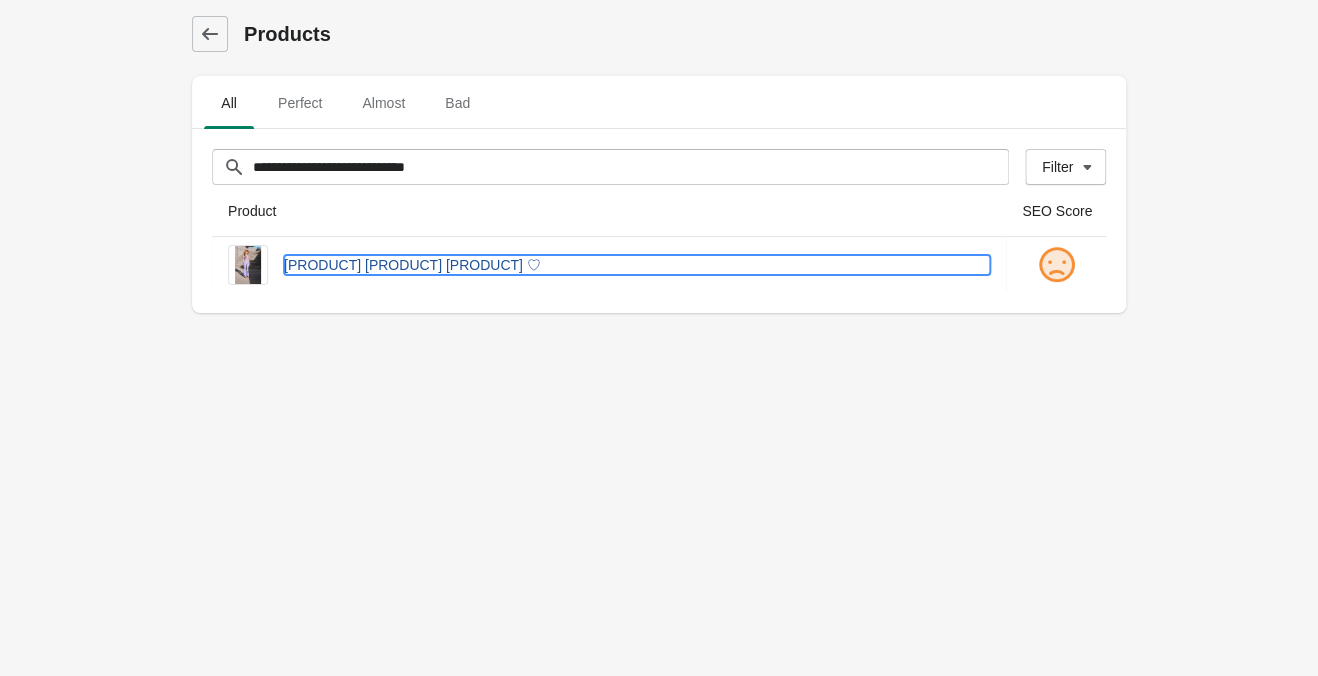 click on "[PRODUCT] [PRODUCT] [PRODUCT] ♡" at bounding box center [637, 265] 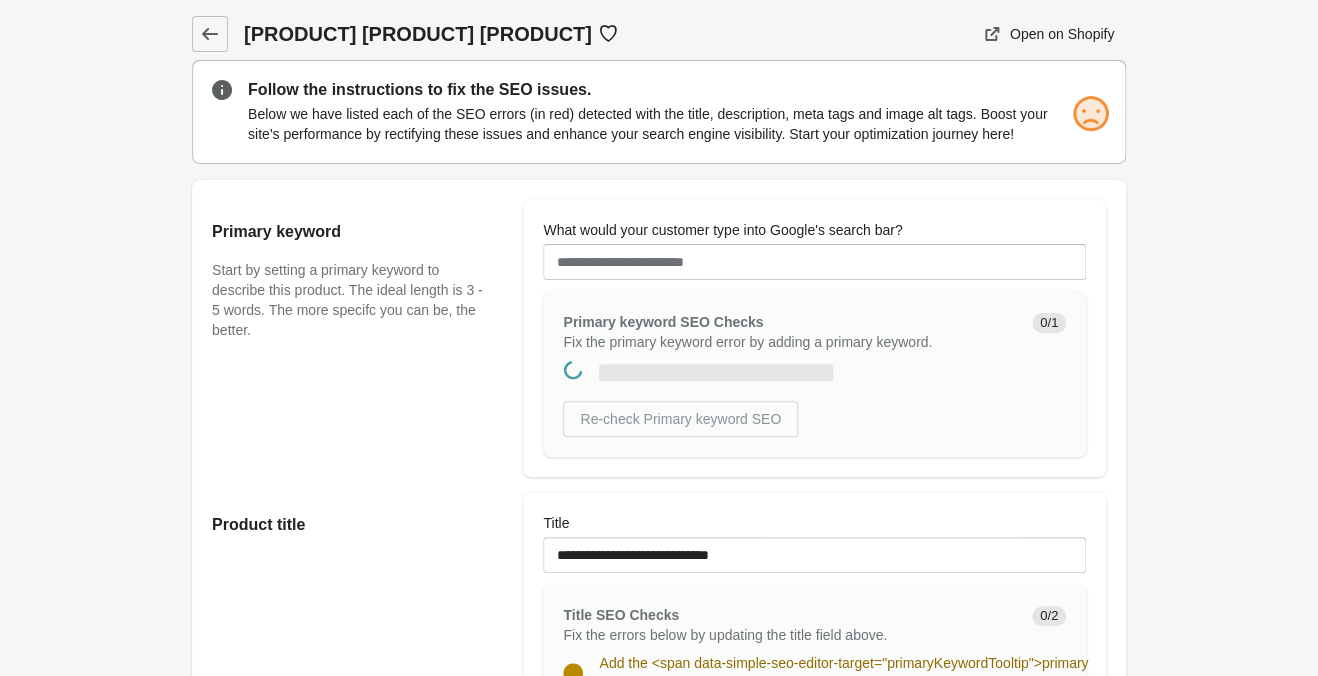 scroll, scrollTop: 0, scrollLeft: 0, axis: both 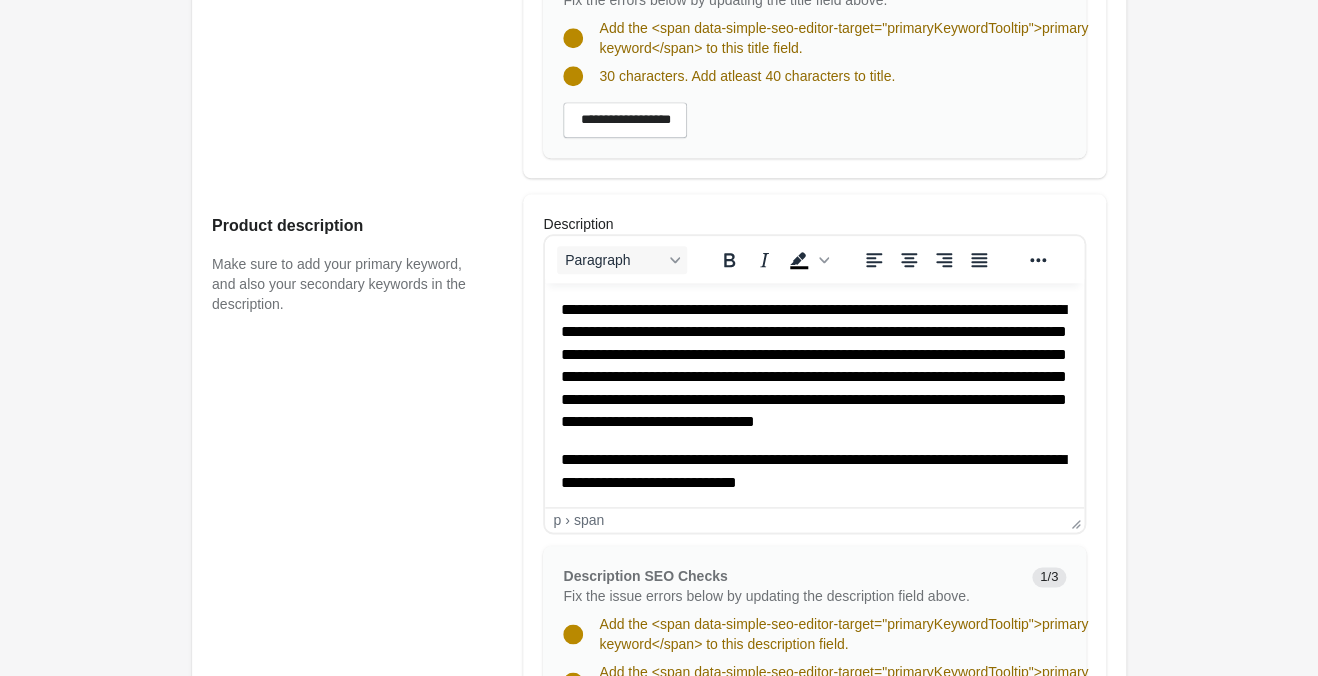 click on "**********" at bounding box center (814, 365) 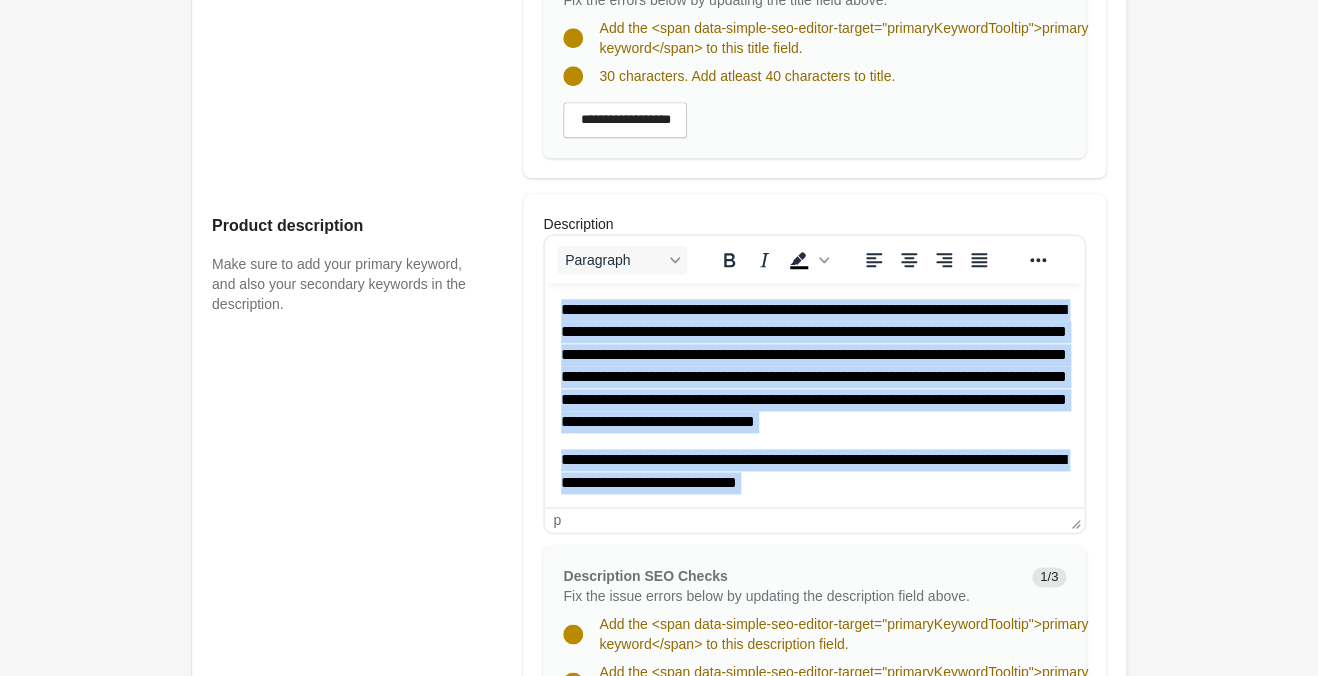 copy on "**********" 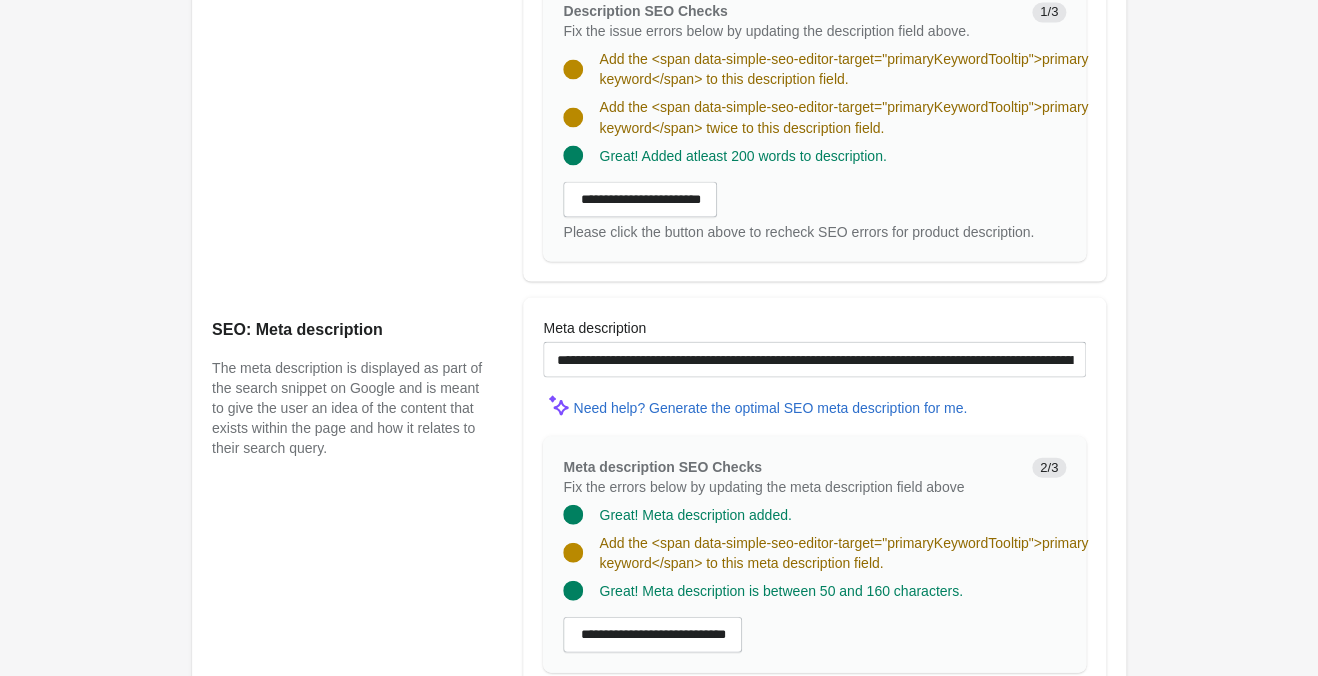scroll, scrollTop: 1260, scrollLeft: 0, axis: vertical 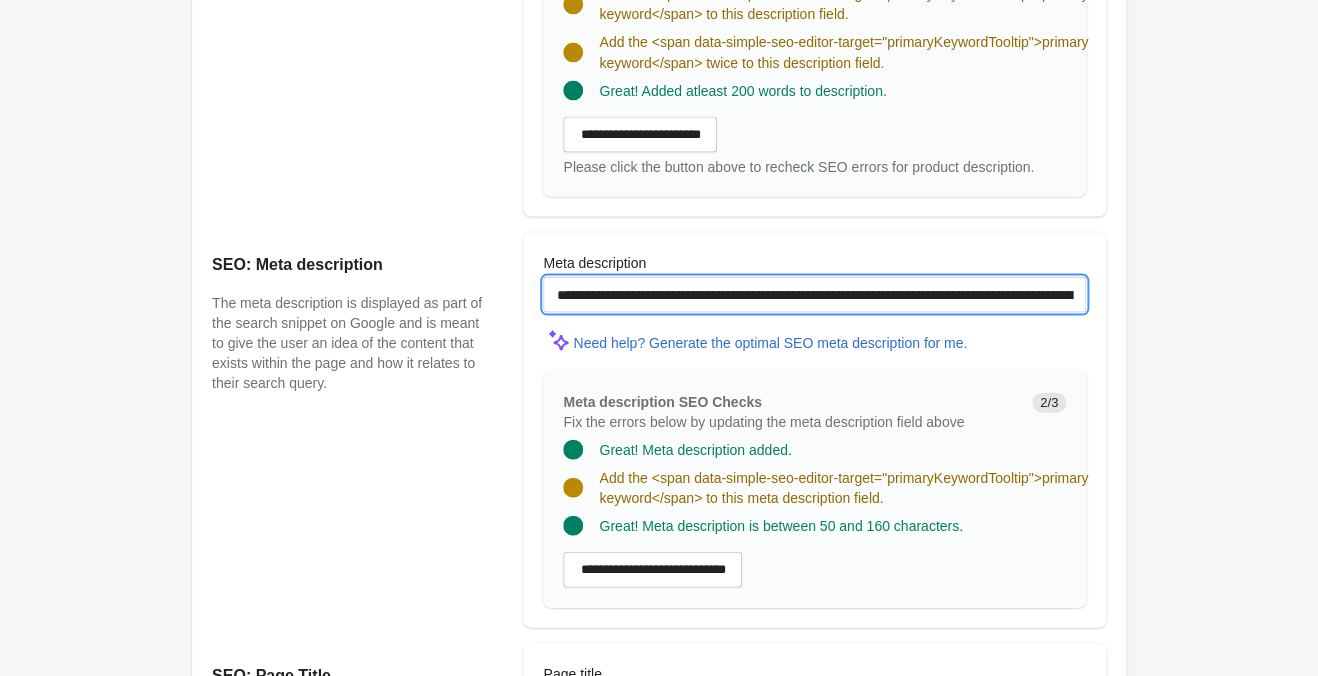 click on "**********" at bounding box center (814, 294) 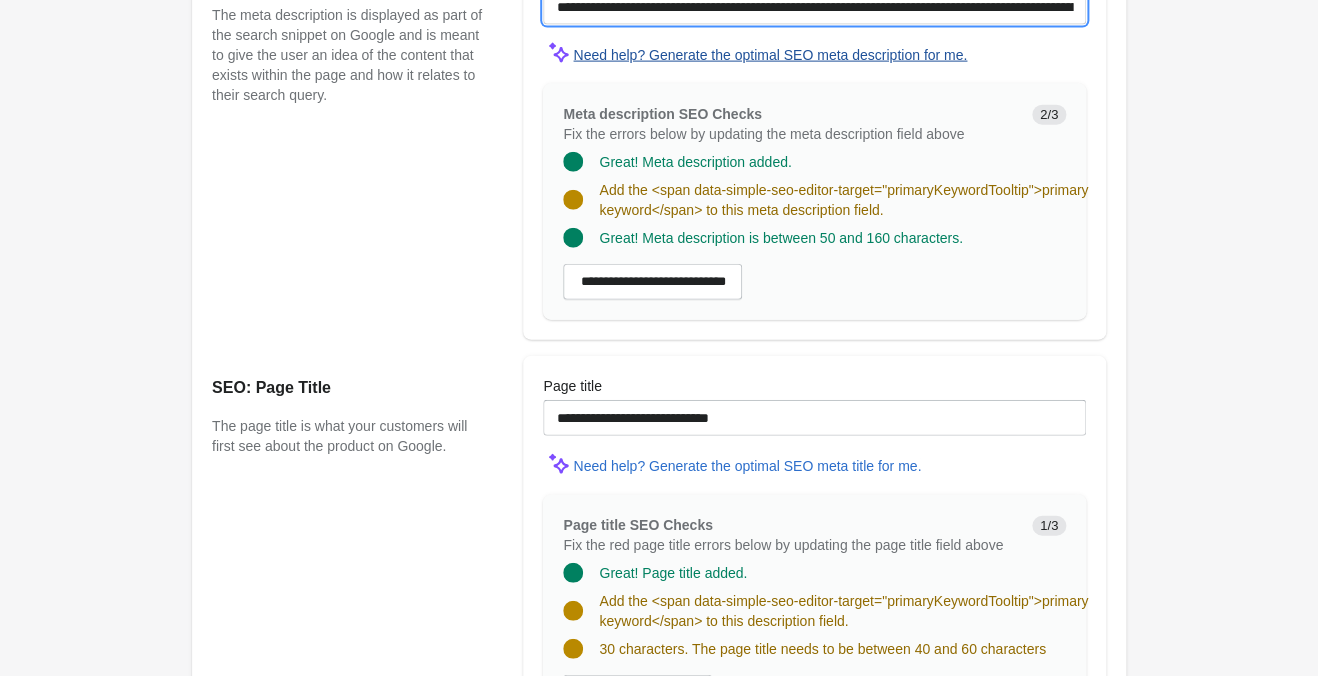 scroll, scrollTop: 1575, scrollLeft: 0, axis: vertical 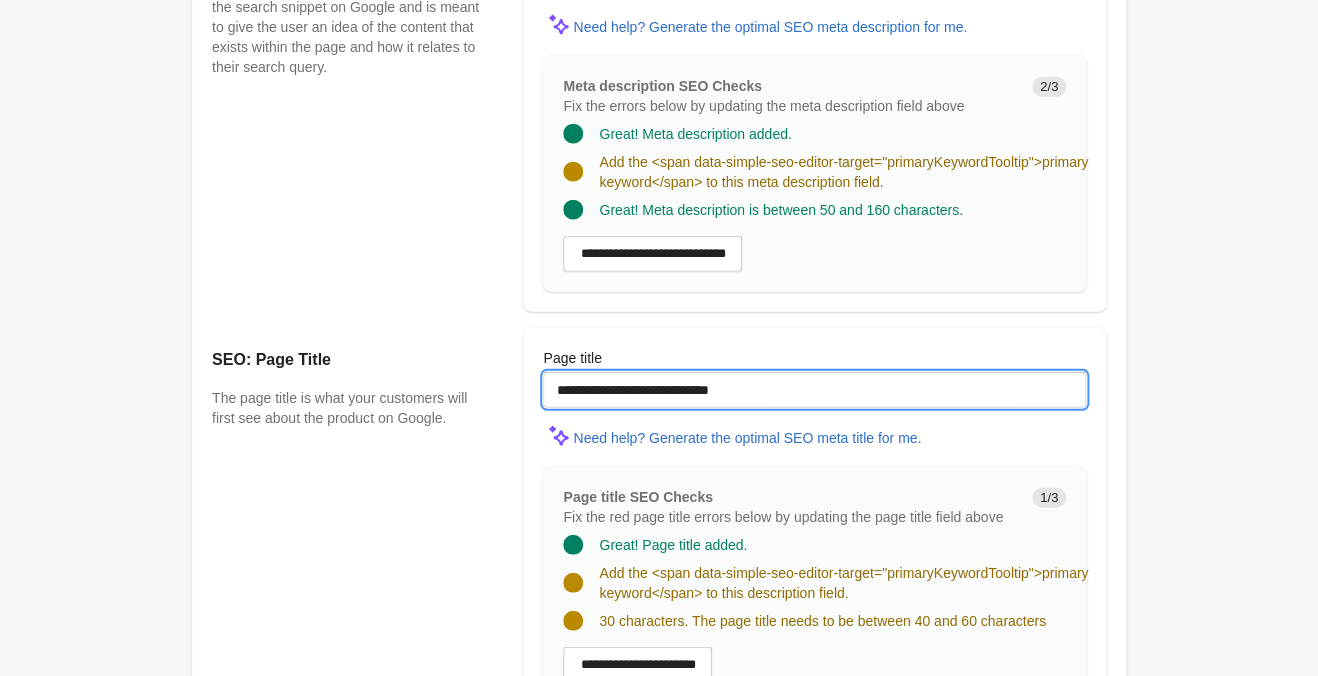 click on "**********" at bounding box center (814, 390) 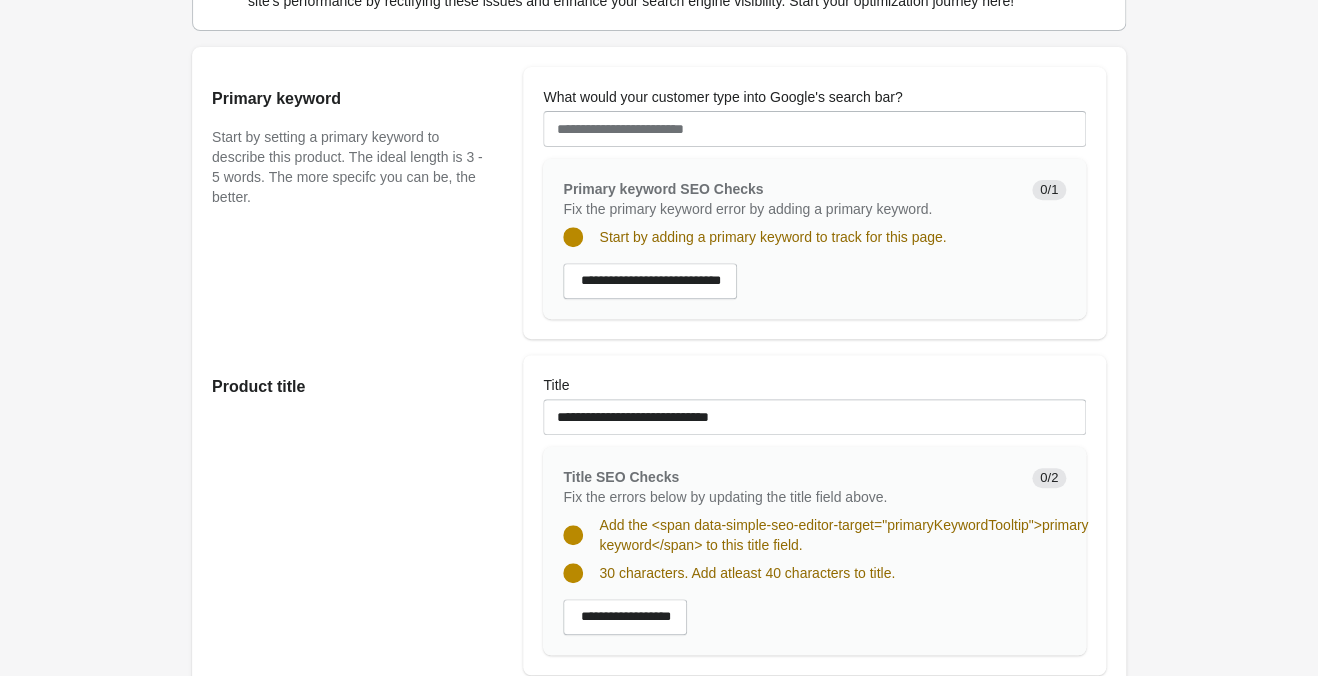 scroll, scrollTop: 0, scrollLeft: 0, axis: both 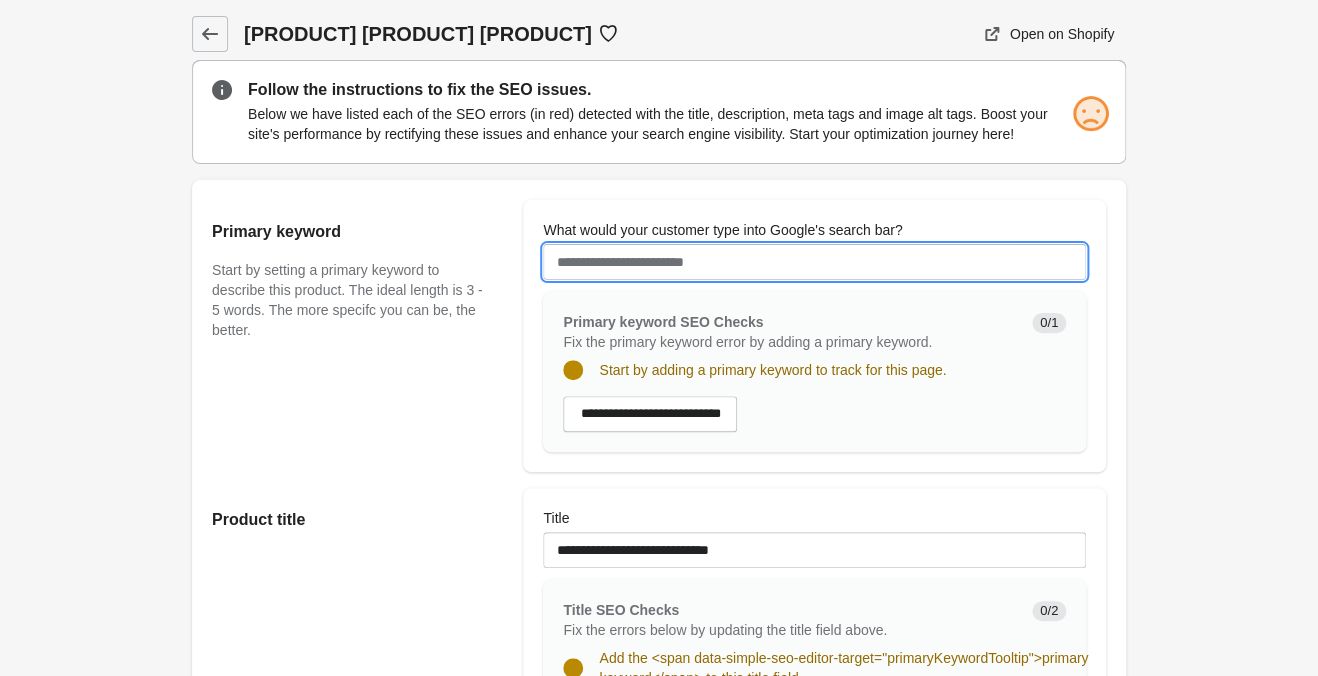 click on "What would your customer type into Google's search bar?" at bounding box center [814, 262] 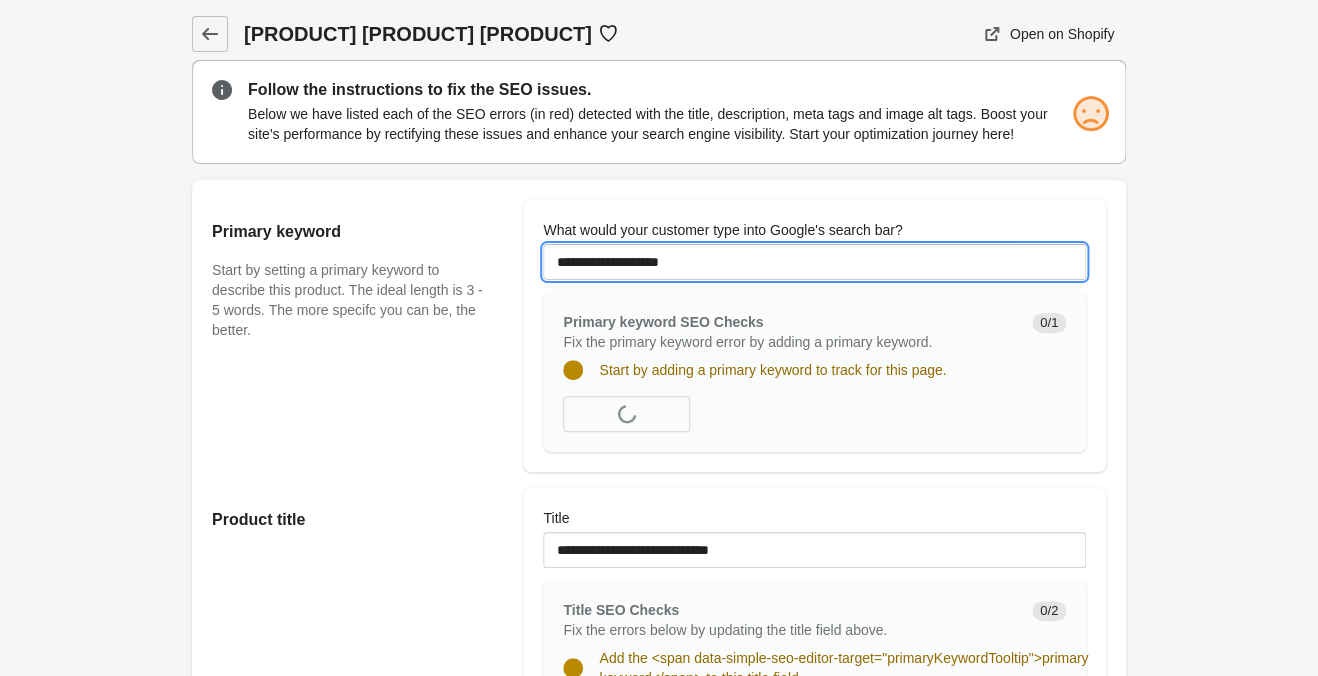 type on "**********" 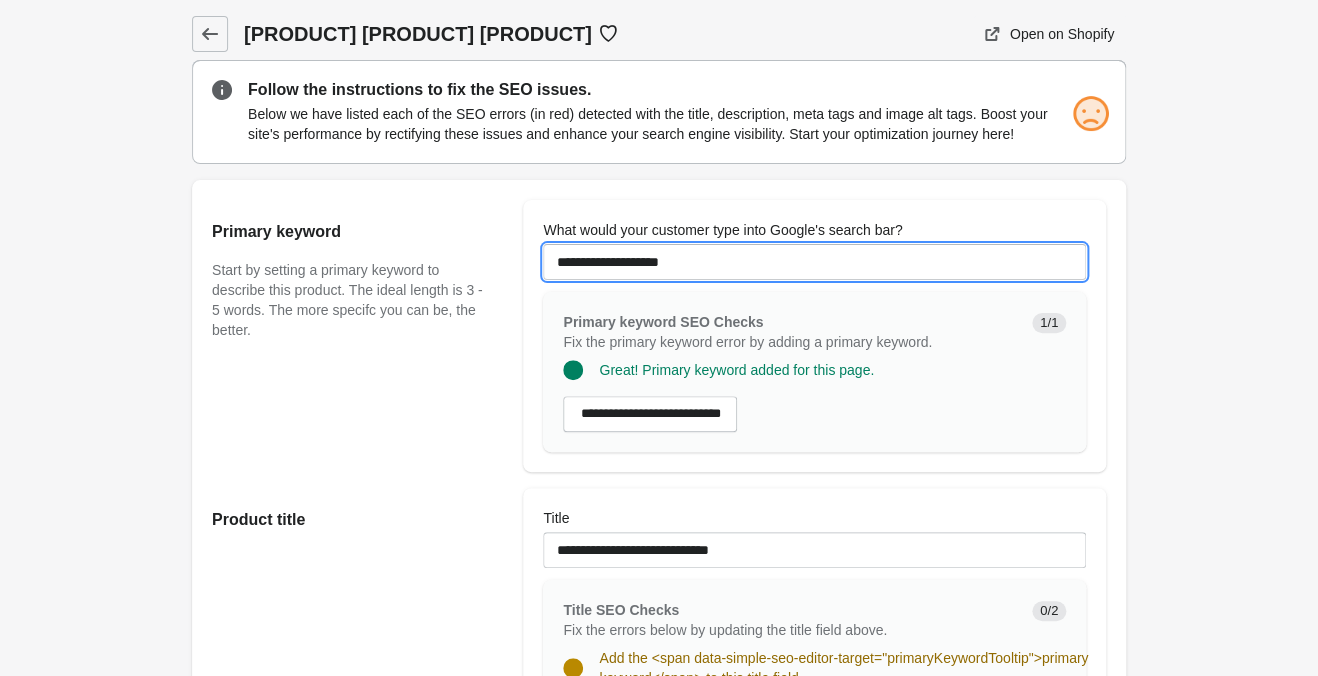 copy on "**********" 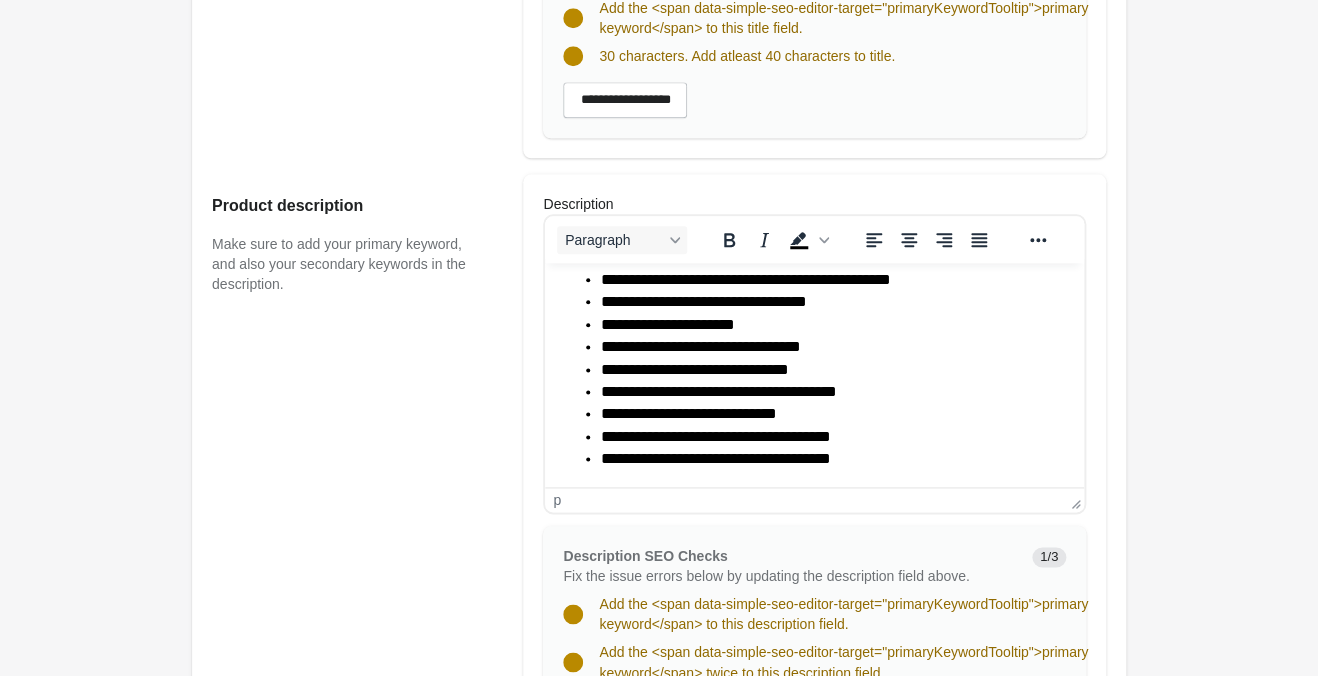scroll, scrollTop: 735, scrollLeft: 0, axis: vertical 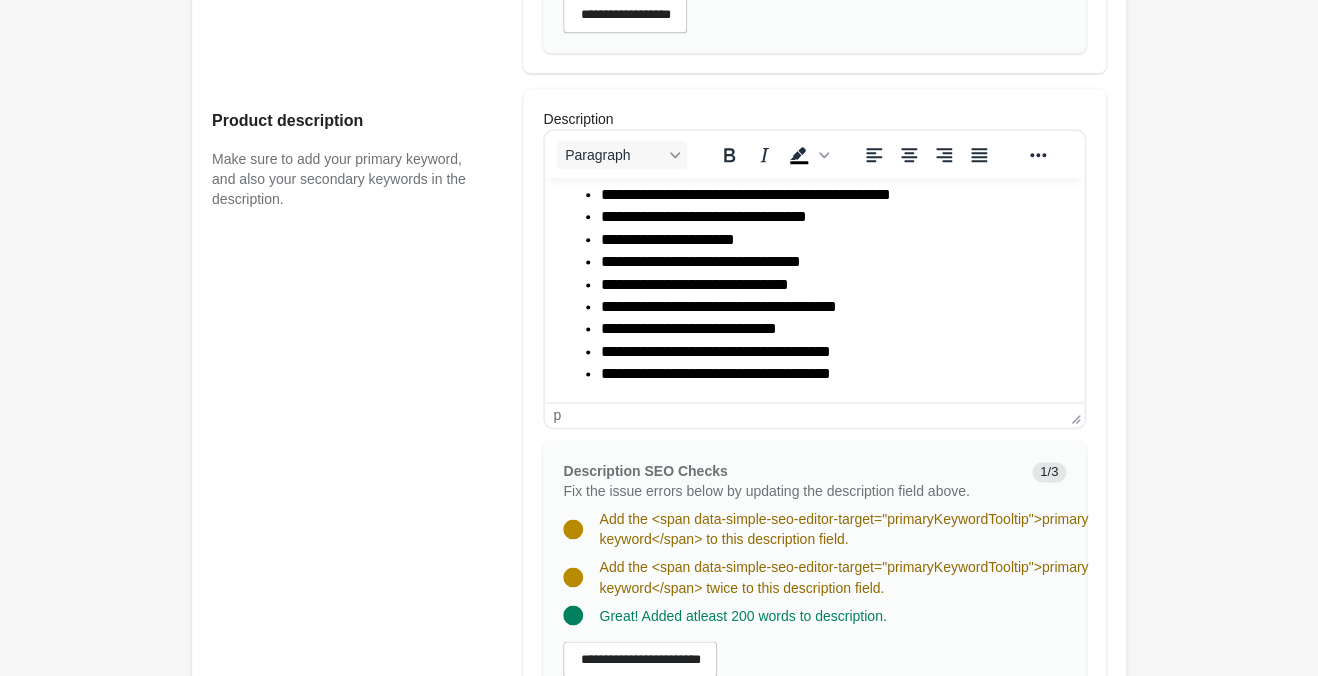 click on "**********" at bounding box center (719, 306) 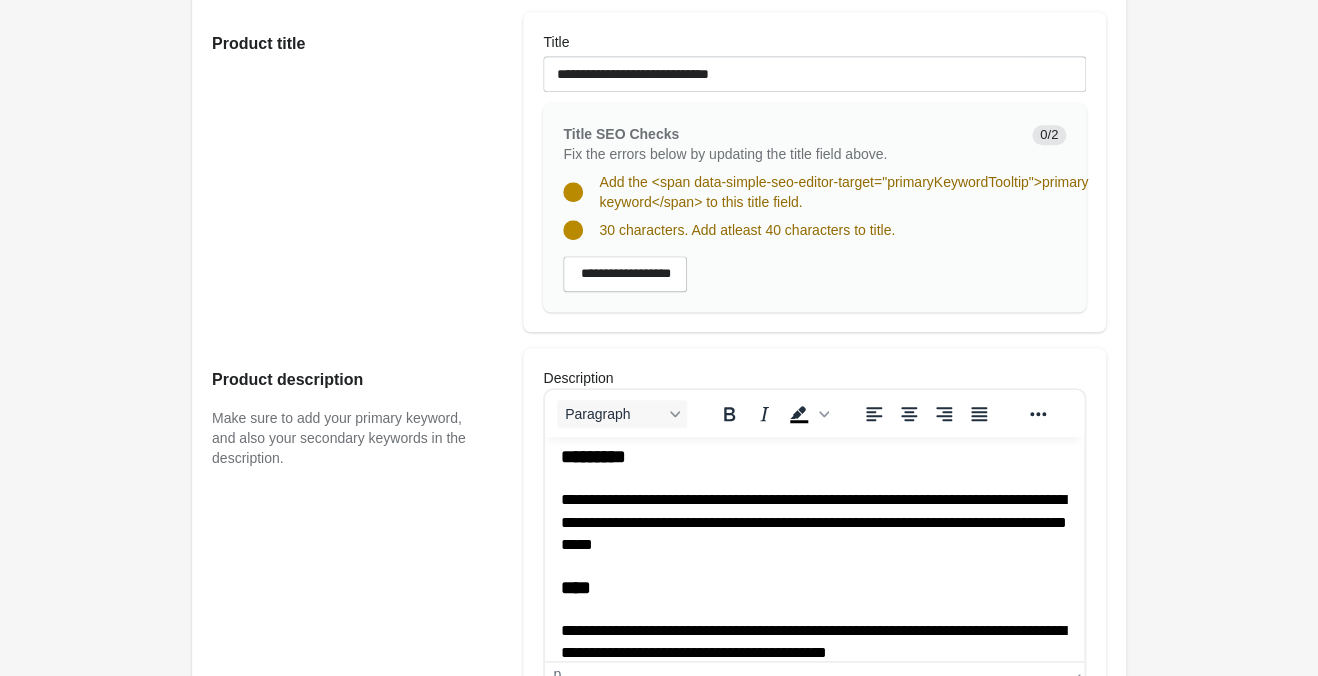 scroll, scrollTop: 315, scrollLeft: 0, axis: vertical 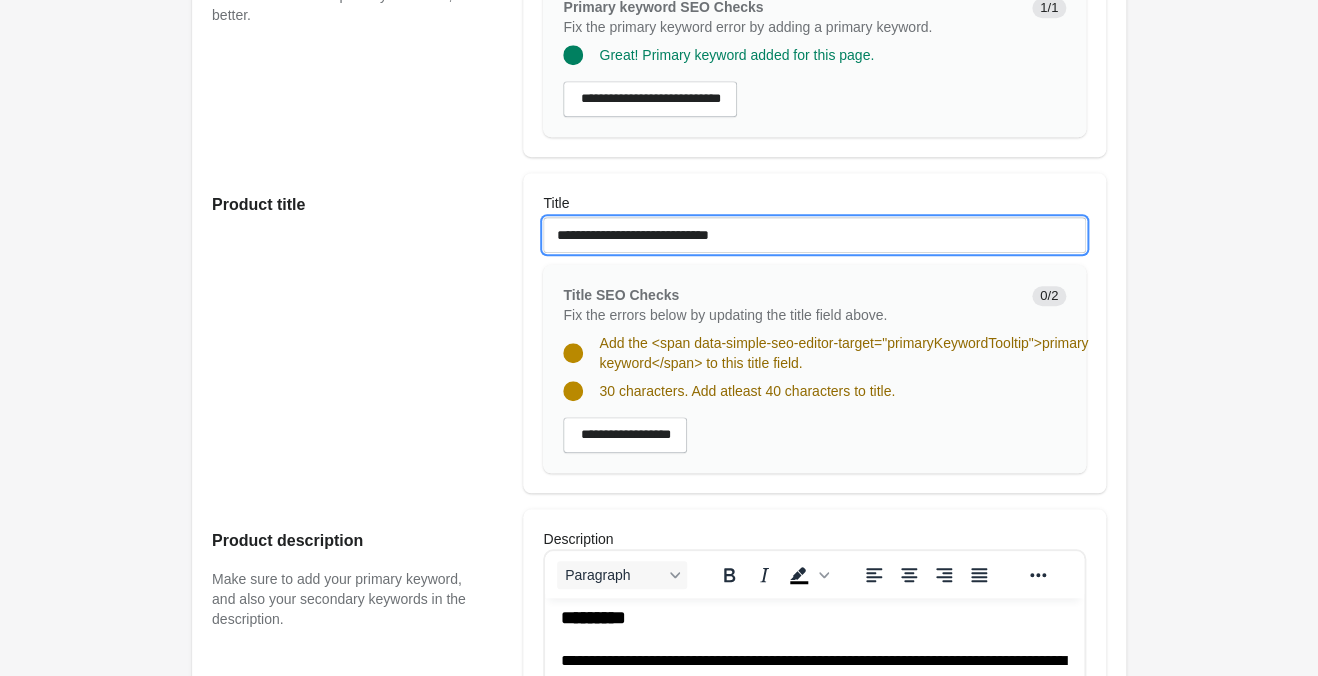 drag, startPoint x: 757, startPoint y: 241, endPoint x: 436, endPoint y: 234, distance: 321.07632 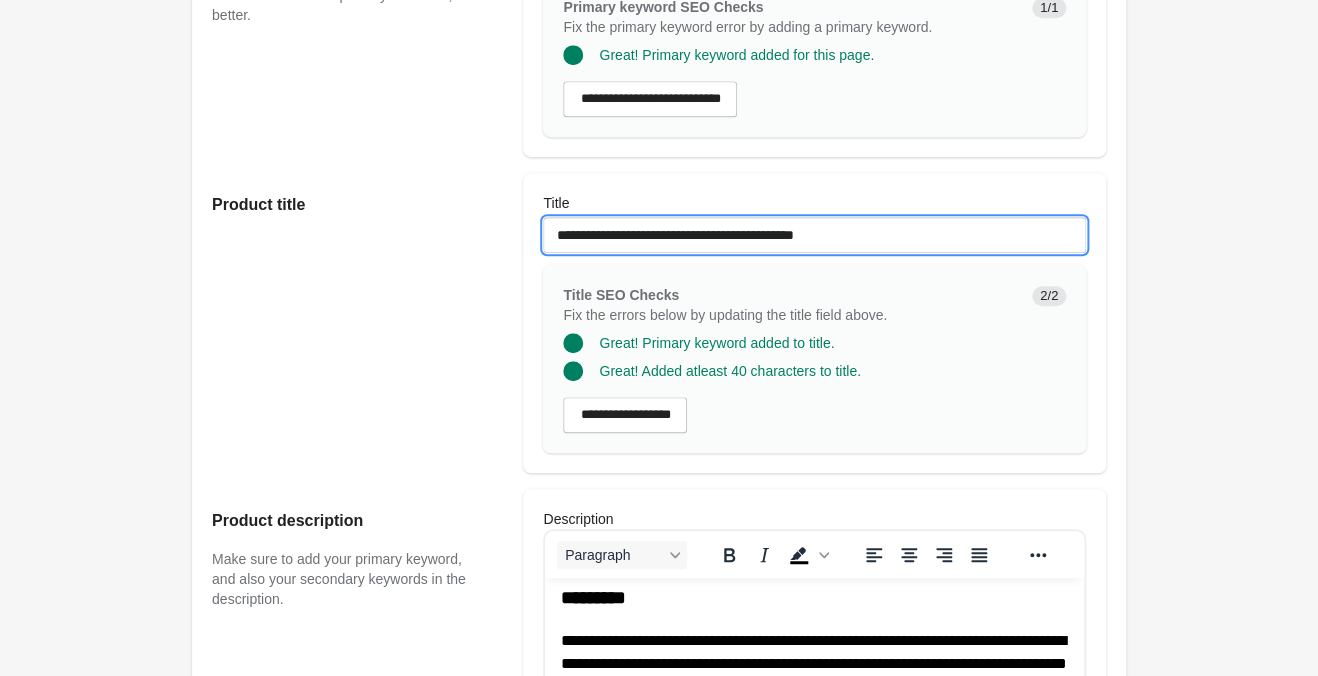 click on "**********" at bounding box center (814, 235) 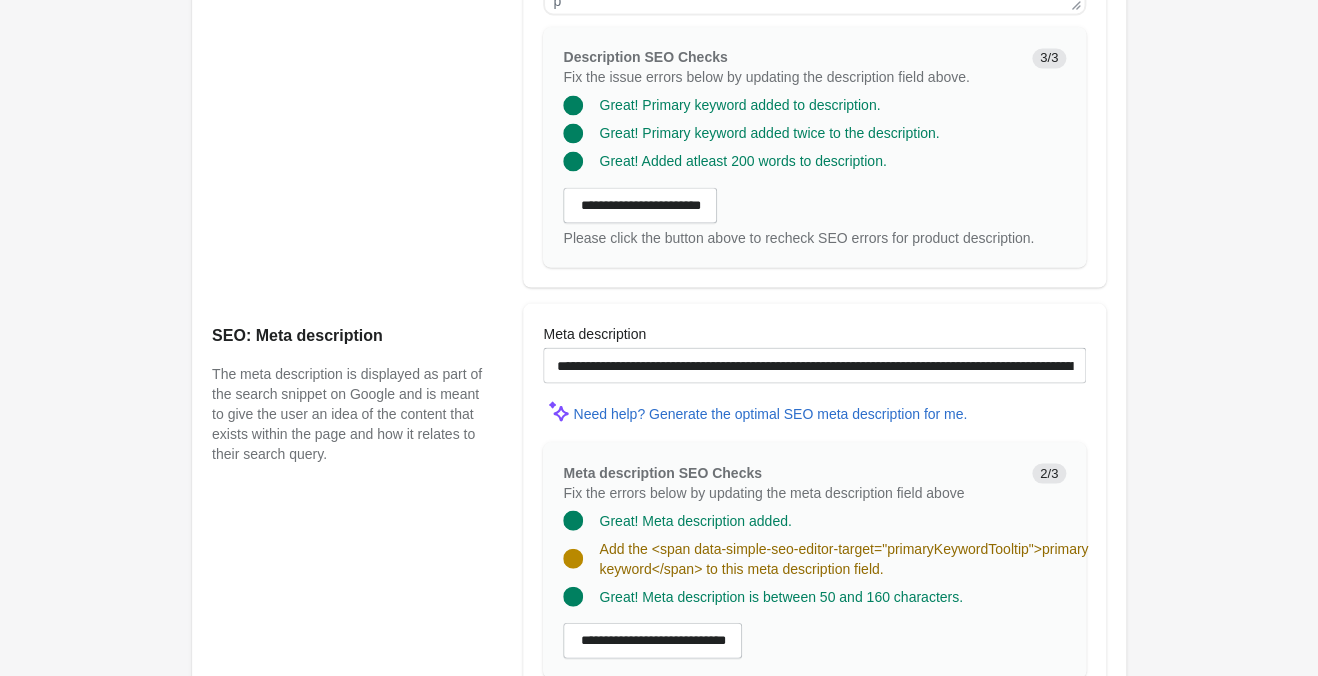 scroll, scrollTop: 1165, scrollLeft: 0, axis: vertical 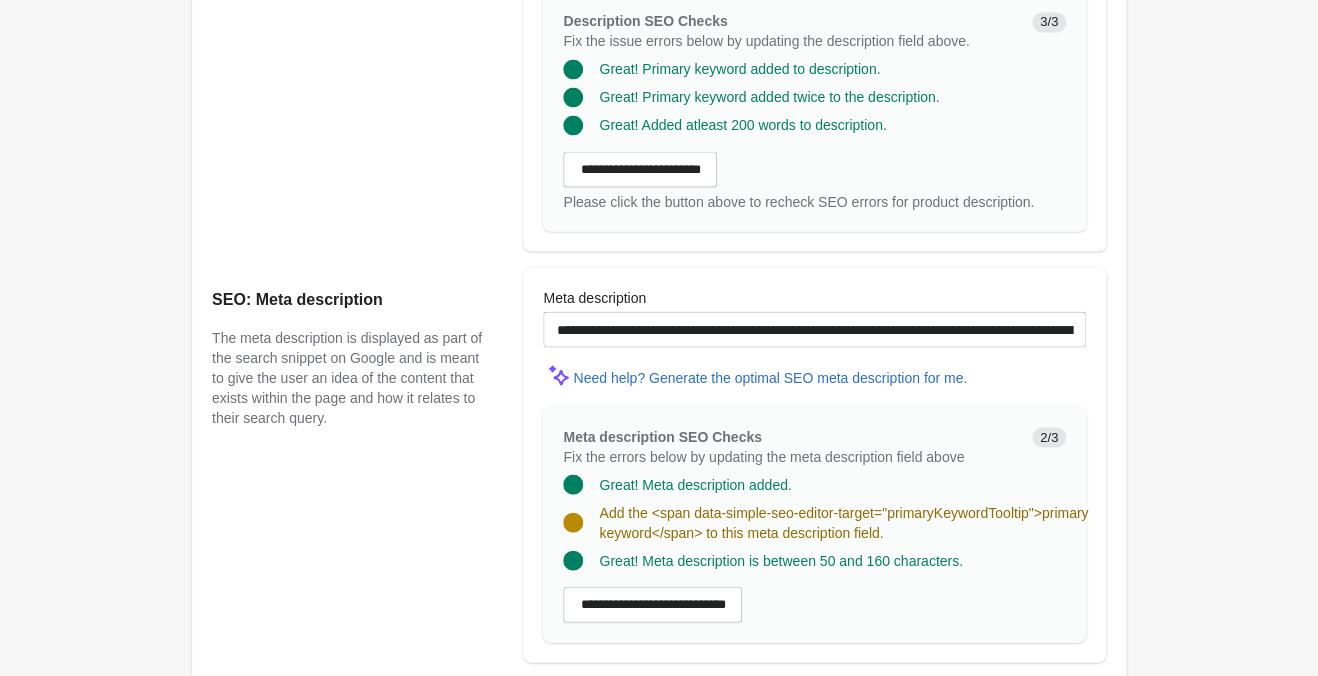 type on "**********" 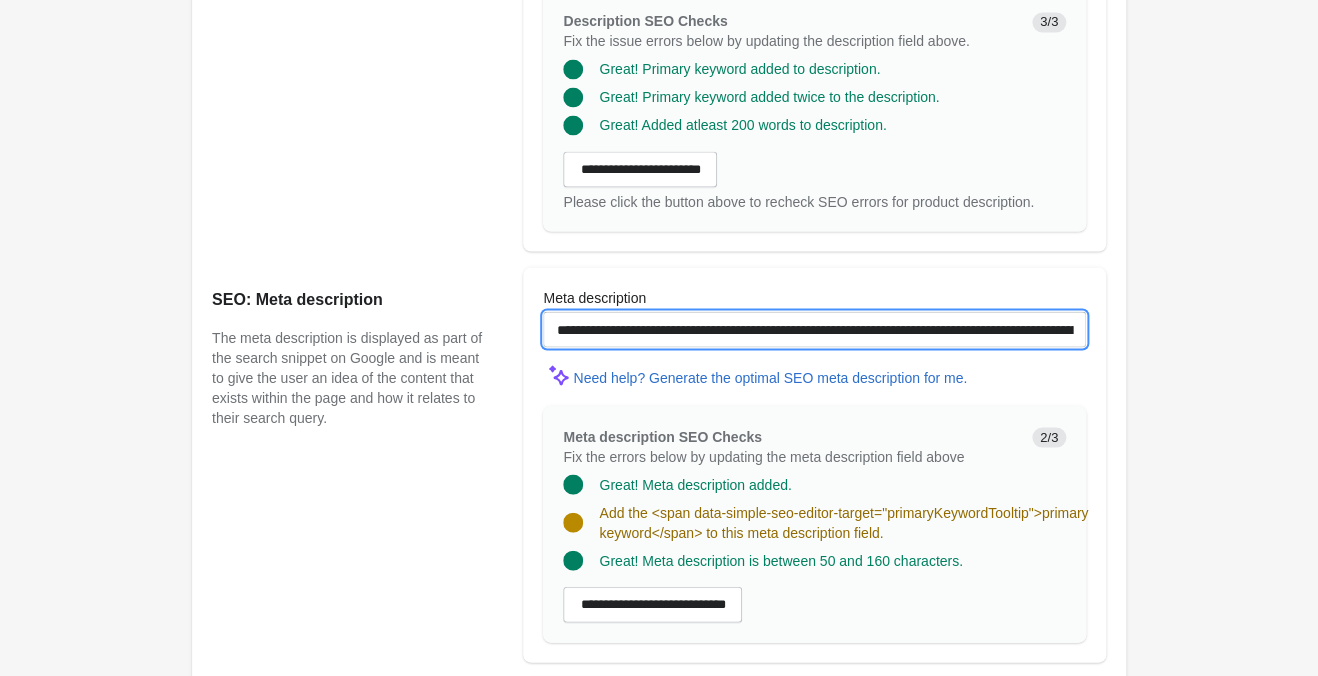 drag, startPoint x: 592, startPoint y: 327, endPoint x: 609, endPoint y: 331, distance: 17.464249 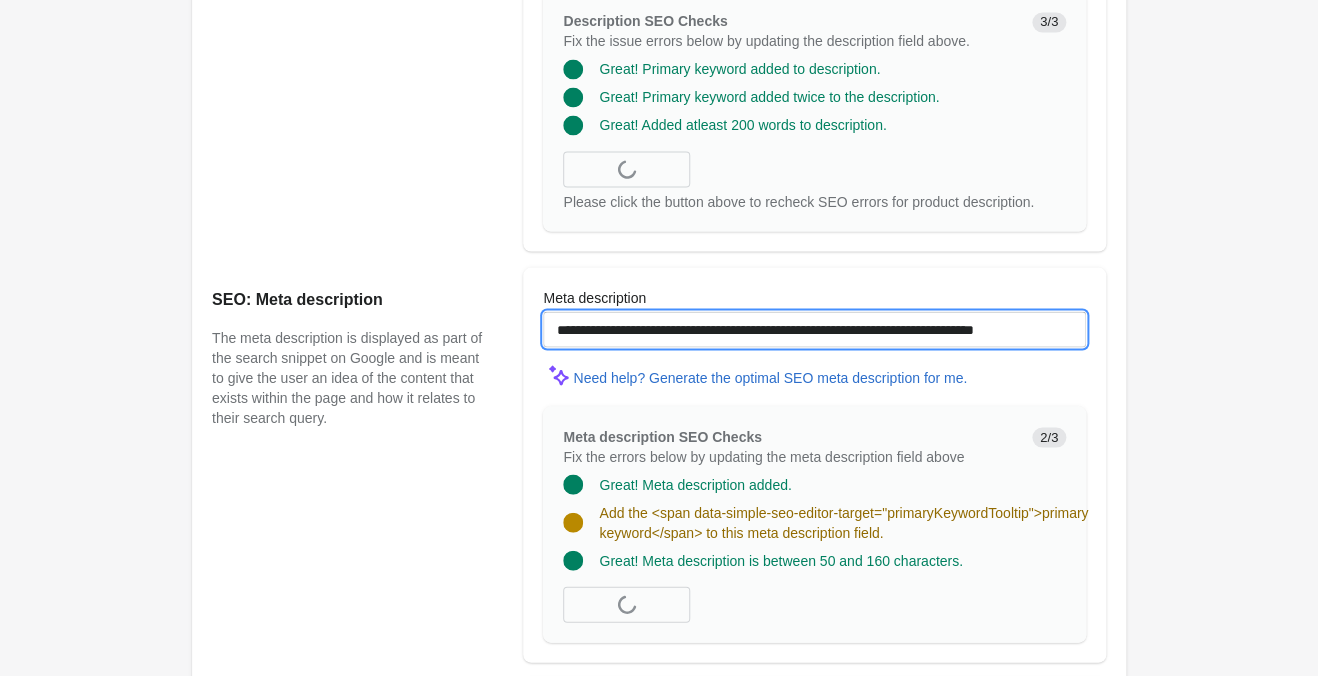 paste on "**********" 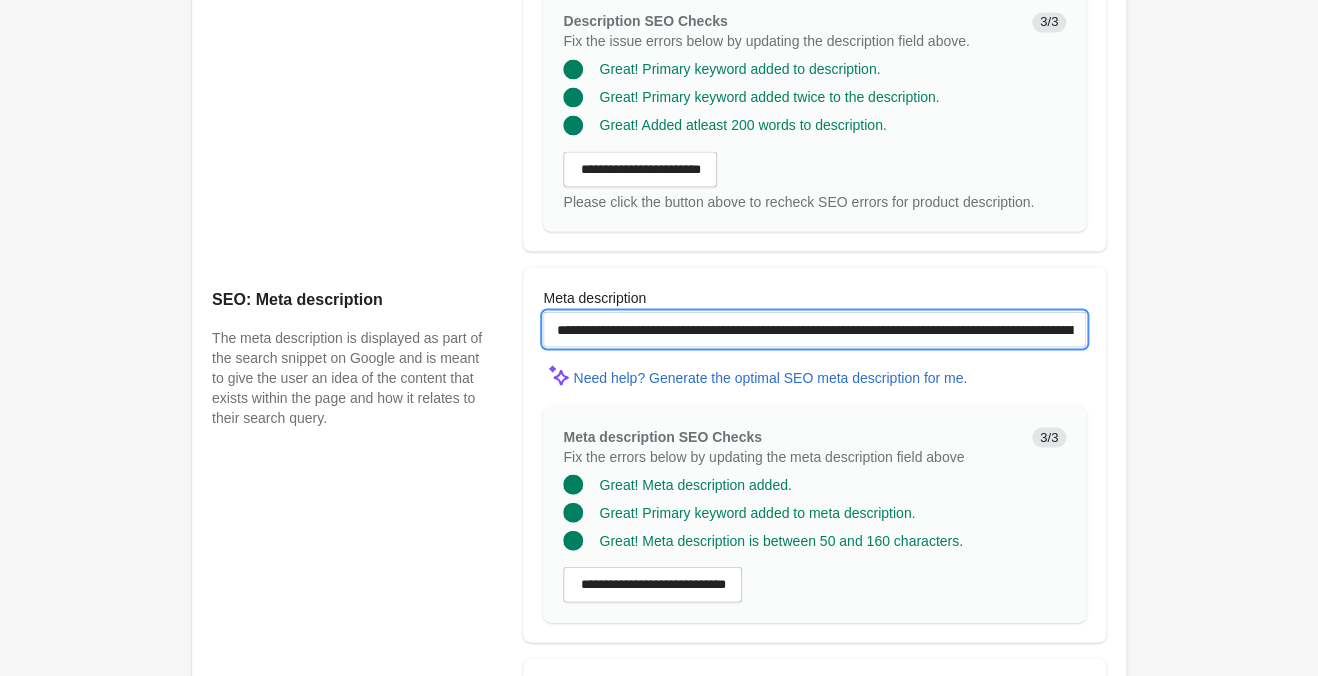 click on "**********" at bounding box center (814, 329) 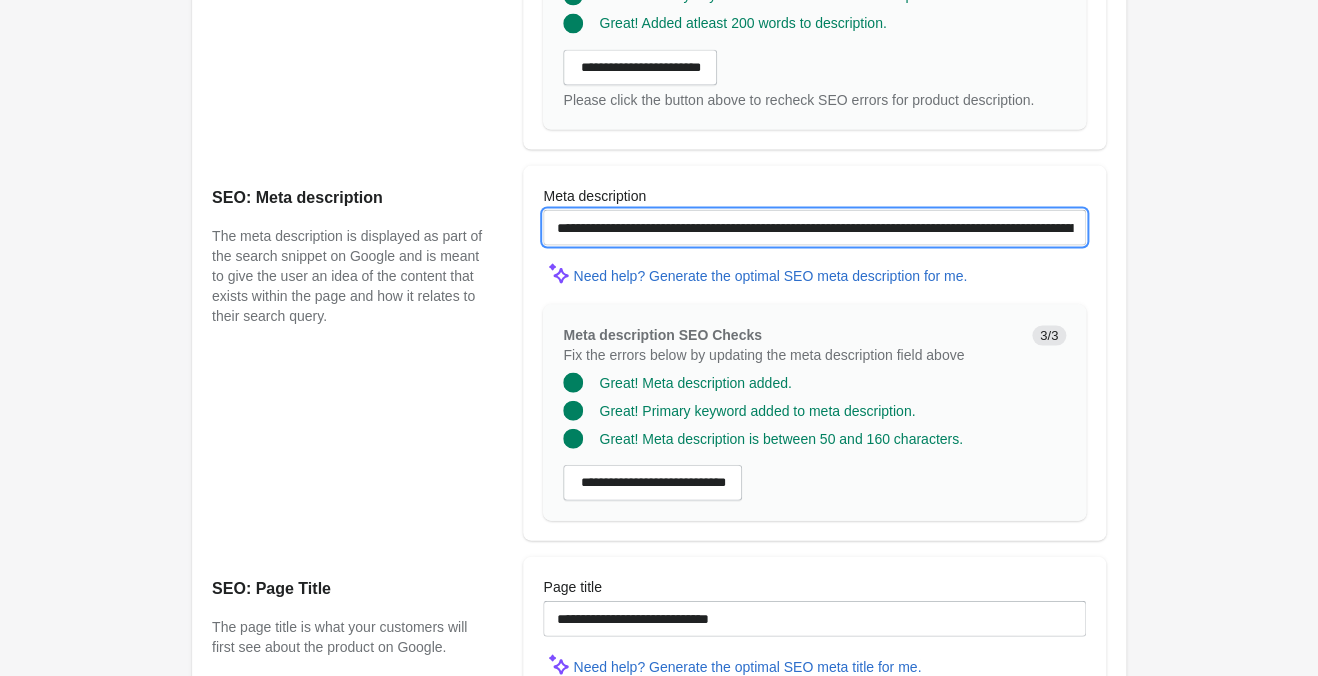 scroll, scrollTop: 1270, scrollLeft: 0, axis: vertical 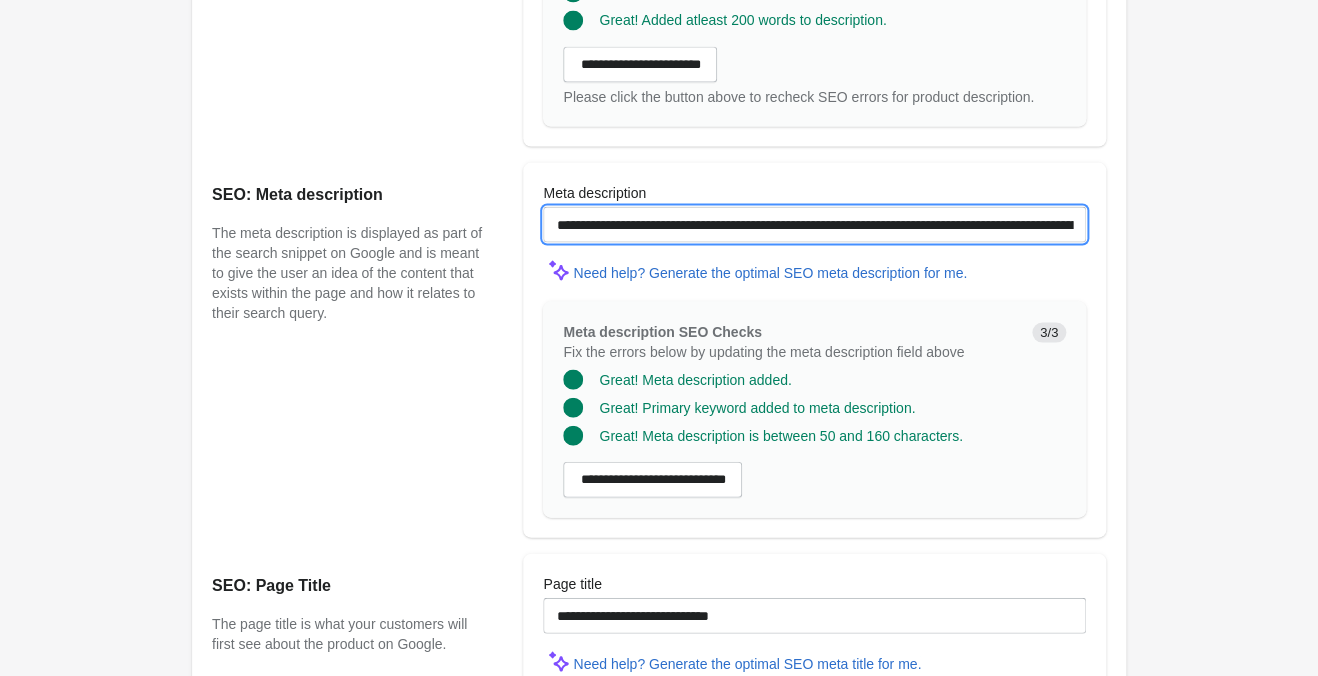 drag, startPoint x: 592, startPoint y: 223, endPoint x: 901, endPoint y: 223, distance: 309 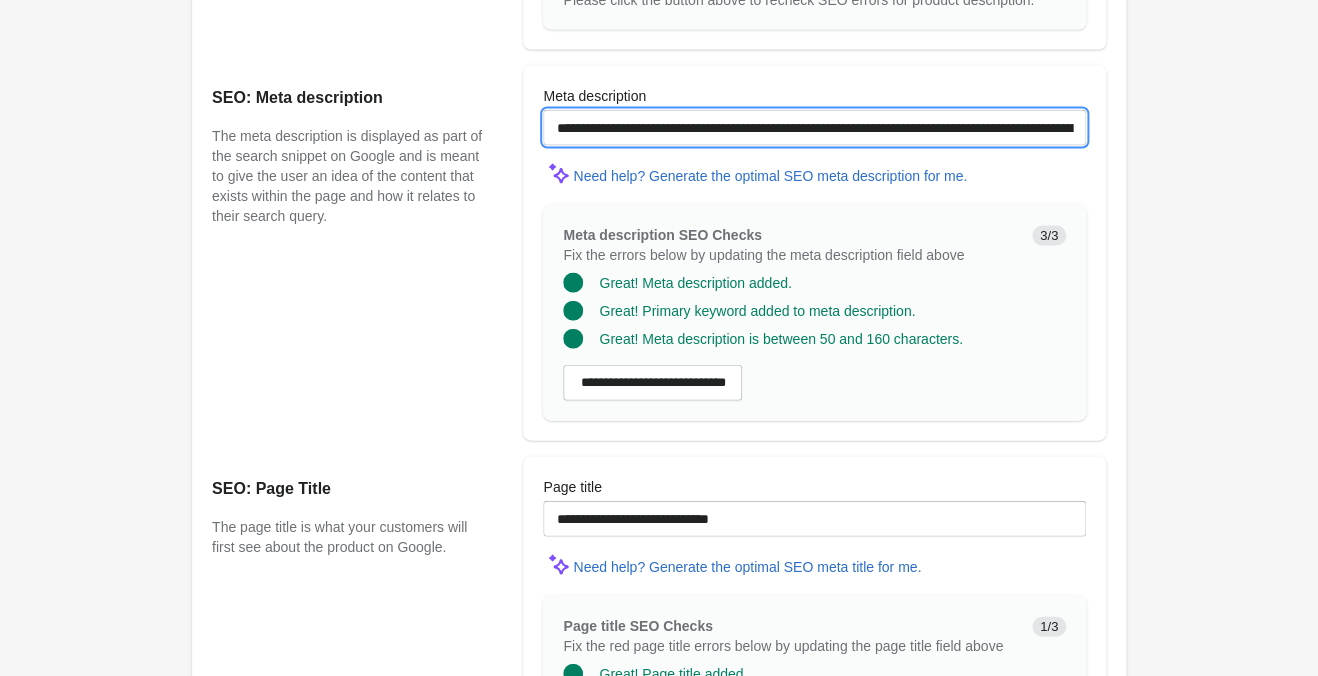 scroll, scrollTop: 1624, scrollLeft: 0, axis: vertical 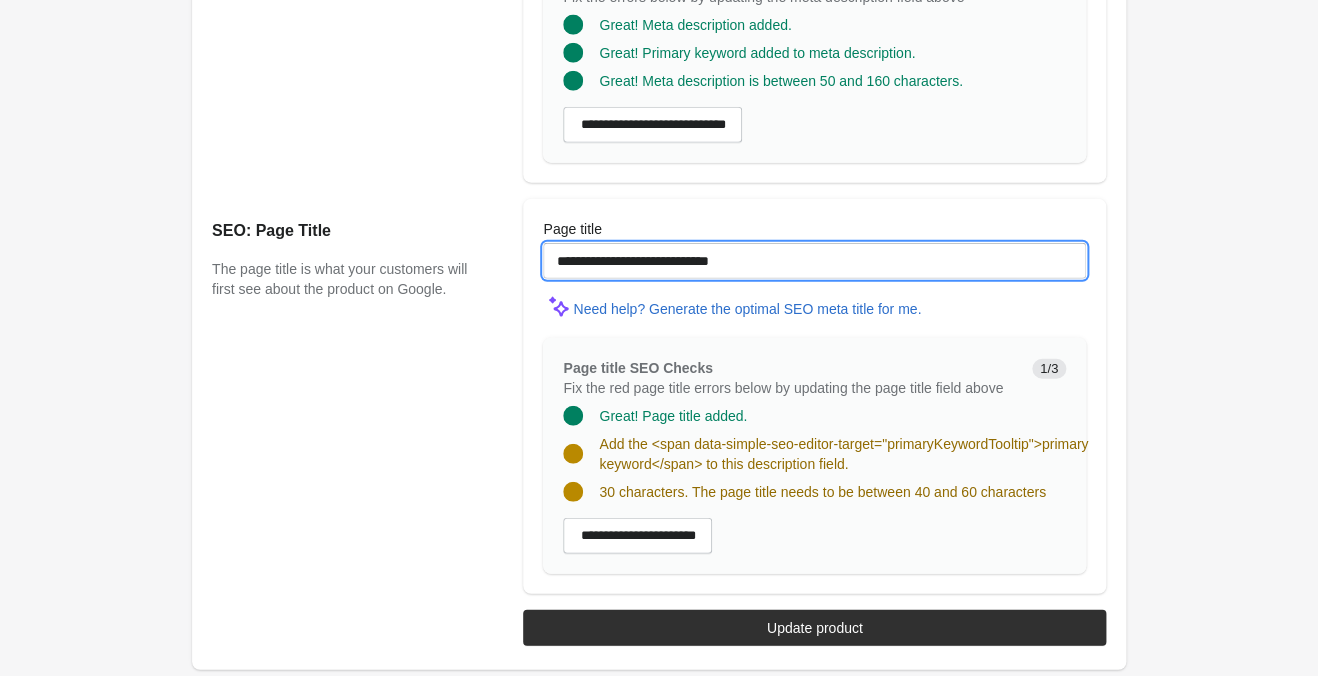 drag, startPoint x: 757, startPoint y: 261, endPoint x: 290, endPoint y: 240, distance: 467.47192 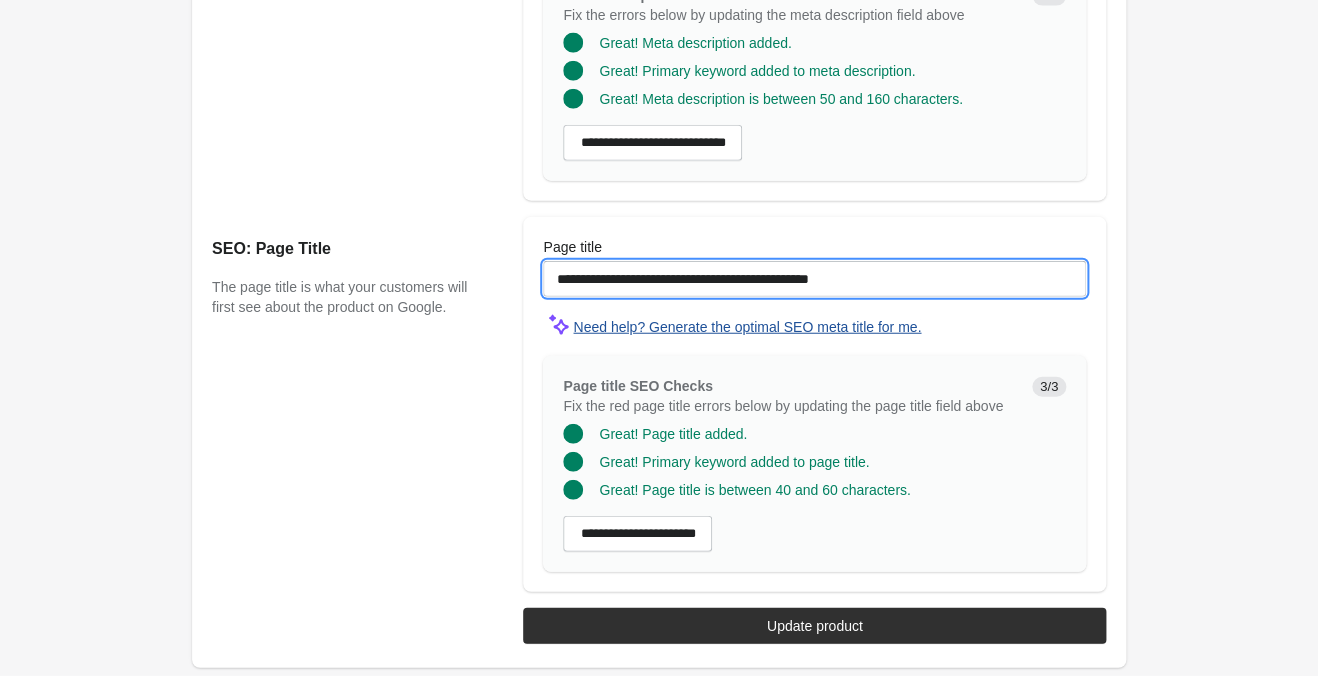 scroll, scrollTop: 1604, scrollLeft: 0, axis: vertical 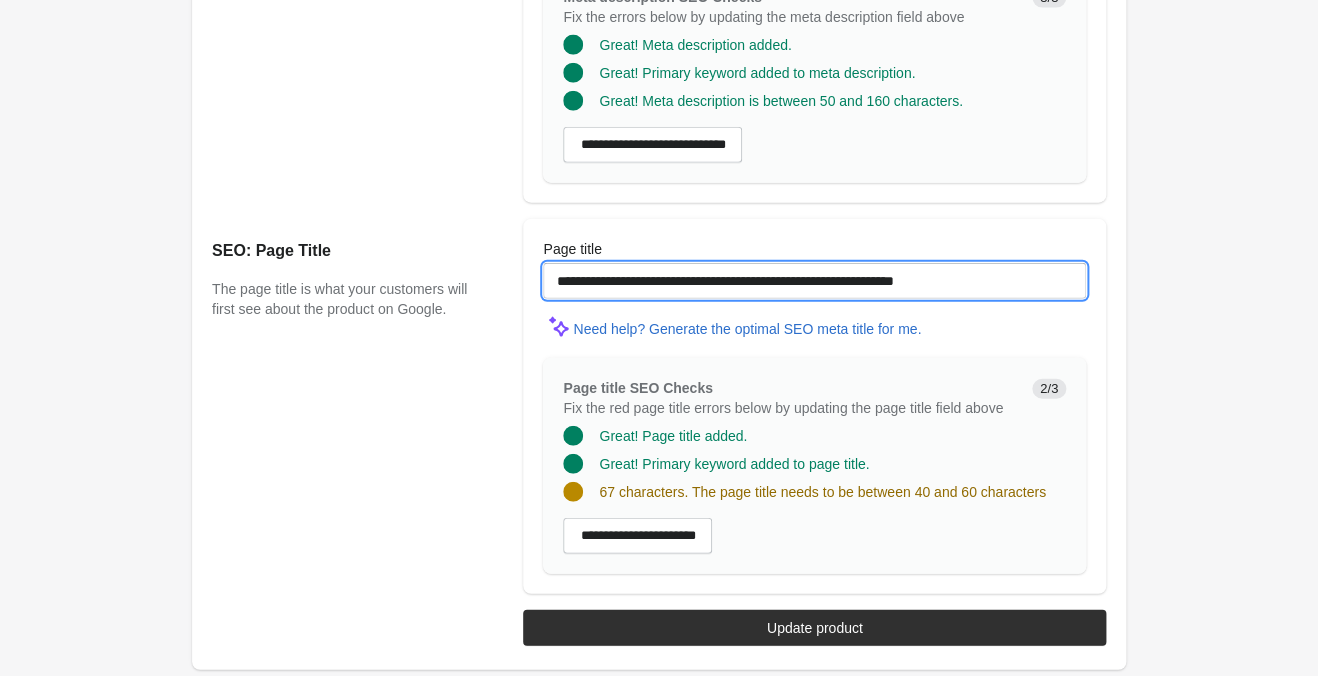 click on "**********" at bounding box center (814, 281) 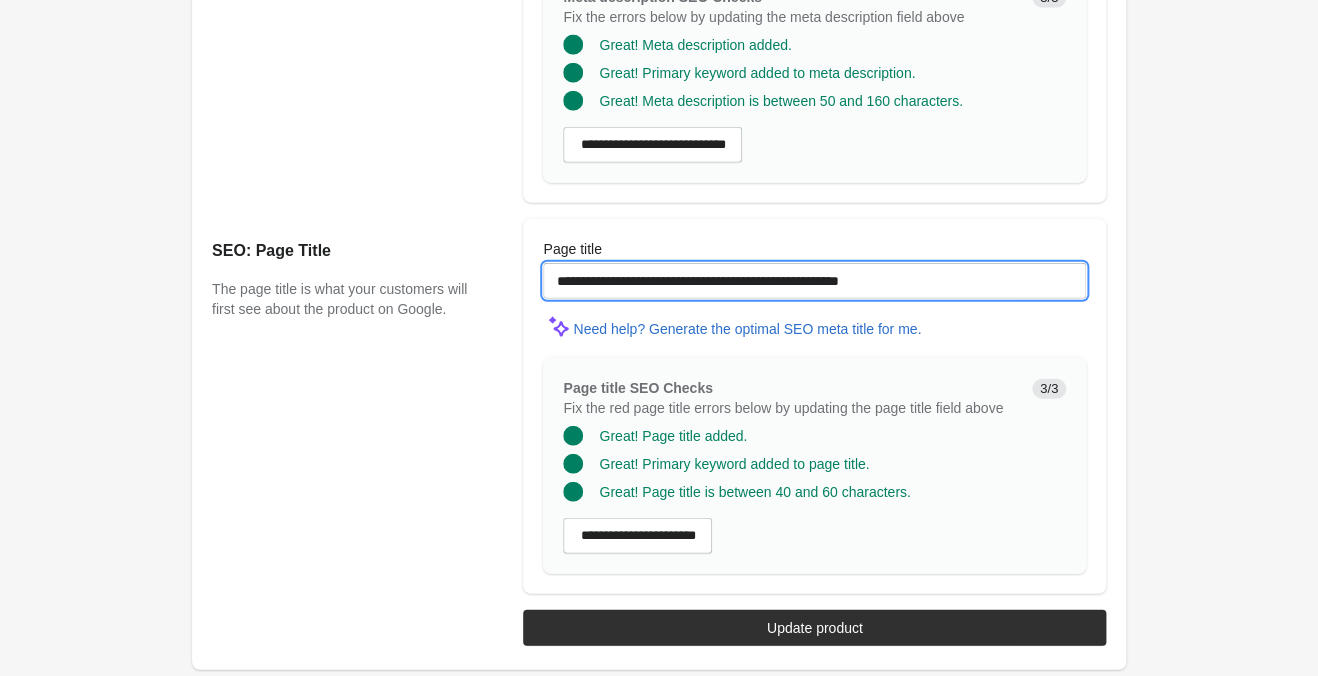 type on "**********" 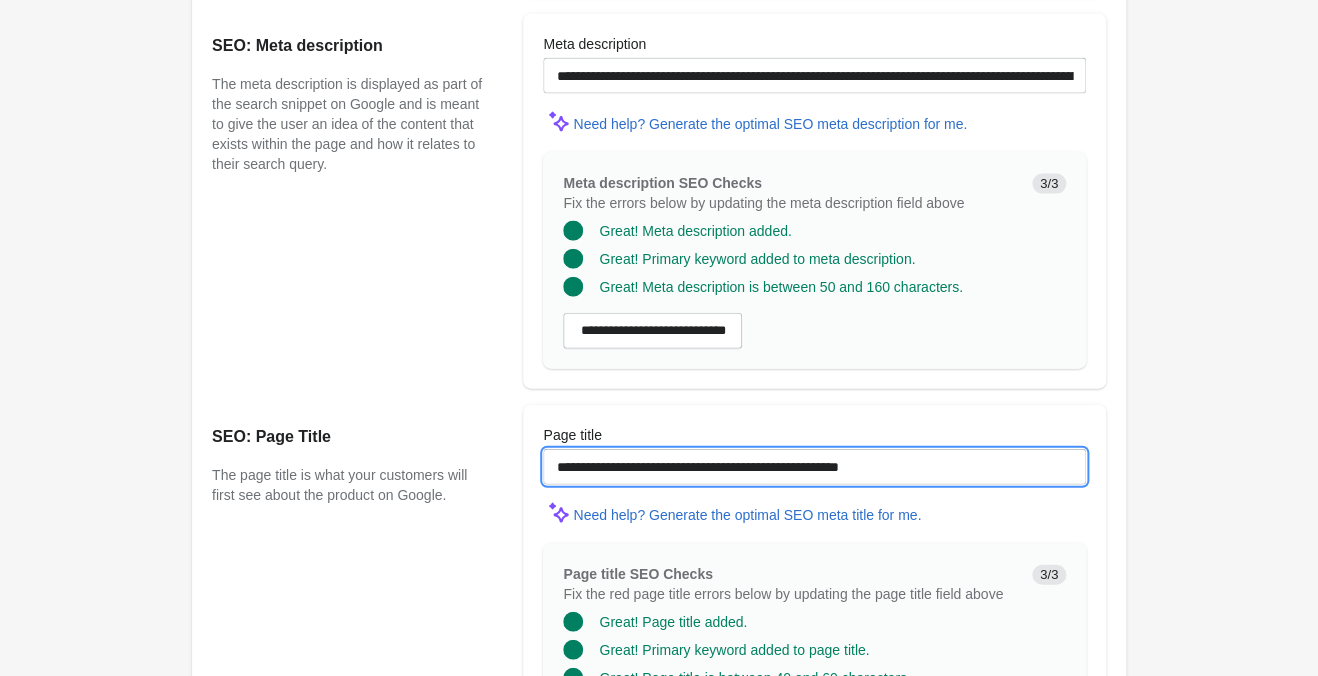 scroll, scrollTop: 1289, scrollLeft: 0, axis: vertical 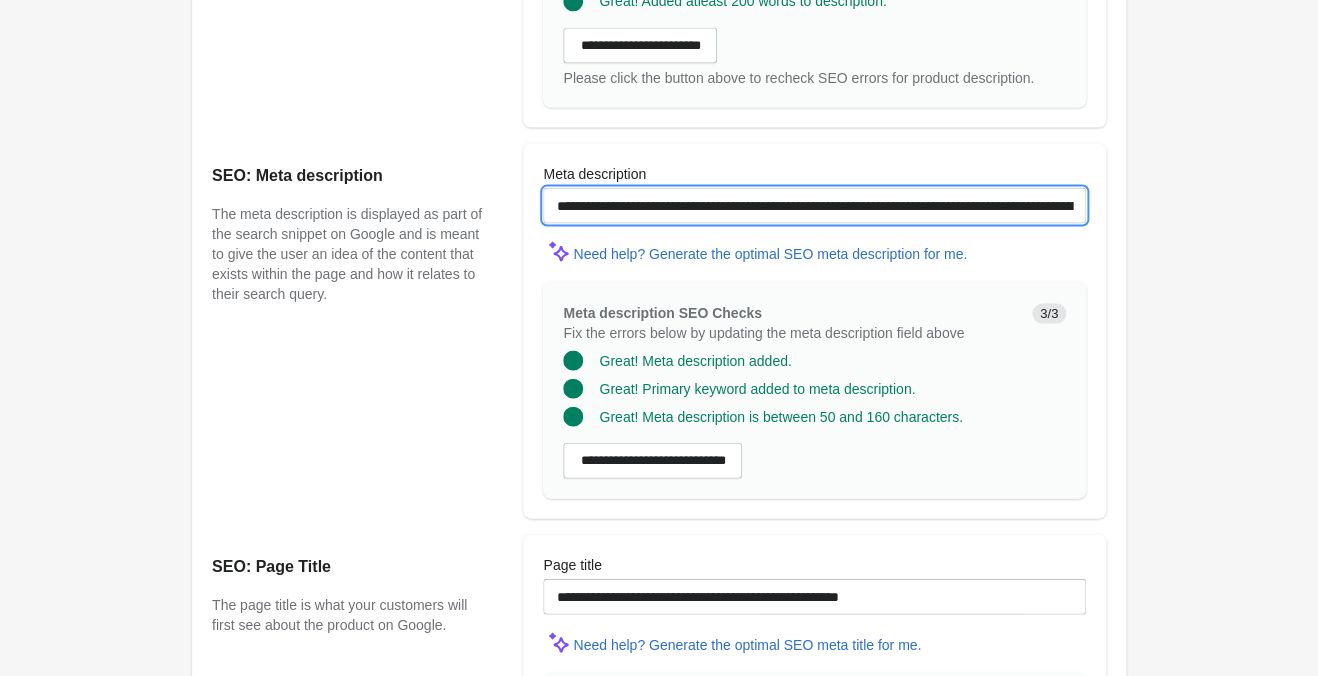 click on "**********" at bounding box center (814, 205) 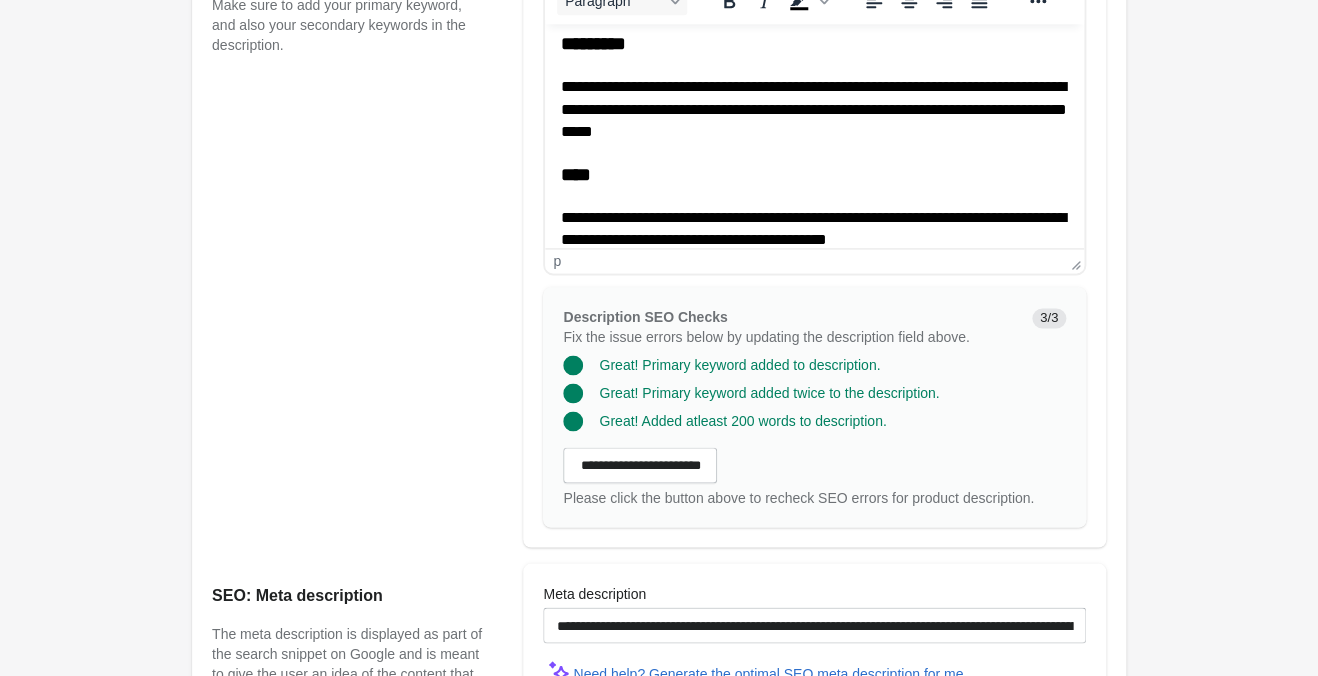 click on "**********" at bounding box center (814, -111) 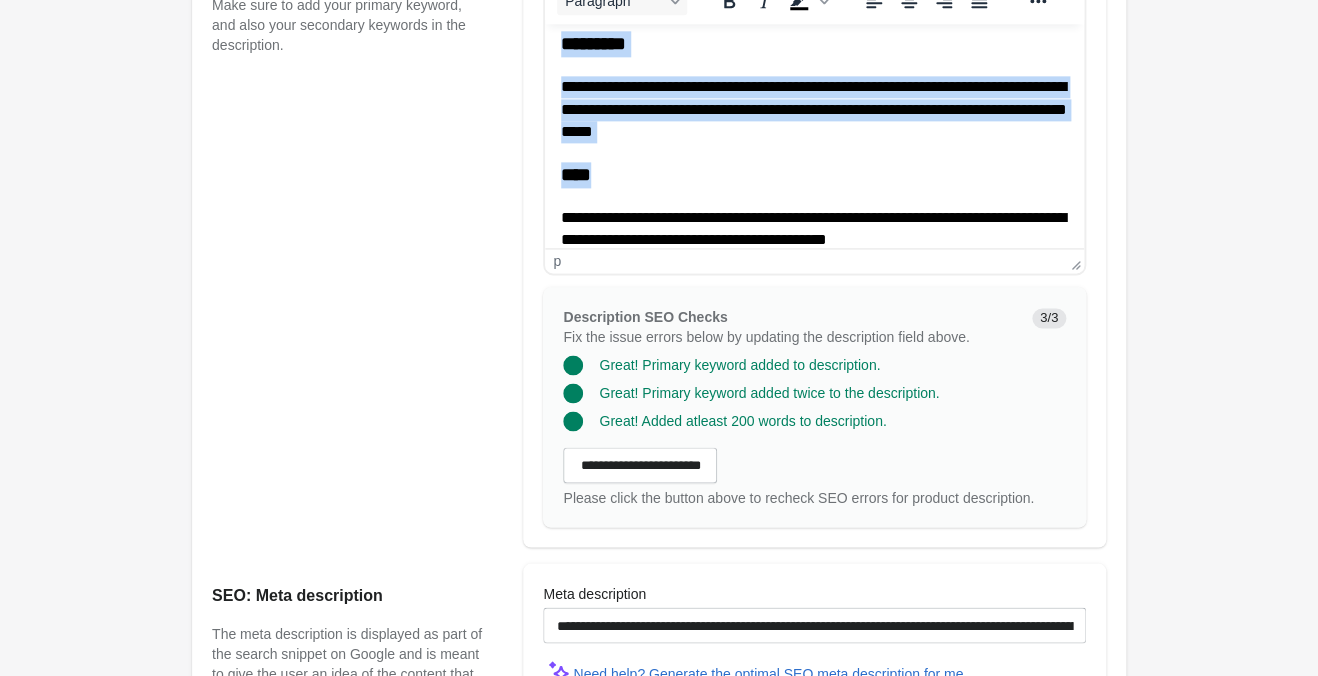 copy on "**********" 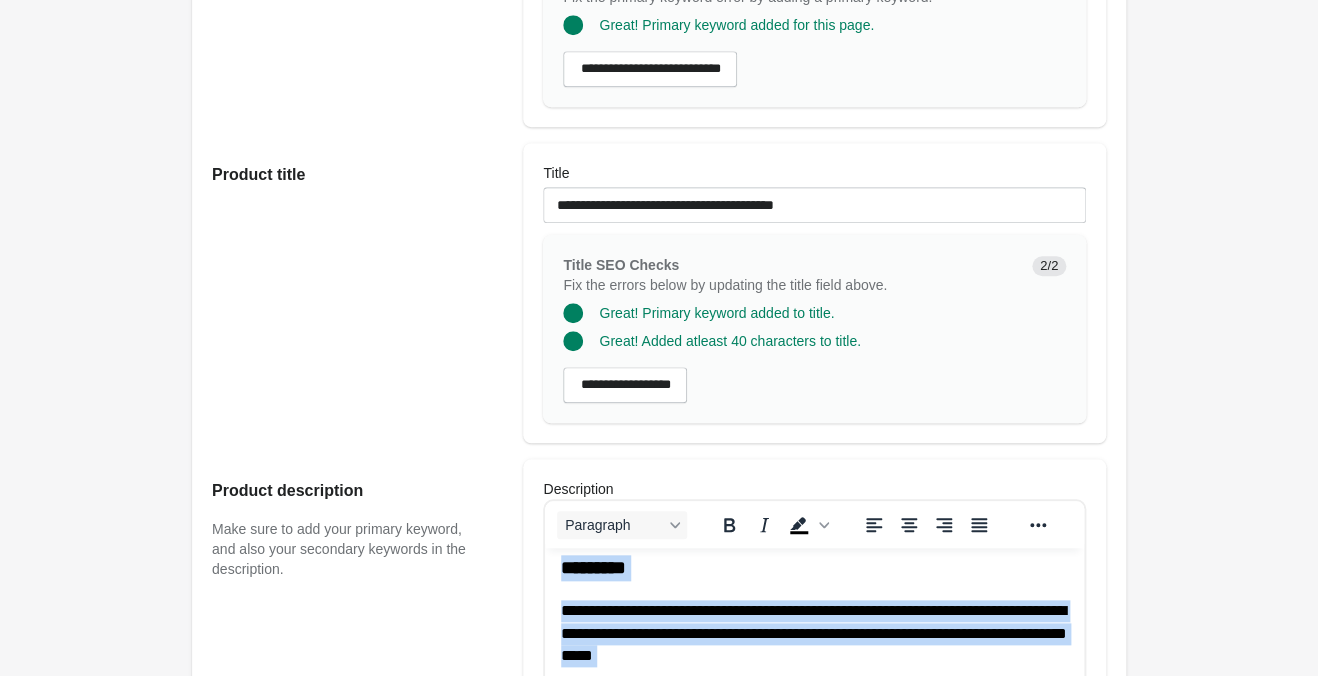 scroll, scrollTop: 344, scrollLeft: 0, axis: vertical 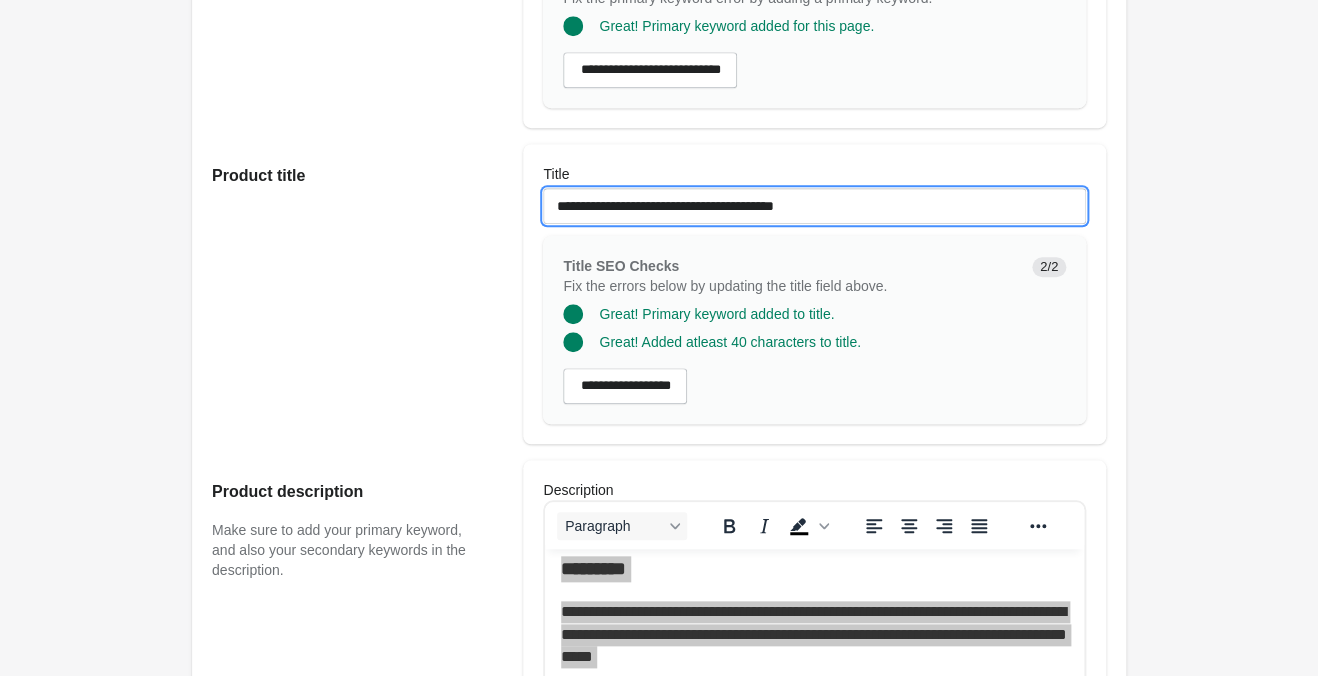 click on "**********" at bounding box center (814, 206) 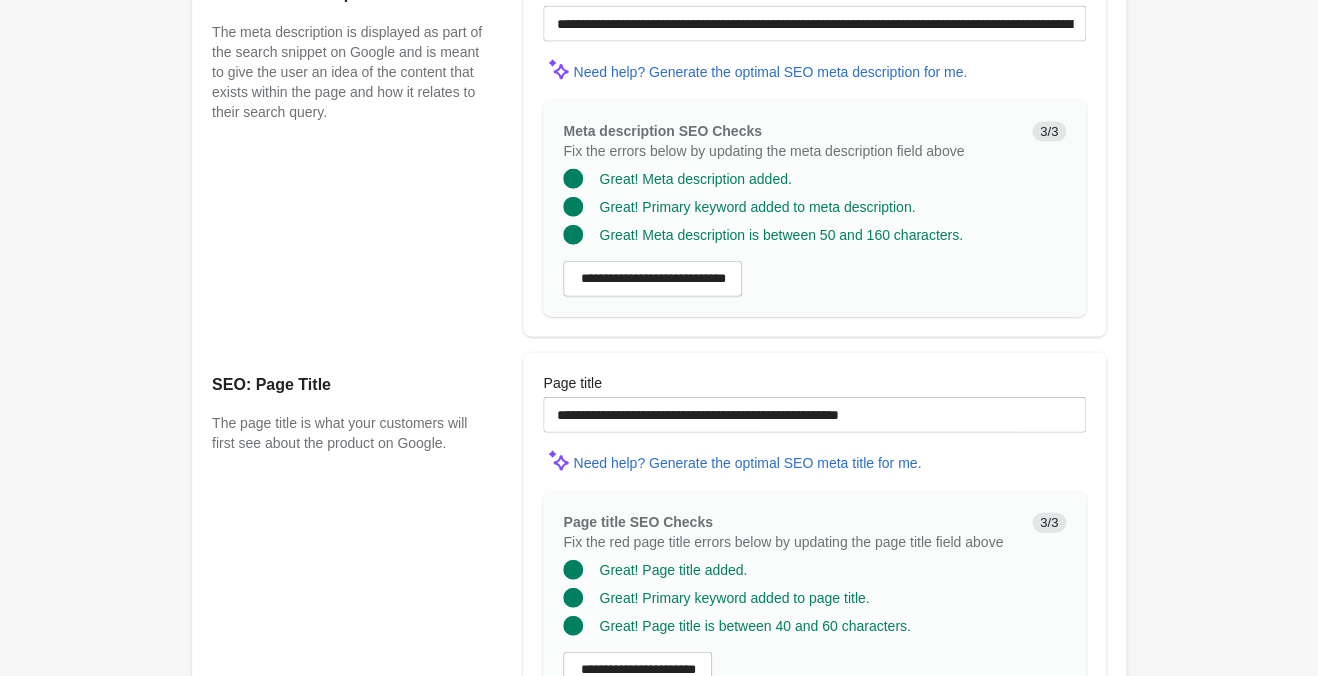 scroll, scrollTop: 1604, scrollLeft: 0, axis: vertical 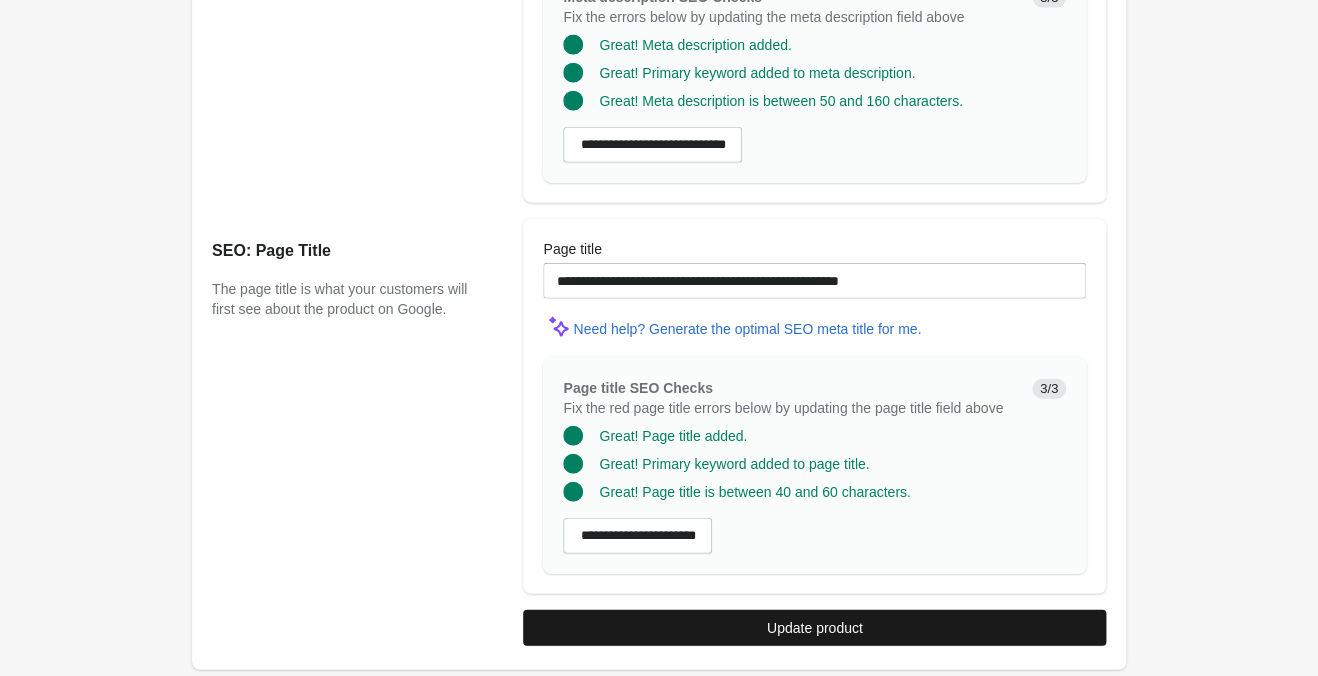 click on "Update product" at bounding box center [815, 628] 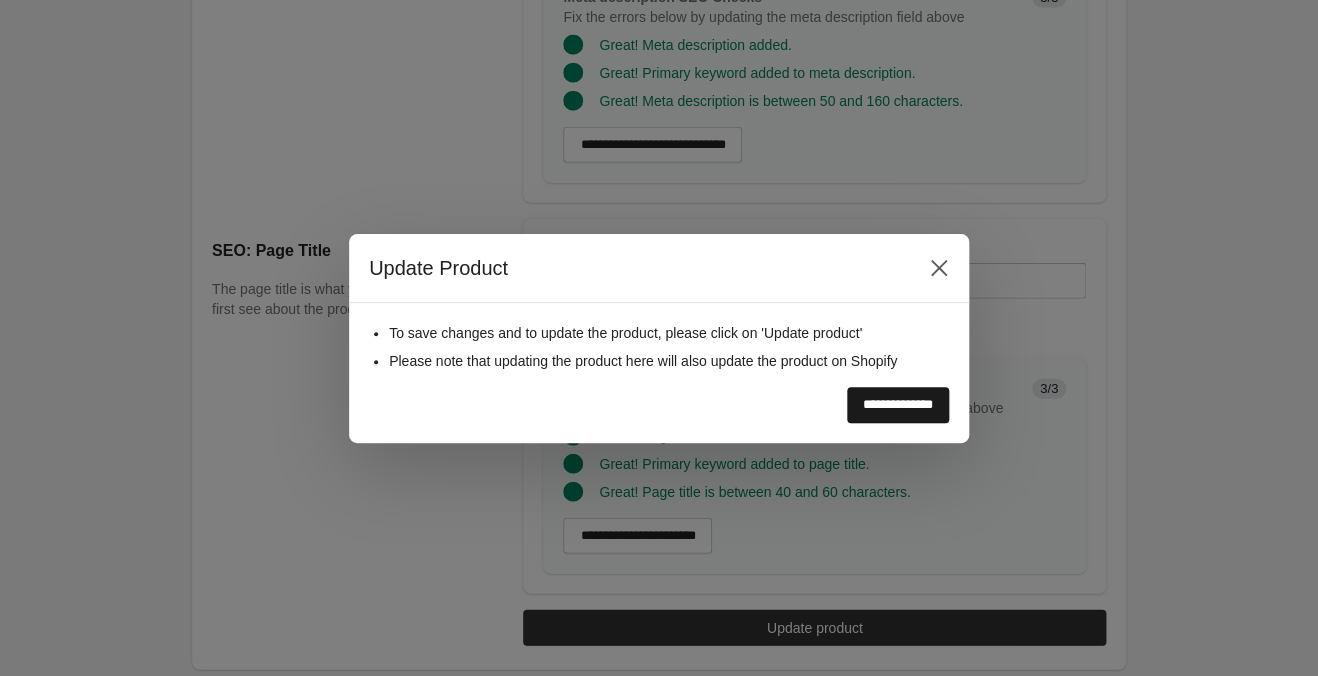 click on "**********" at bounding box center [898, 405] 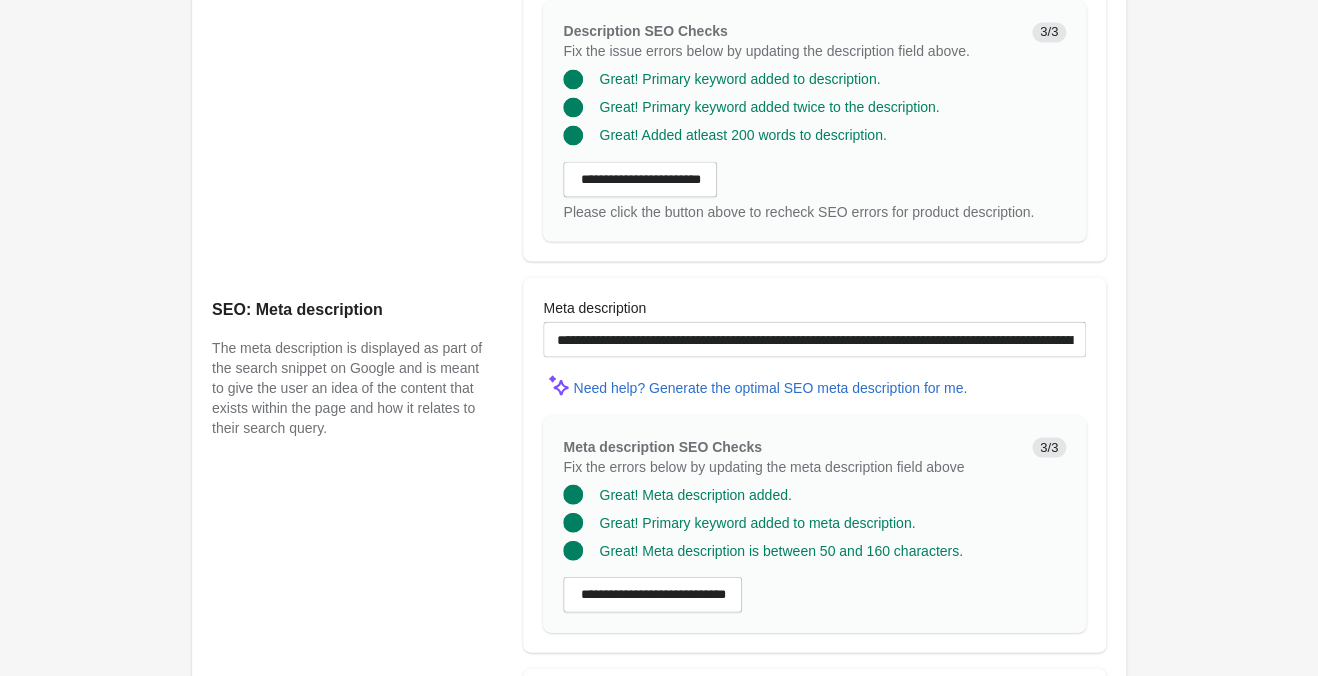 scroll, scrollTop: 1575, scrollLeft: 0, axis: vertical 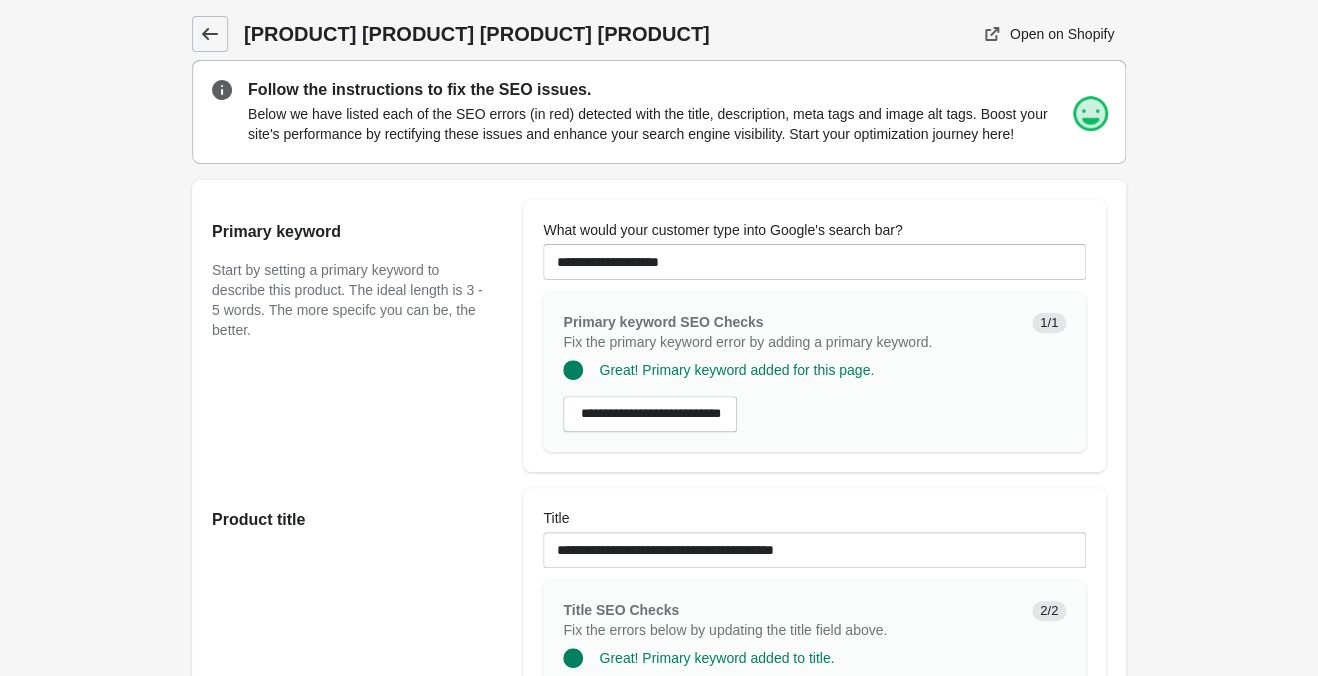 click 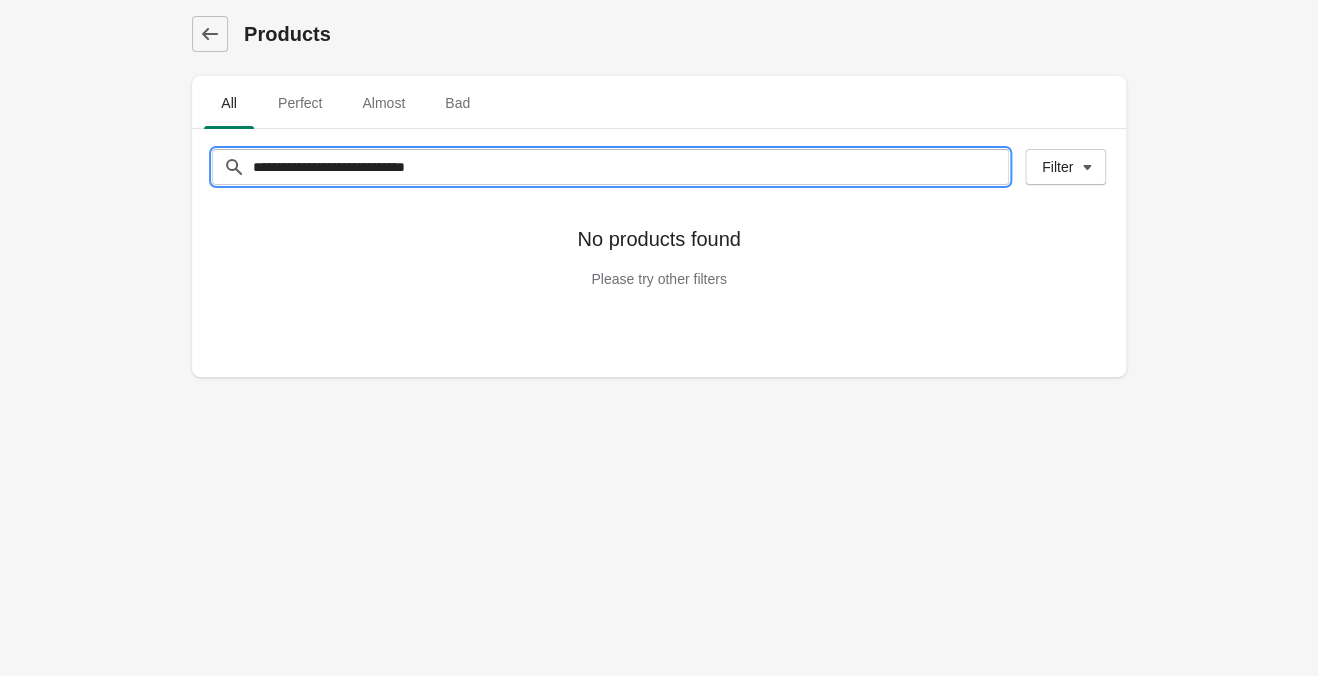 drag, startPoint x: 486, startPoint y: 157, endPoint x: -201, endPoint y: 140, distance: 687.2103 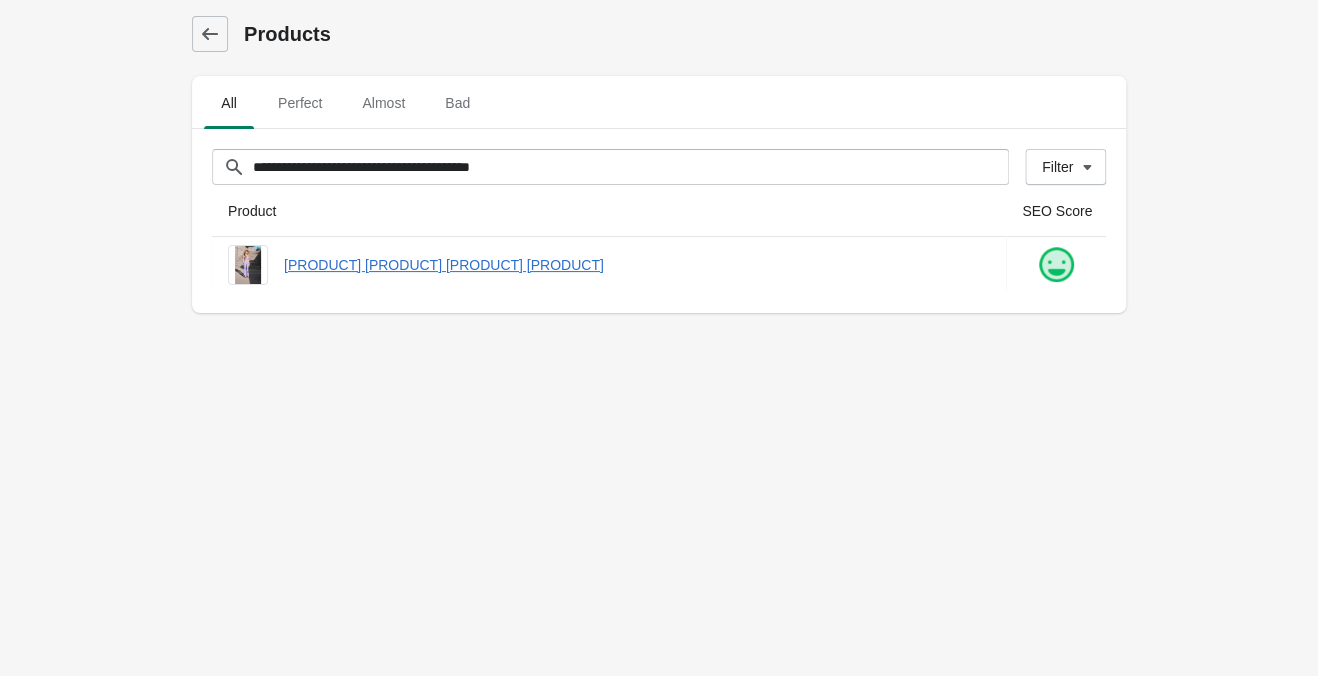 click on "**********" at bounding box center [659, 338] 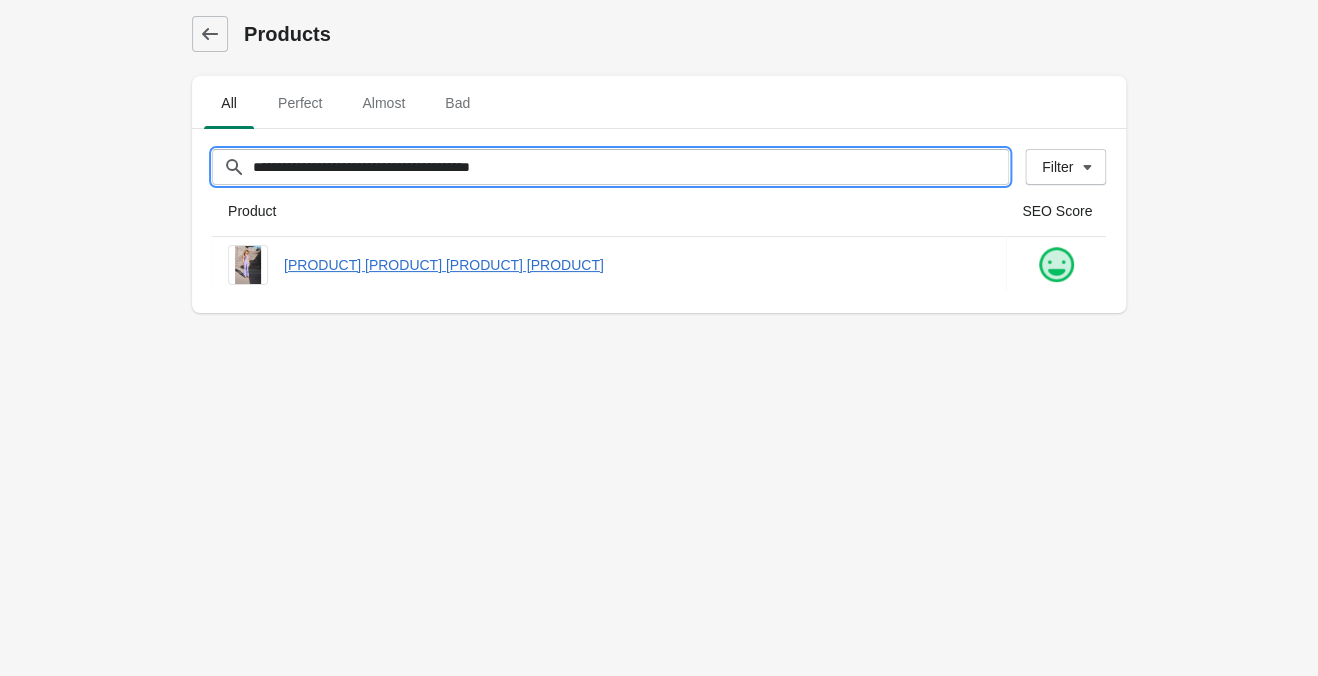 drag, startPoint x: 588, startPoint y: 169, endPoint x: -23, endPoint y: 98, distance: 615.1114 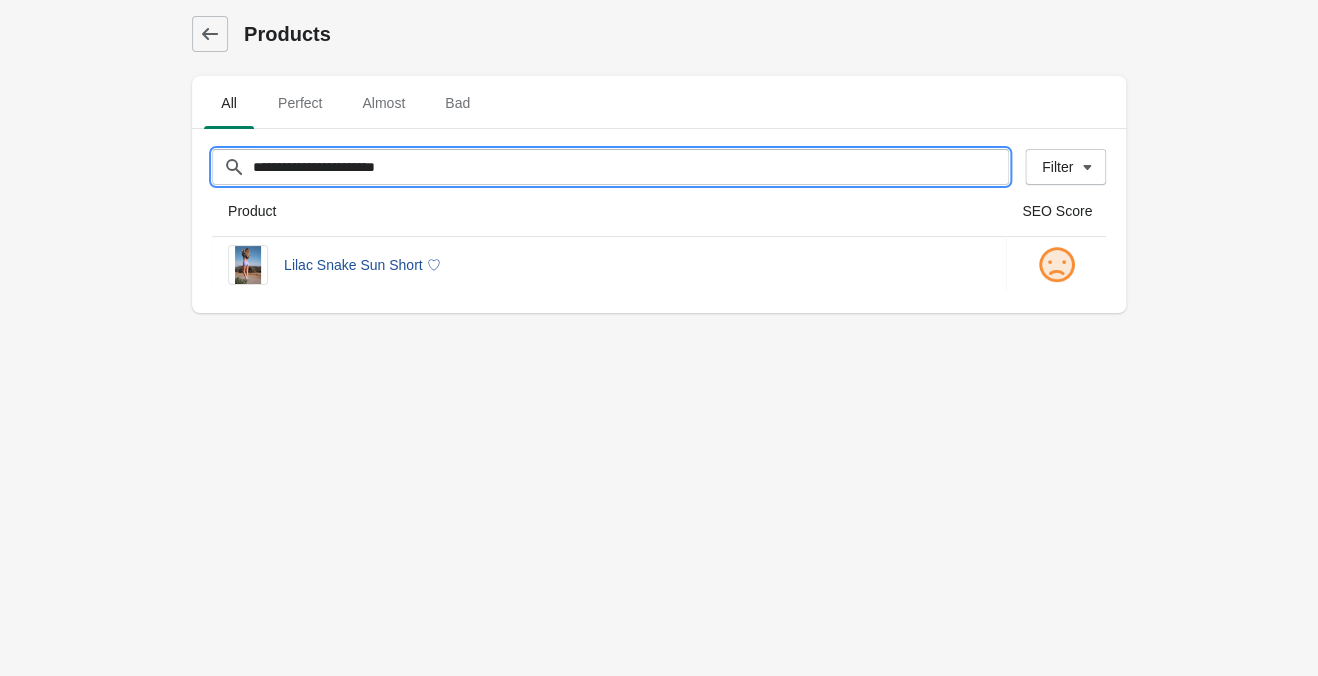 type on "**********" 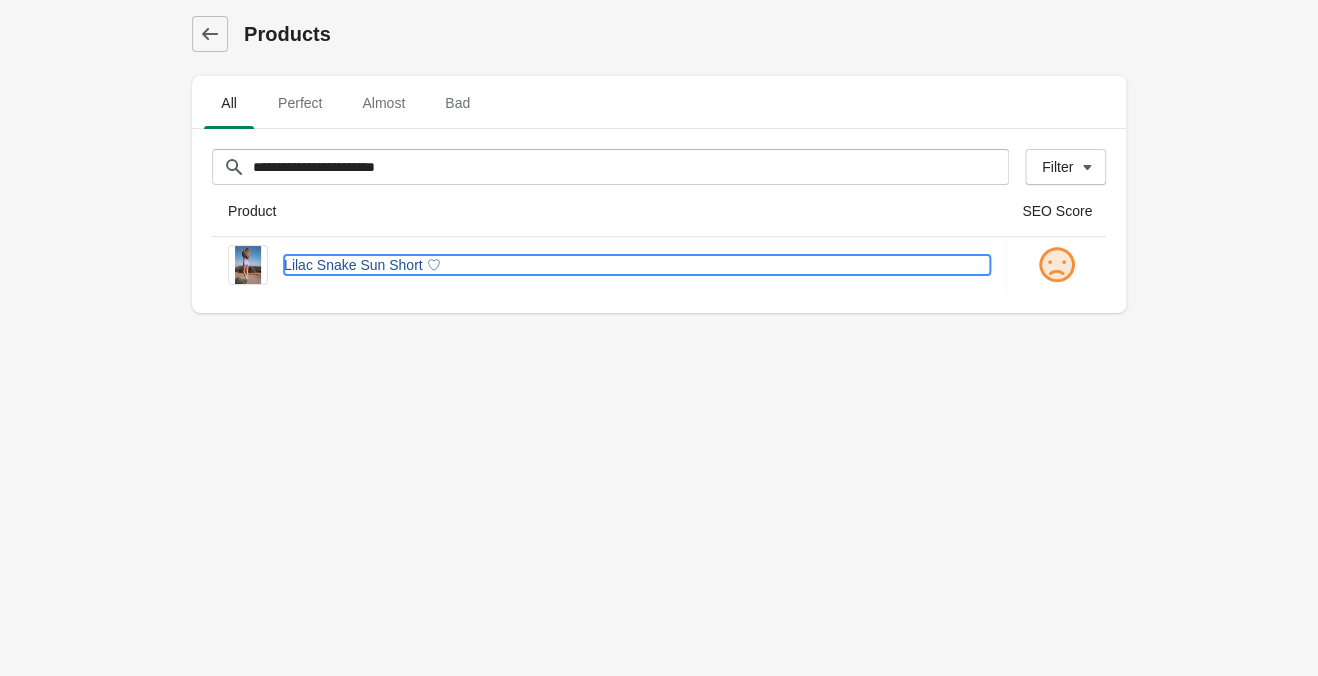 click on "Lilac Snake Sun Short ♡" at bounding box center (637, 265) 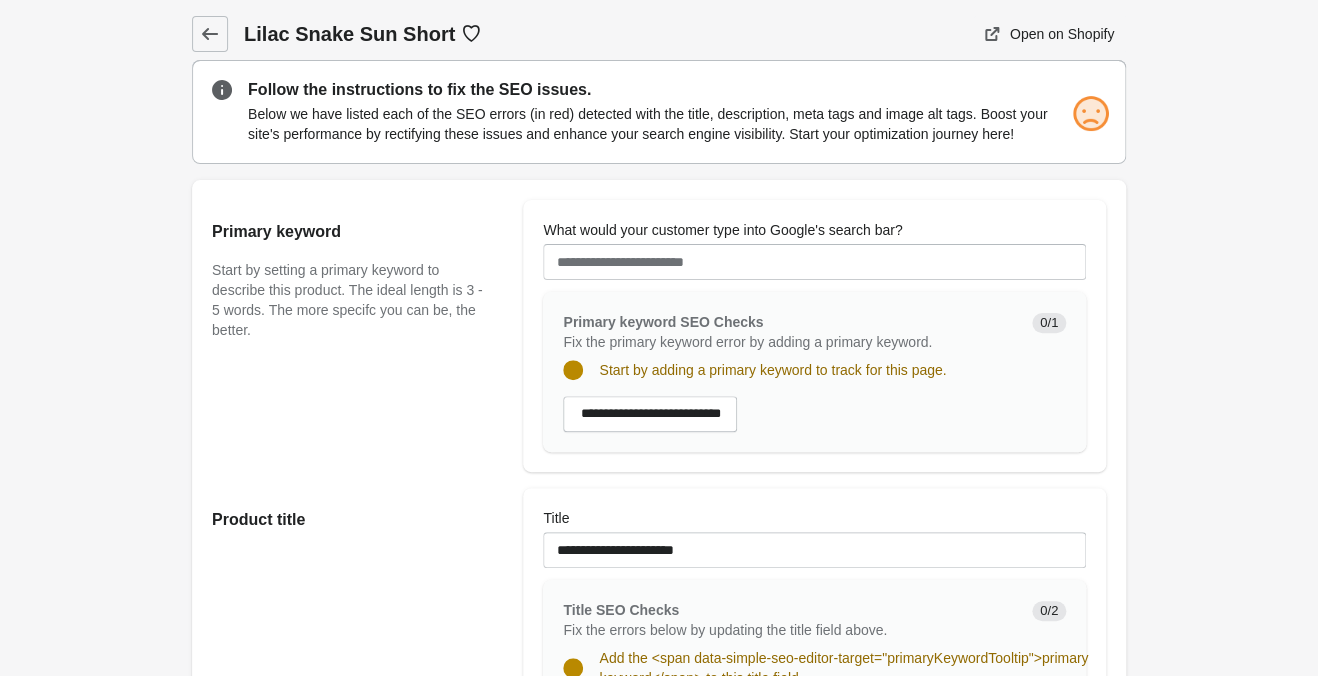 scroll, scrollTop: 0, scrollLeft: 0, axis: both 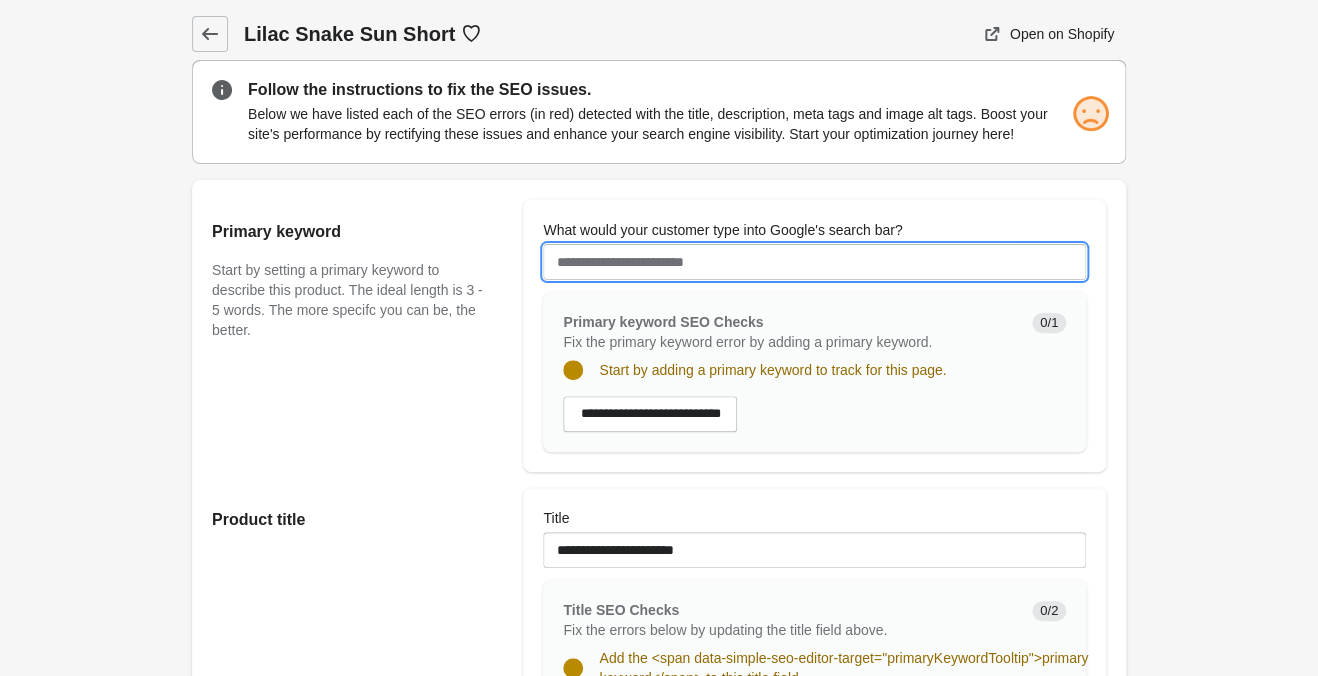 click on "What would your customer type into Google's search bar?" at bounding box center (814, 262) 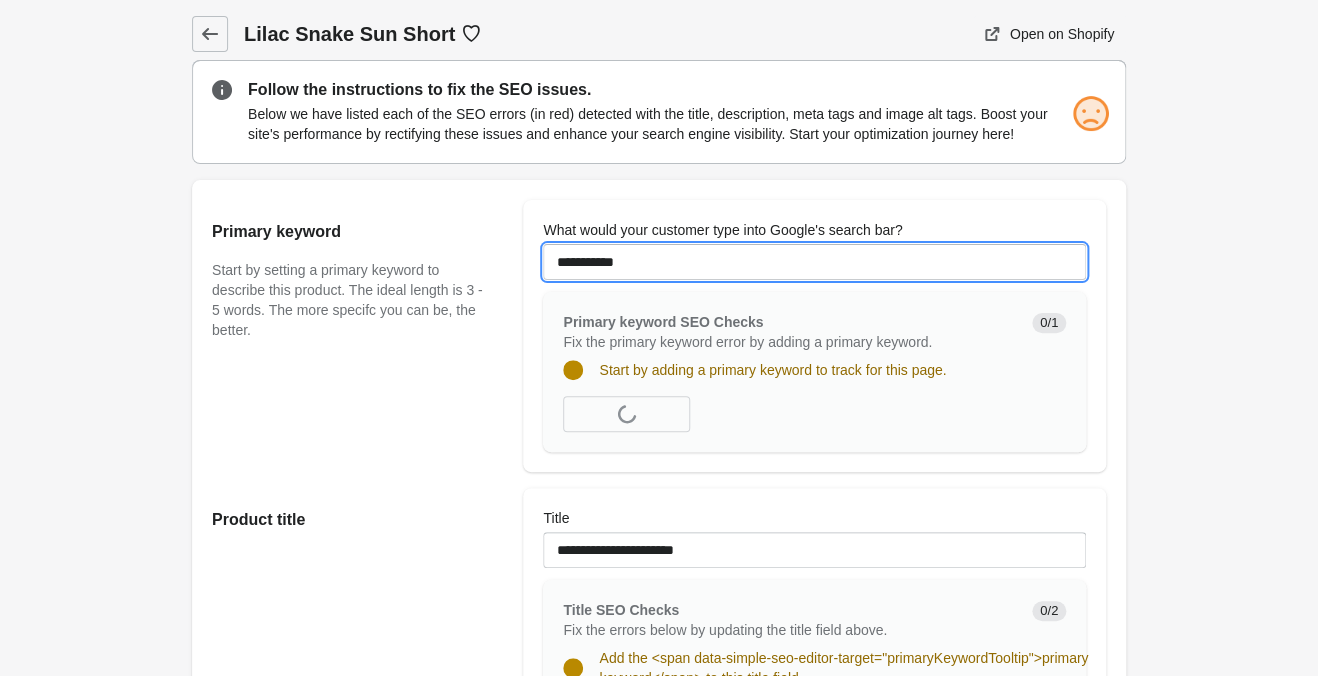type on "**********" 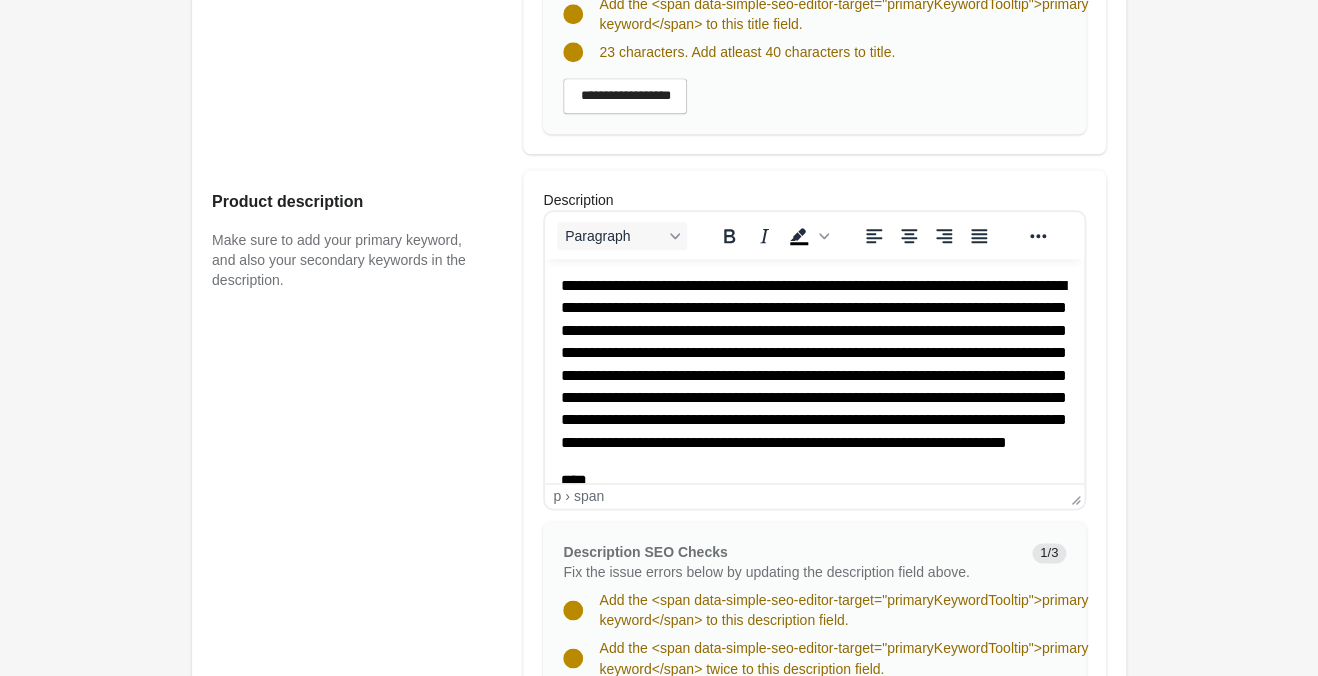 scroll, scrollTop: 735, scrollLeft: 0, axis: vertical 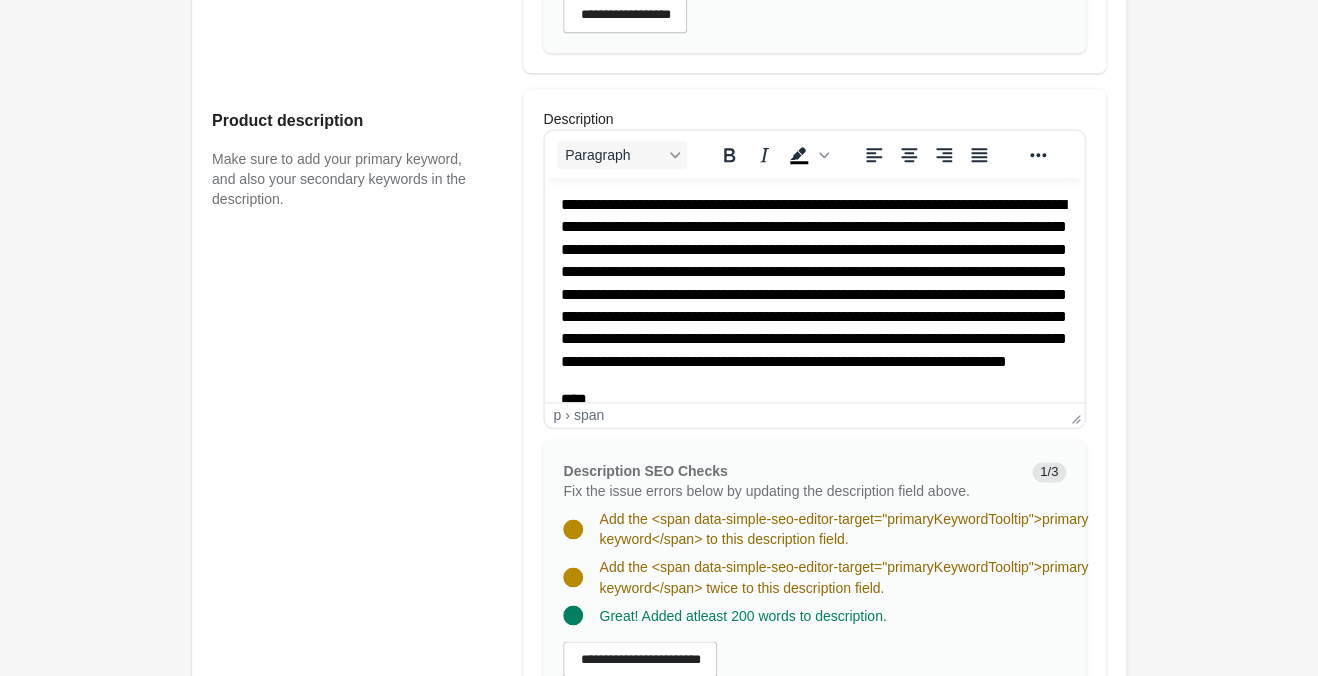 click on "**********" at bounding box center [814, 283] 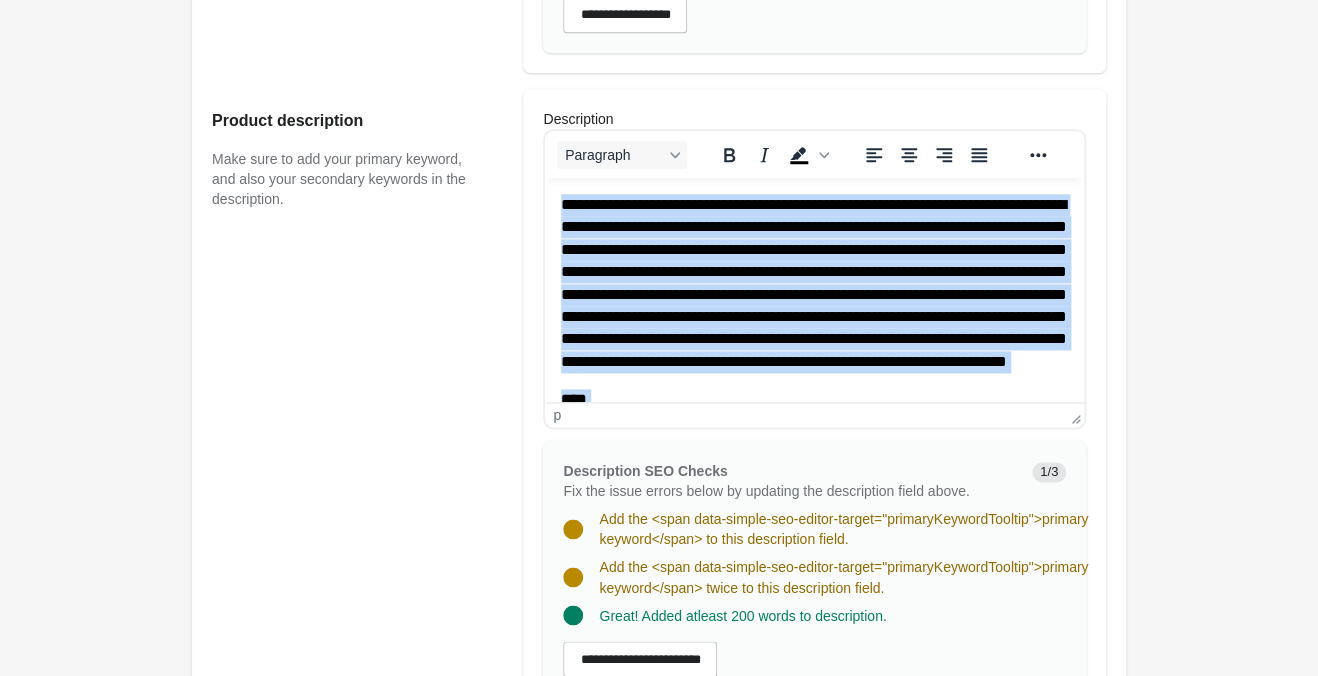 type 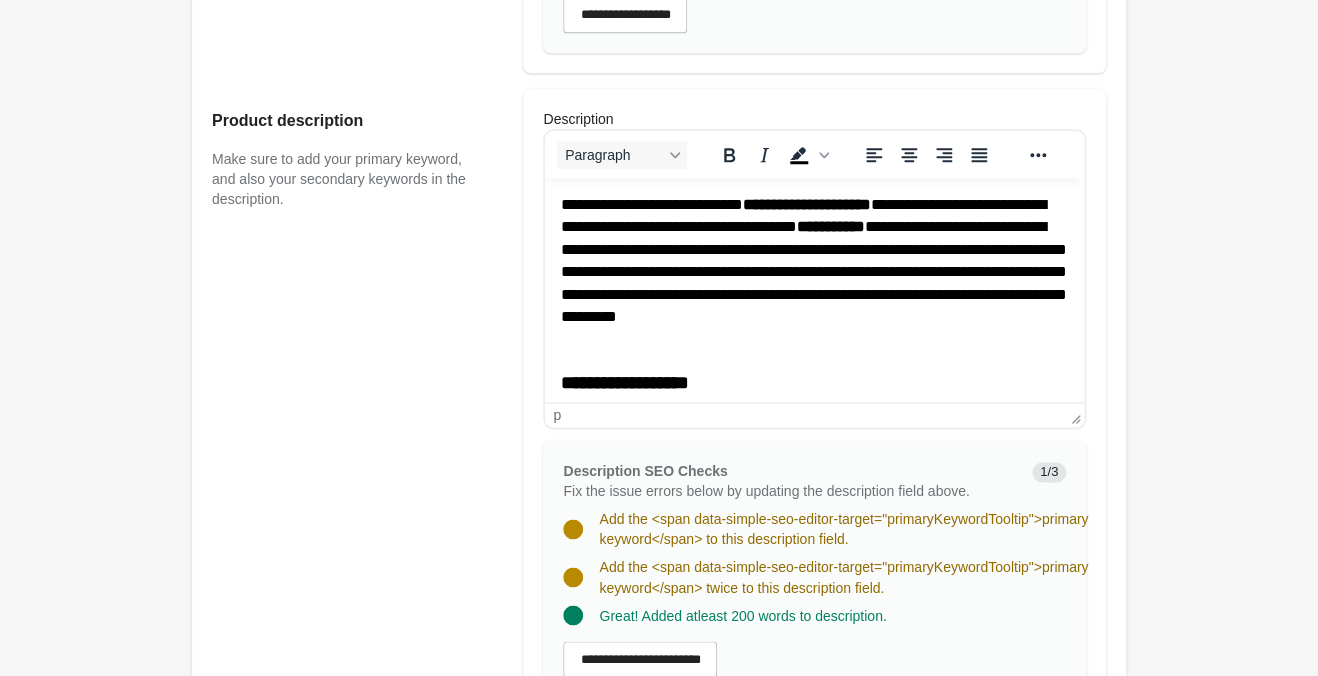 scroll, scrollTop: 599, scrollLeft: 0, axis: vertical 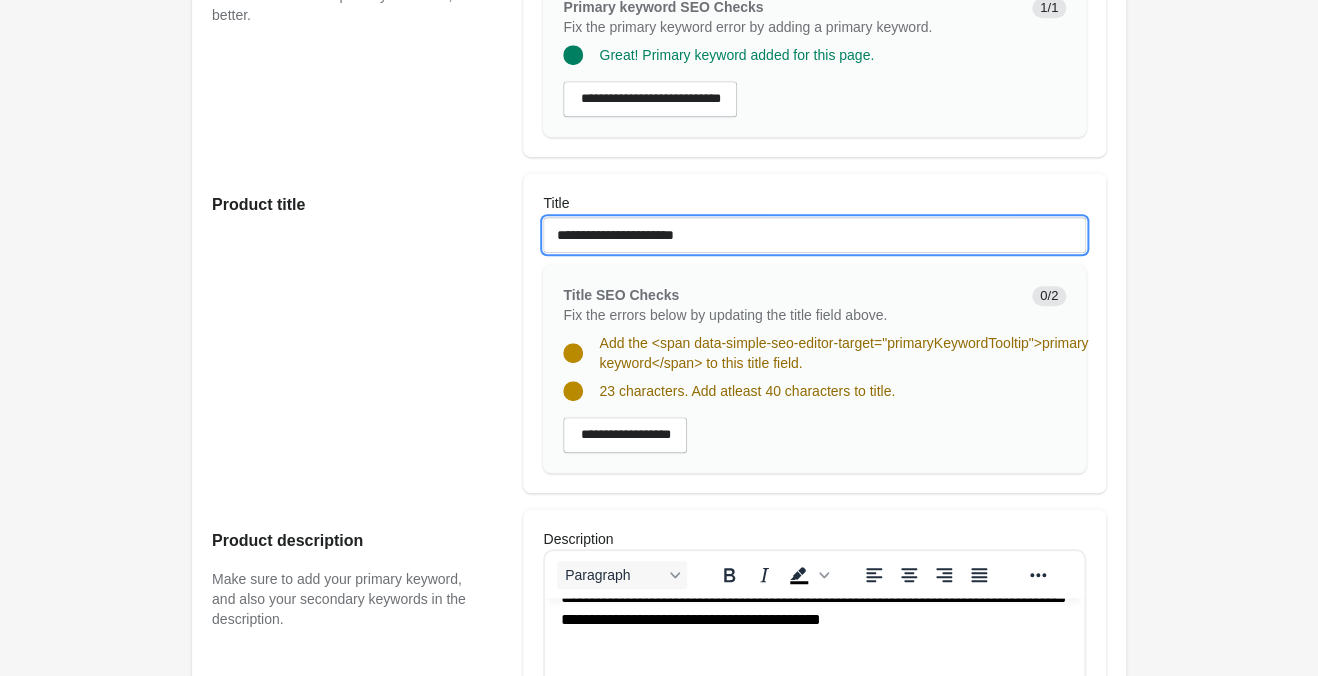 drag, startPoint x: 710, startPoint y: 236, endPoint x: 498, endPoint y: 238, distance: 212.00943 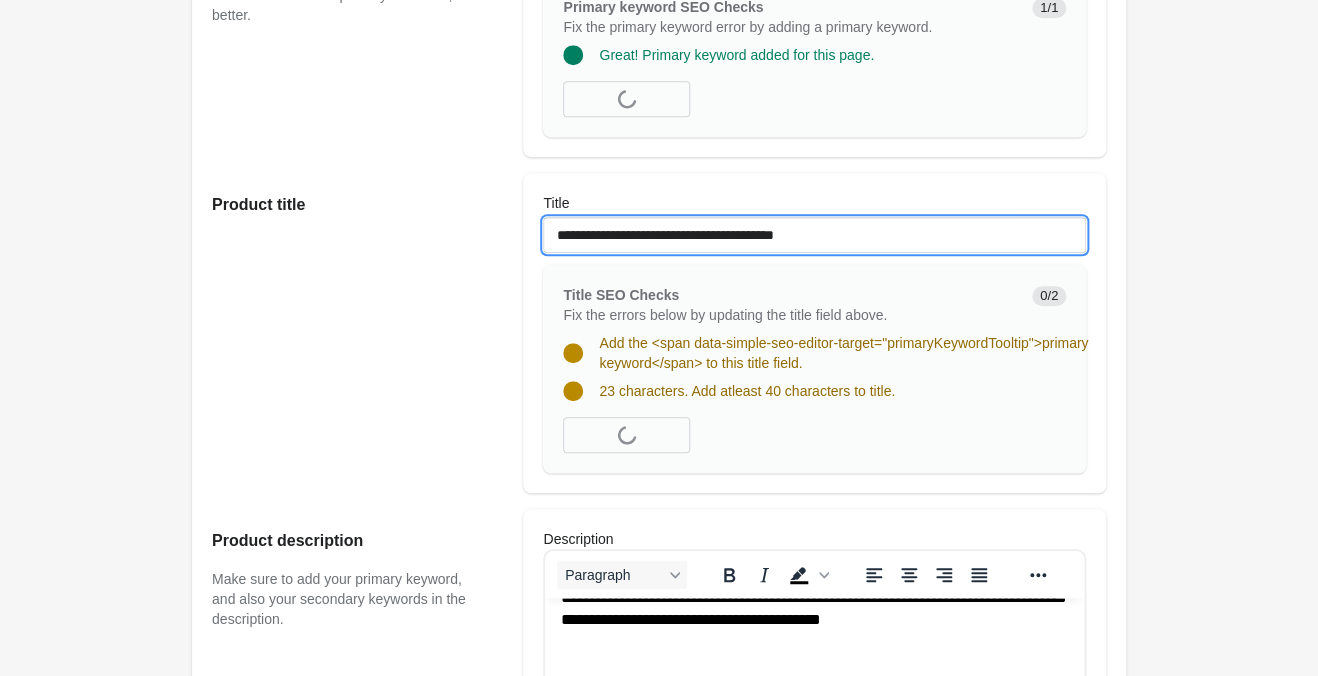 click on "**********" at bounding box center [814, 235] 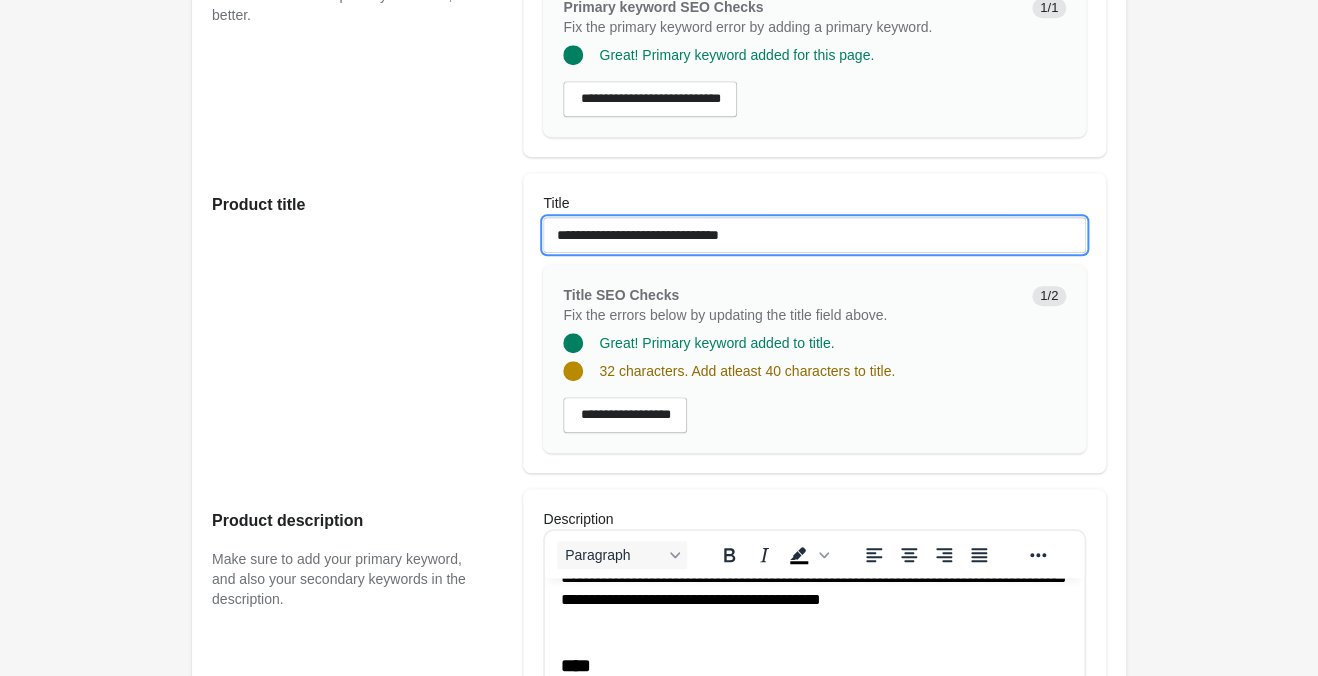 click on "**********" at bounding box center (814, 235) 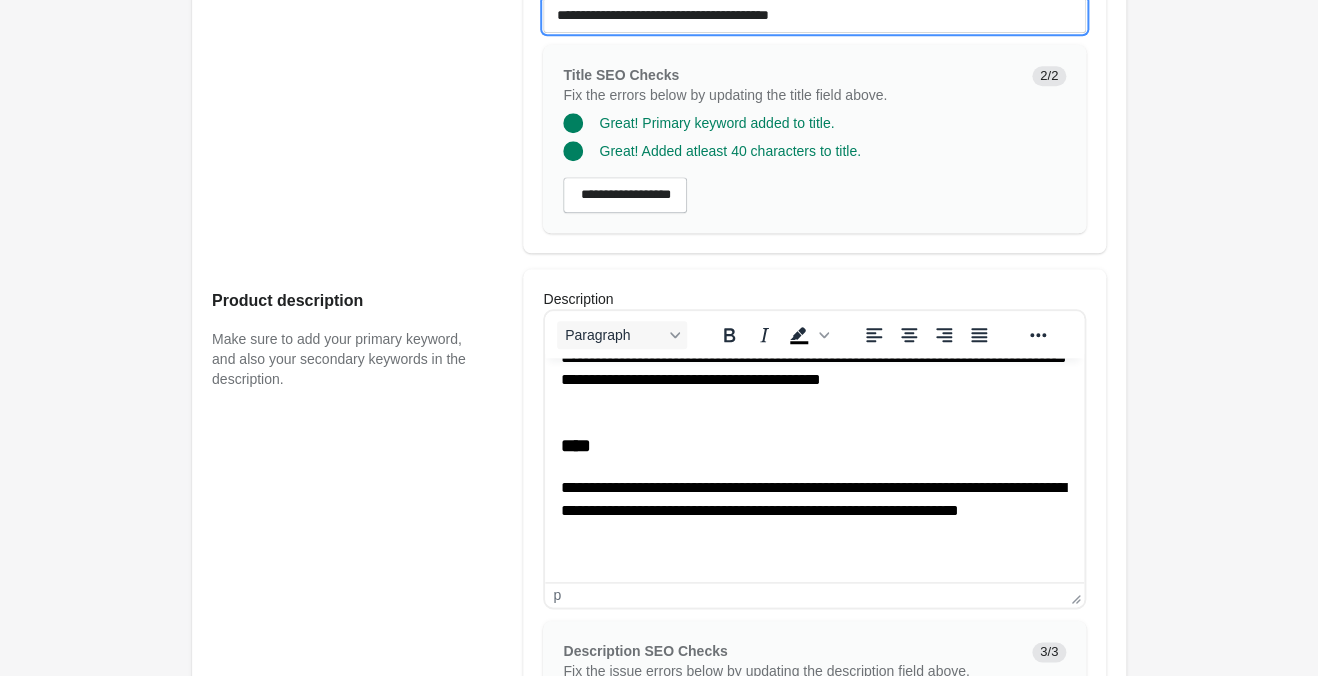 scroll, scrollTop: 220, scrollLeft: 0, axis: vertical 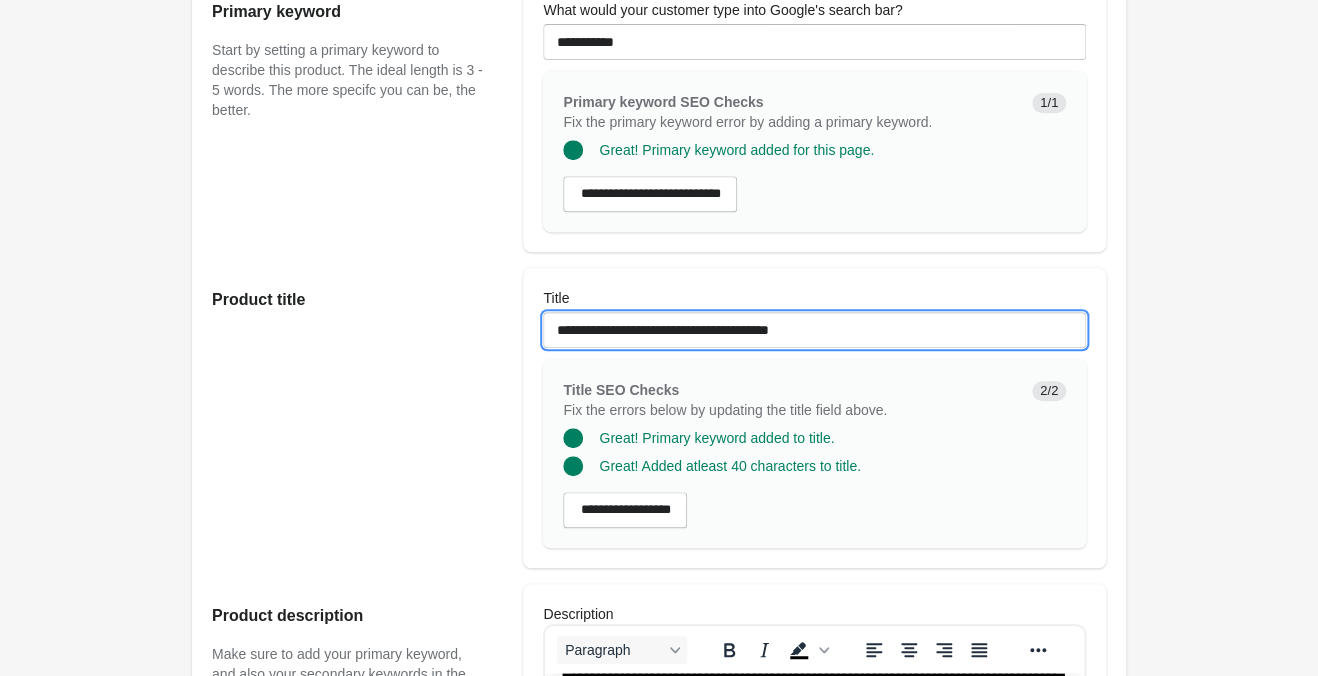 drag, startPoint x: 863, startPoint y: 333, endPoint x: 28, endPoint y: 263, distance: 837.929 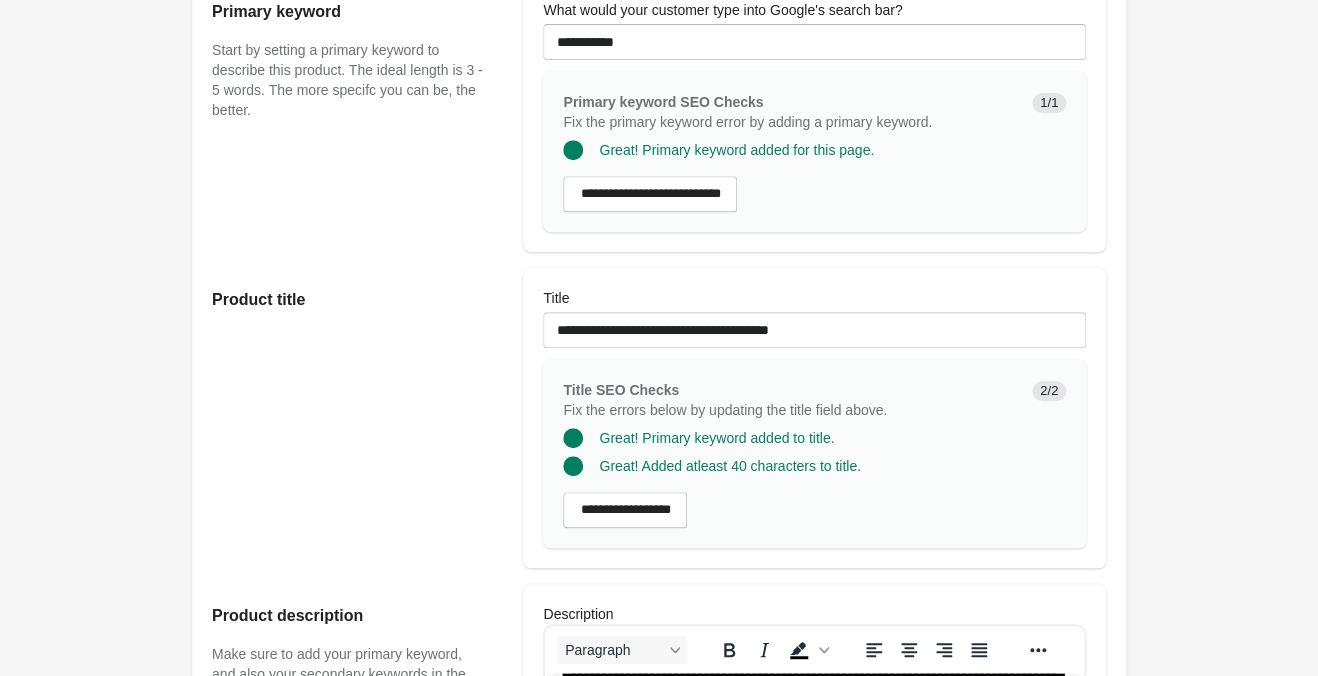 click on "Product title" at bounding box center (357, 418) 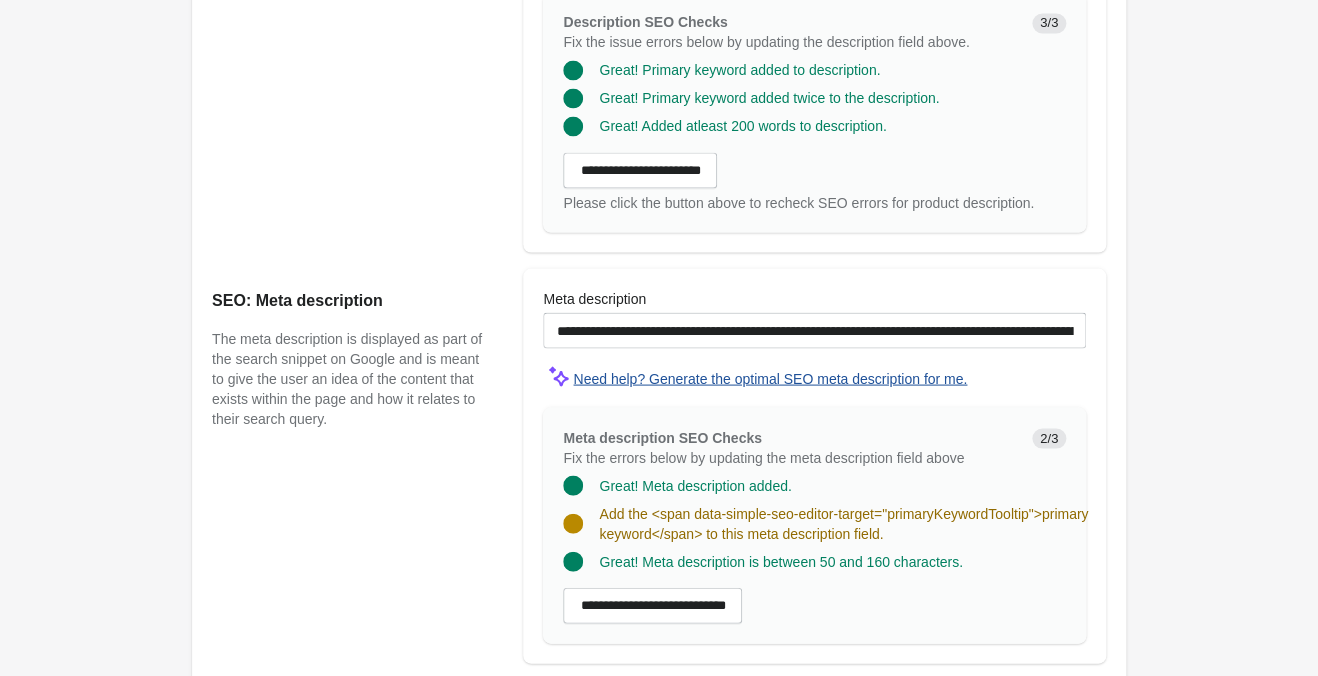 scroll, scrollTop: 1165, scrollLeft: 0, axis: vertical 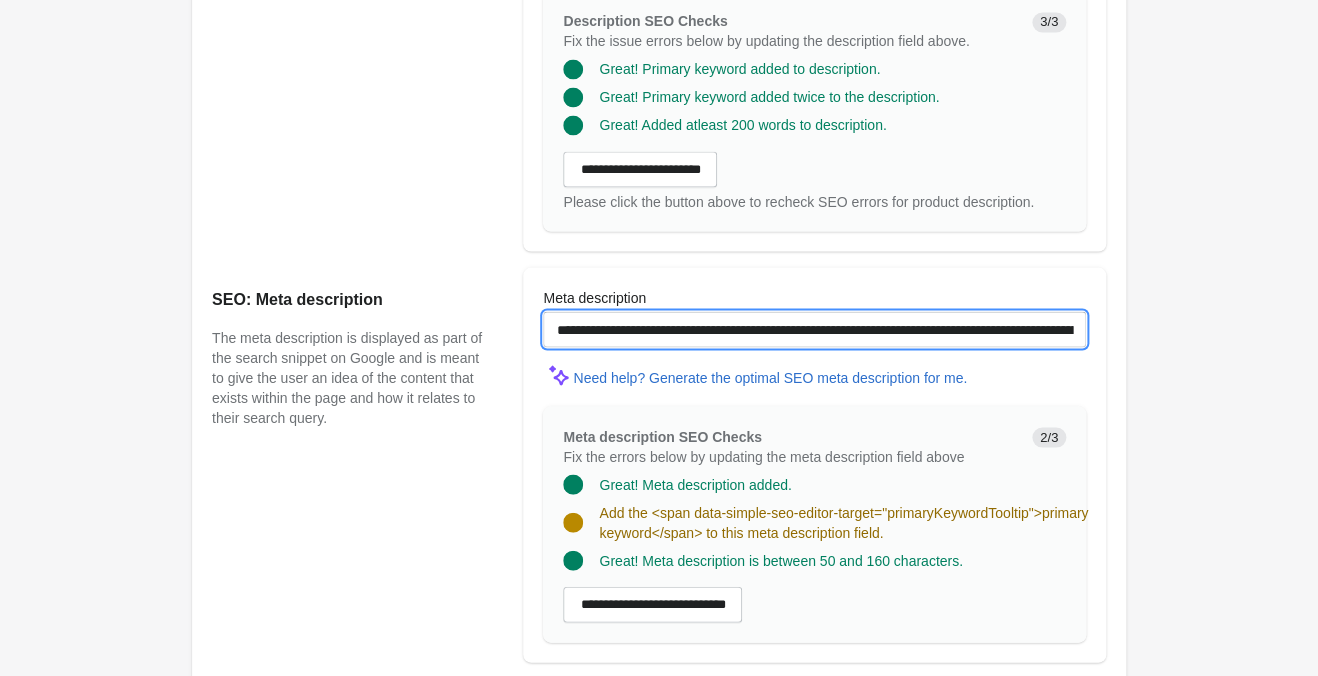 click on "**********" at bounding box center (814, 329) 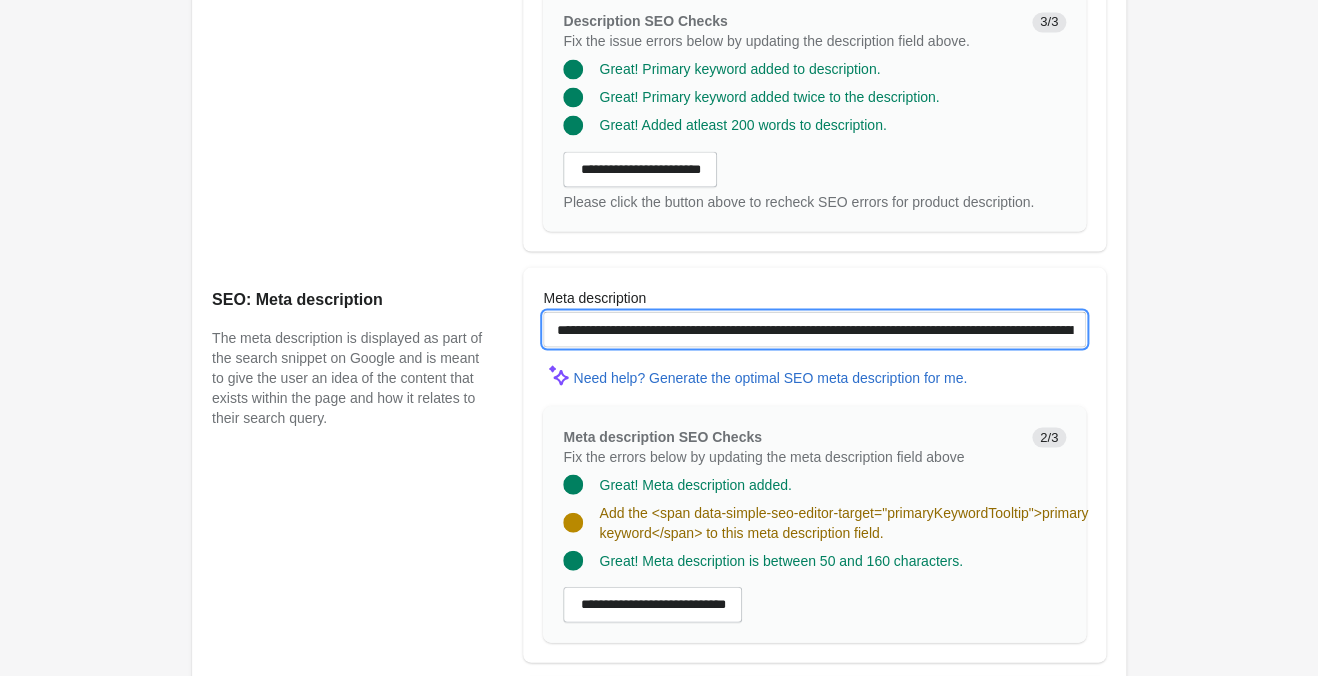 paste on "**********" 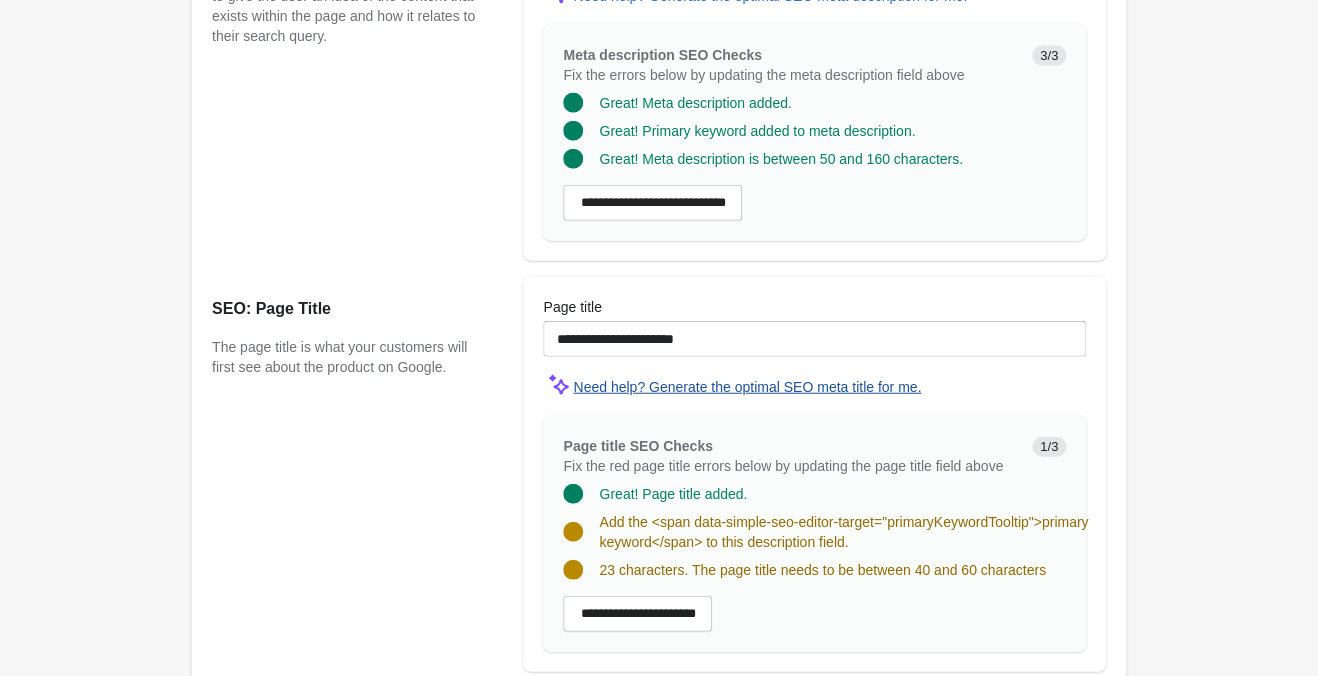 scroll, scrollTop: 1585, scrollLeft: 0, axis: vertical 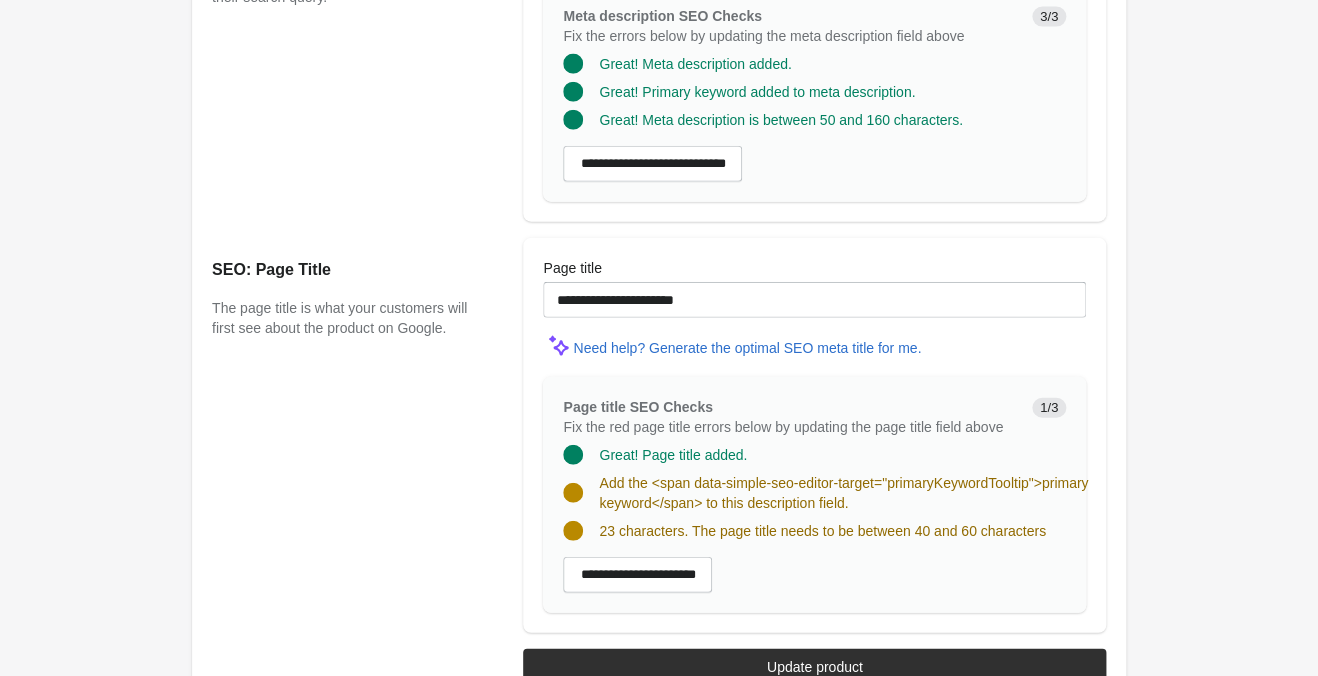 type on "**********" 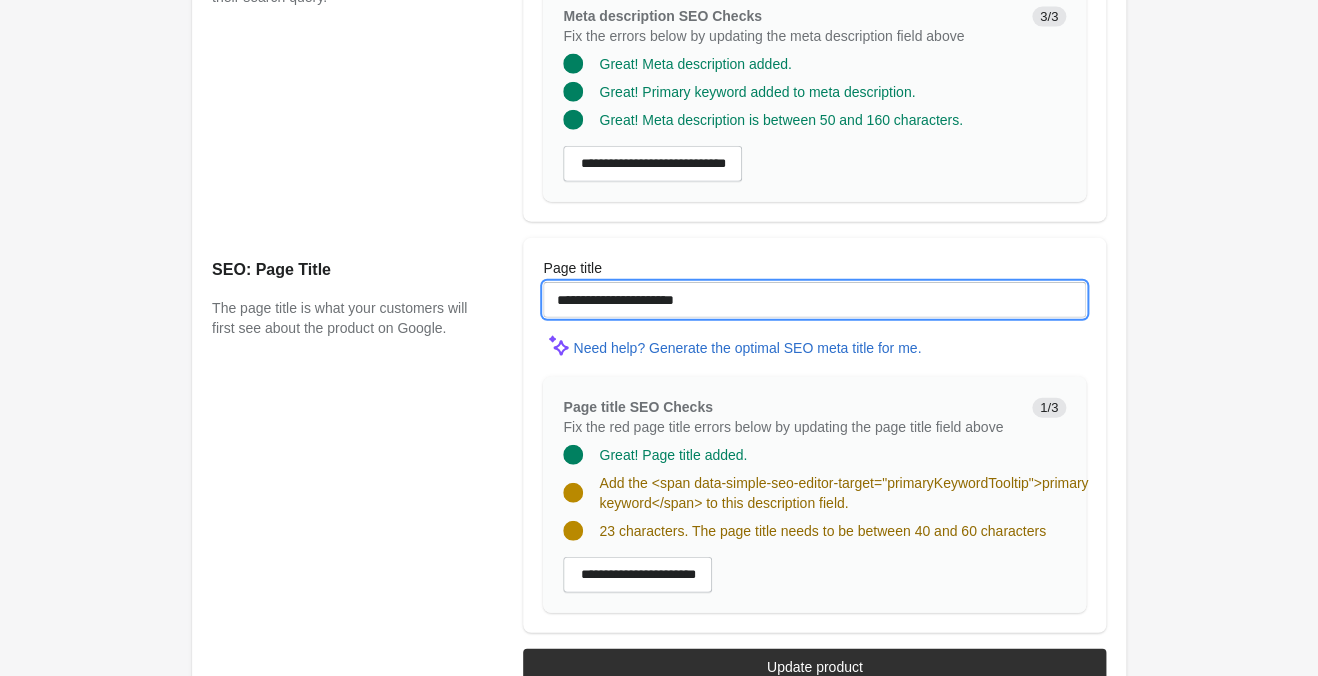 drag, startPoint x: 733, startPoint y: 286, endPoint x: 293, endPoint y: 258, distance: 440.89 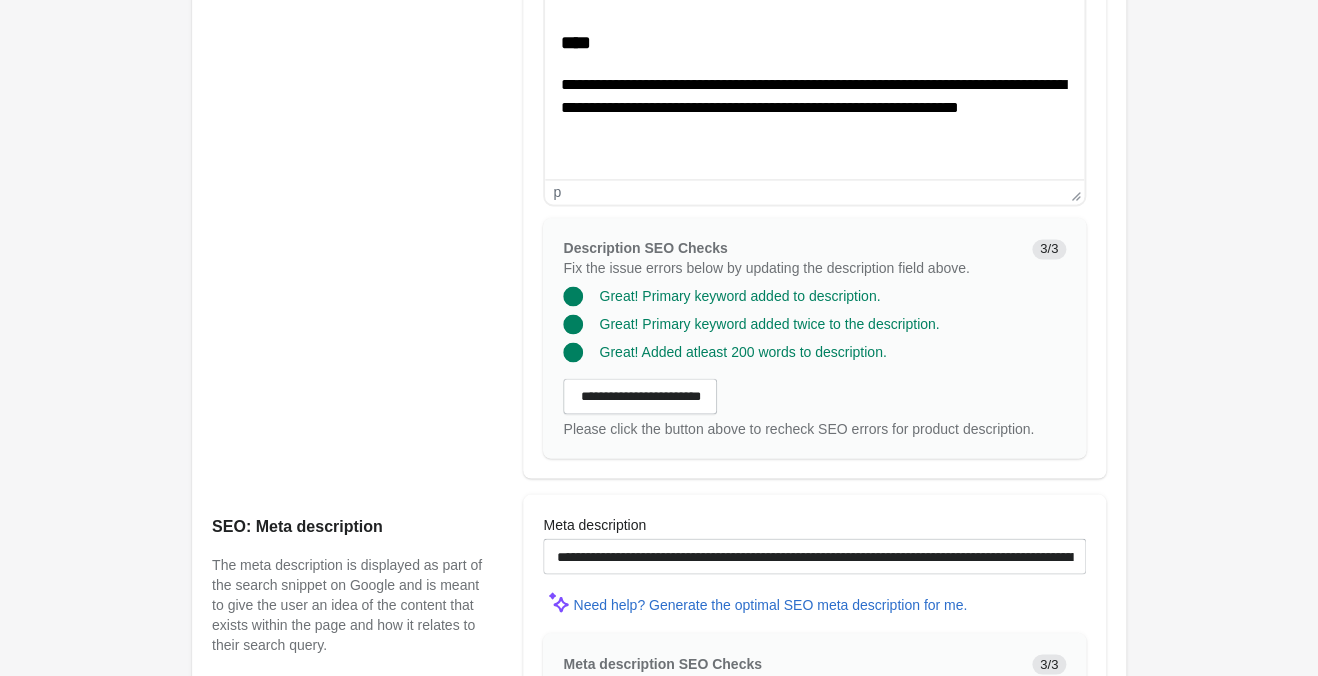 scroll, scrollTop: 630, scrollLeft: 0, axis: vertical 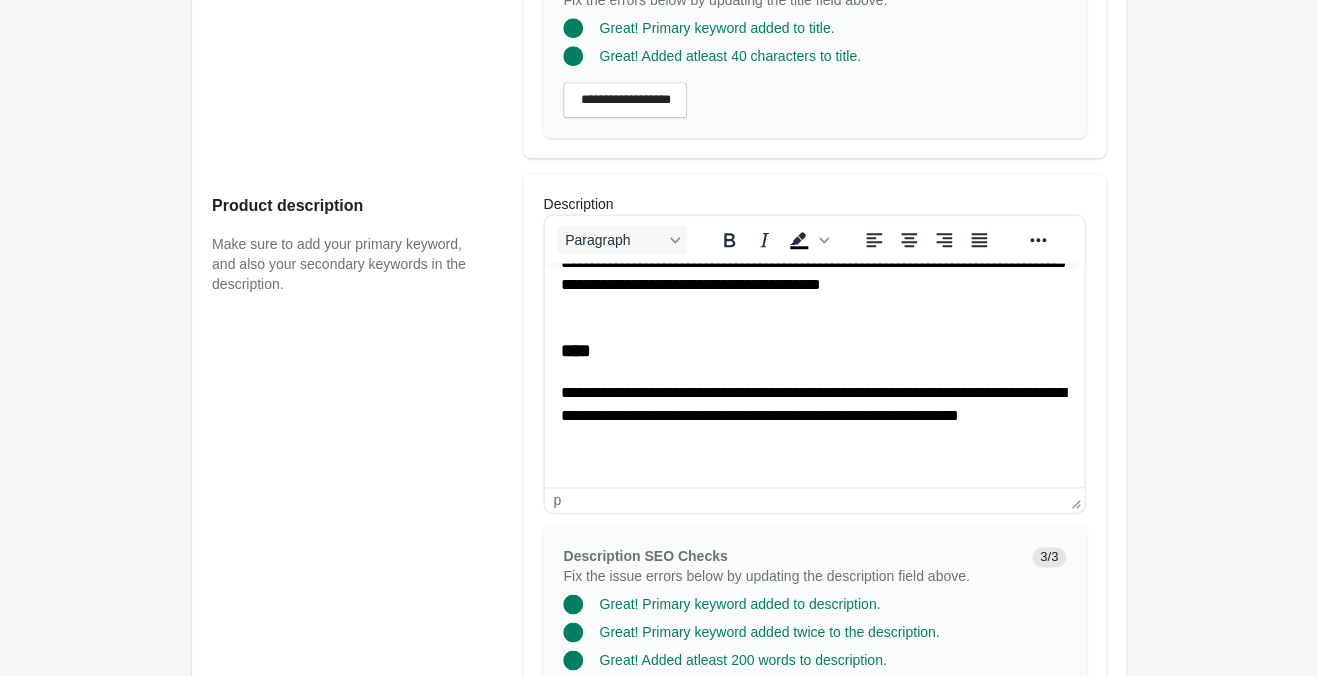 type on "**********" 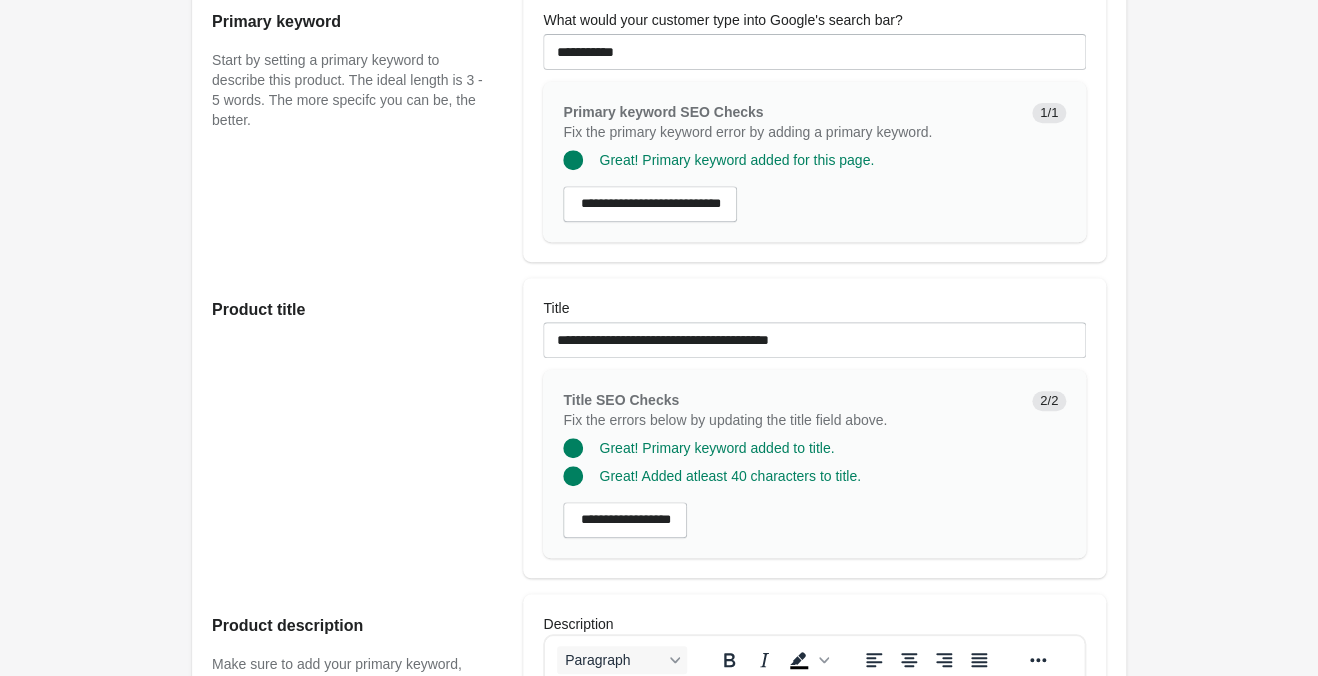 scroll, scrollTop: 0, scrollLeft: 0, axis: both 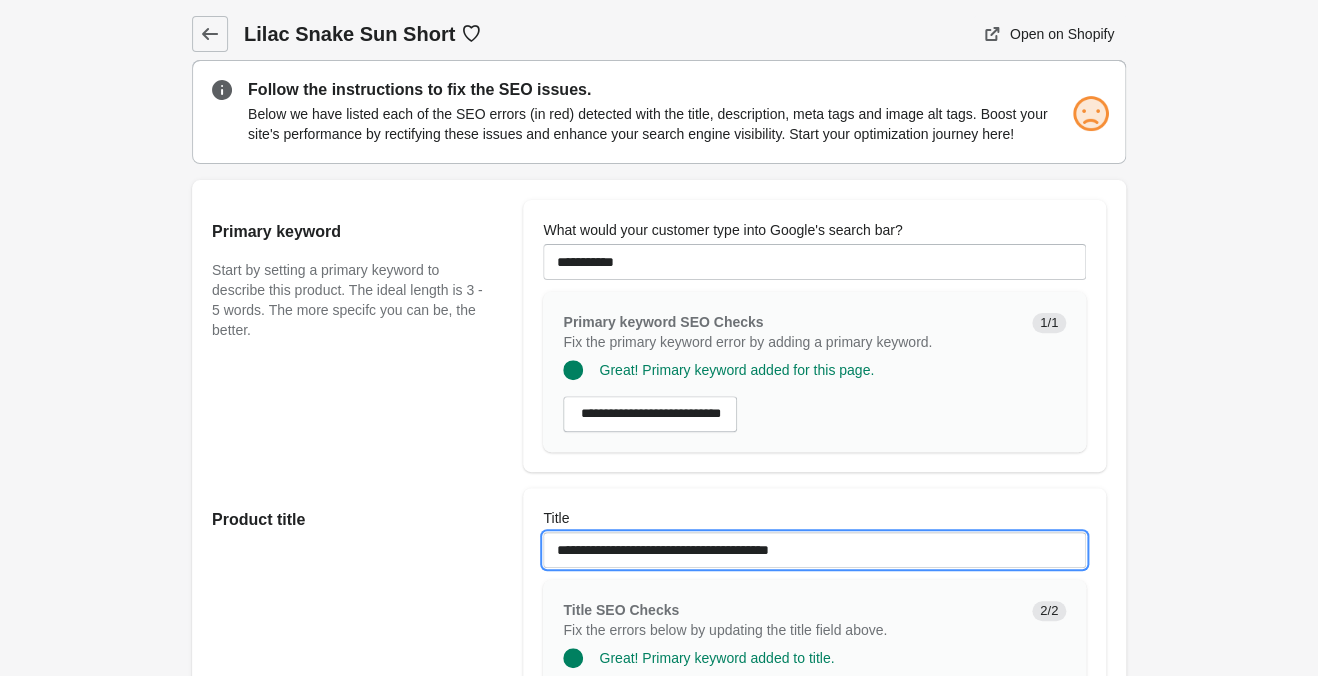 click on "**********" at bounding box center [814, 550] 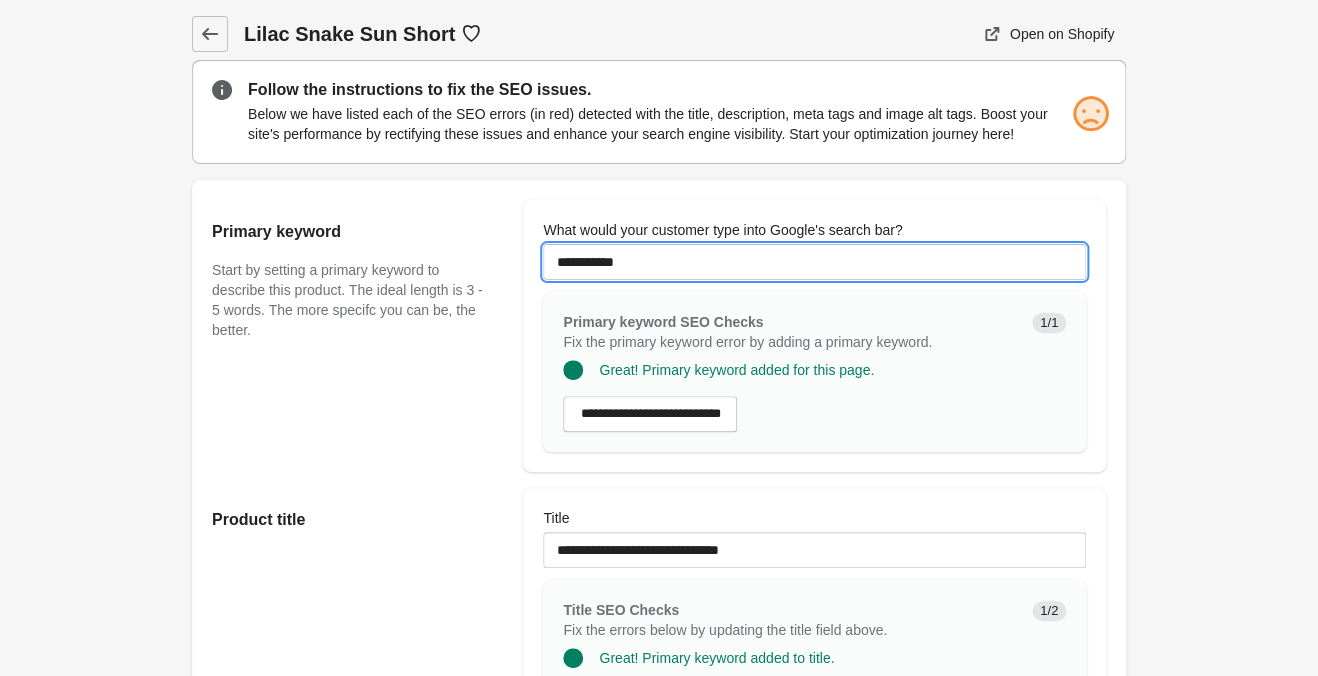 click on "**********" at bounding box center [814, 262] 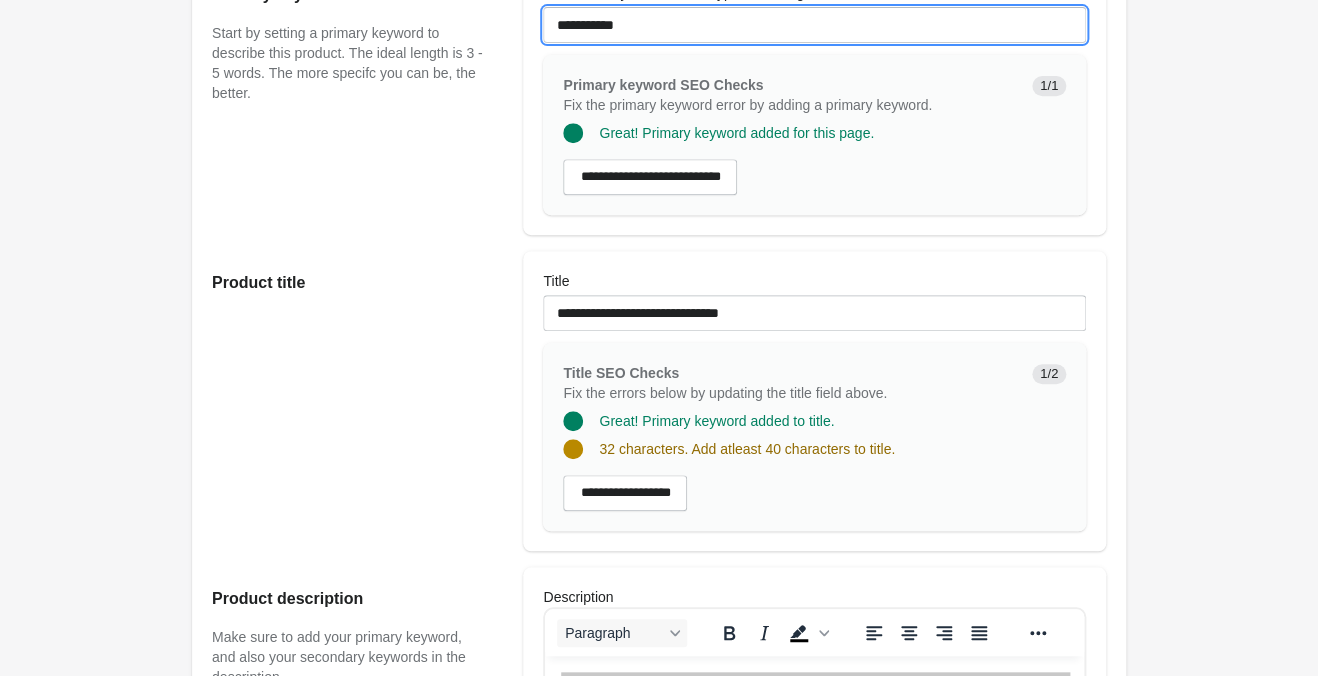 scroll, scrollTop: 315, scrollLeft: 0, axis: vertical 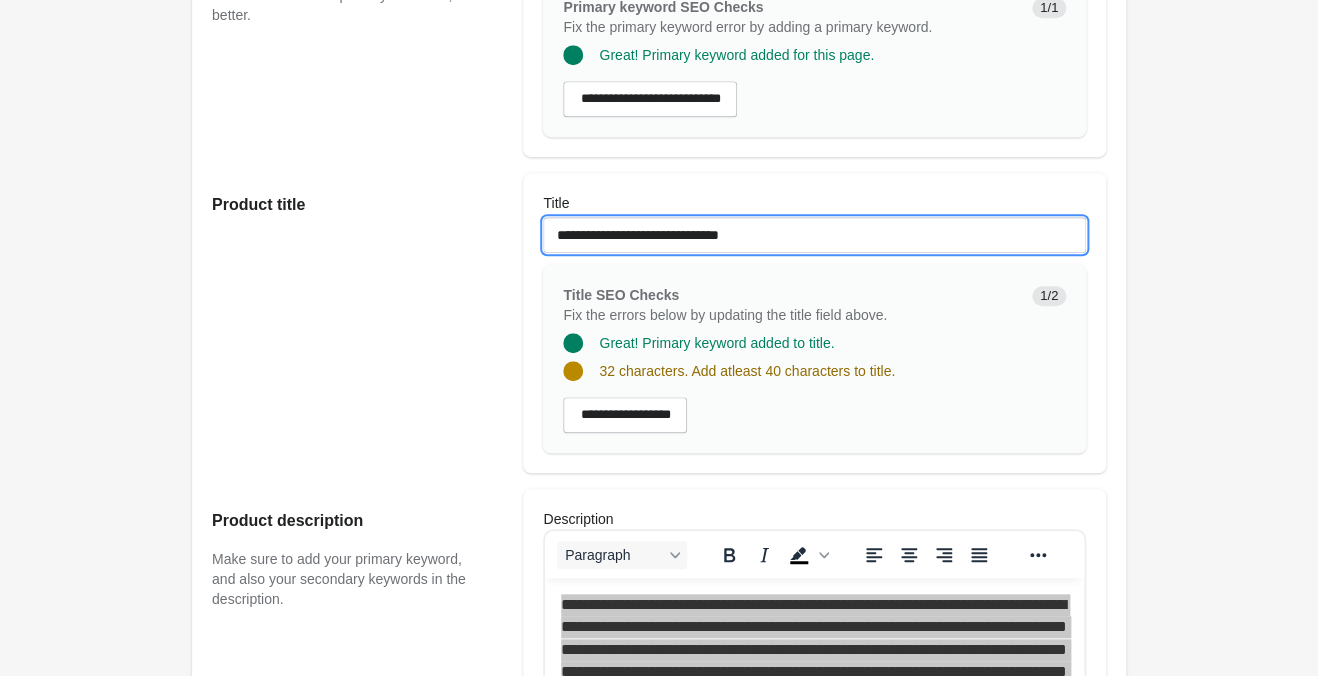 drag, startPoint x: 813, startPoint y: 243, endPoint x: 388, endPoint y: 207, distance: 426.52197 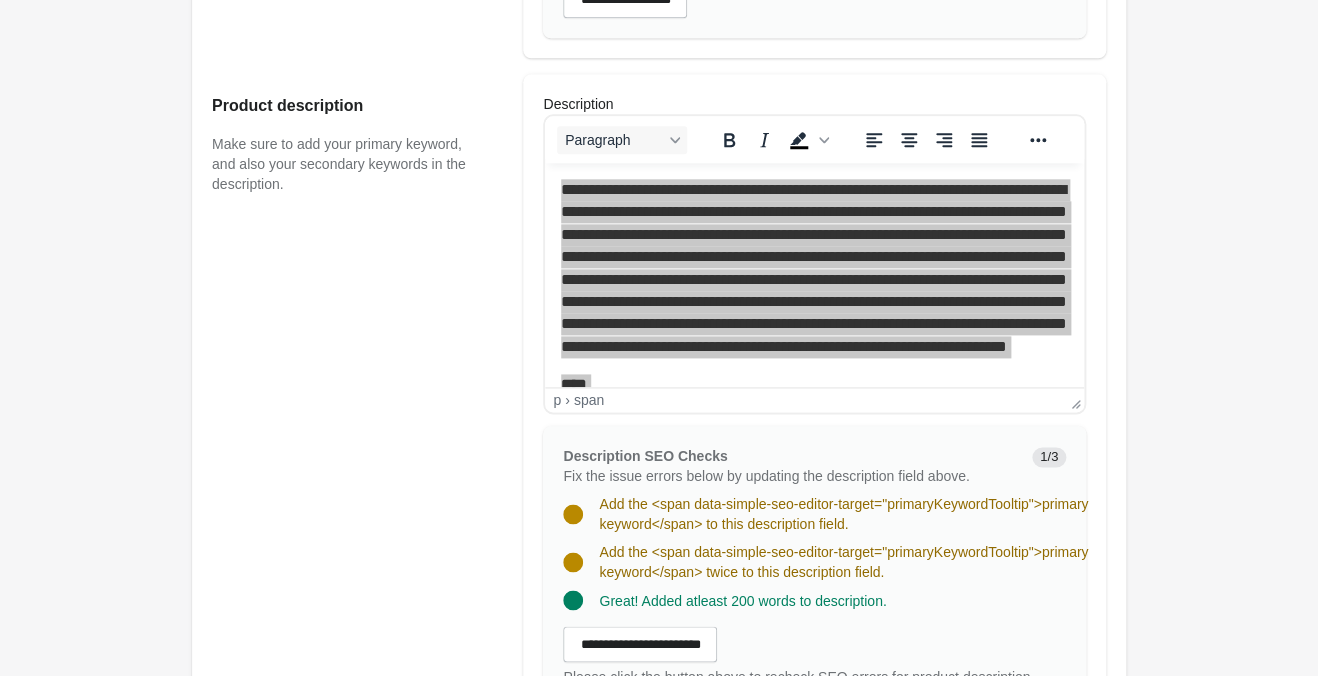 scroll, scrollTop: 735, scrollLeft: 0, axis: vertical 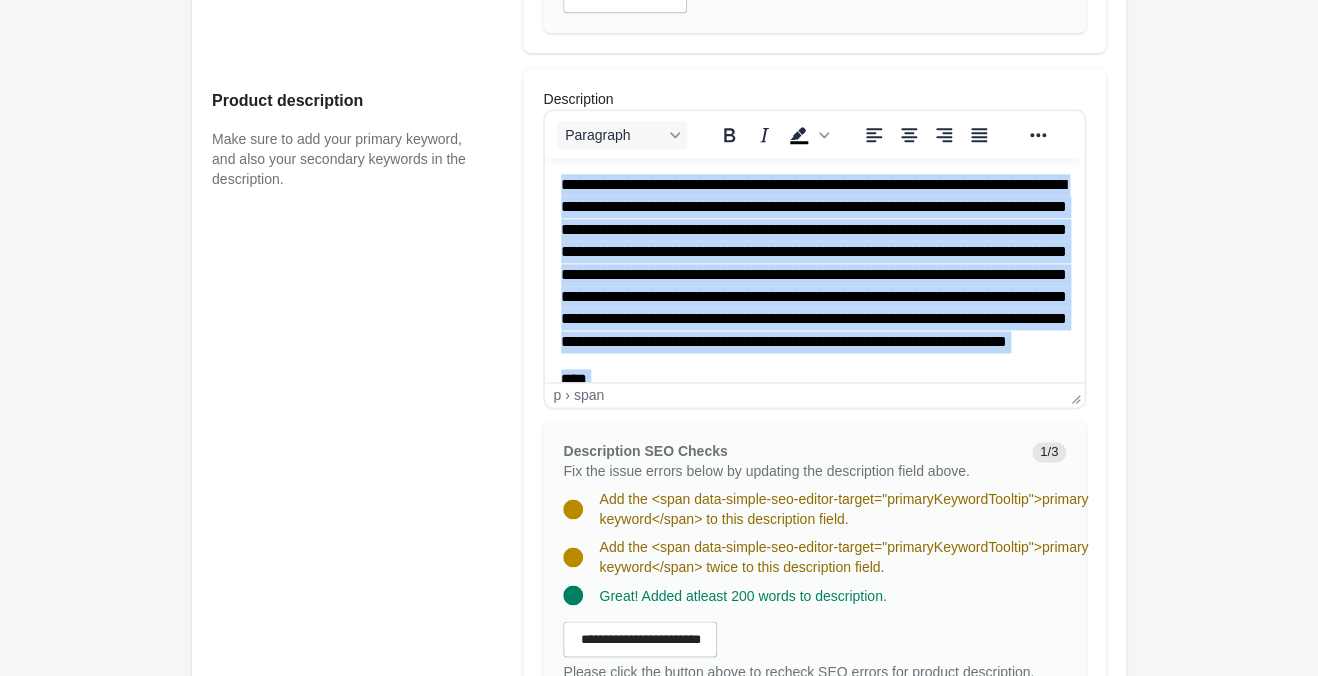 click on "**********" at bounding box center [814, 263] 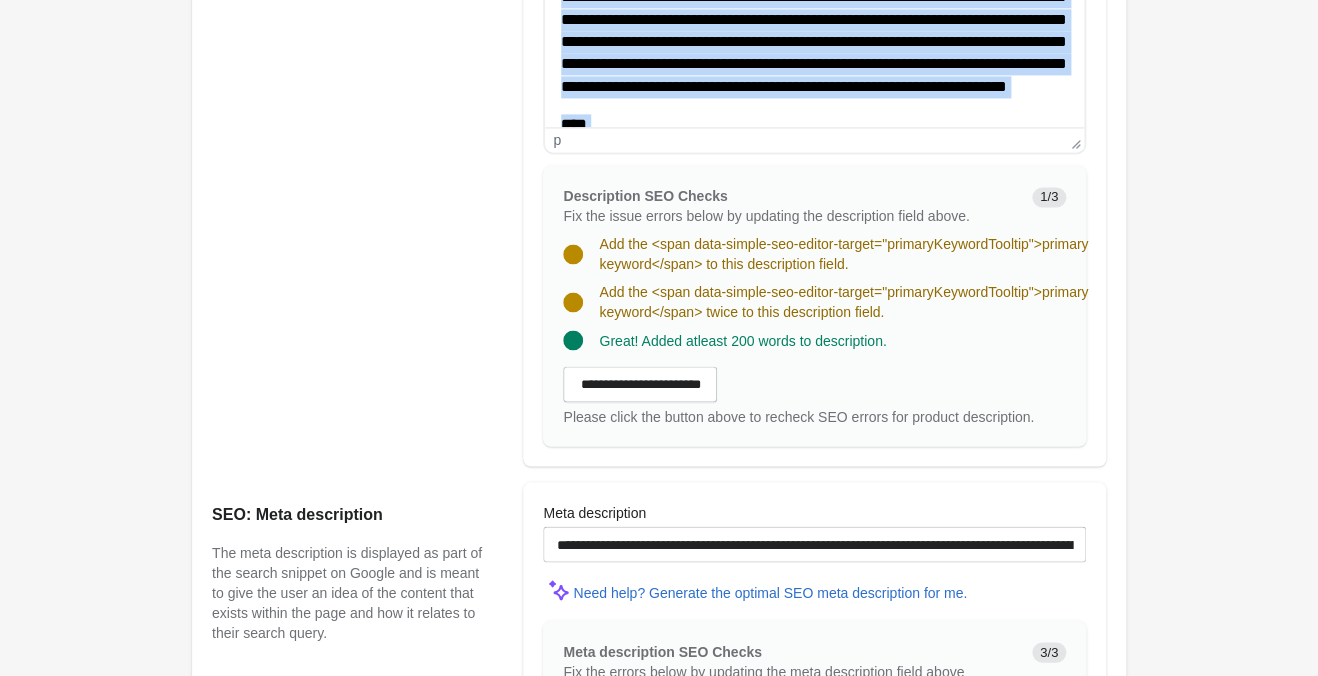 scroll, scrollTop: 1155, scrollLeft: 0, axis: vertical 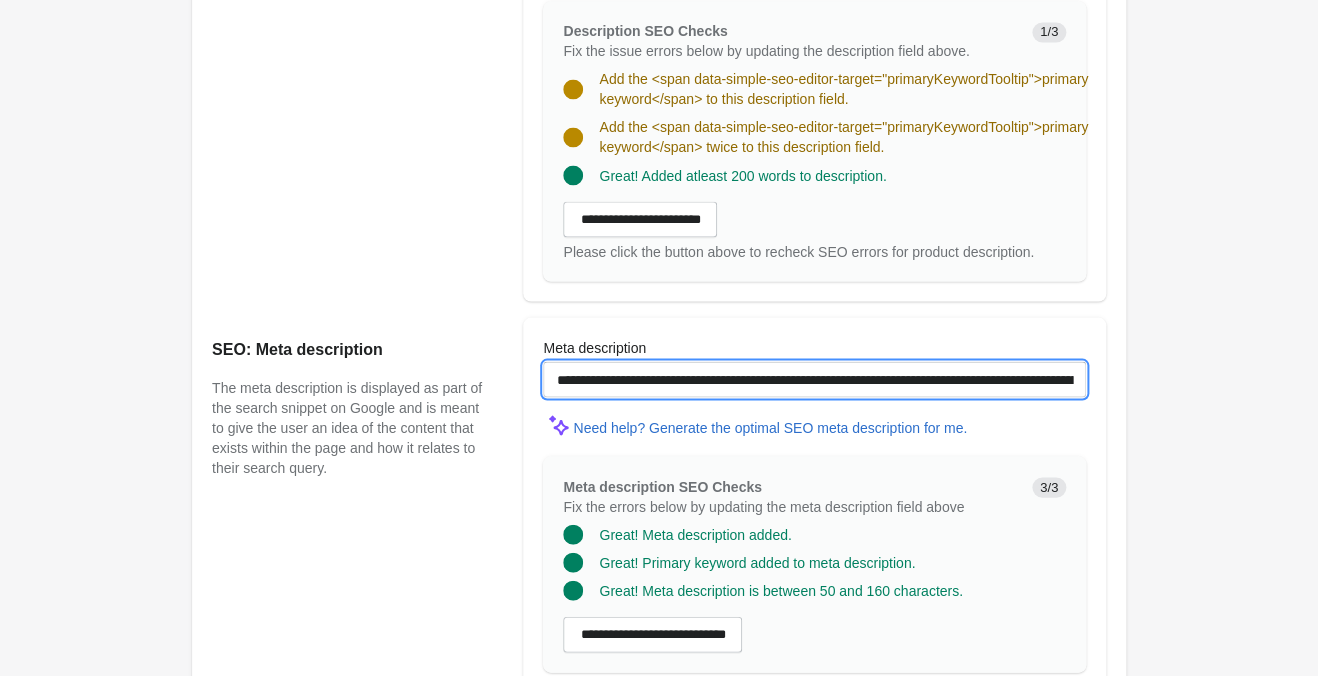 click on "**********" at bounding box center [814, 379] 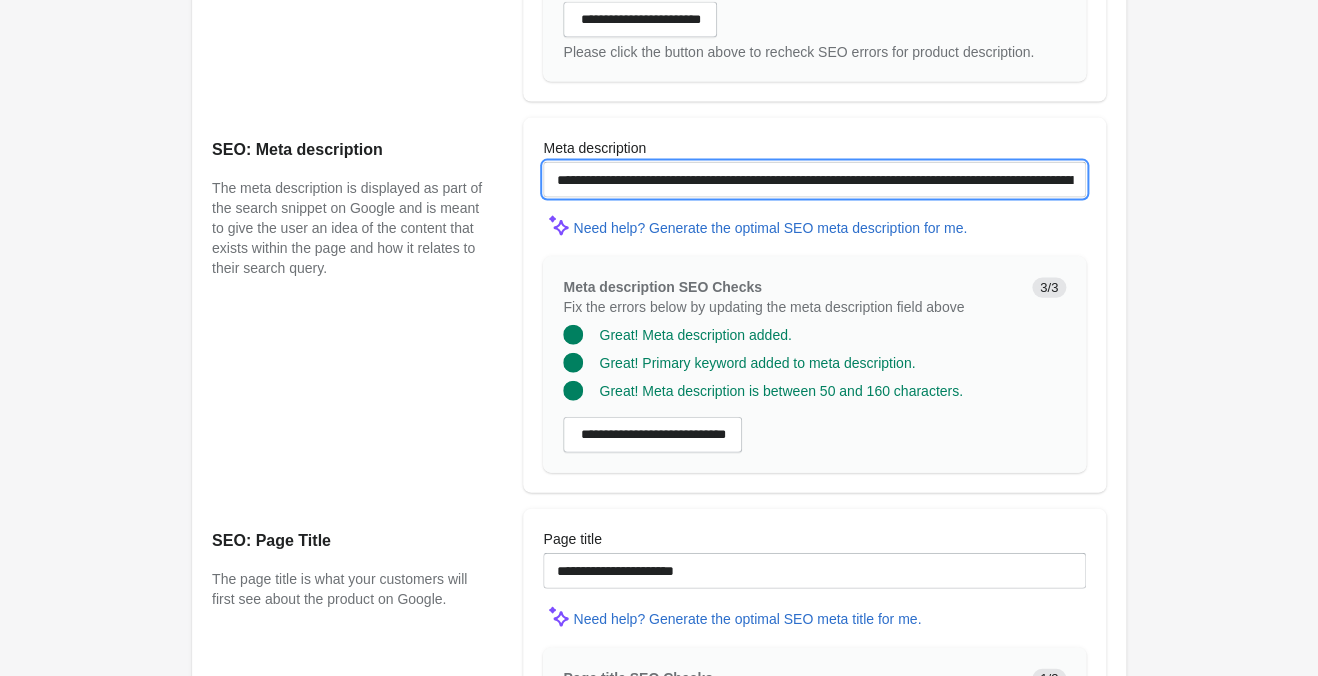 scroll, scrollTop: 1575, scrollLeft: 0, axis: vertical 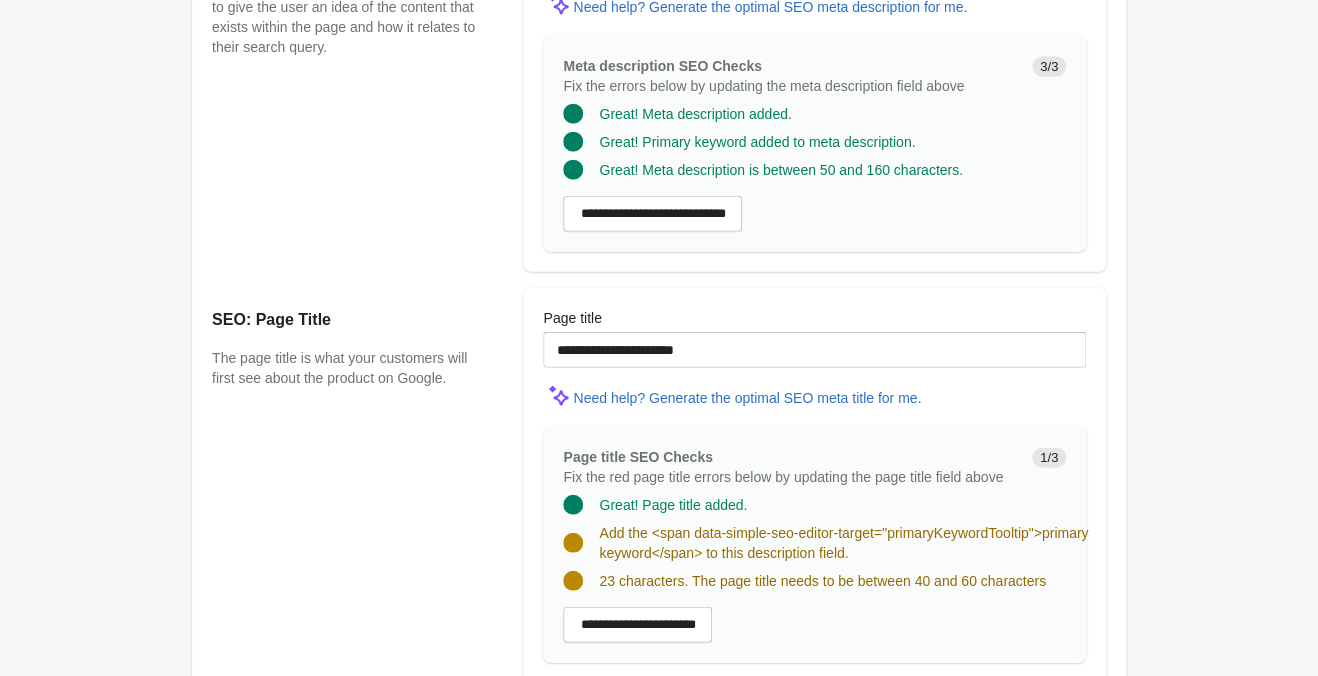 drag, startPoint x: 649, startPoint y: 363, endPoint x: 666, endPoint y: 324, distance: 42.544094 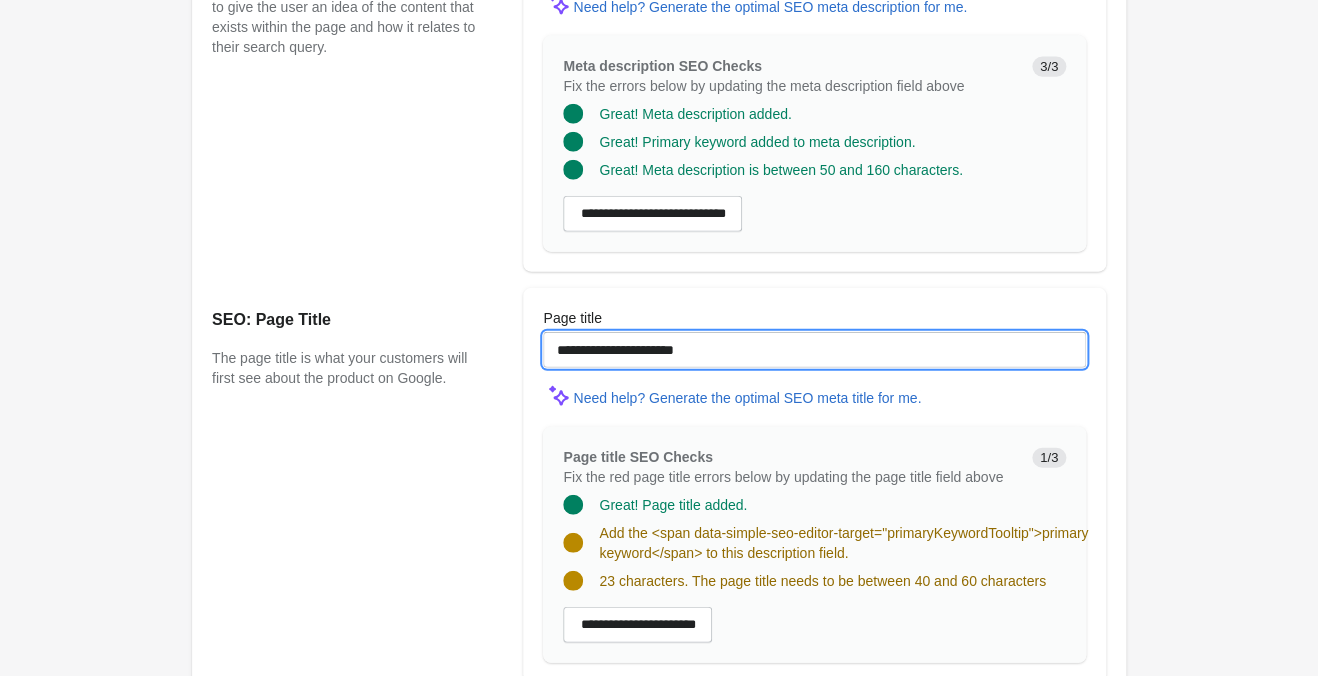 click on "**********" at bounding box center [814, 350] 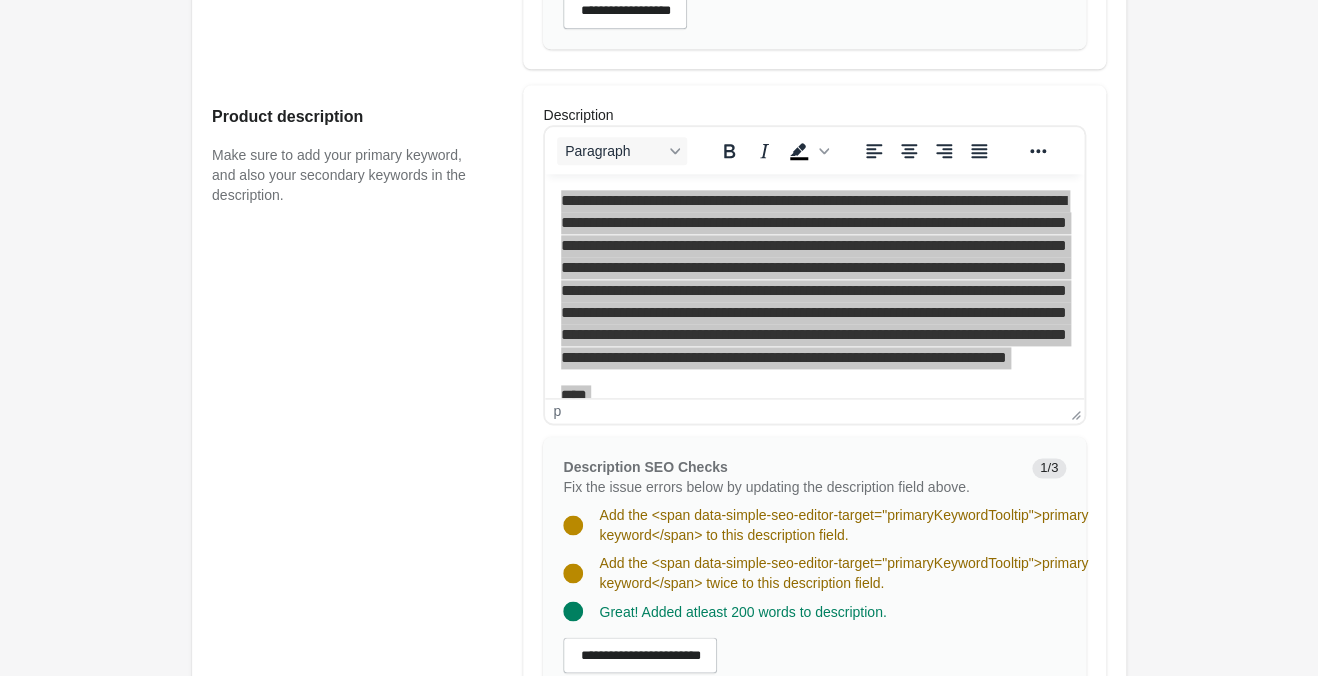 scroll, scrollTop: 299, scrollLeft: 0, axis: vertical 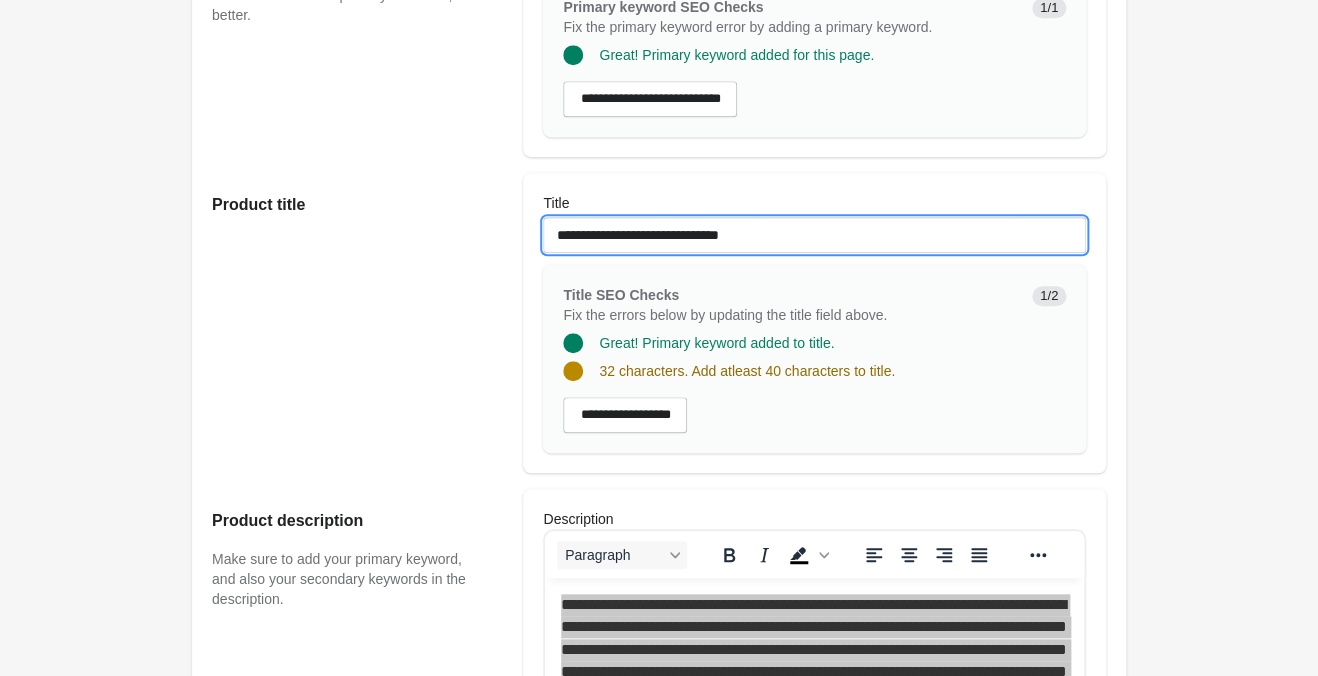 drag, startPoint x: 774, startPoint y: 244, endPoint x: 473, endPoint y: 228, distance: 301.42496 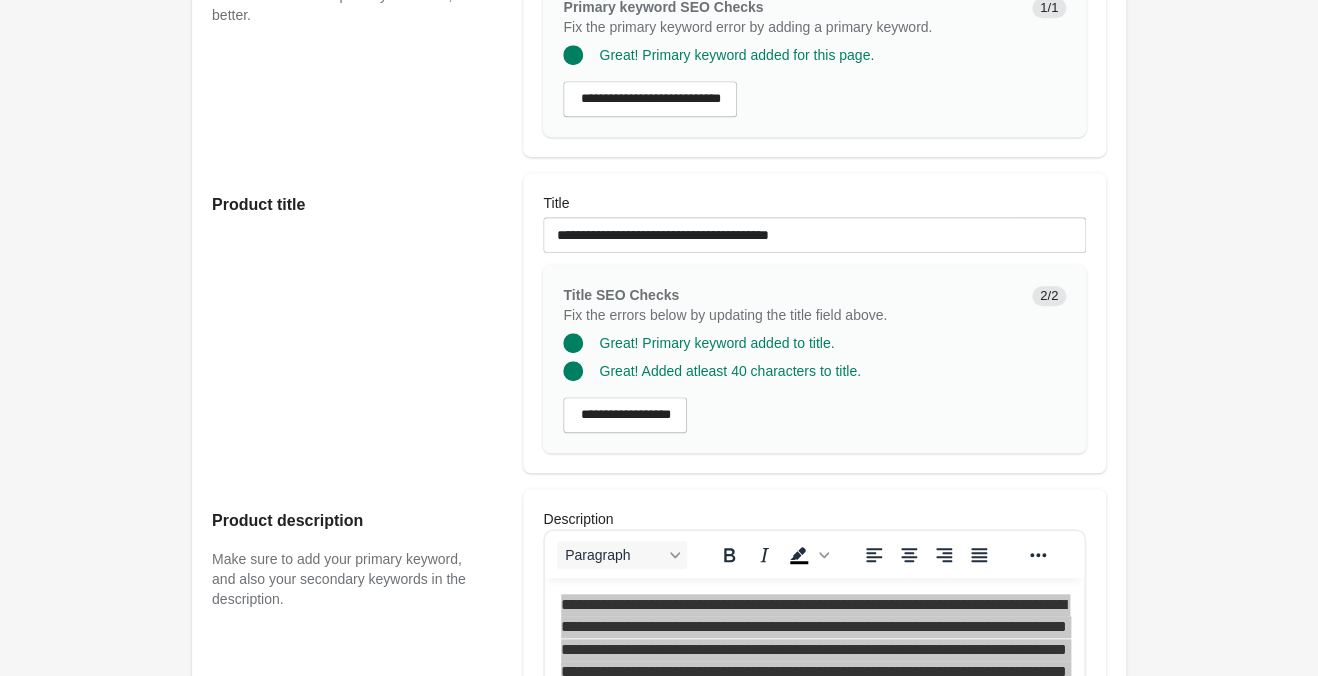 click on "[PRODUCT] [PRODUCT] [PRODUCT] ♡
Open on Shopify
Open on Shopify" at bounding box center [659, 856] 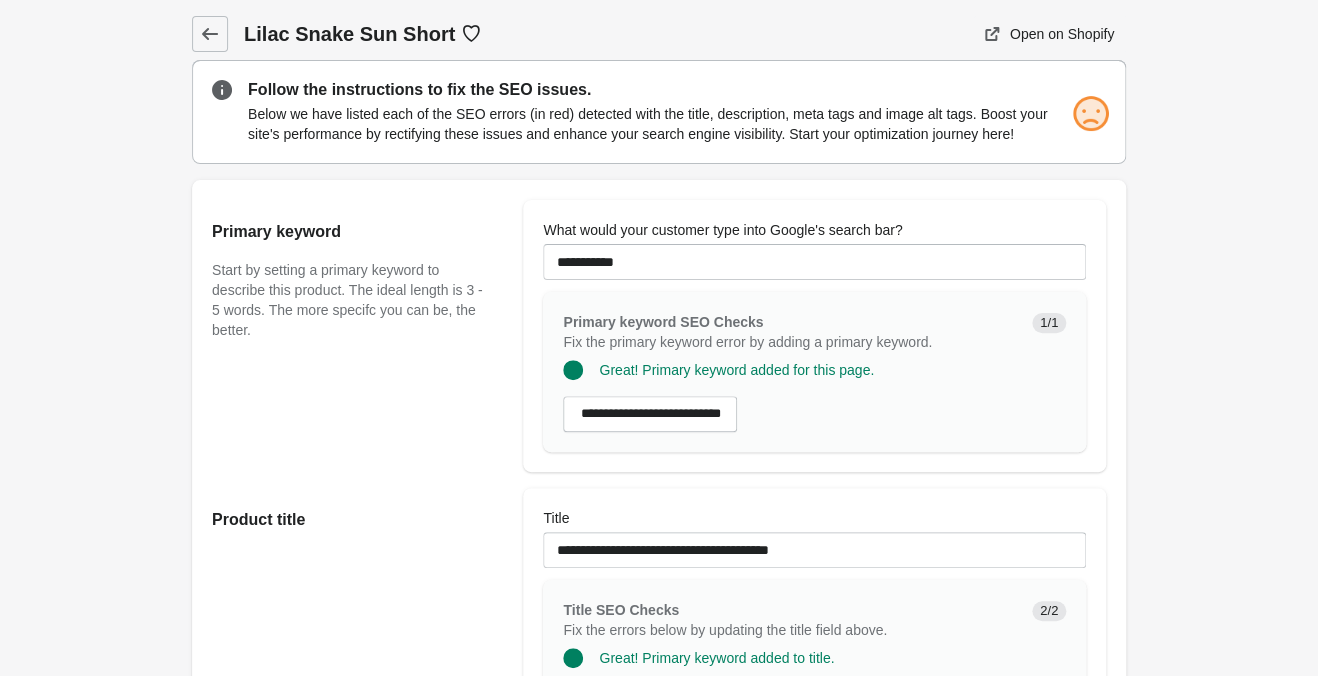 scroll, scrollTop: 315, scrollLeft: 0, axis: vertical 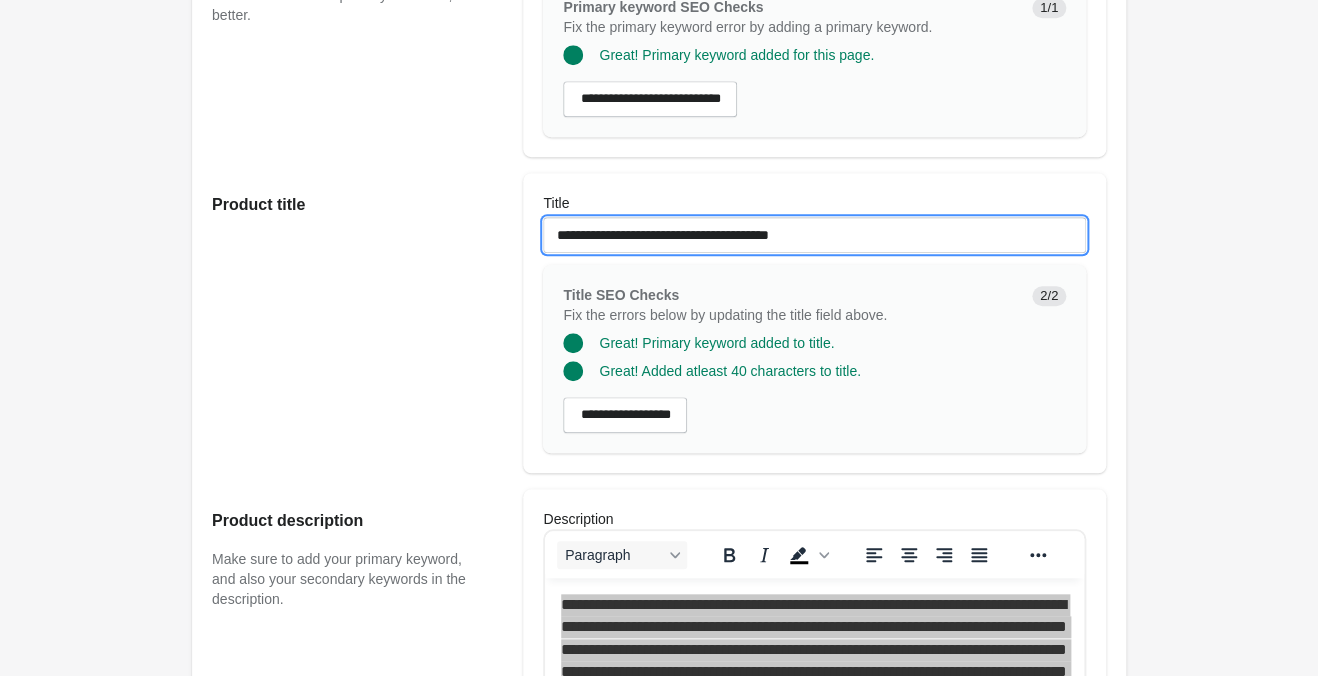 click on "**********" at bounding box center (814, 235) 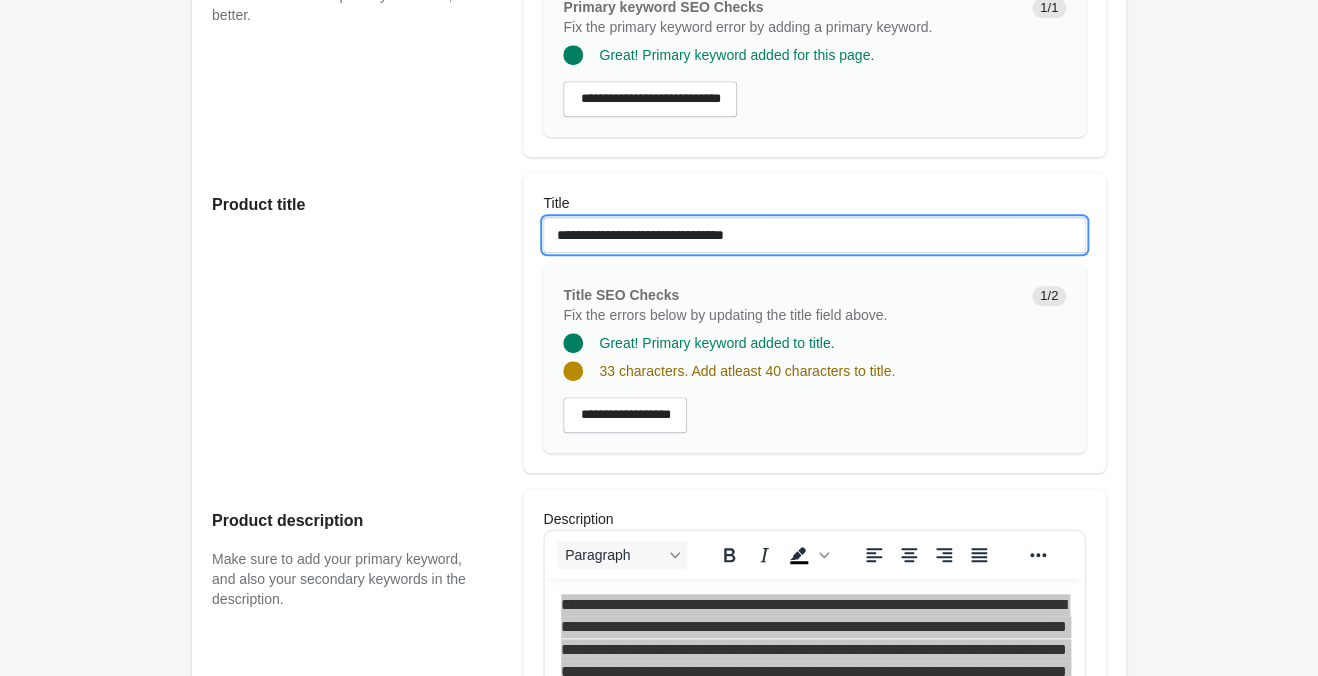click on "**********" at bounding box center (814, 235) 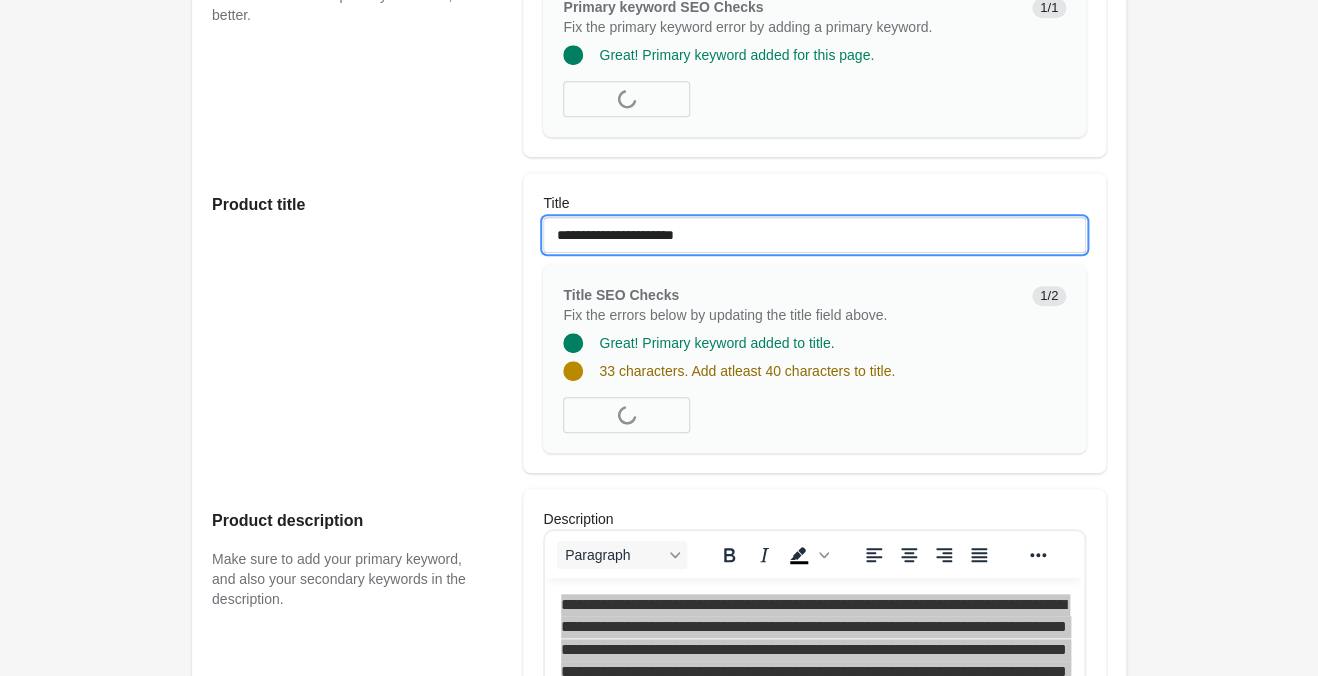 click on "**********" at bounding box center [814, 235] 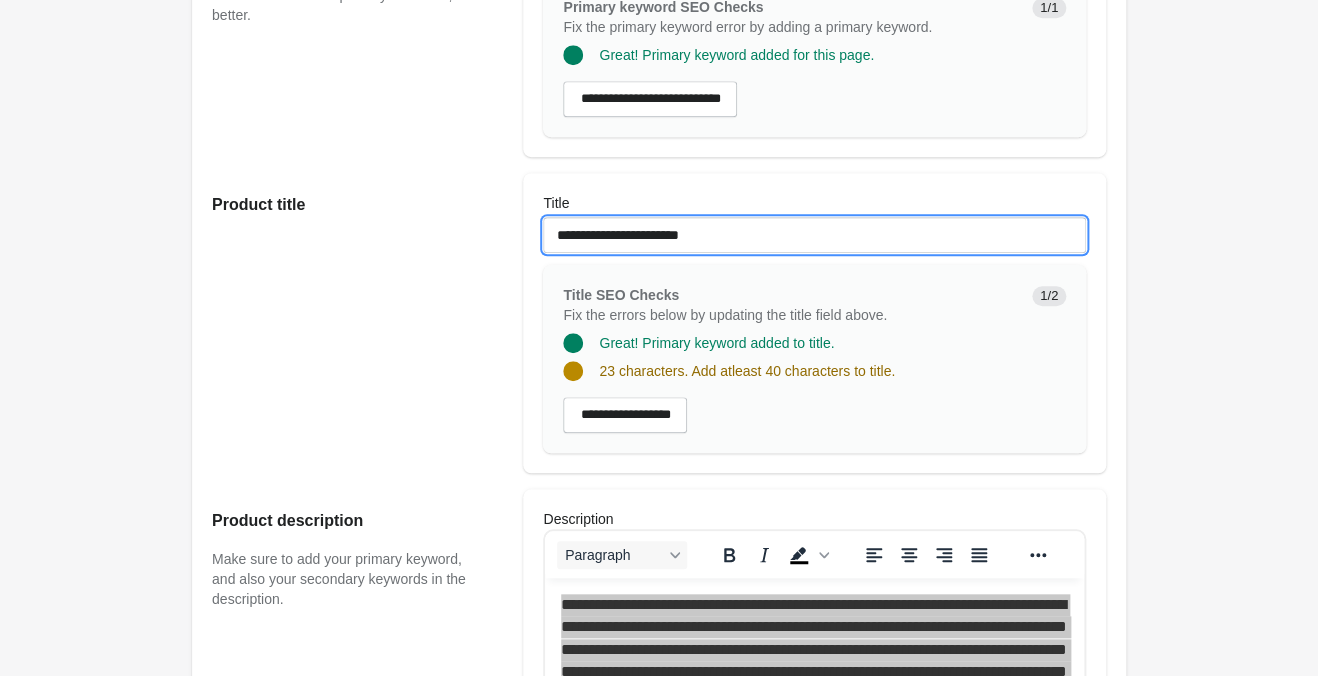 paste on "**********" 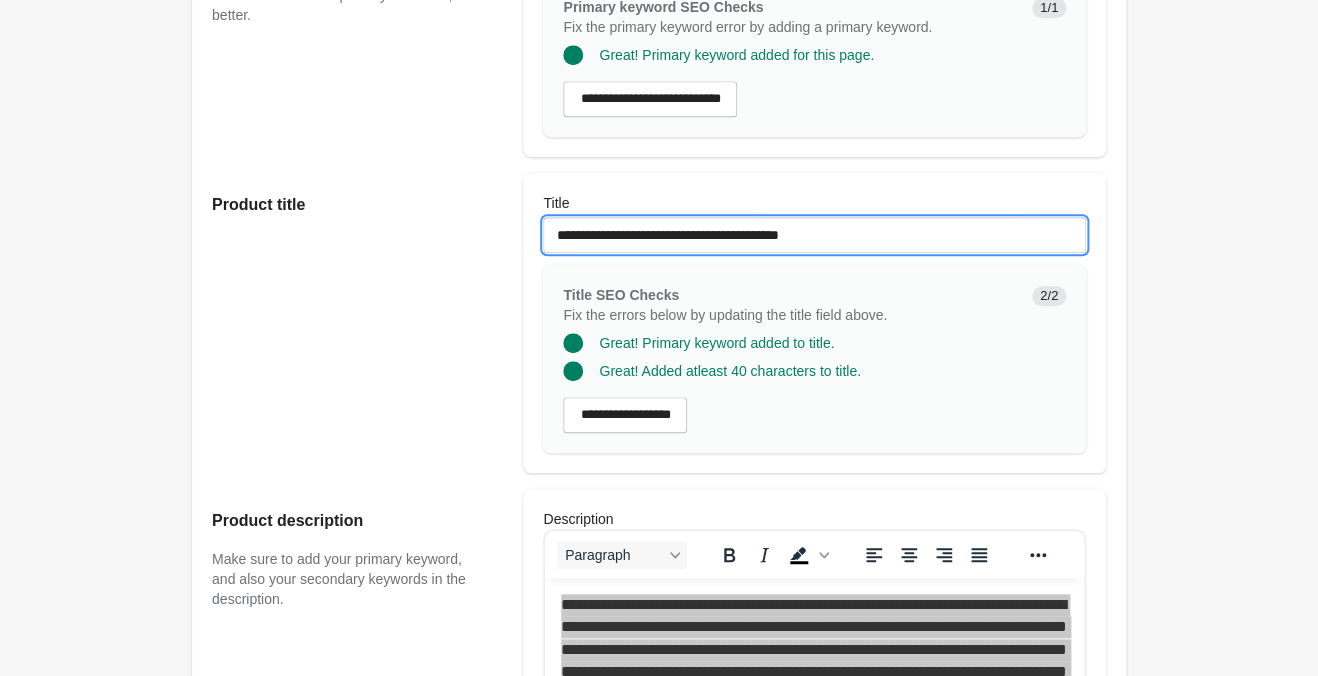 drag, startPoint x: 788, startPoint y: 232, endPoint x: 1038, endPoint y: 213, distance: 250.72096 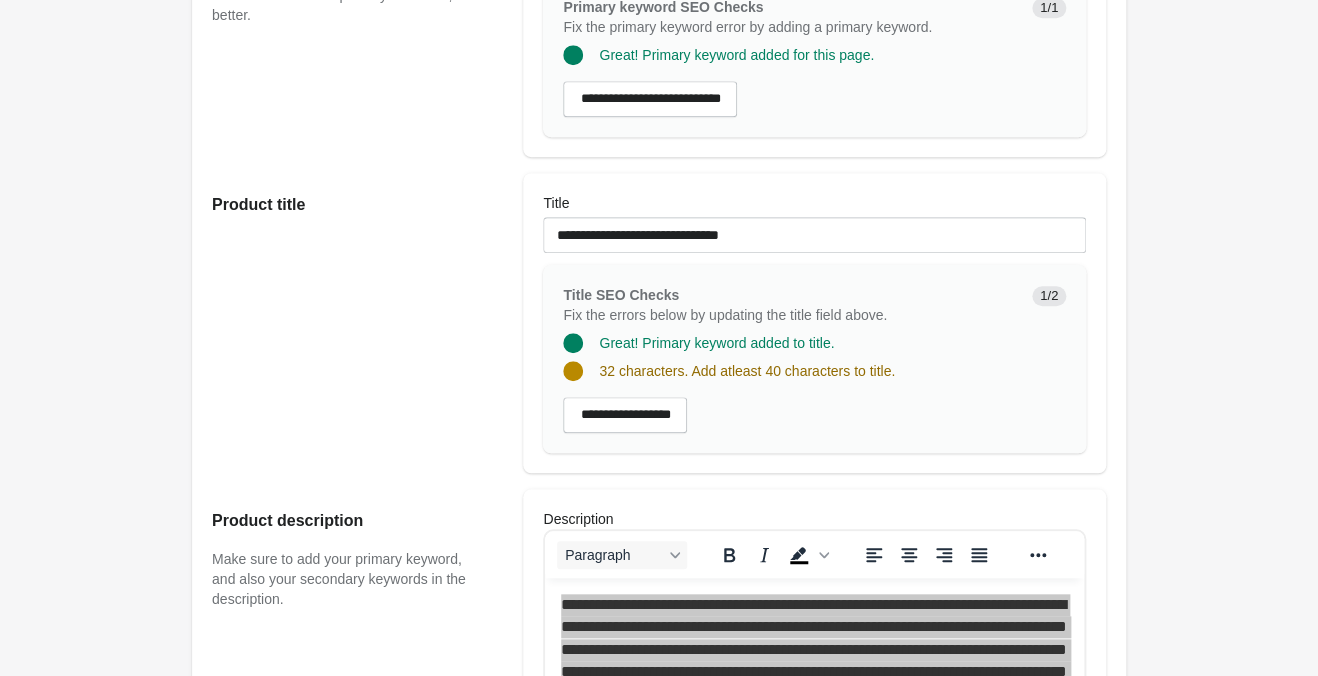 click on "[PRODUCT] [PRODUCT] [PRODUCT] ♡
Open on Shopify
Open on Shopify" at bounding box center (659, 856) 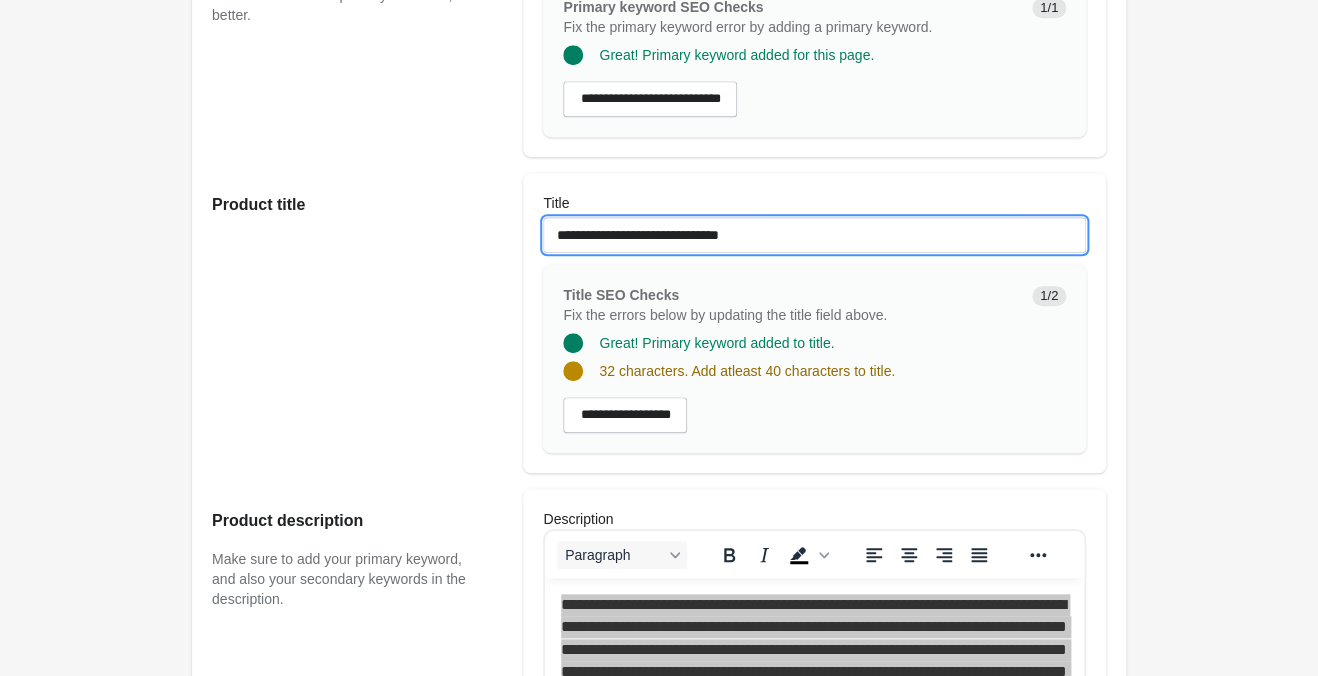 click on "**********" at bounding box center [814, 235] 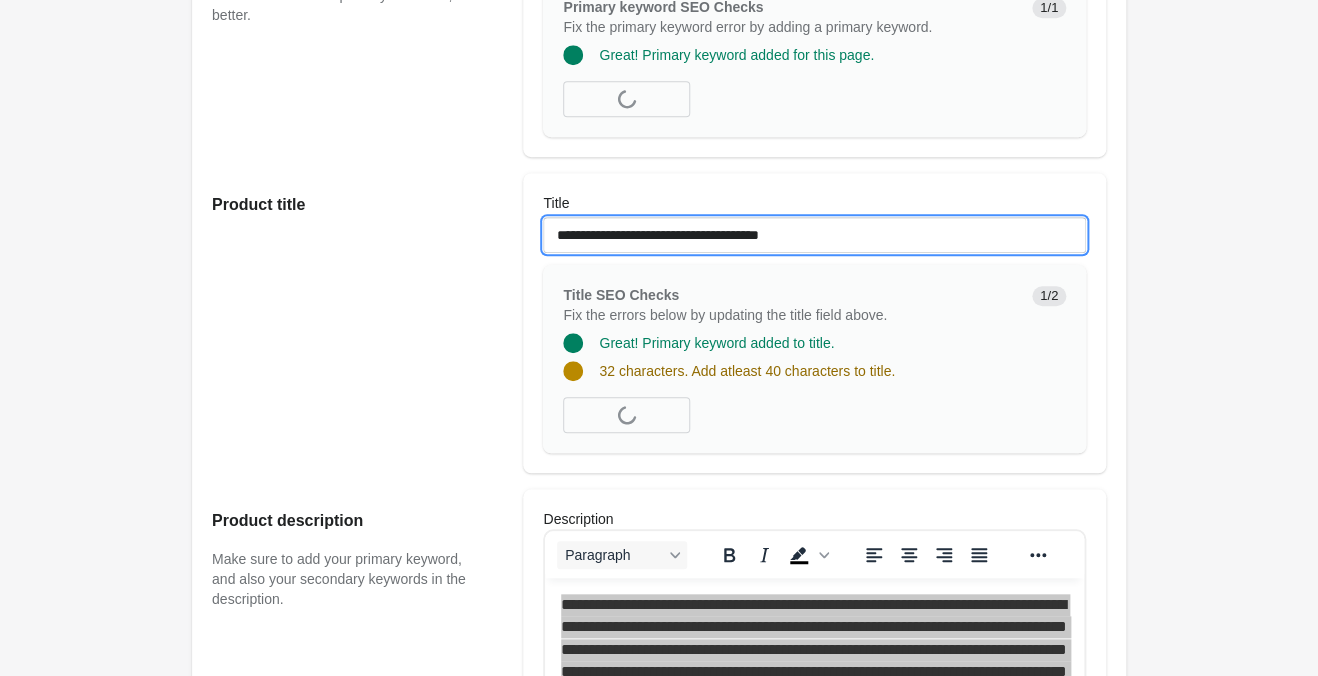 type on "**********" 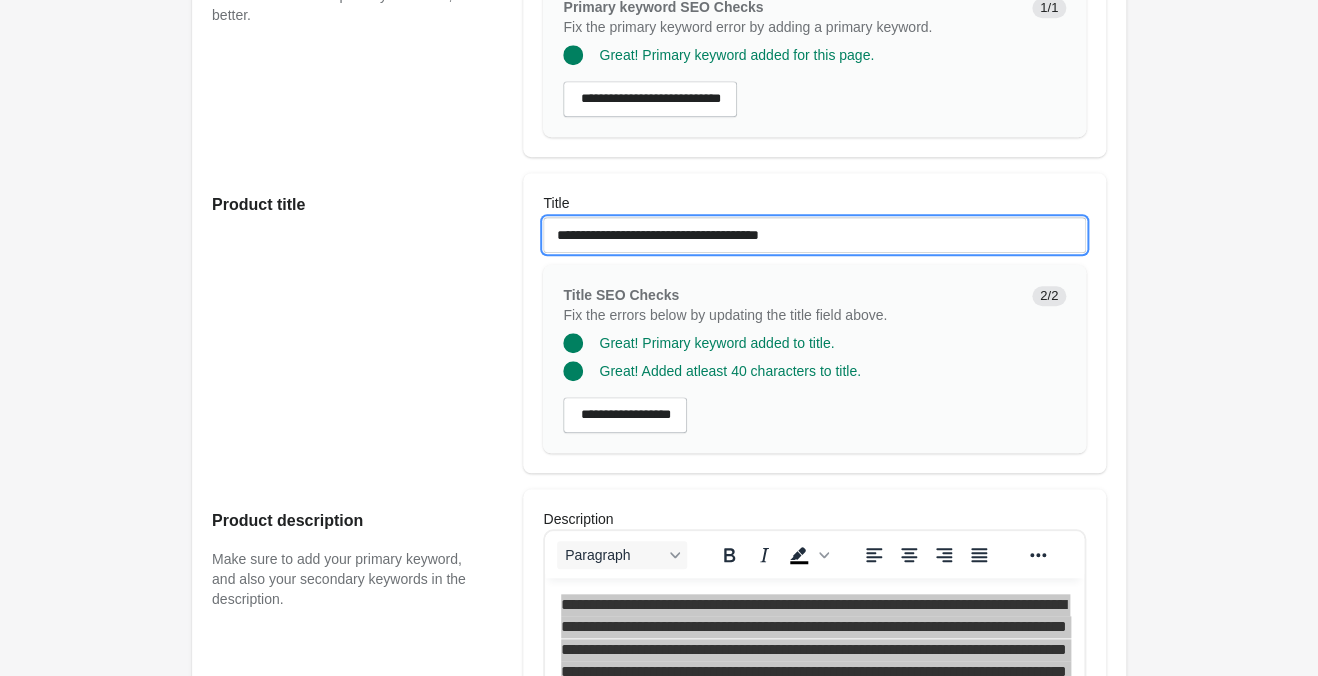 drag, startPoint x: 848, startPoint y: 240, endPoint x: 227, endPoint y: 204, distance: 622.0426 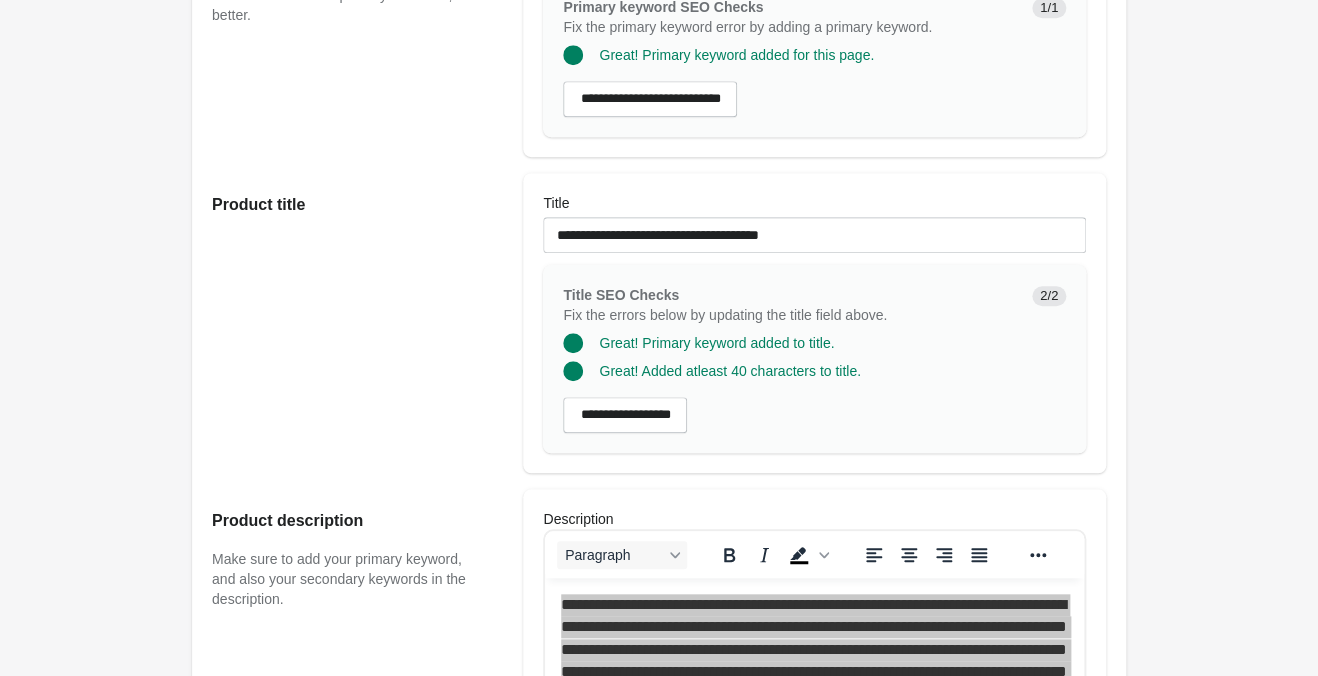 click on "[PRODUCT] [PRODUCT] [PRODUCT] ♡
Open on Shopify
Open on Shopify" at bounding box center (659, 856) 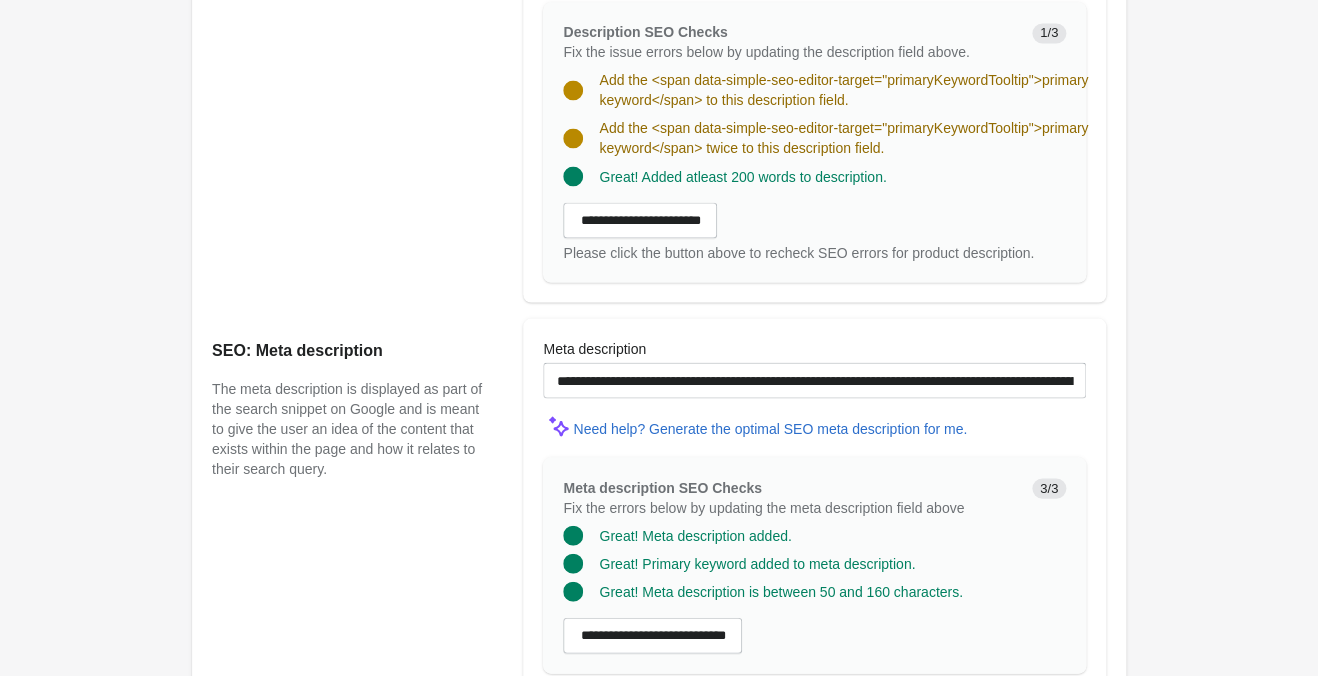 scroll, scrollTop: 1155, scrollLeft: 0, axis: vertical 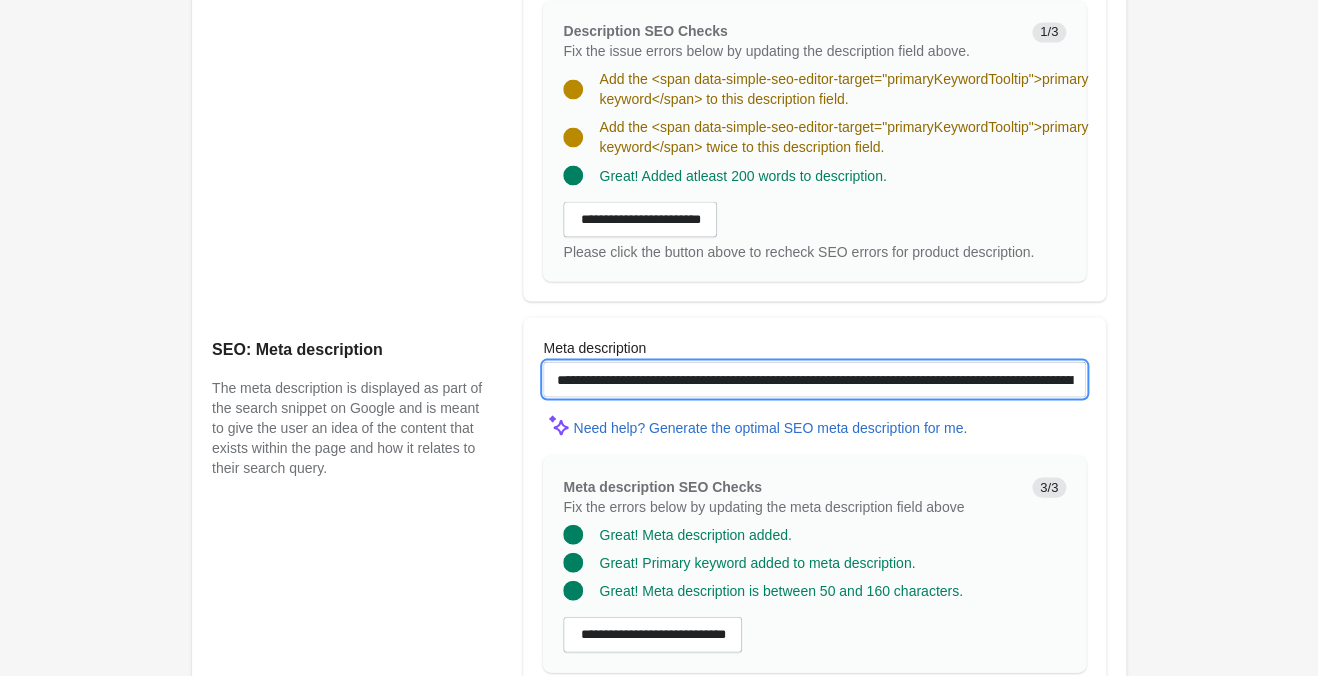 click on "**********" at bounding box center (814, 379) 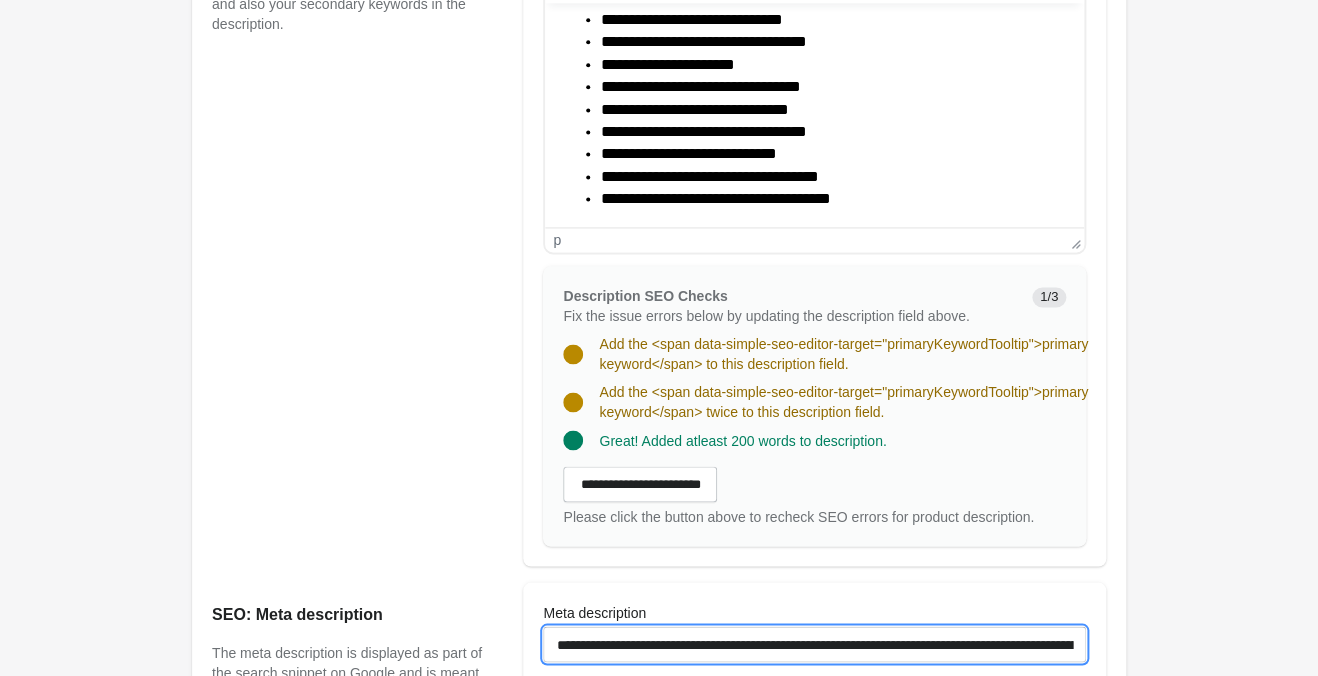 scroll, scrollTop: 840, scrollLeft: 0, axis: vertical 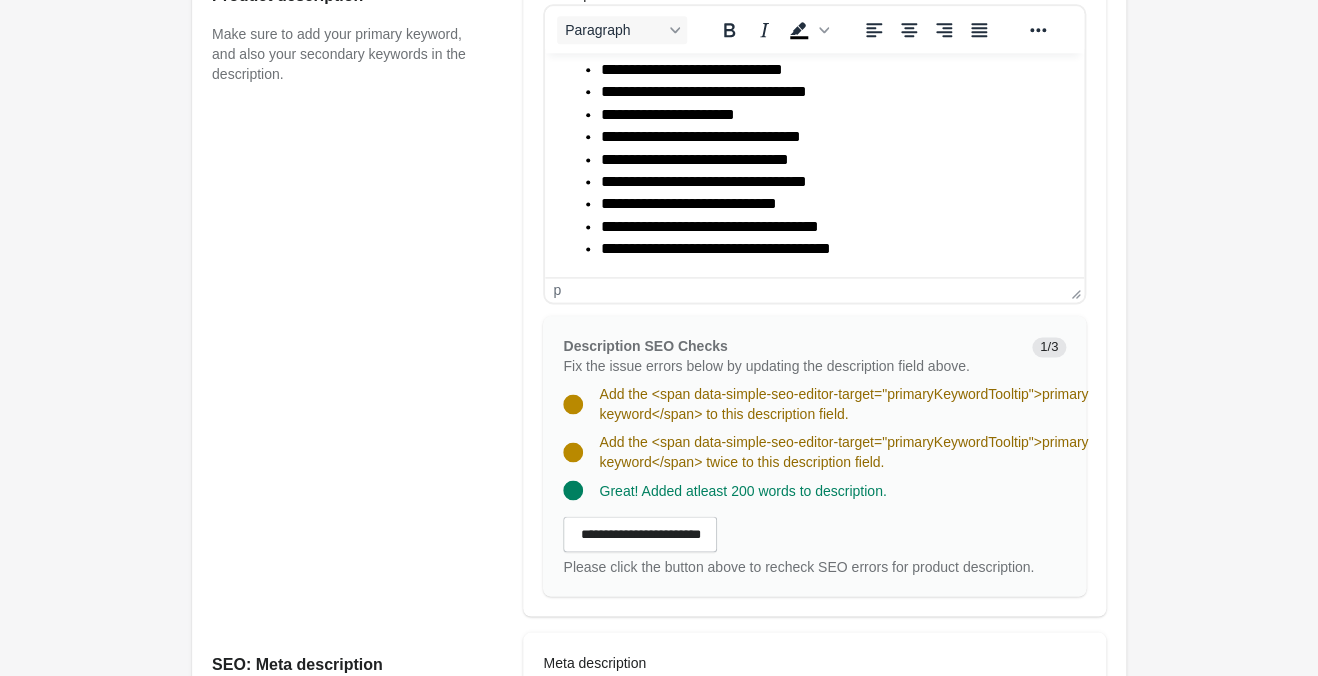 click on "**********" at bounding box center (704, 91) 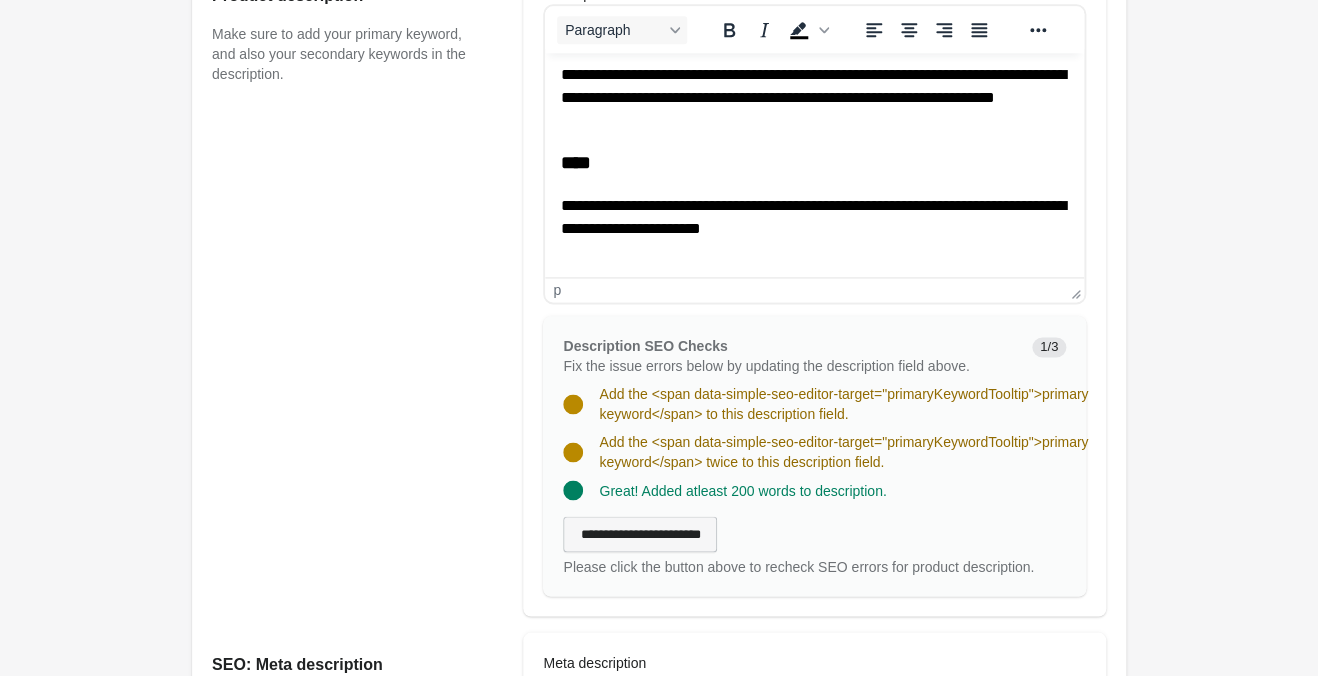 click on "**********" at bounding box center (640, 534) 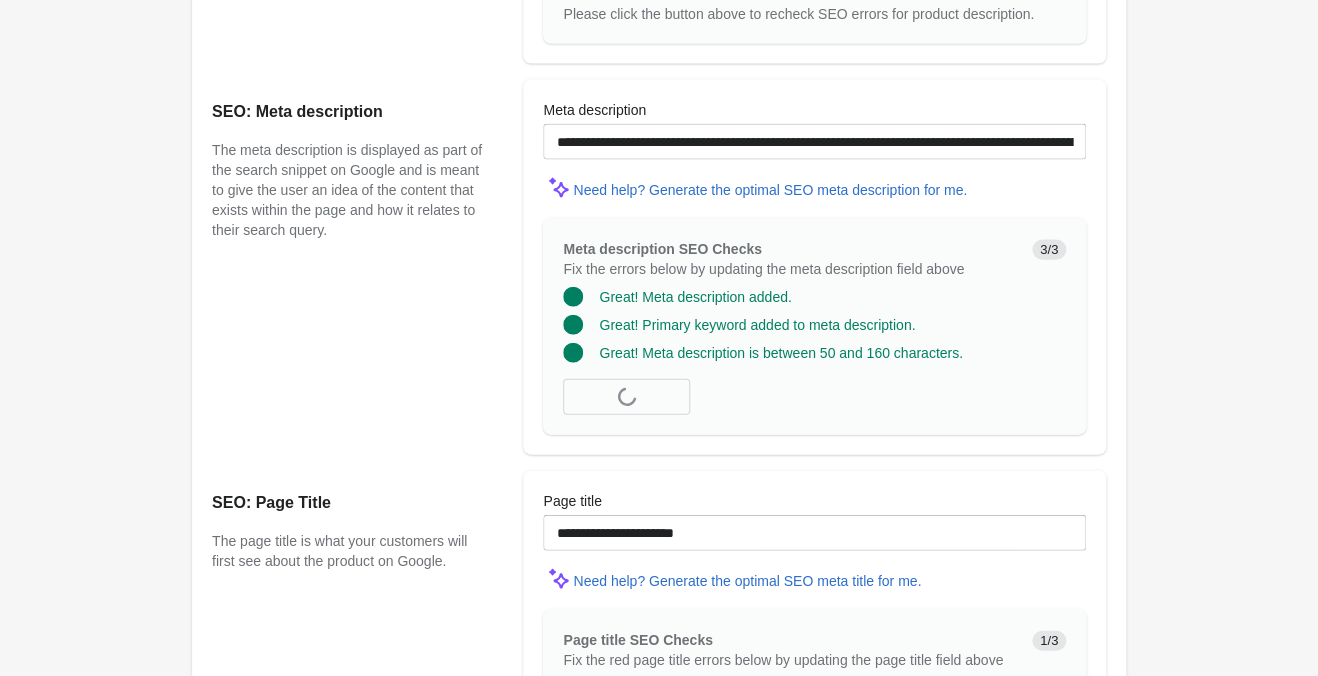 scroll, scrollTop: 1470, scrollLeft: 0, axis: vertical 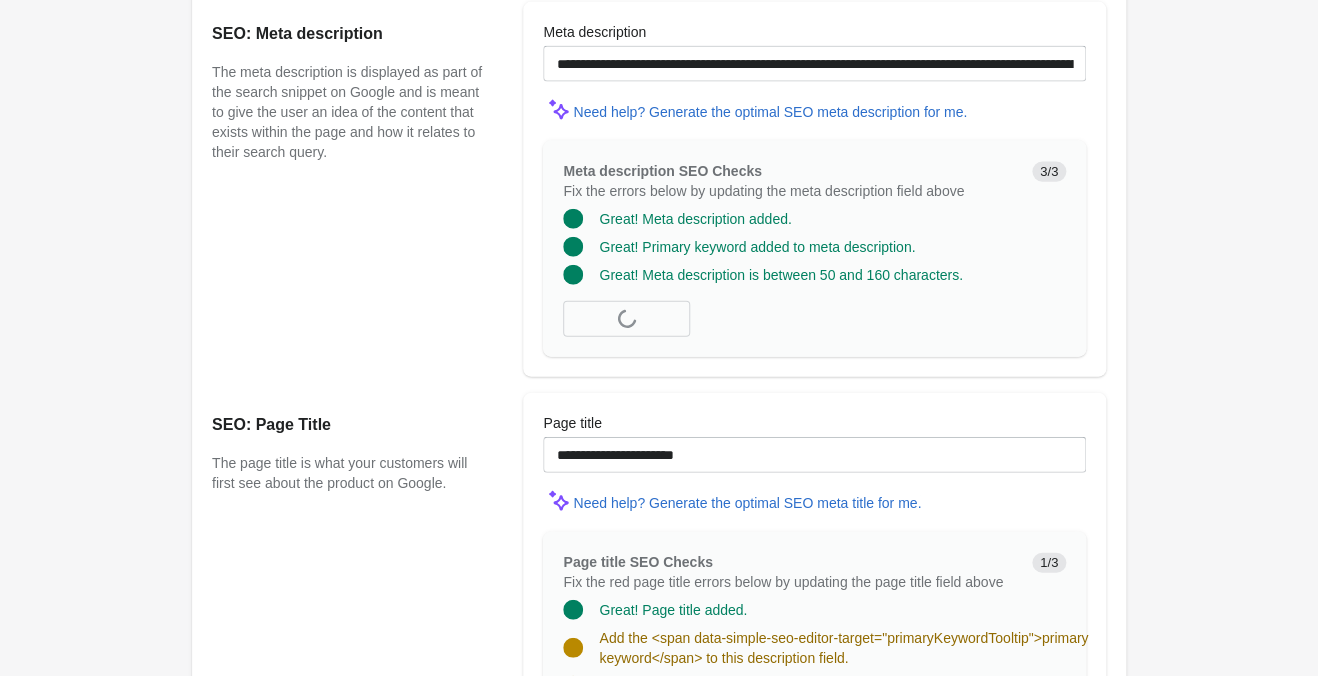 click on "[PRODUCT] [PRODUCT] [PRODUCT] ♡
Open on Shopify
Open on Shopify" at bounding box center [659, -299] 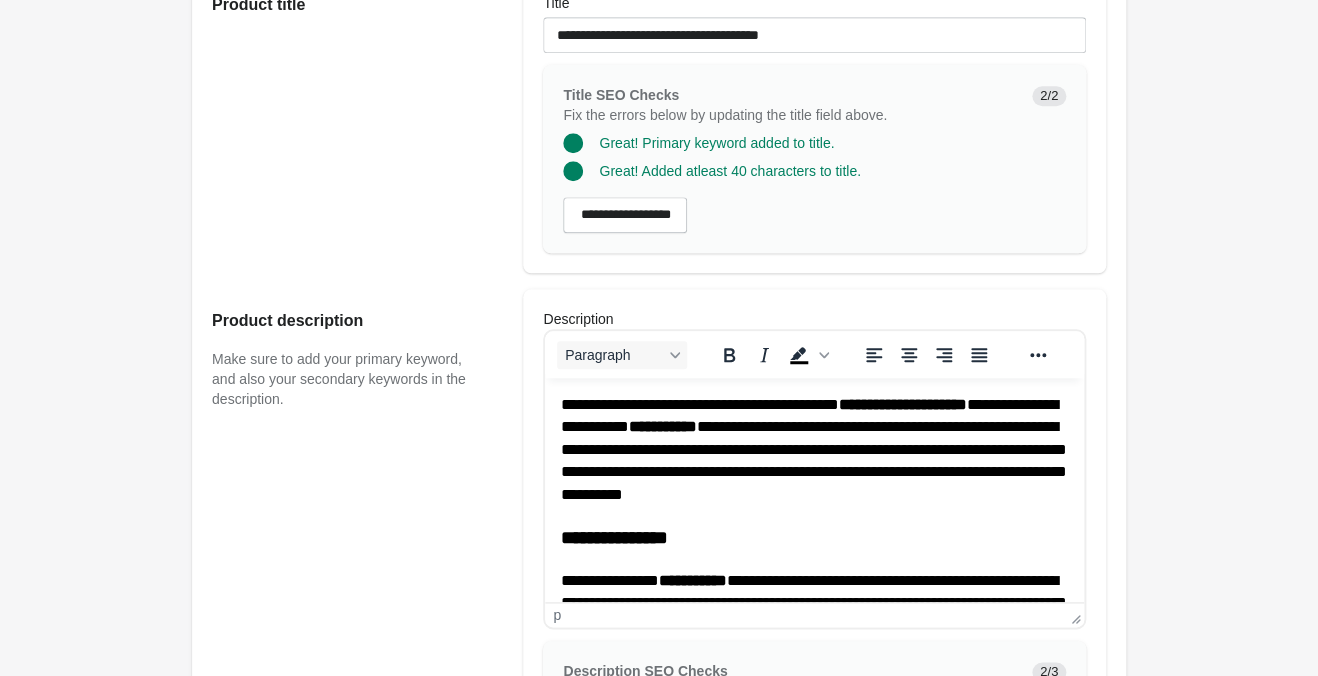 scroll, scrollTop: 380, scrollLeft: 0, axis: vertical 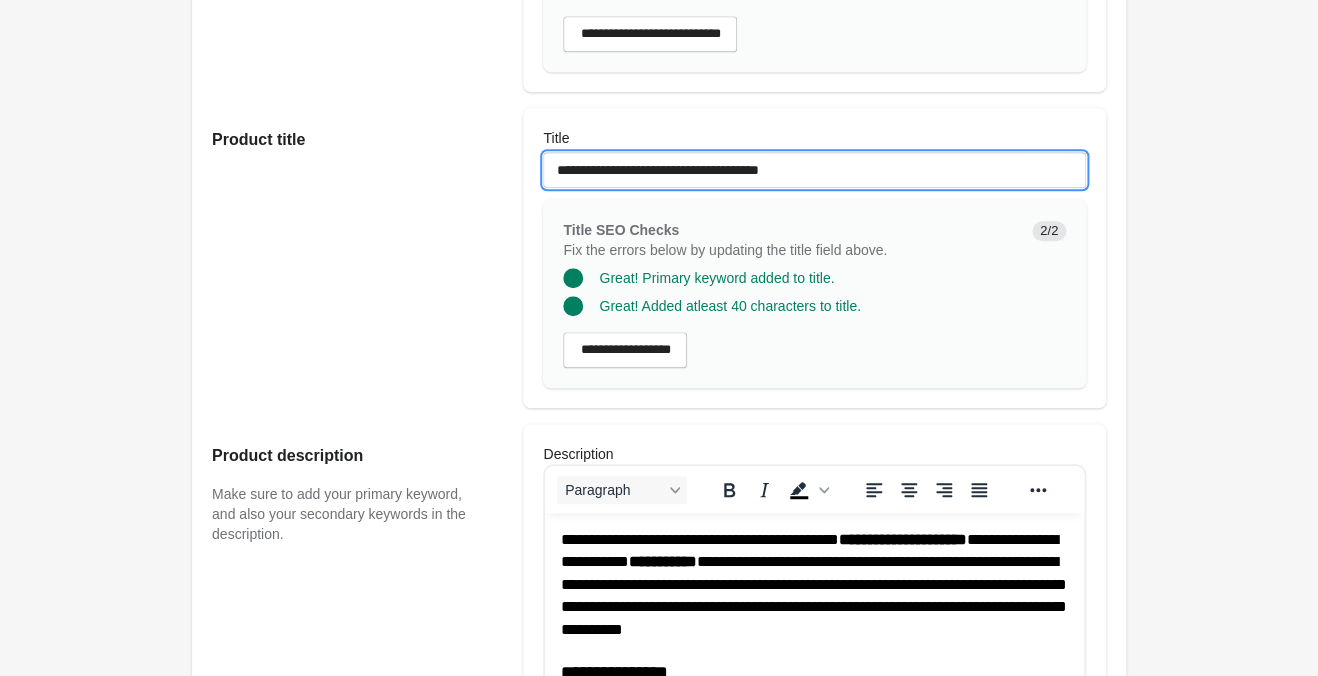 drag, startPoint x: 828, startPoint y: 165, endPoint x: 232, endPoint y: 73, distance: 603.0589 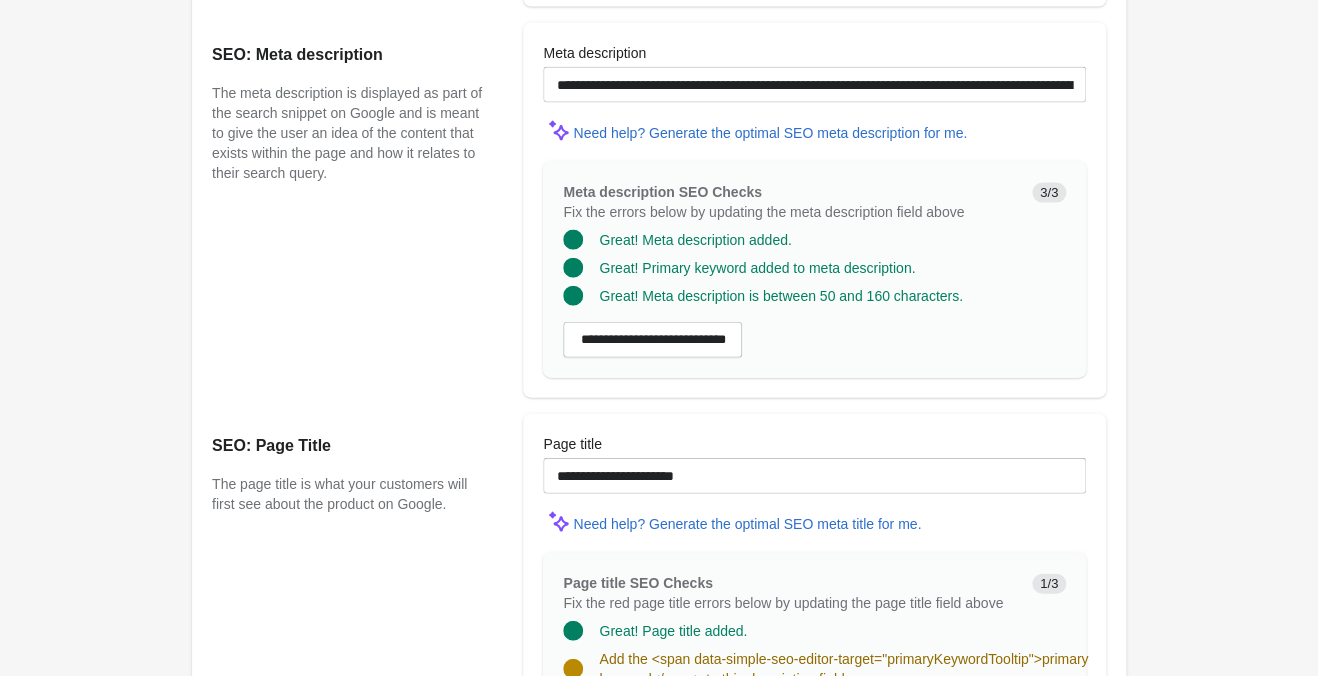 scroll, scrollTop: 1430, scrollLeft: 0, axis: vertical 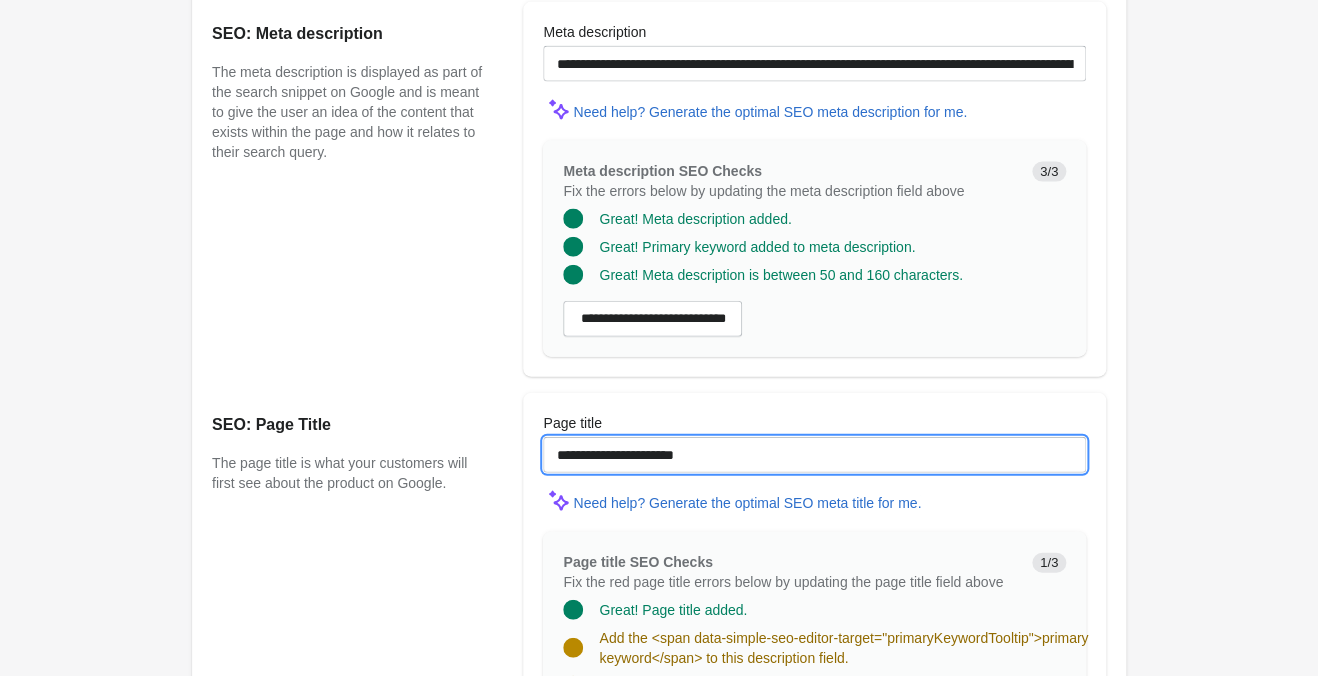 drag, startPoint x: 736, startPoint y: 458, endPoint x: 401, endPoint y: 404, distance: 339.32434 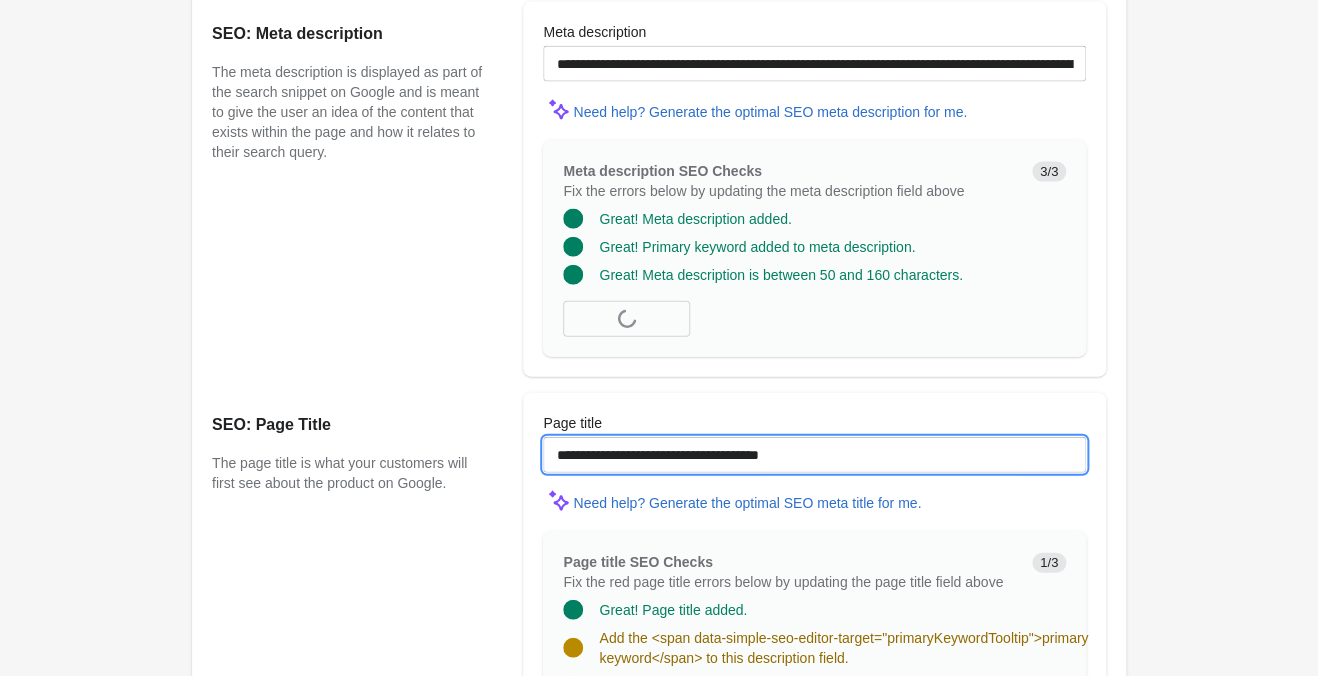 type on "**********" 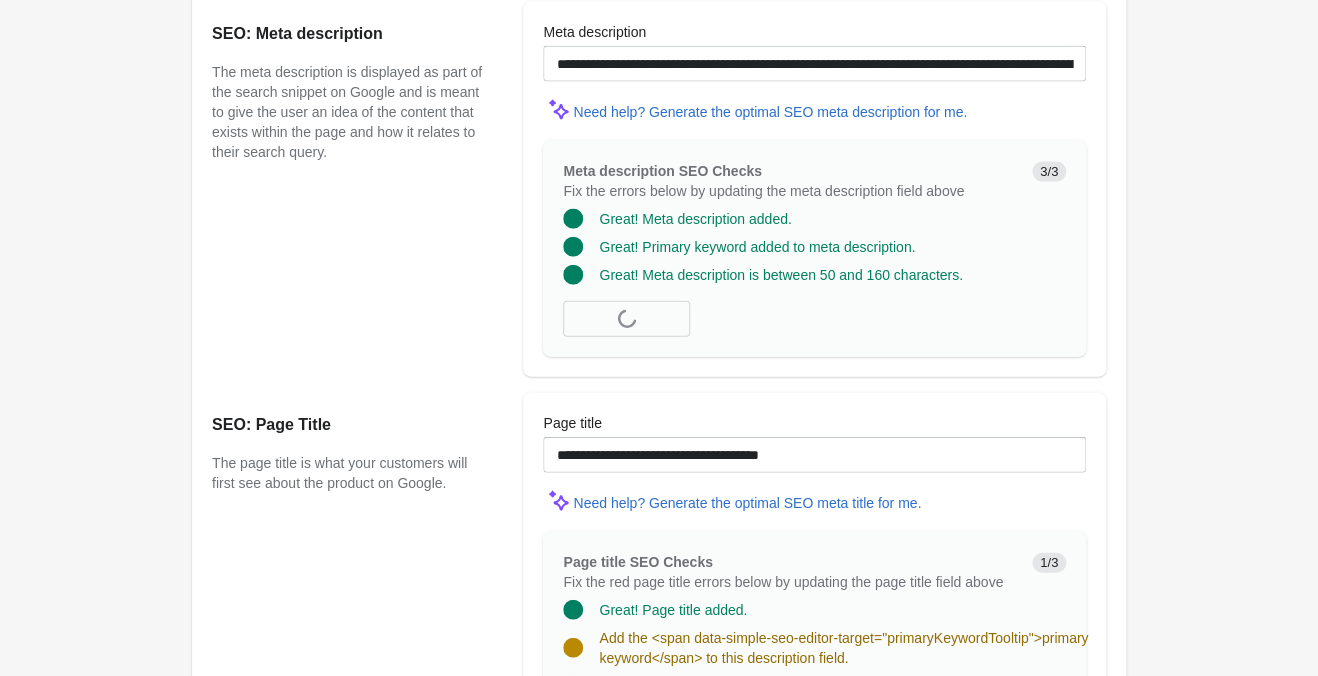 click on "SEO: Meta description
The meta description is displayed as part of the search snippet on Google and is meant to give the user an idea of the content that exists within the page and how it relates to their search query." at bounding box center (357, 189) 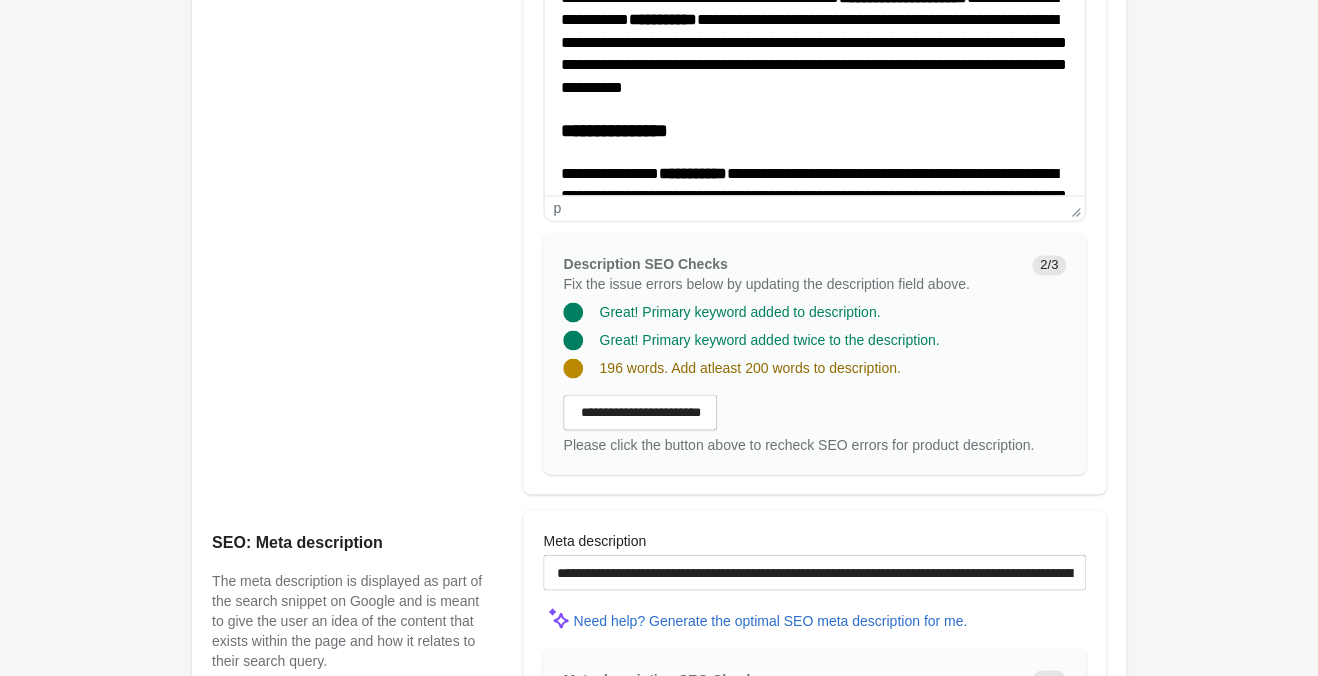 scroll, scrollTop: 869, scrollLeft: 0, axis: vertical 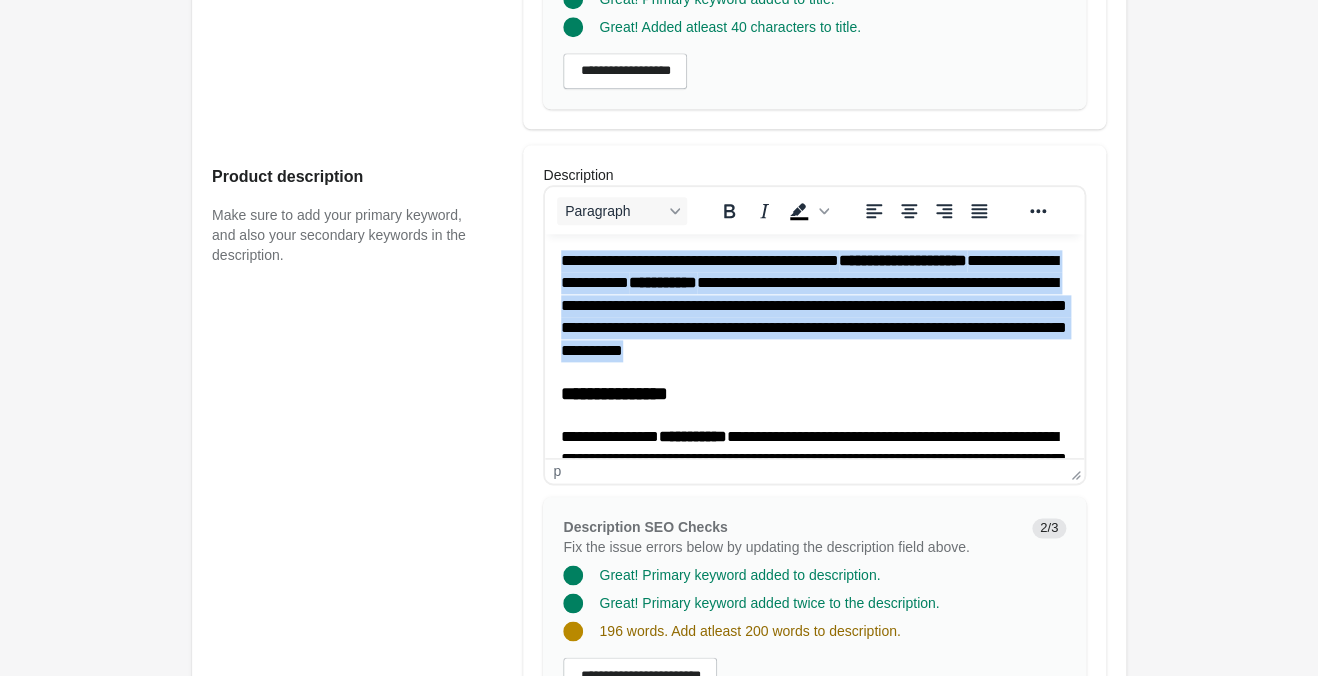 drag, startPoint x: 561, startPoint y: 261, endPoint x: 1058, endPoint y: 358, distance: 506.37732 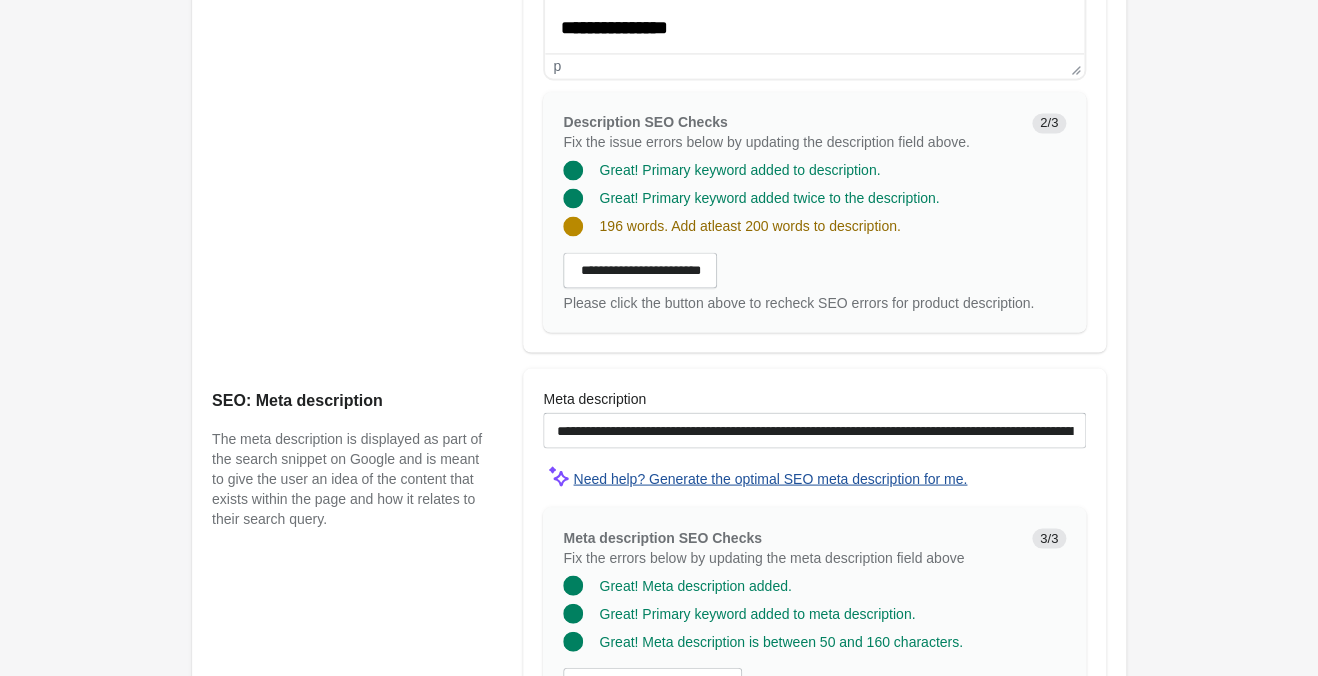 scroll, scrollTop: 1079, scrollLeft: 0, axis: vertical 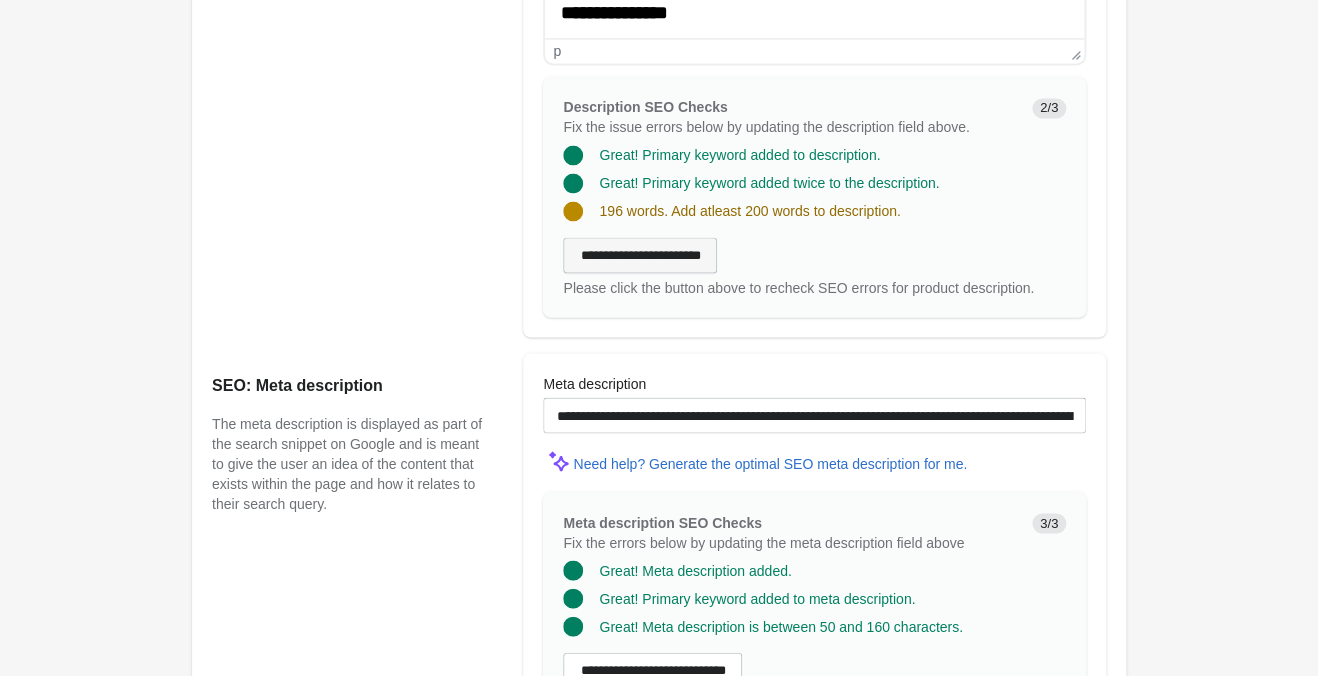 click on "**********" at bounding box center (640, 255) 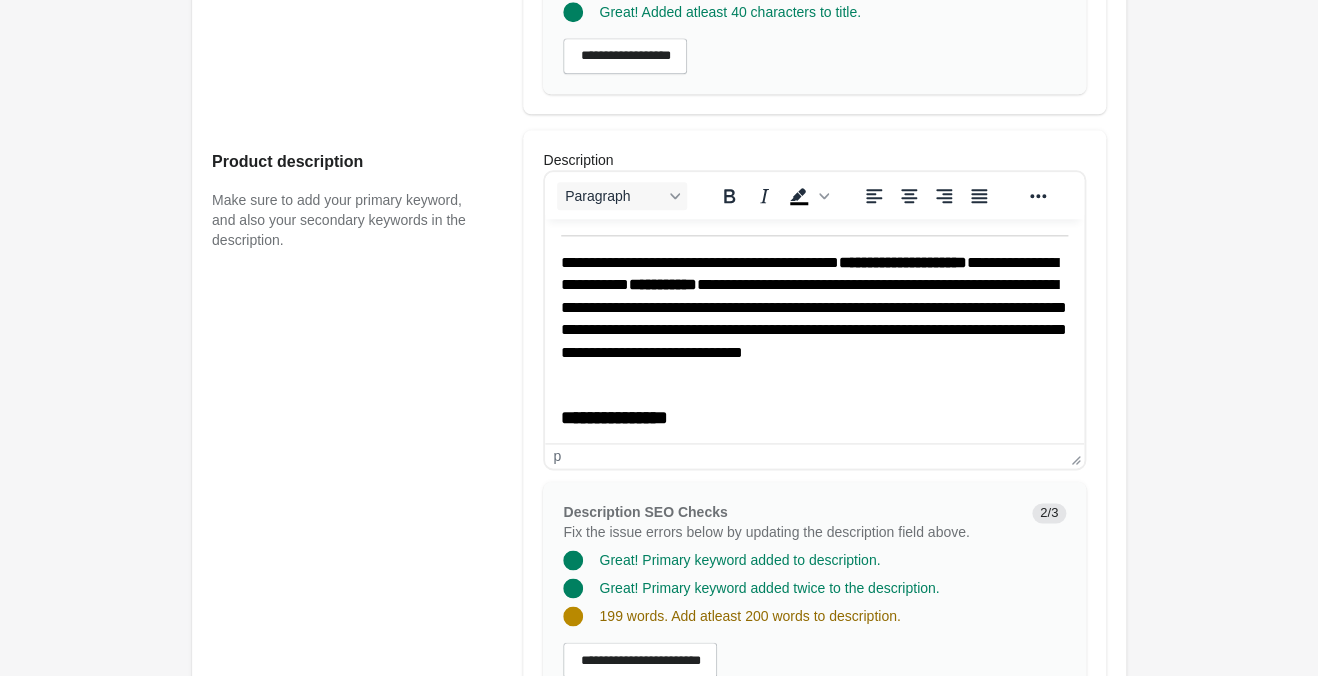 scroll, scrollTop: 659, scrollLeft: 0, axis: vertical 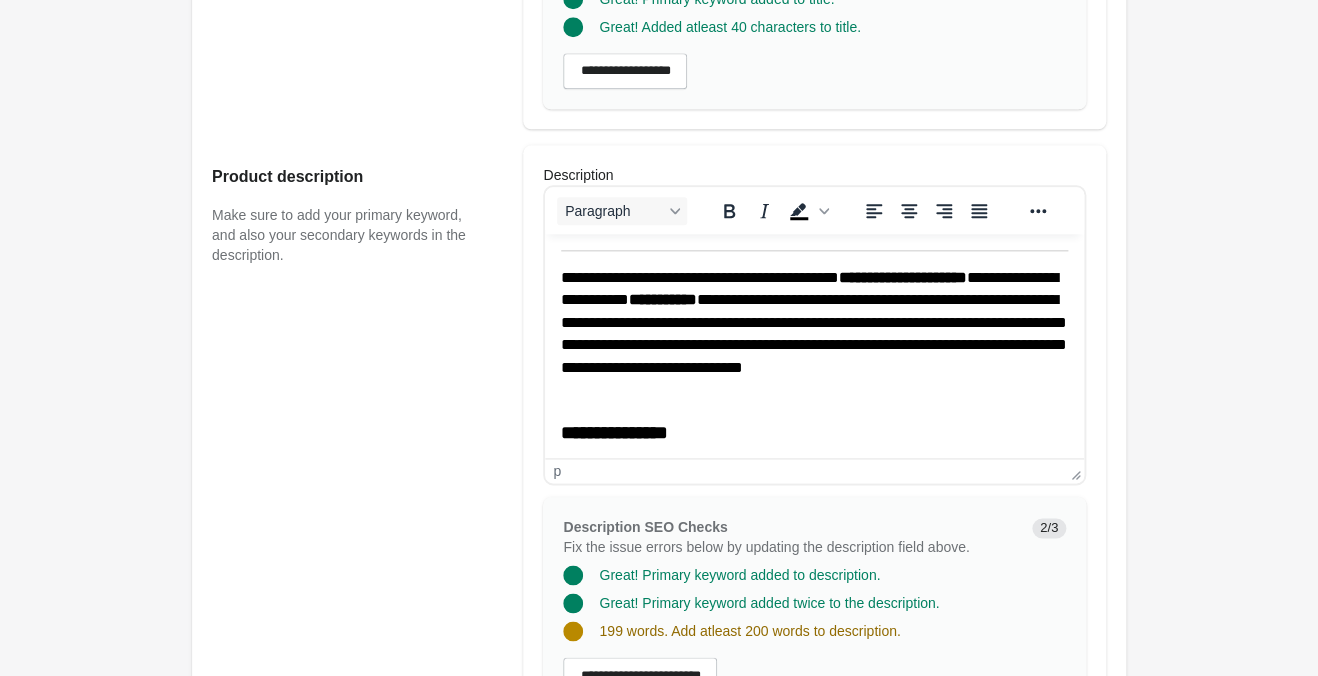 click on "**********" at bounding box center (814, 334) 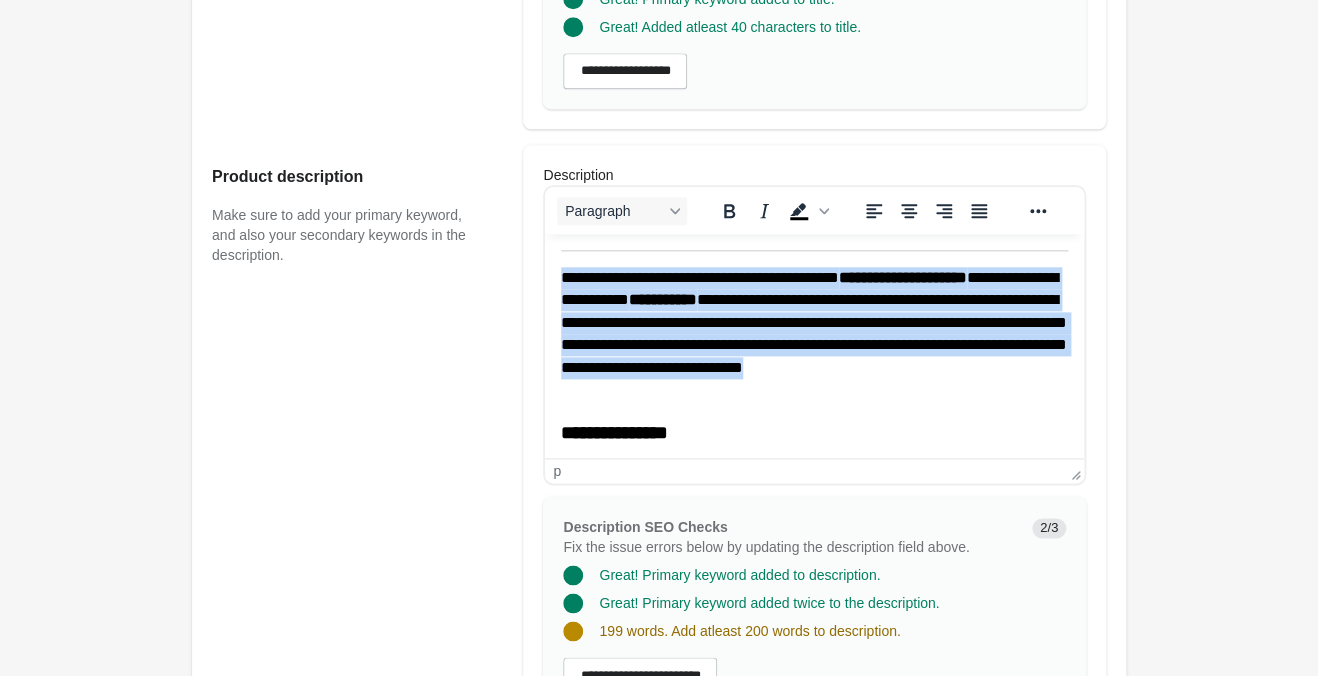 drag, startPoint x: 803, startPoint y: 409, endPoint x: 1089, endPoint y: 509, distance: 302.97855 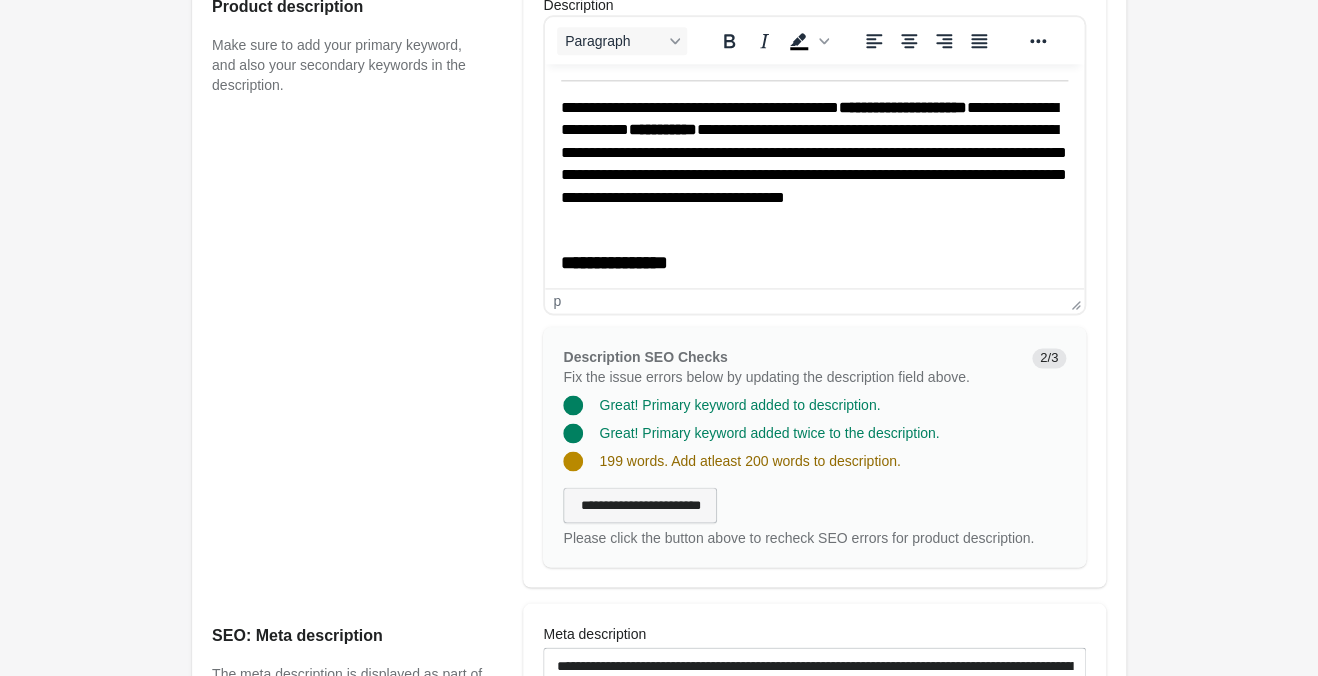 scroll, scrollTop: 869, scrollLeft: 0, axis: vertical 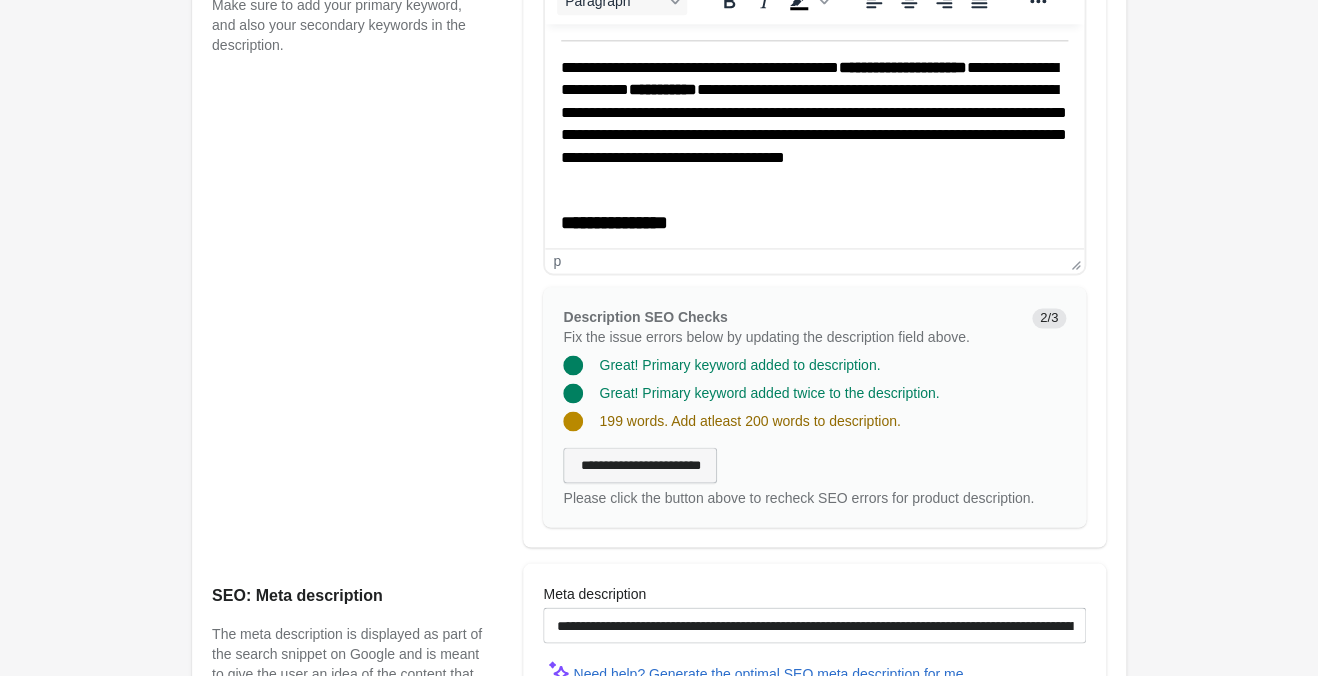 click on "**********" at bounding box center [640, 465] 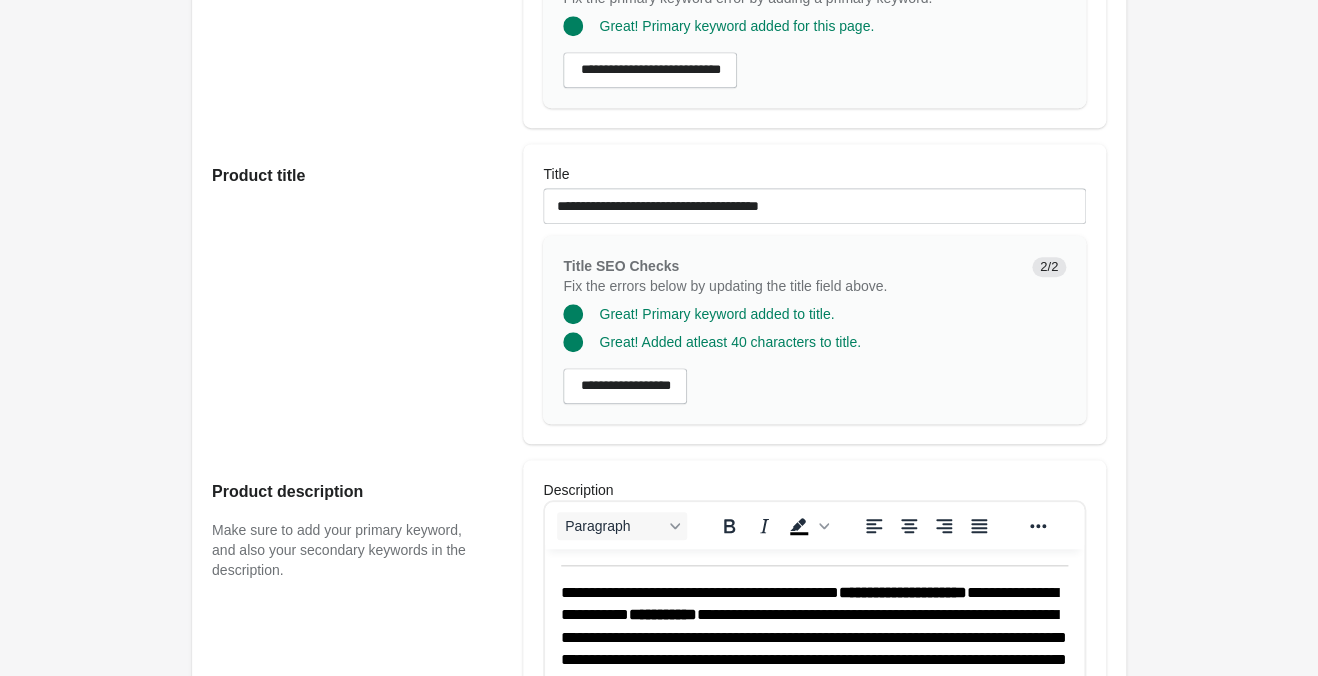 scroll, scrollTop: 0, scrollLeft: 0, axis: both 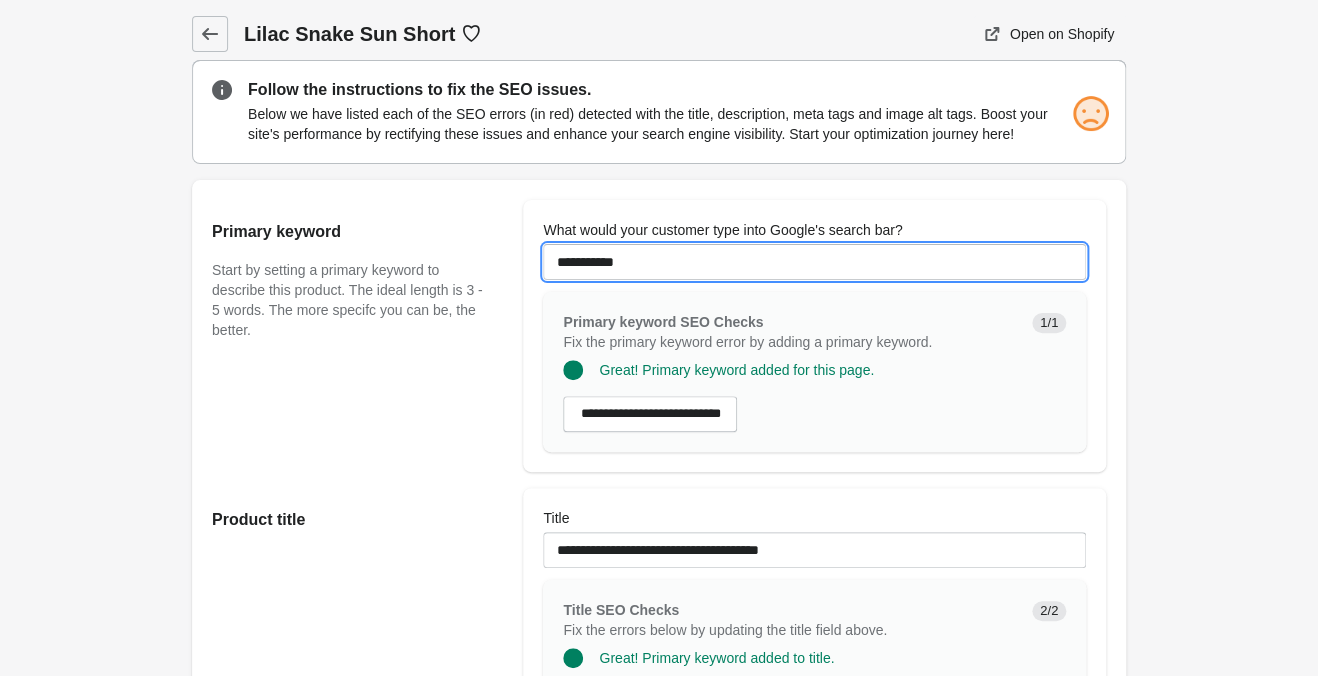 drag, startPoint x: 654, startPoint y: 267, endPoint x: 435, endPoint y: 217, distance: 224.63525 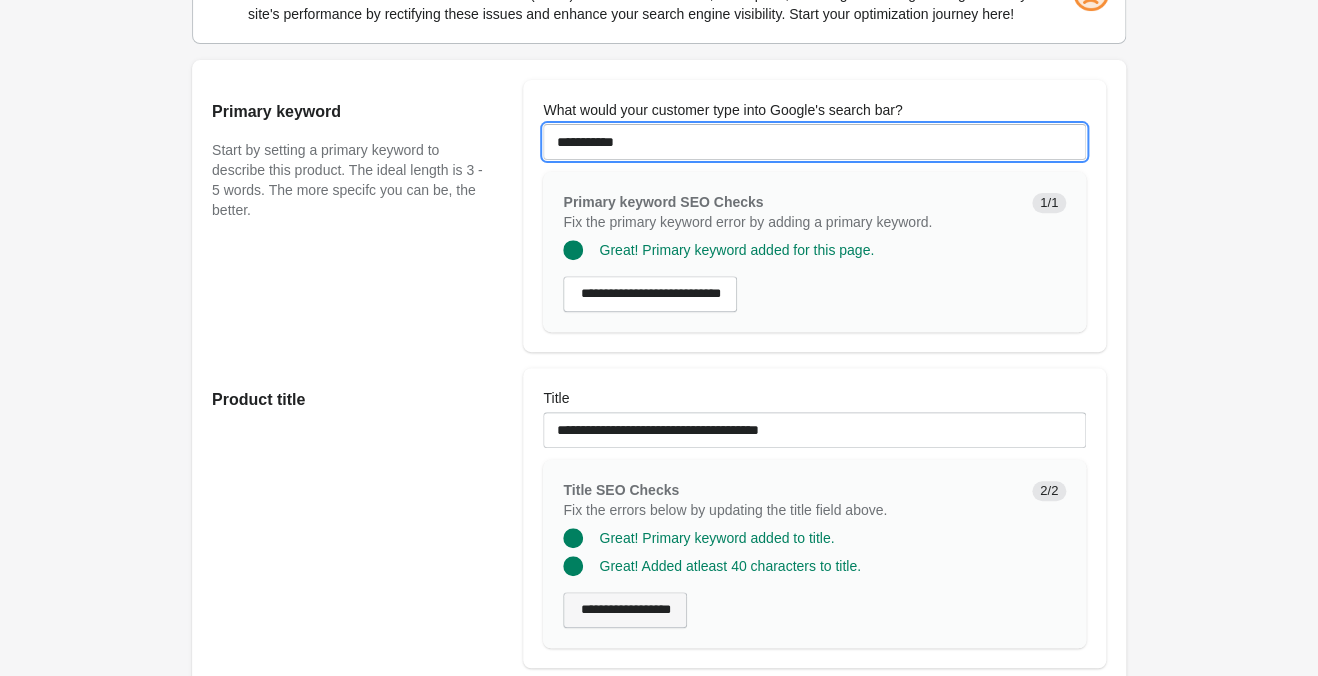 scroll, scrollTop: 315, scrollLeft: 0, axis: vertical 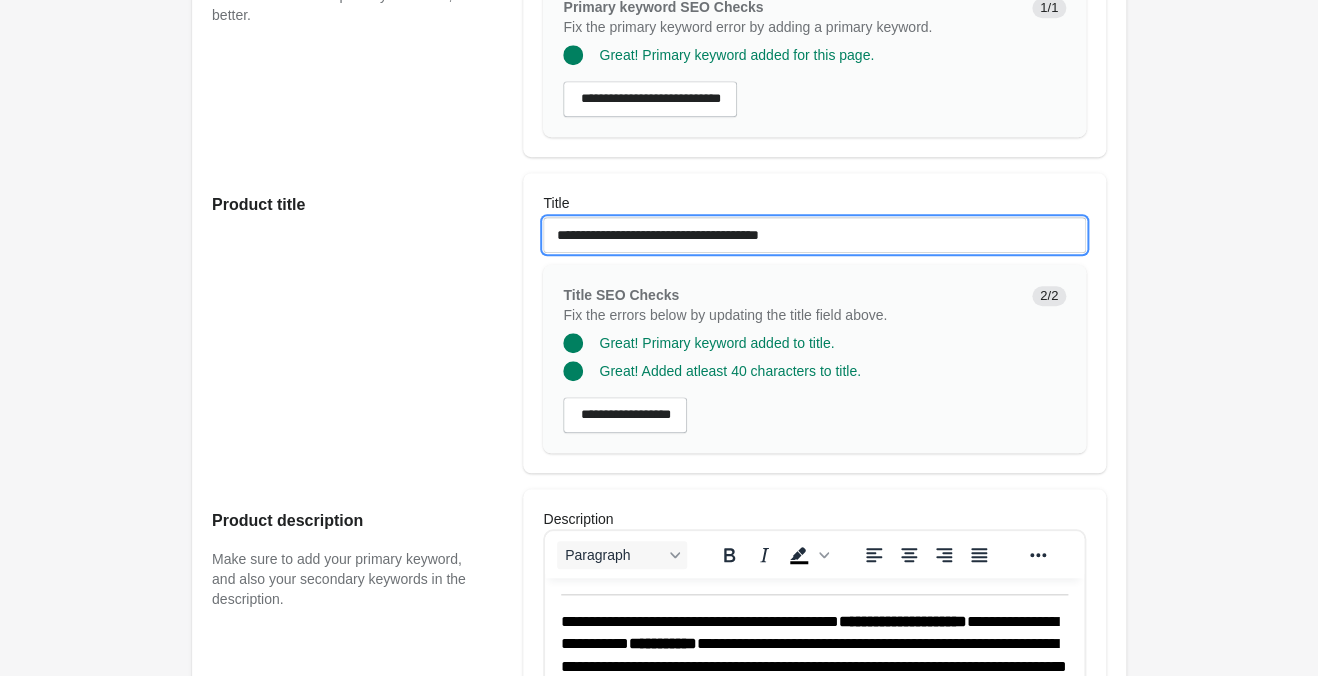 click on "**********" at bounding box center [814, 235] 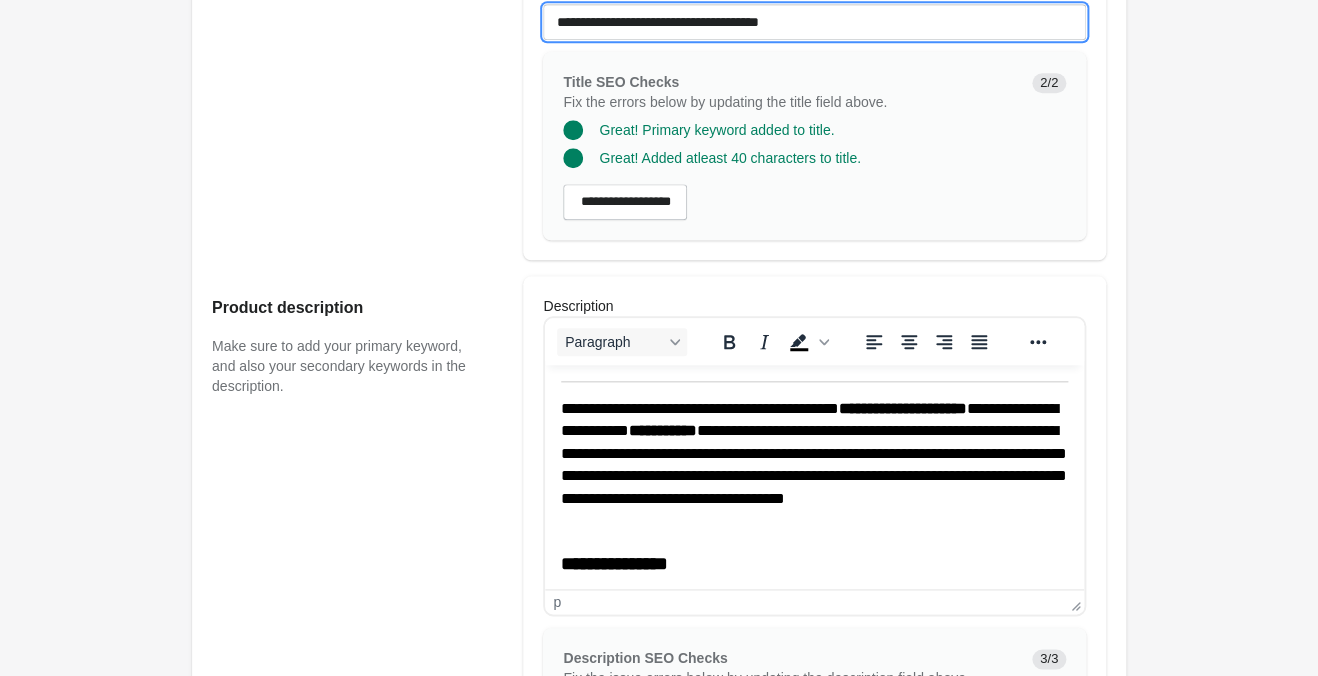 scroll, scrollTop: 735, scrollLeft: 0, axis: vertical 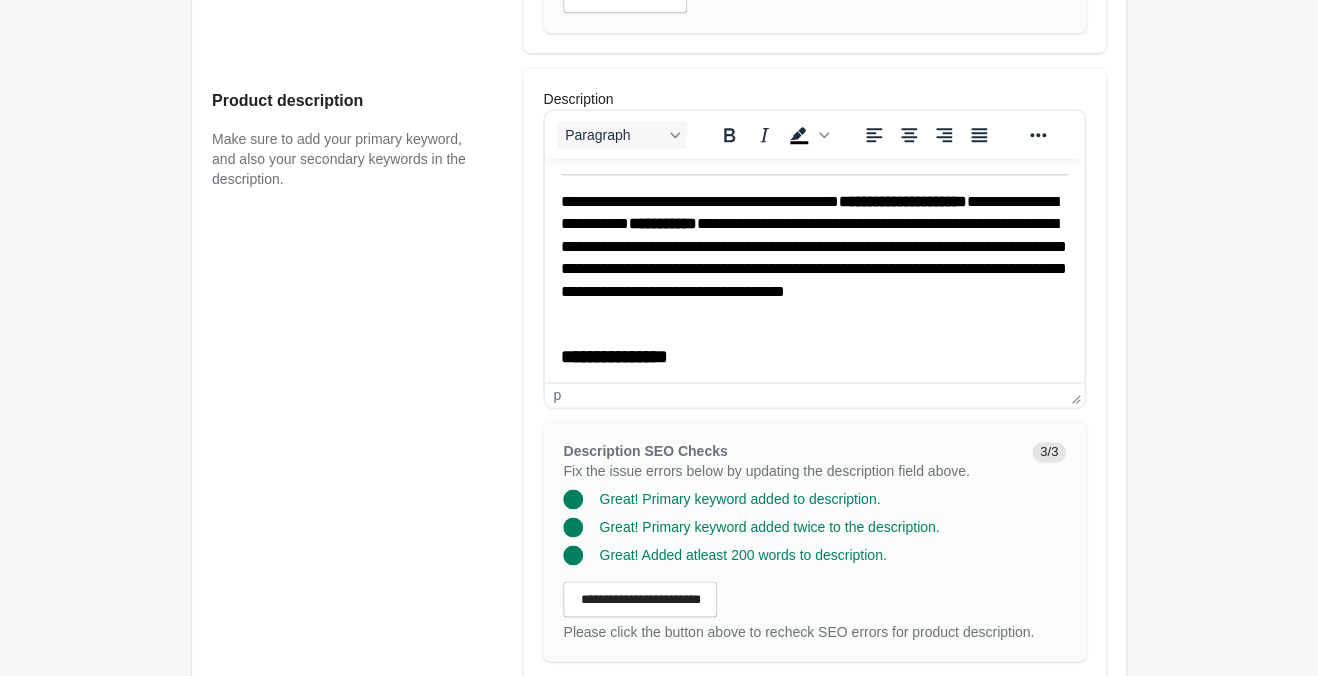 click on "**********" at bounding box center (814, 258) 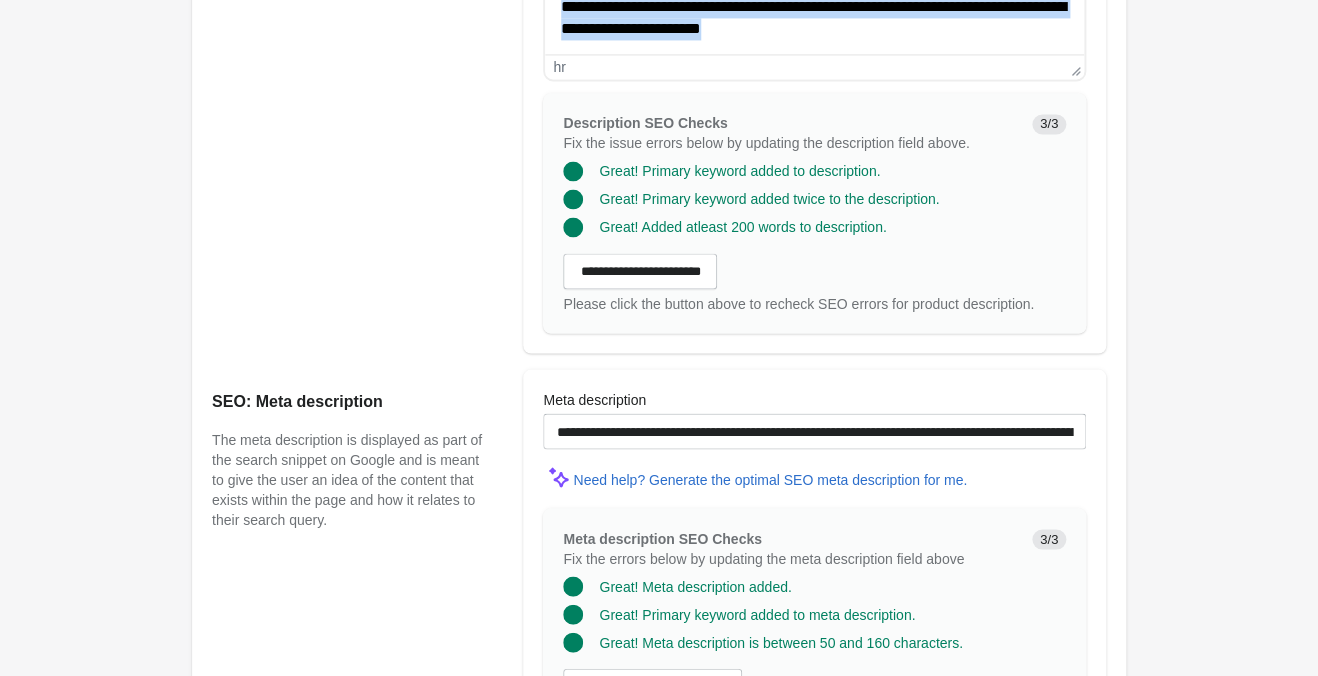 scroll, scrollTop: 1155, scrollLeft: 0, axis: vertical 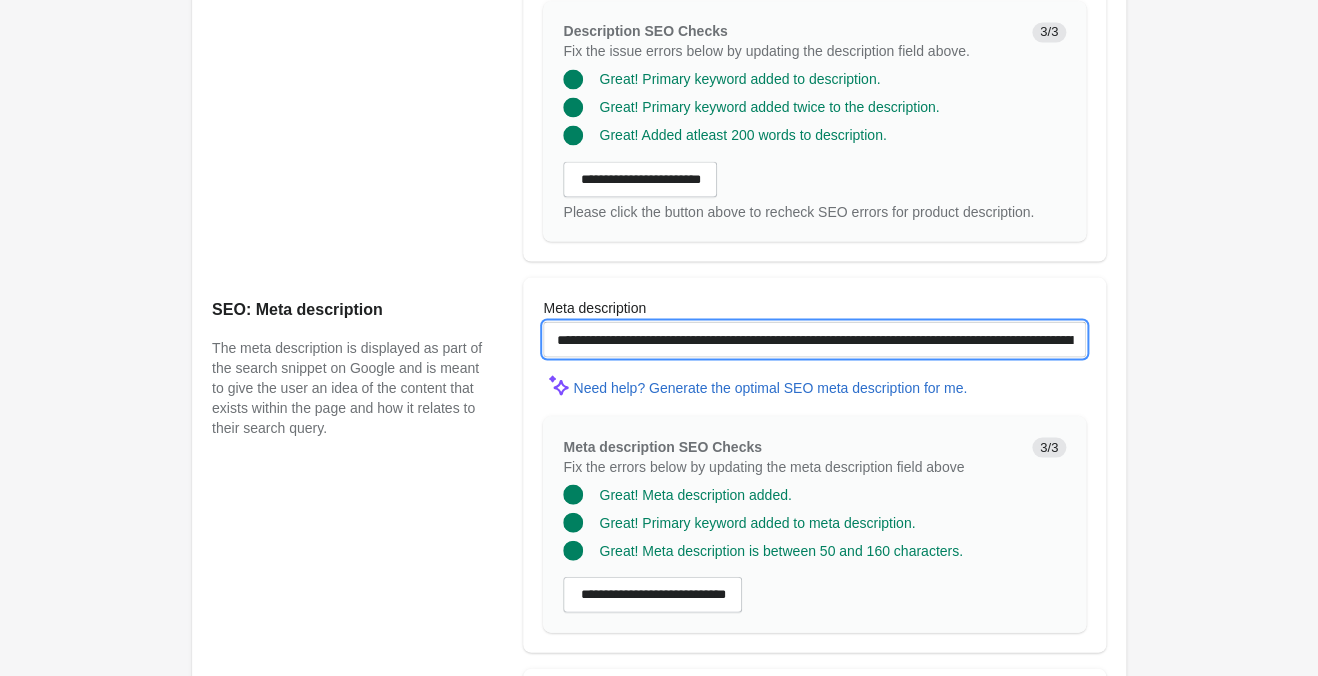 click on "**********" at bounding box center (814, 339) 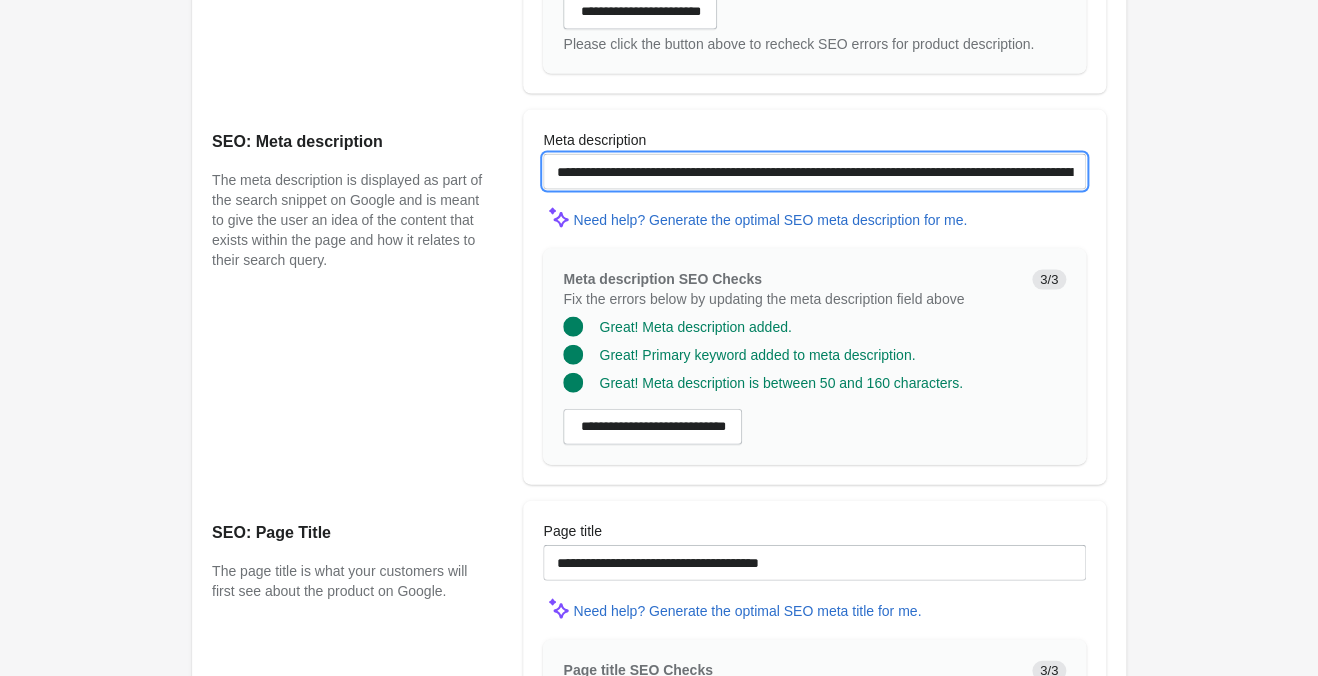 scroll, scrollTop: 1470, scrollLeft: 0, axis: vertical 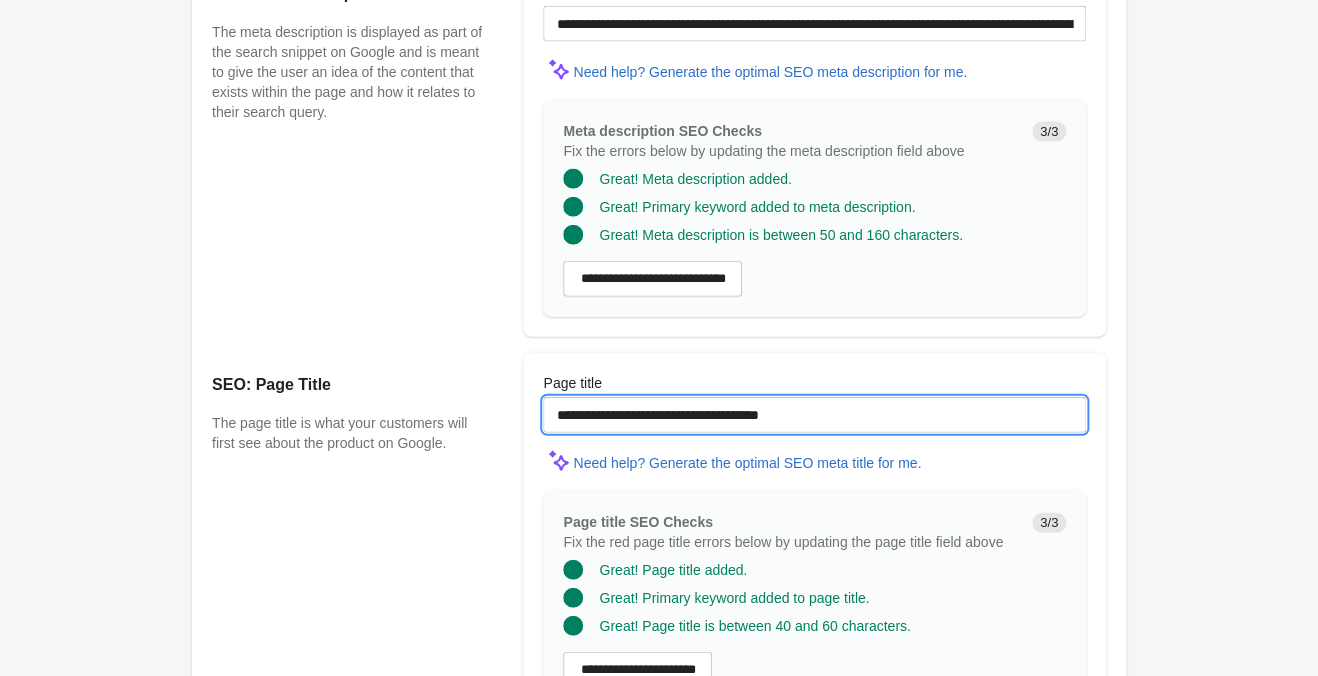 click on "**********" at bounding box center [814, 415] 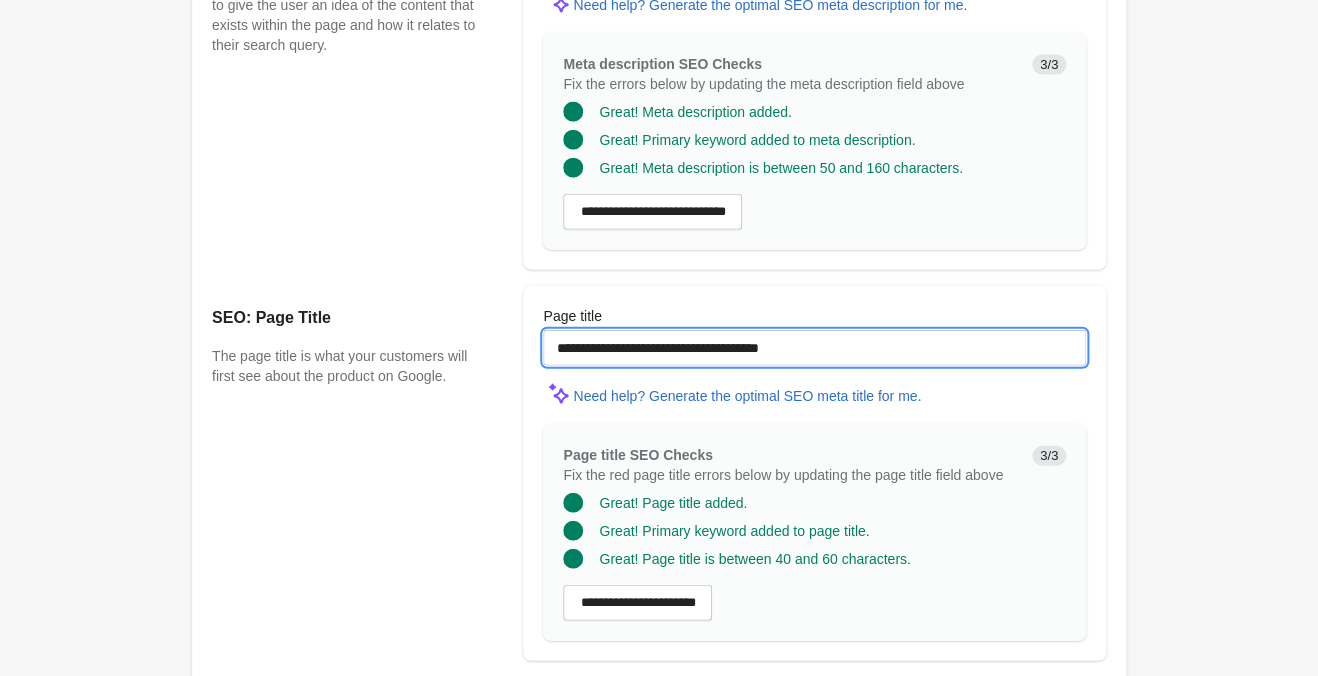 scroll, scrollTop: 1604, scrollLeft: 0, axis: vertical 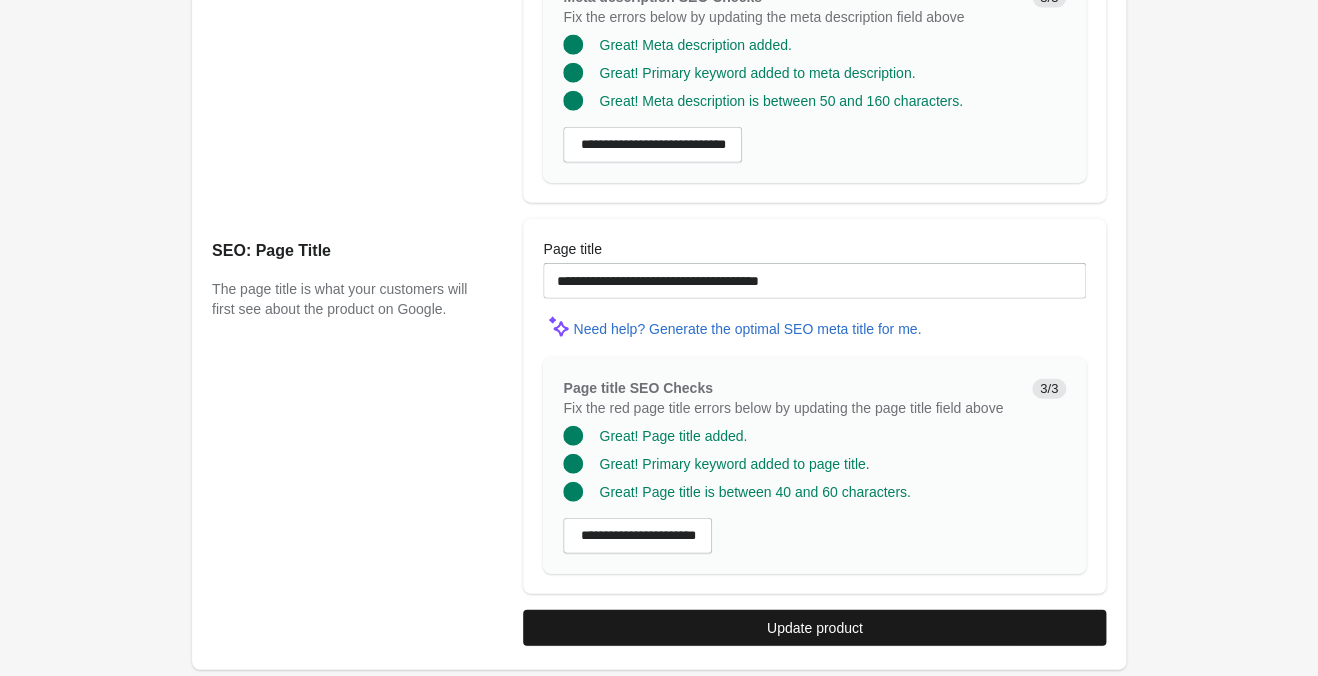 click on "Update product" at bounding box center [815, 628] 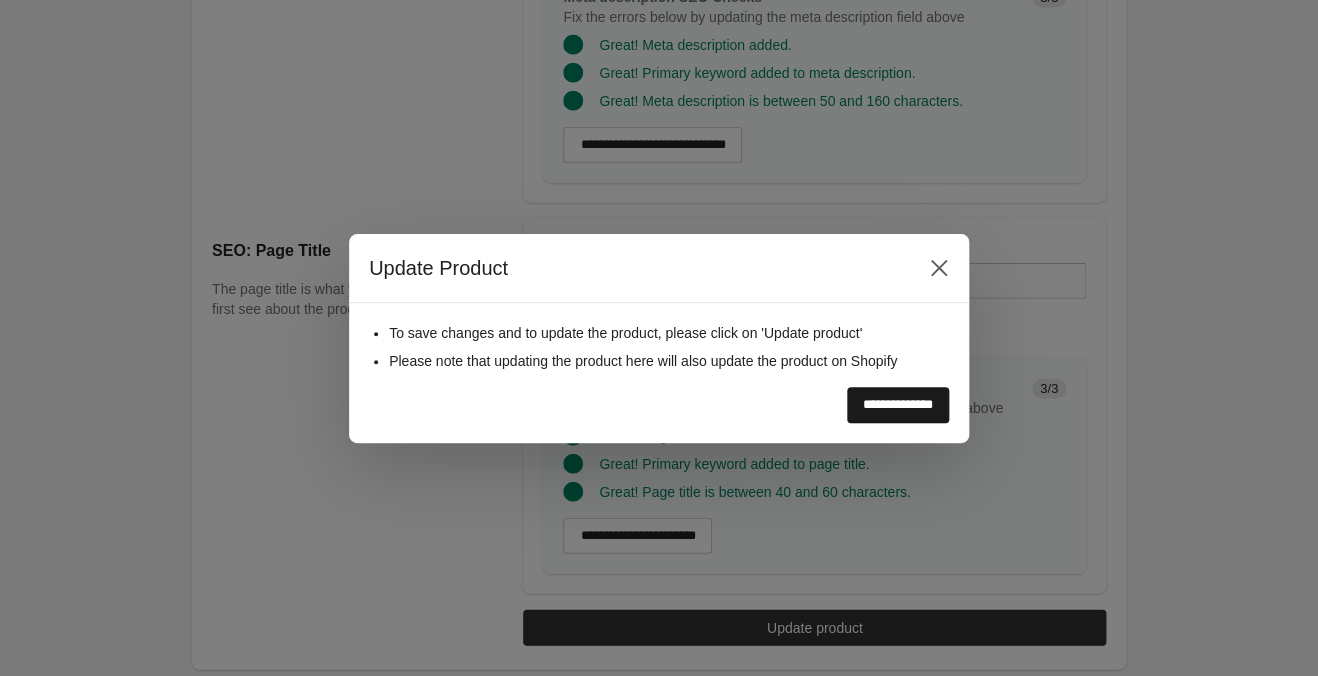 click on "**********" at bounding box center (898, 405) 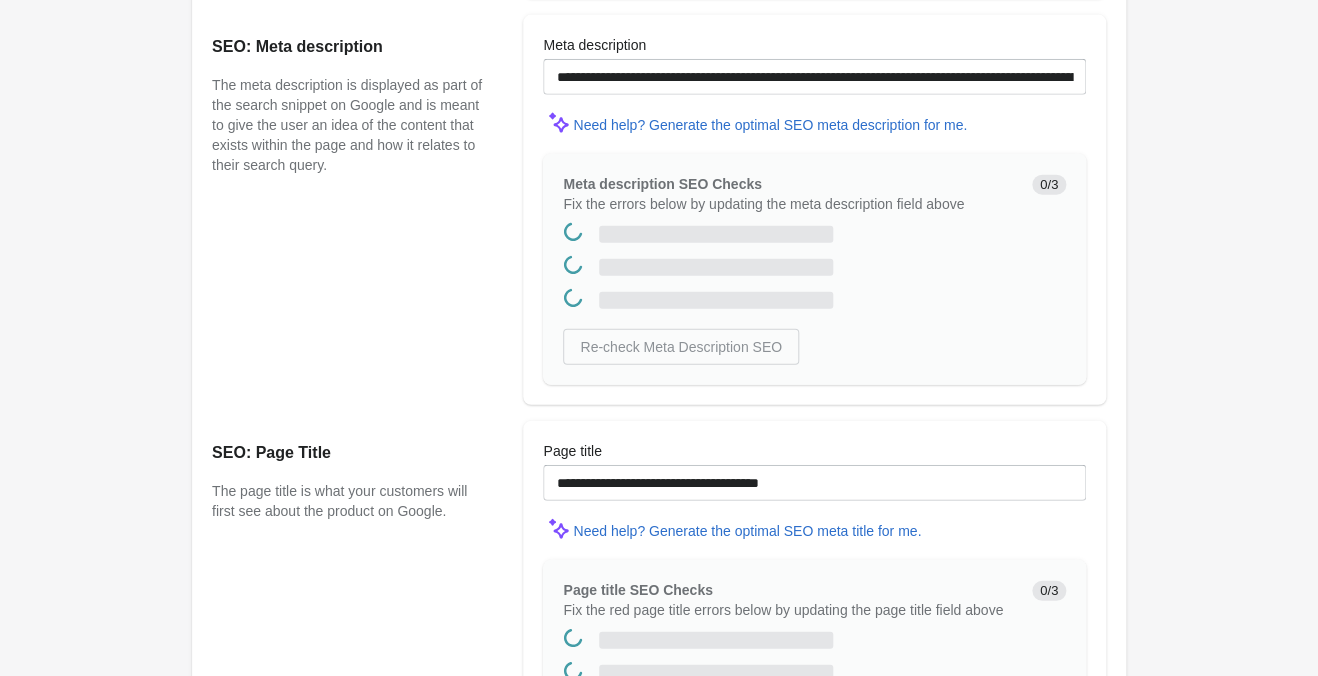 scroll, scrollTop: 0, scrollLeft: 0, axis: both 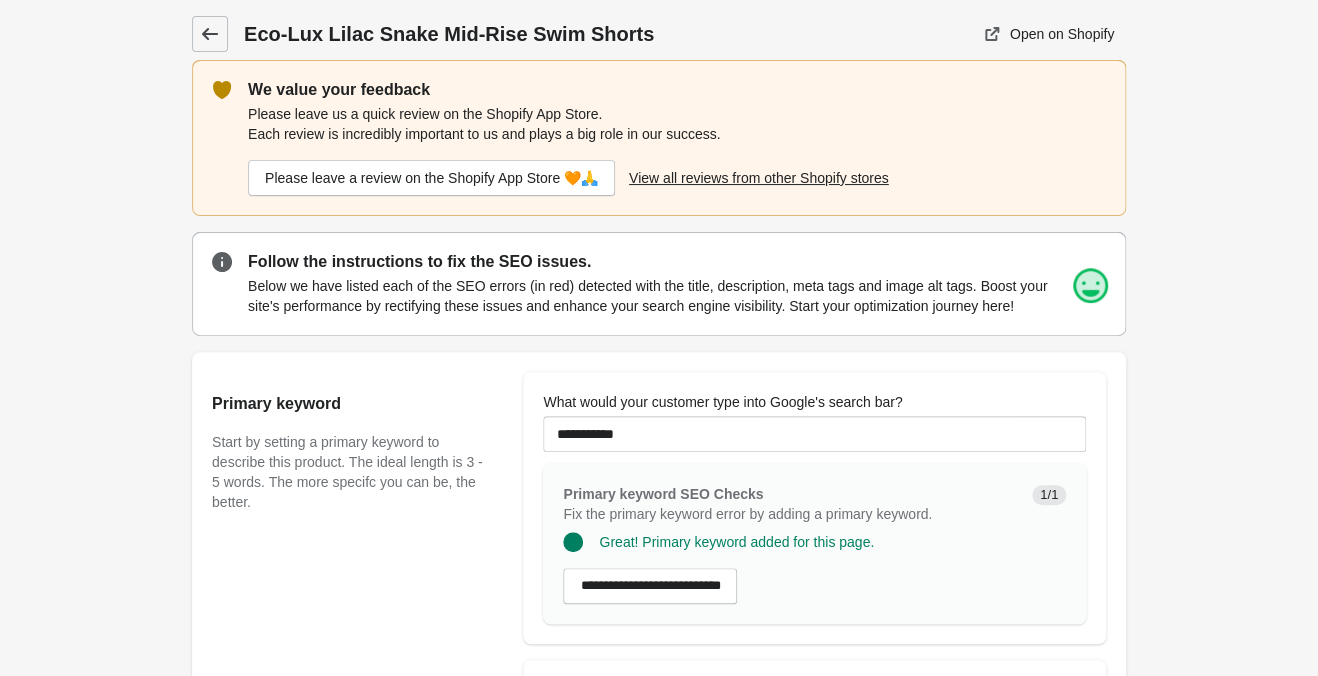 click 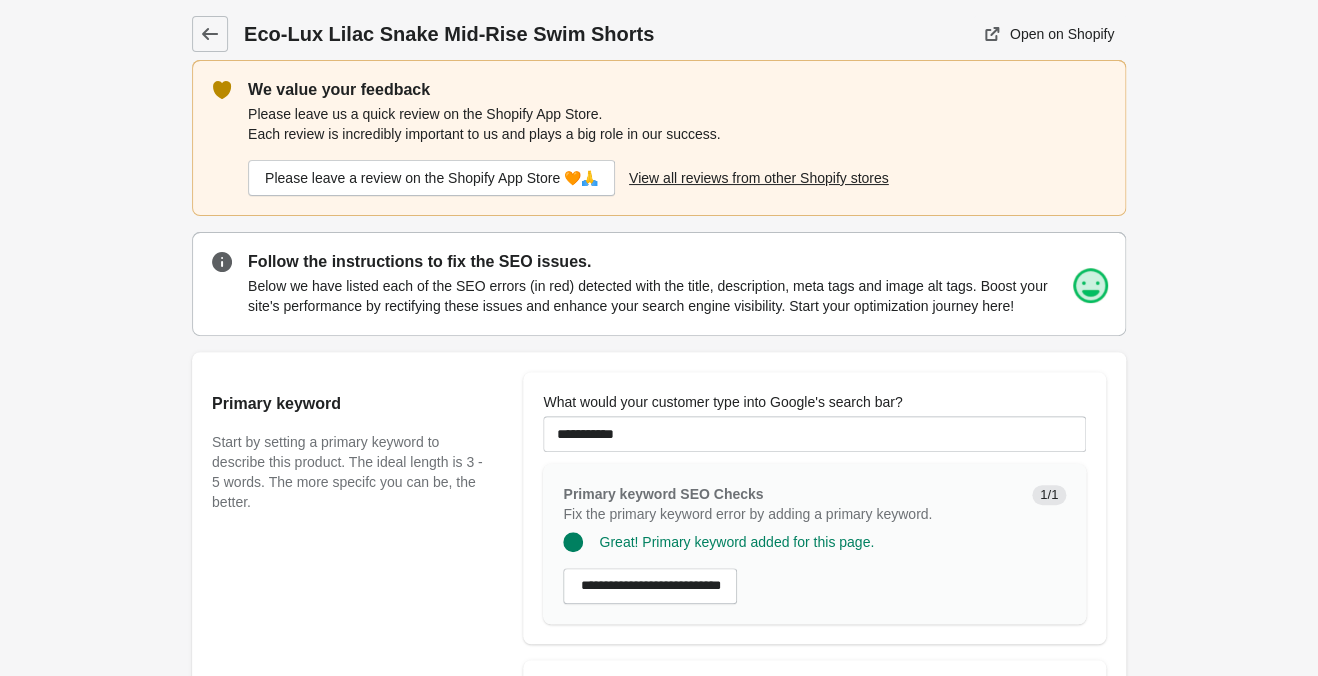 scroll, scrollTop: 0, scrollLeft: 0, axis: both 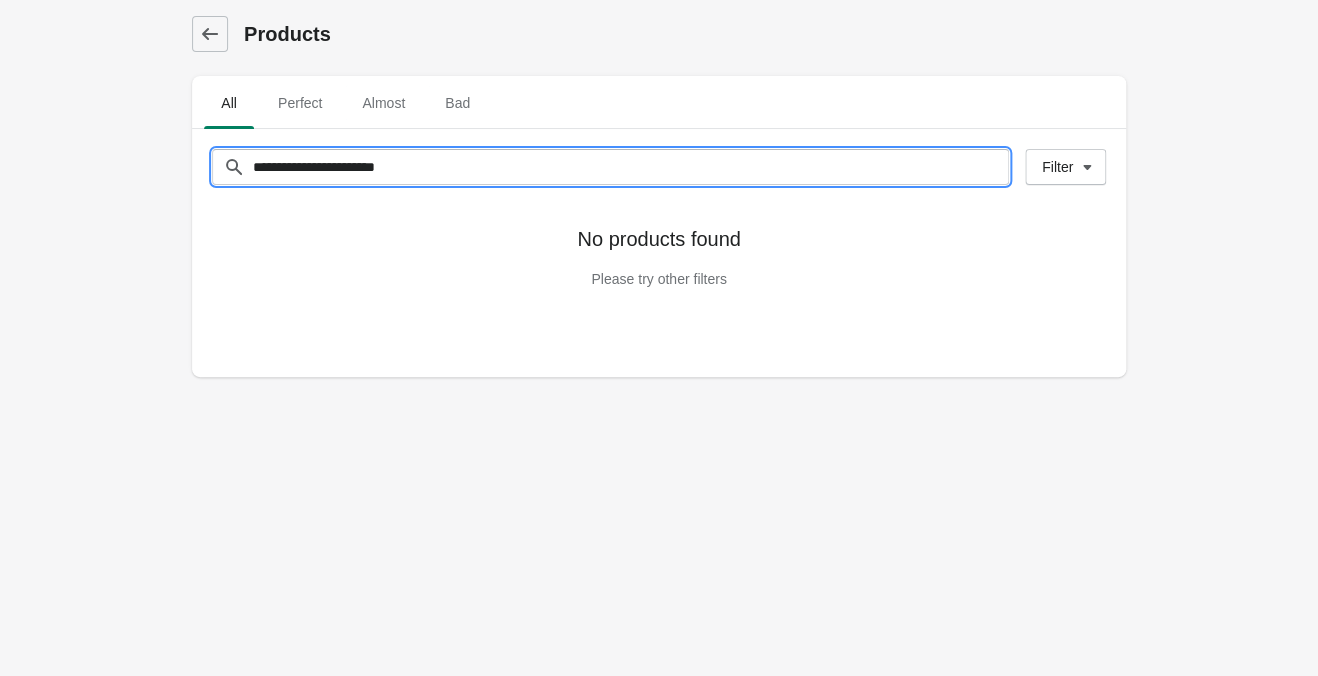 drag, startPoint x: 440, startPoint y: 160, endPoint x: 23, endPoint y: 118, distance: 419.10977 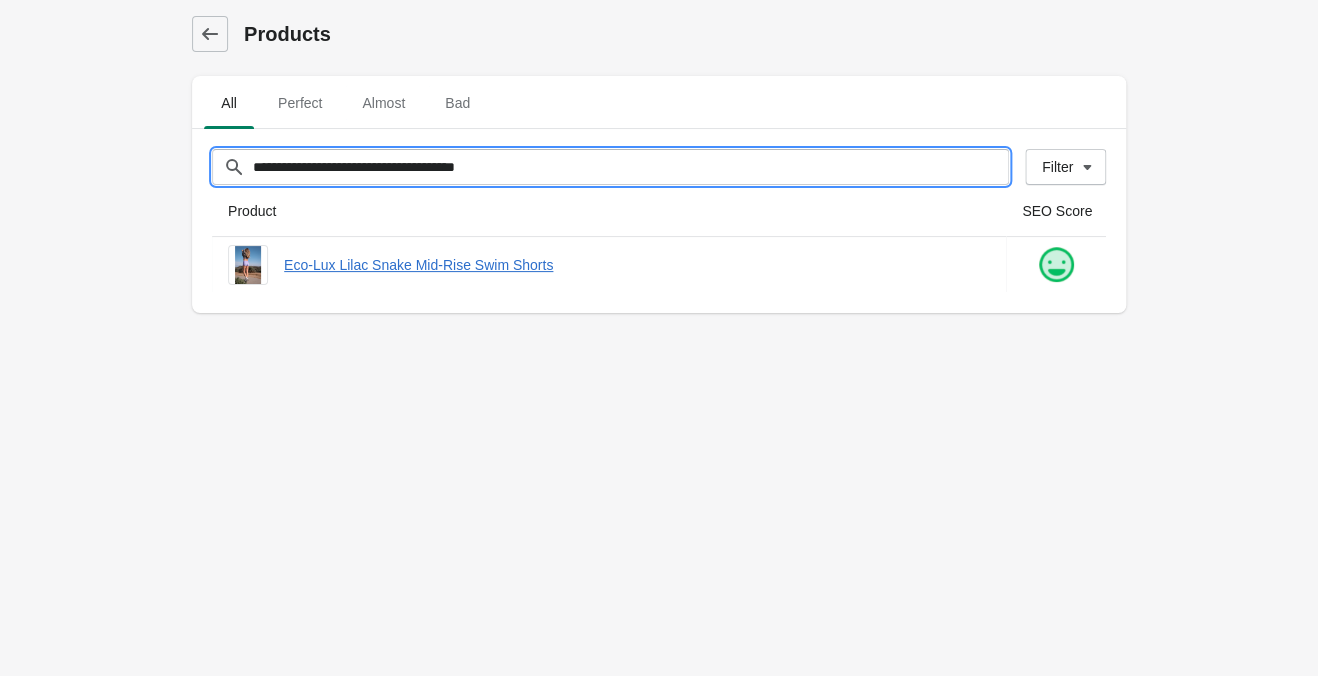 drag, startPoint x: 603, startPoint y: 167, endPoint x: -109, endPoint y: 88, distance: 716.3693 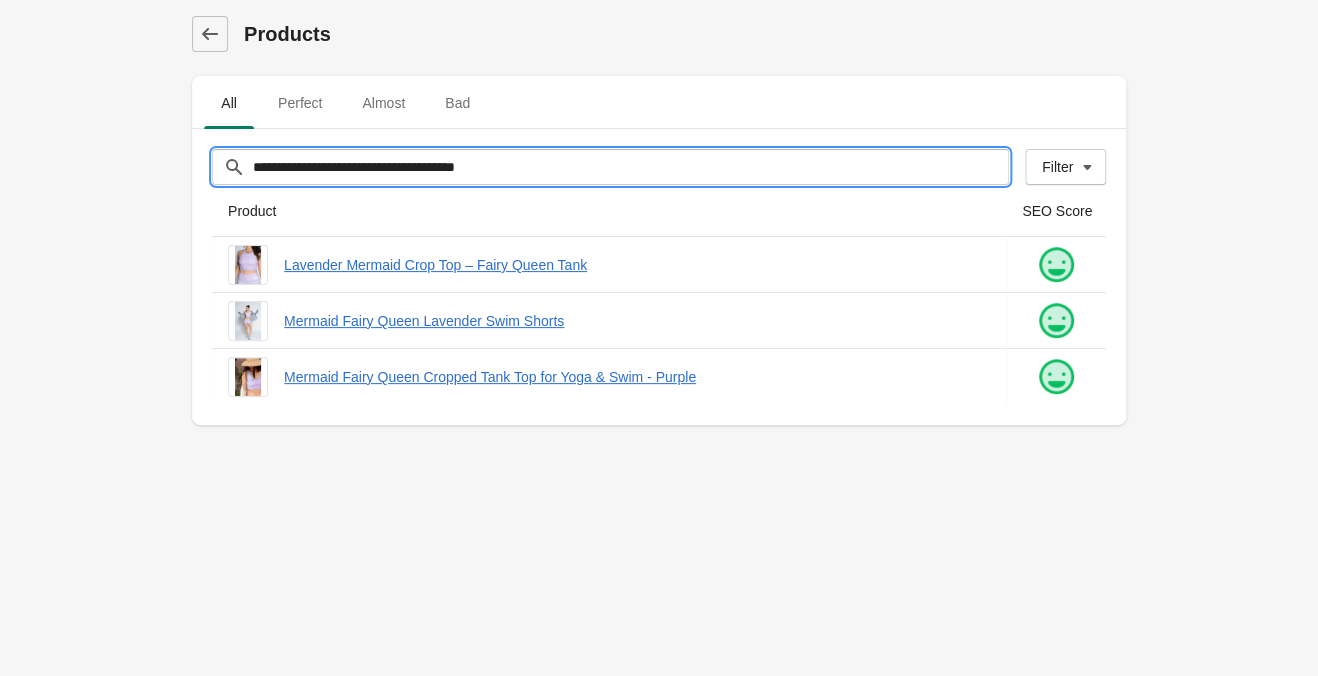 paste on "**********" 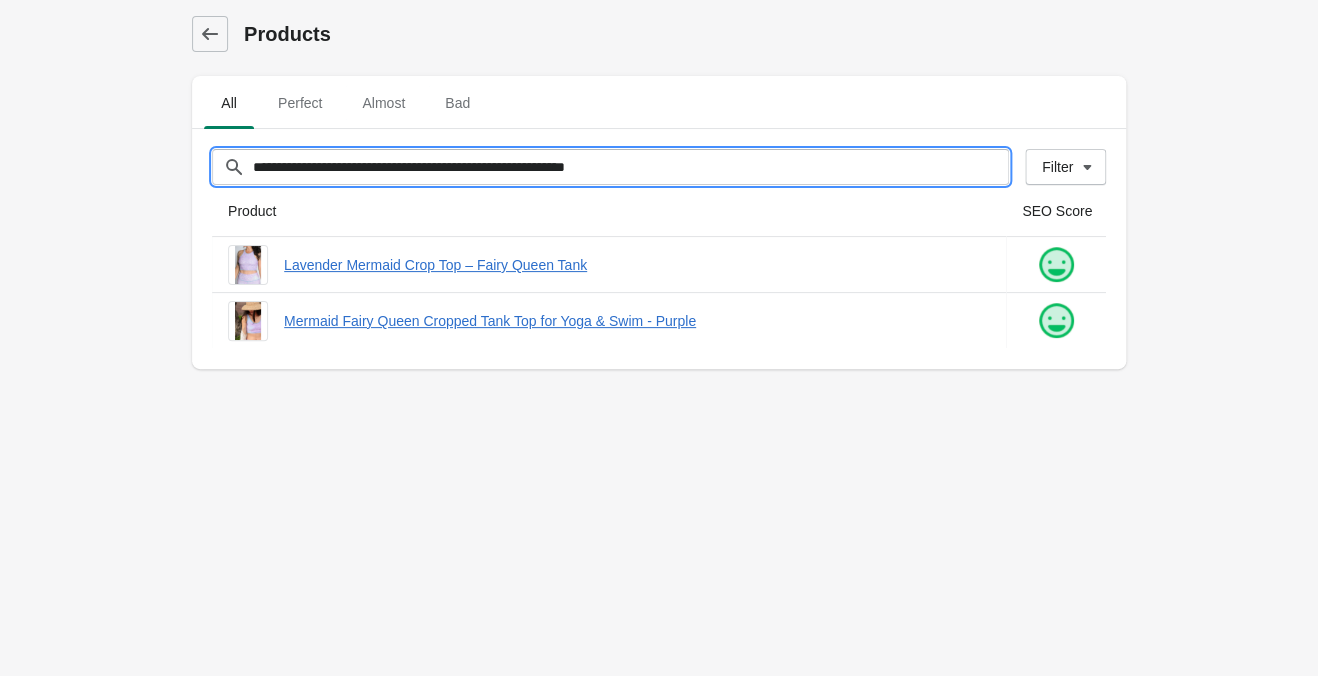 paste 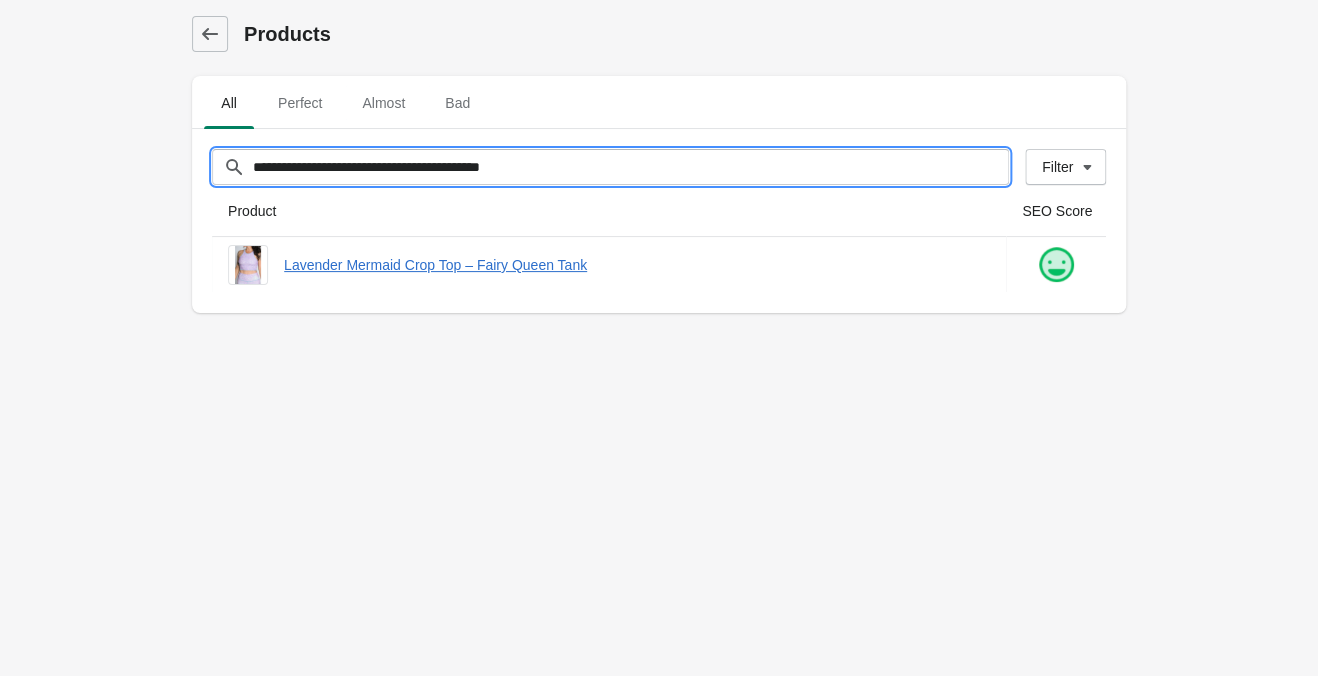 paste on "**********" 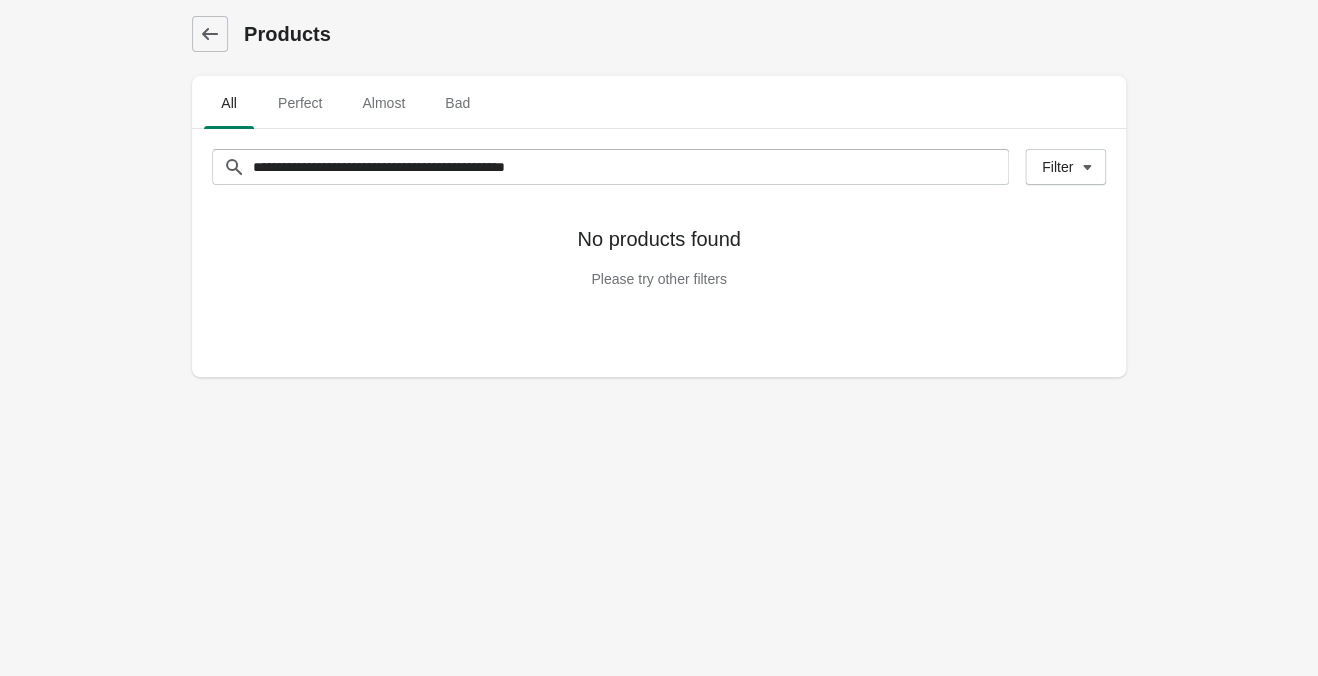 click on "No products found
Please try other filters" at bounding box center [659, 271] 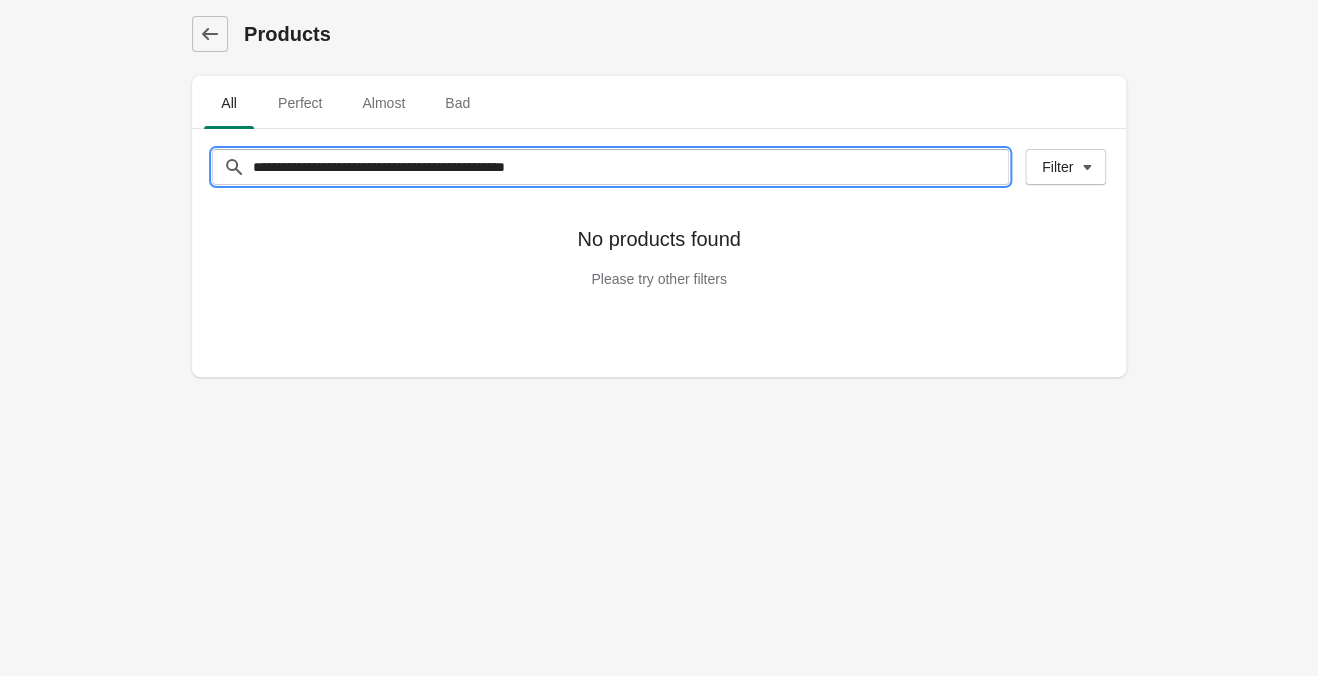 drag, startPoint x: 603, startPoint y: 173, endPoint x: 45, endPoint y: 123, distance: 560.23566 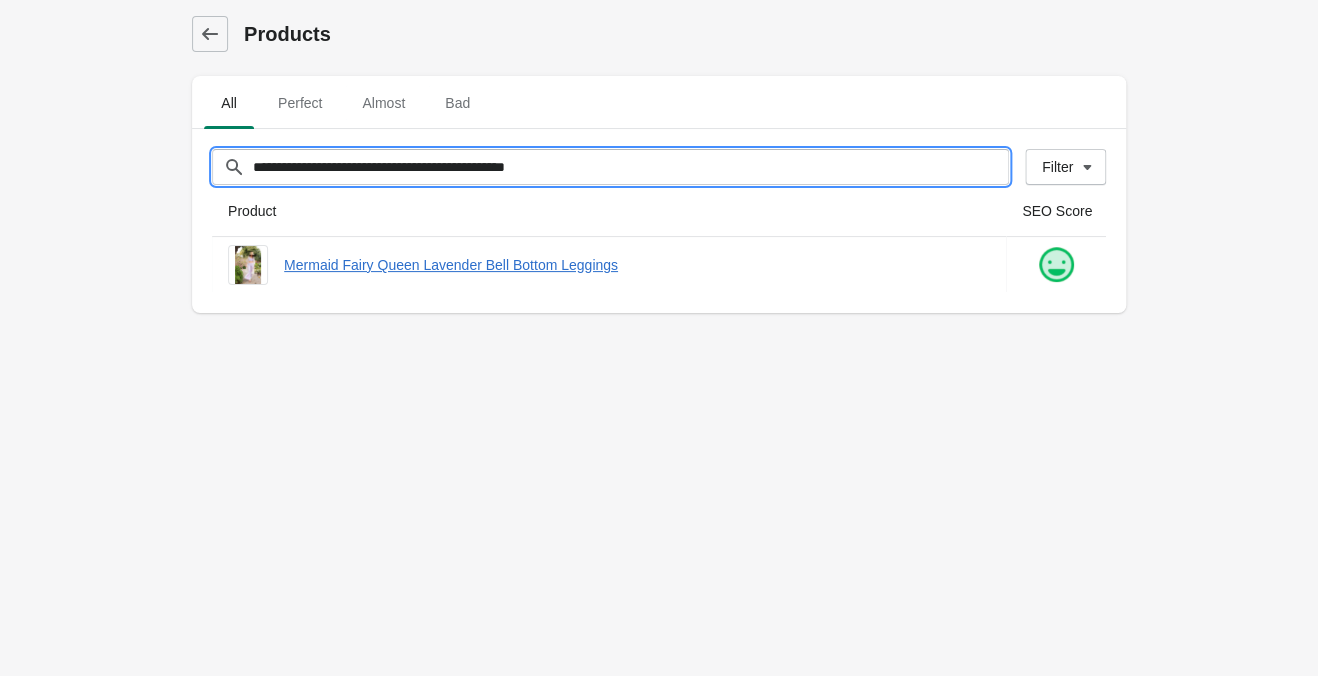 drag, startPoint x: 649, startPoint y: 166, endPoint x: -91, endPoint y: 92, distance: 743.6908 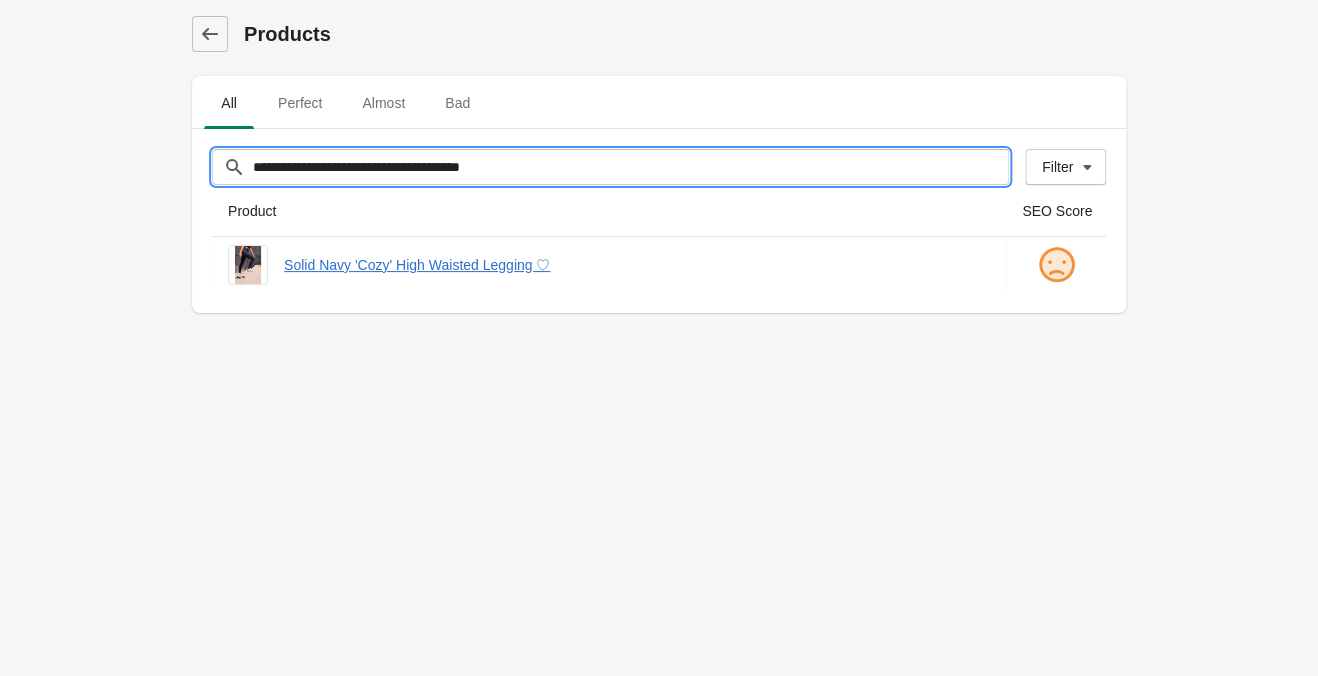 type on "**********" 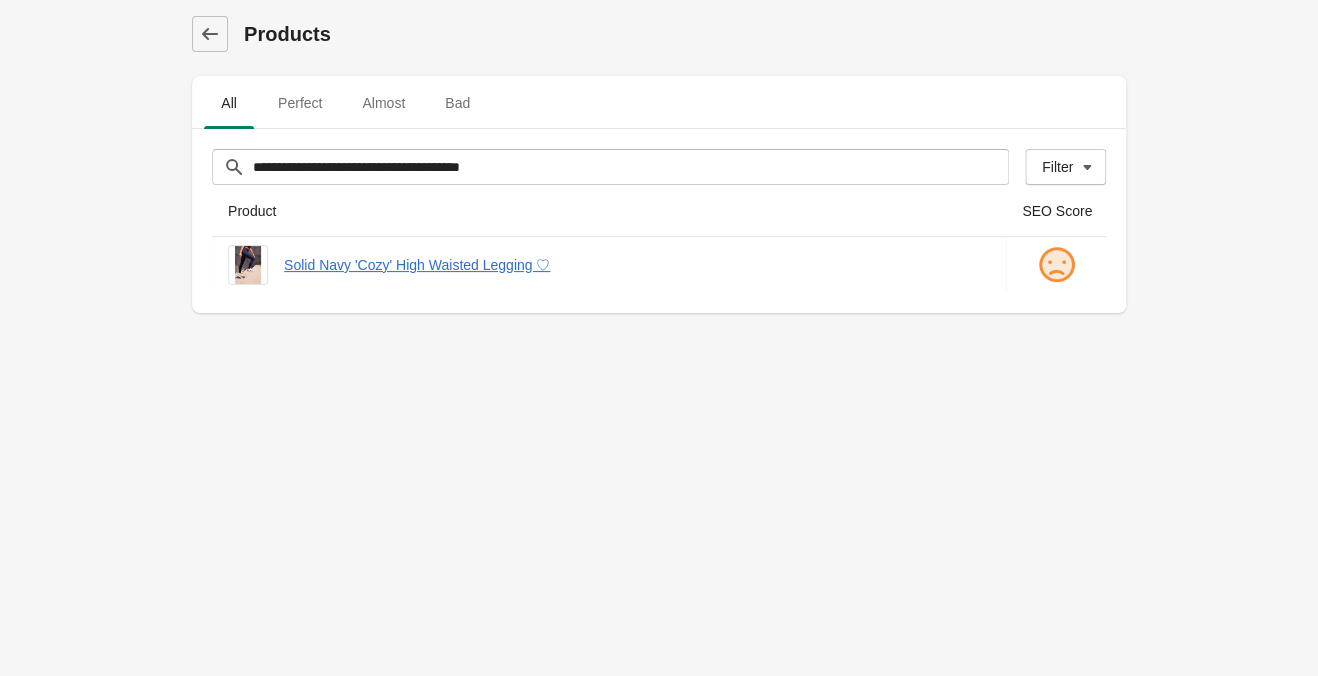 click on "**********" at bounding box center (659, 338) 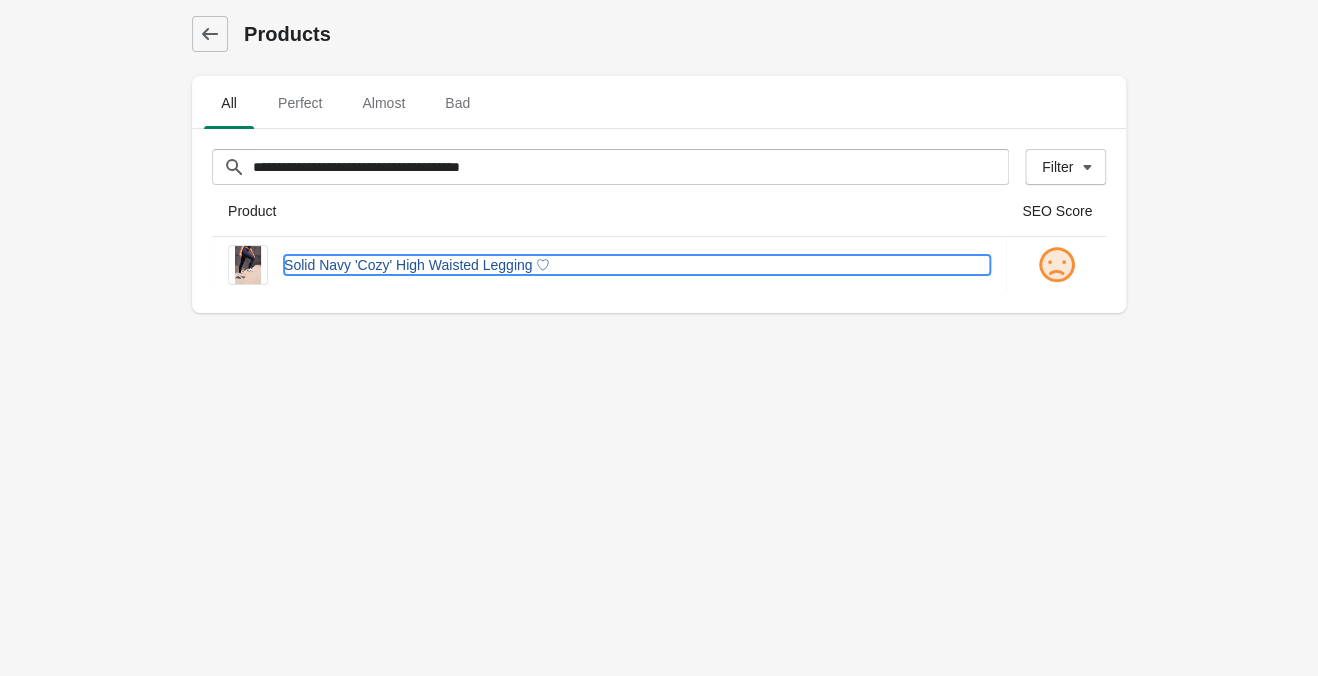 click on "Solid Navy 'Cozy' High Waisted Legging ♡" at bounding box center (637, 265) 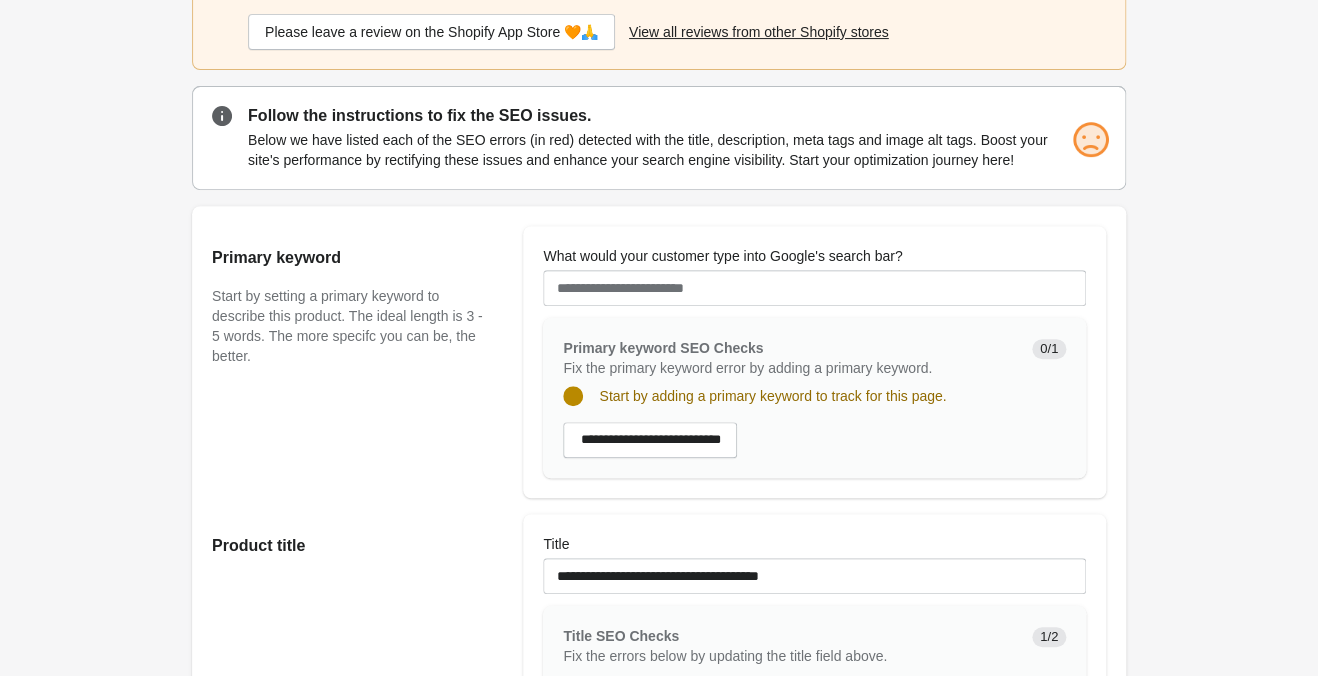 scroll, scrollTop: 315, scrollLeft: 0, axis: vertical 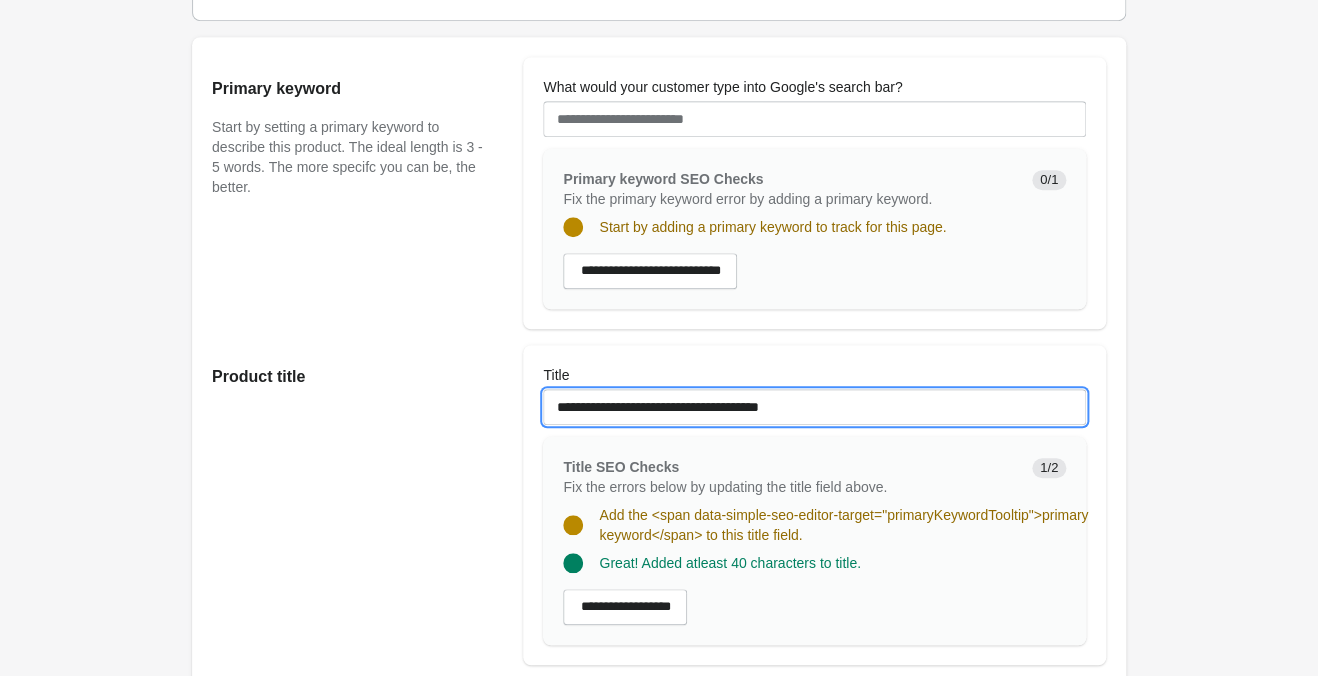 click on "**********" at bounding box center [814, 407] 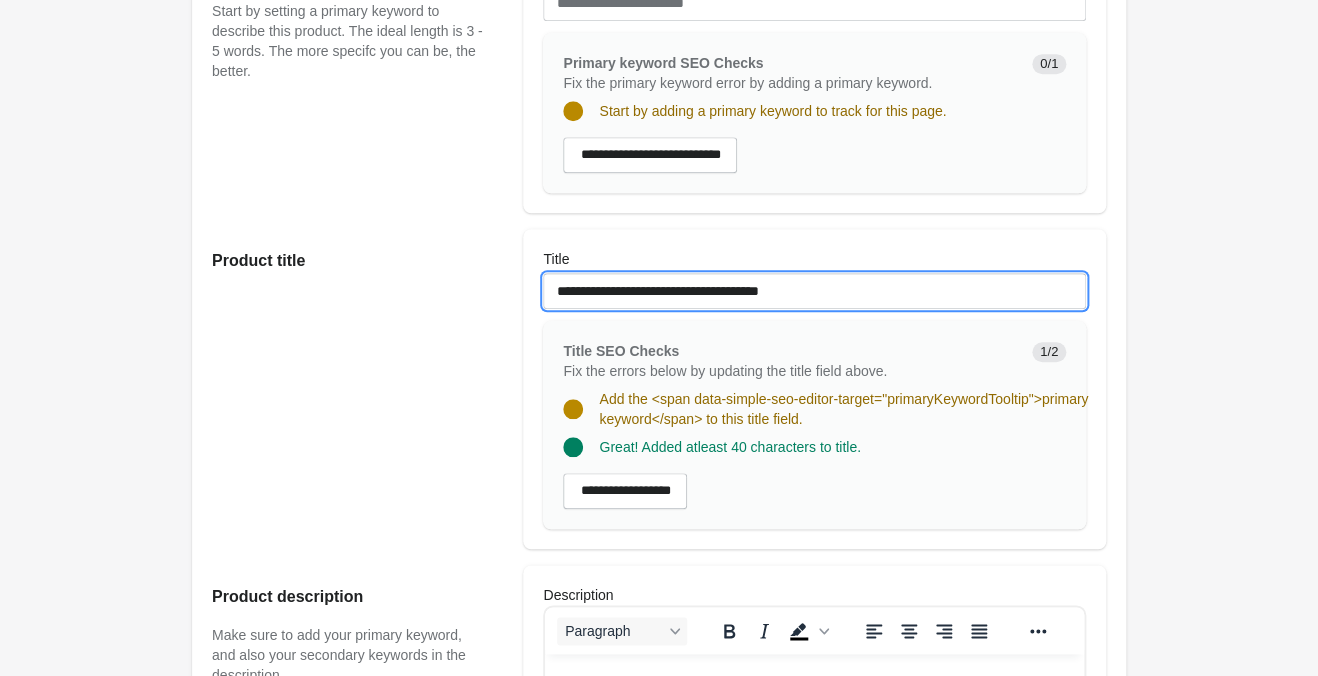 scroll, scrollTop: 735, scrollLeft: 0, axis: vertical 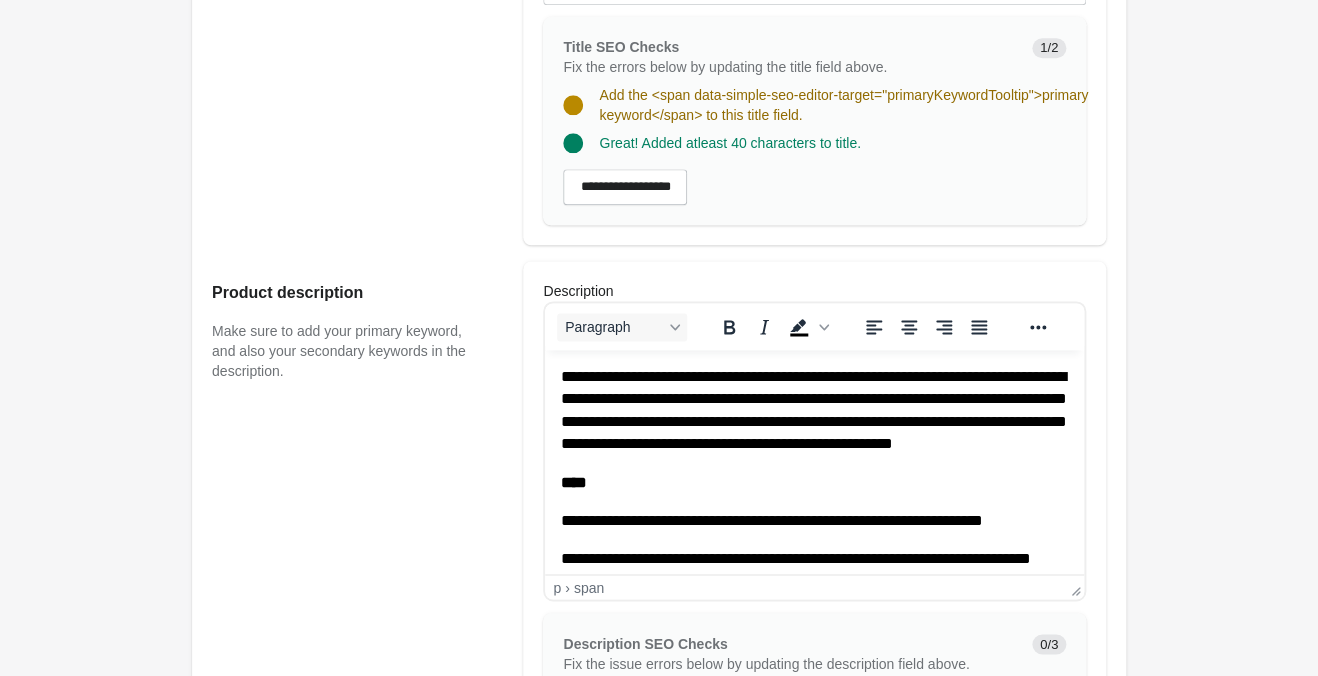 click on "**********" at bounding box center (814, 410) 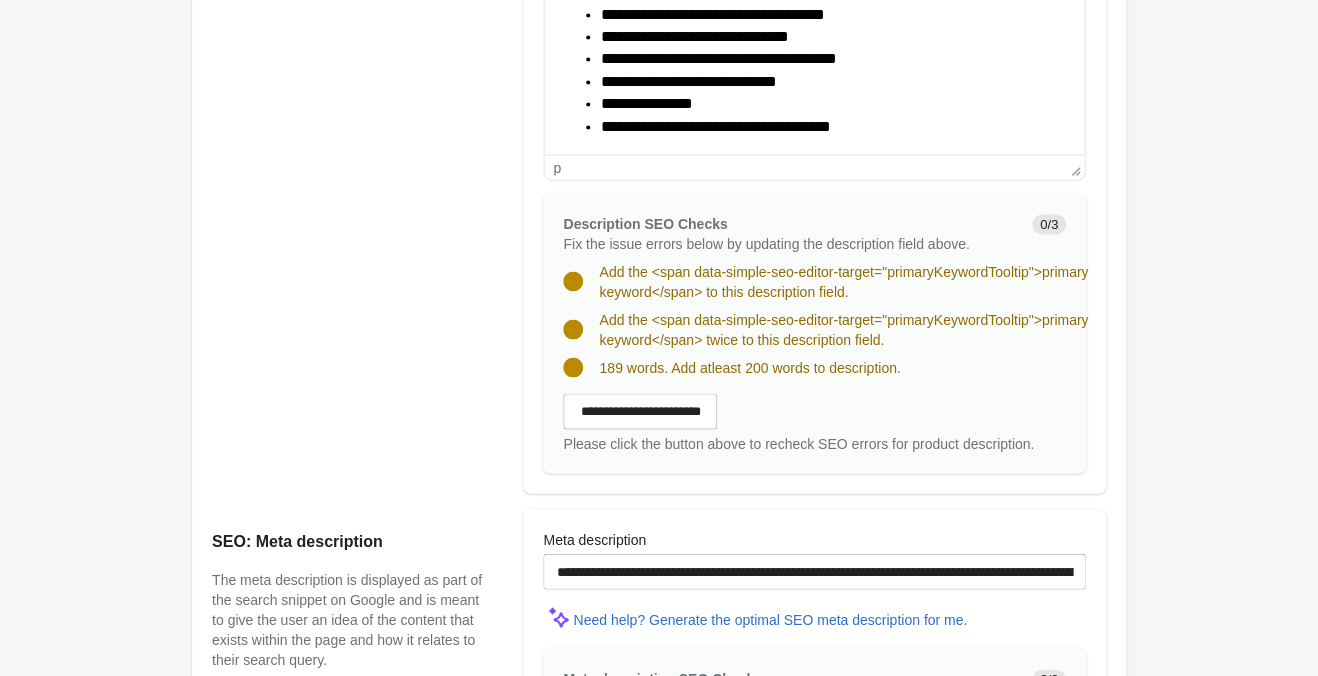 scroll, scrollTop: 1155, scrollLeft: 0, axis: vertical 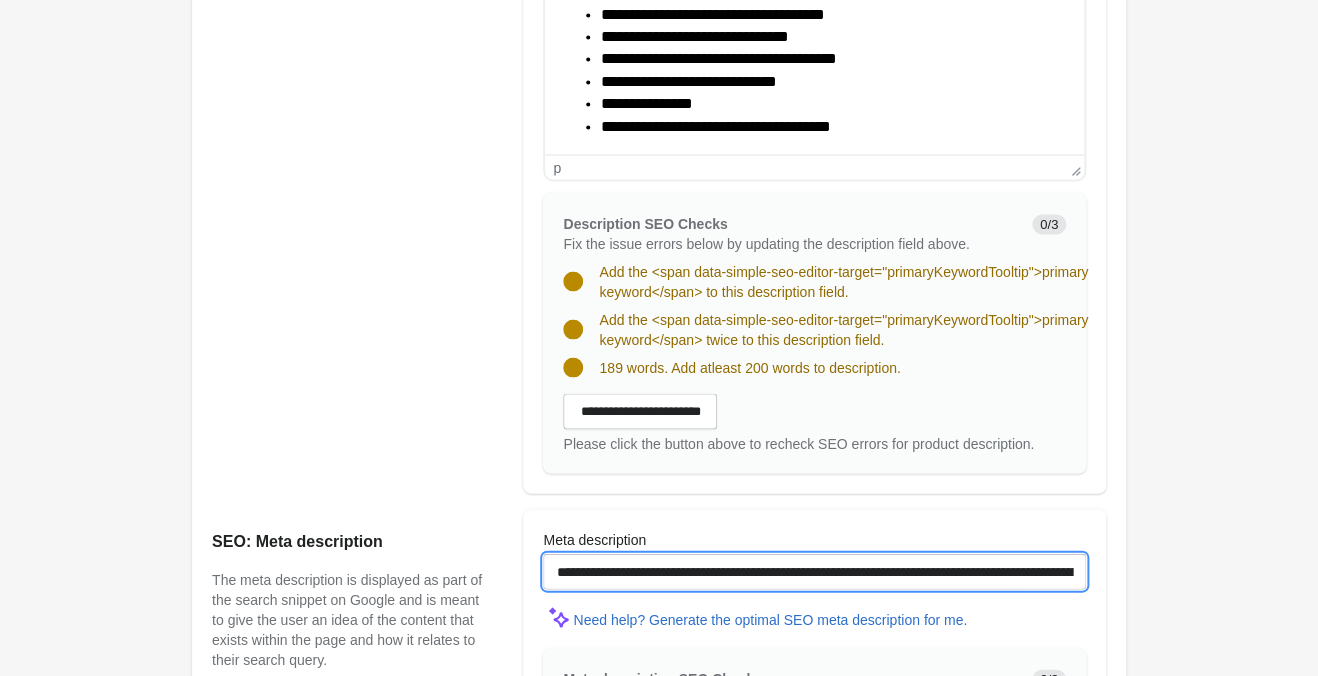 click on "**********" at bounding box center (814, 571) 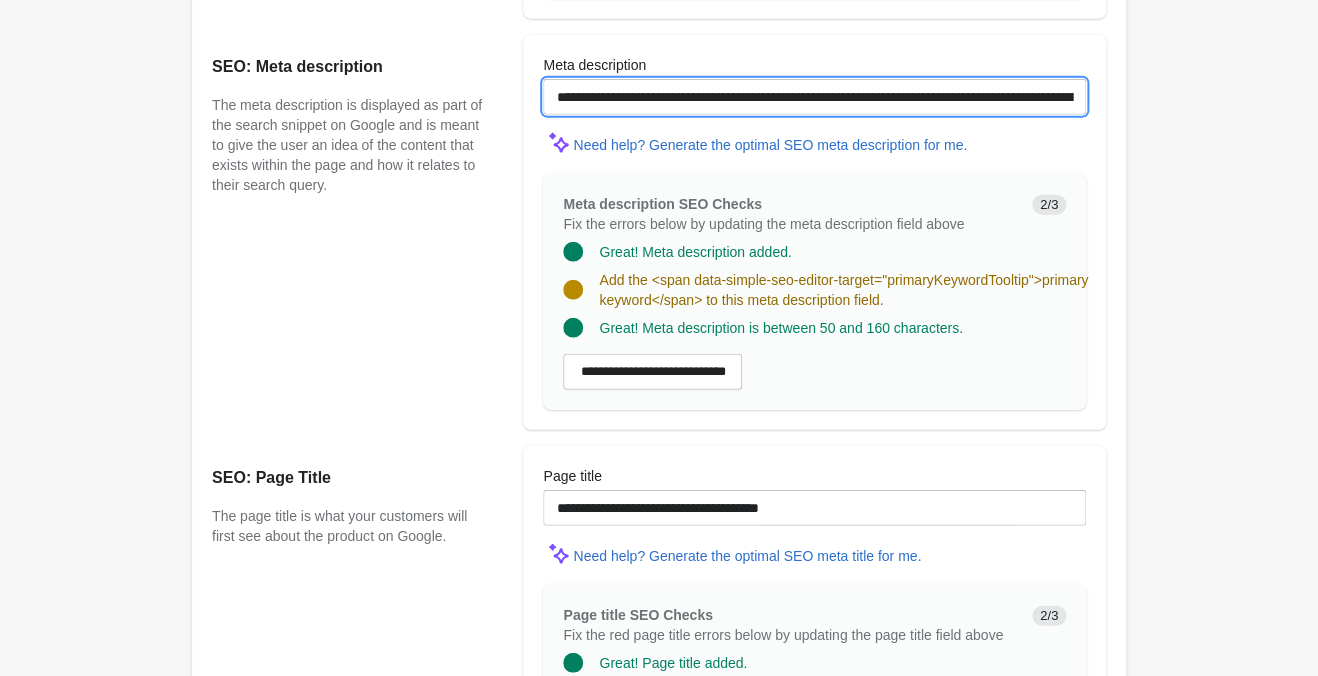 scroll, scrollTop: 1785, scrollLeft: 0, axis: vertical 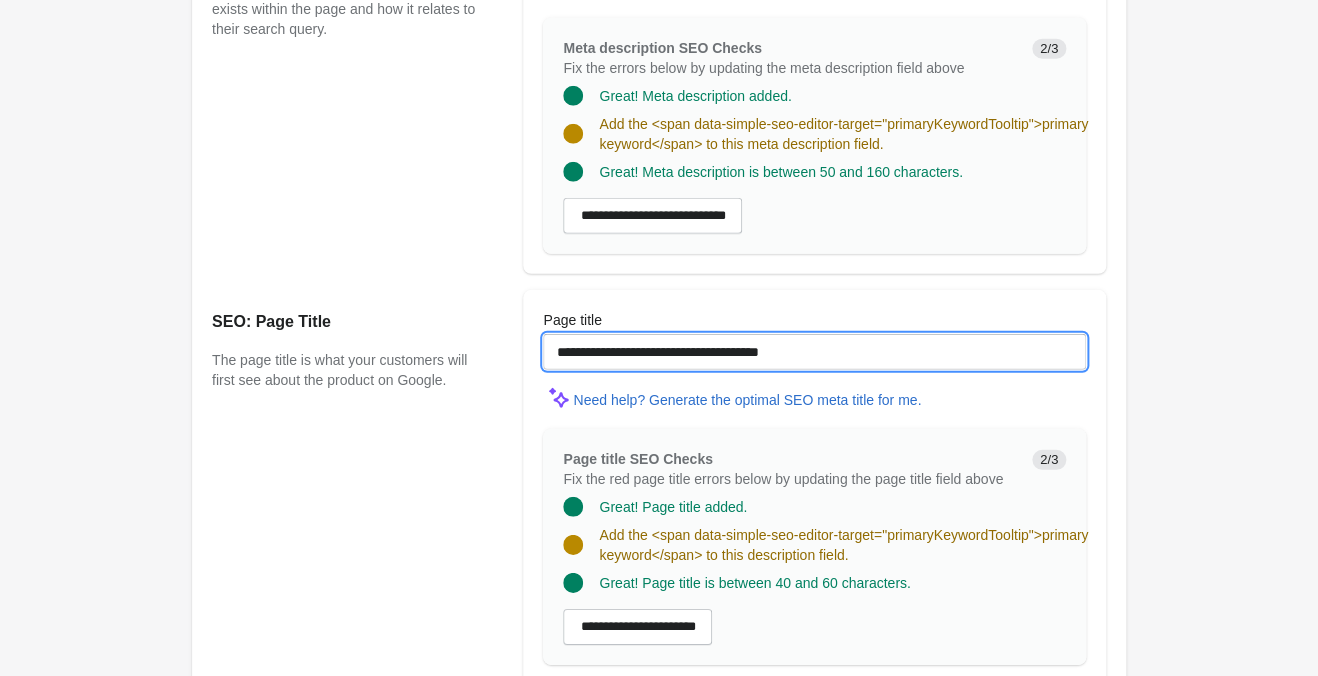click on "**********" at bounding box center (814, 352) 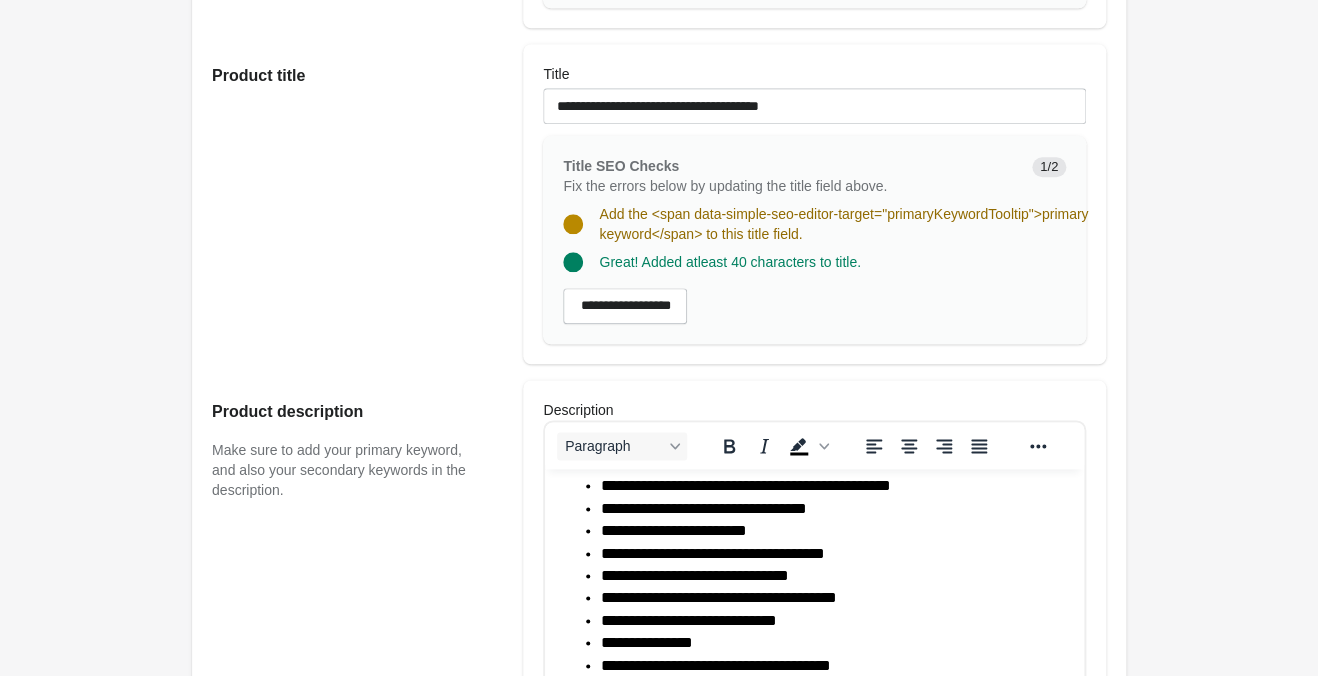 scroll, scrollTop: 196, scrollLeft: 0, axis: vertical 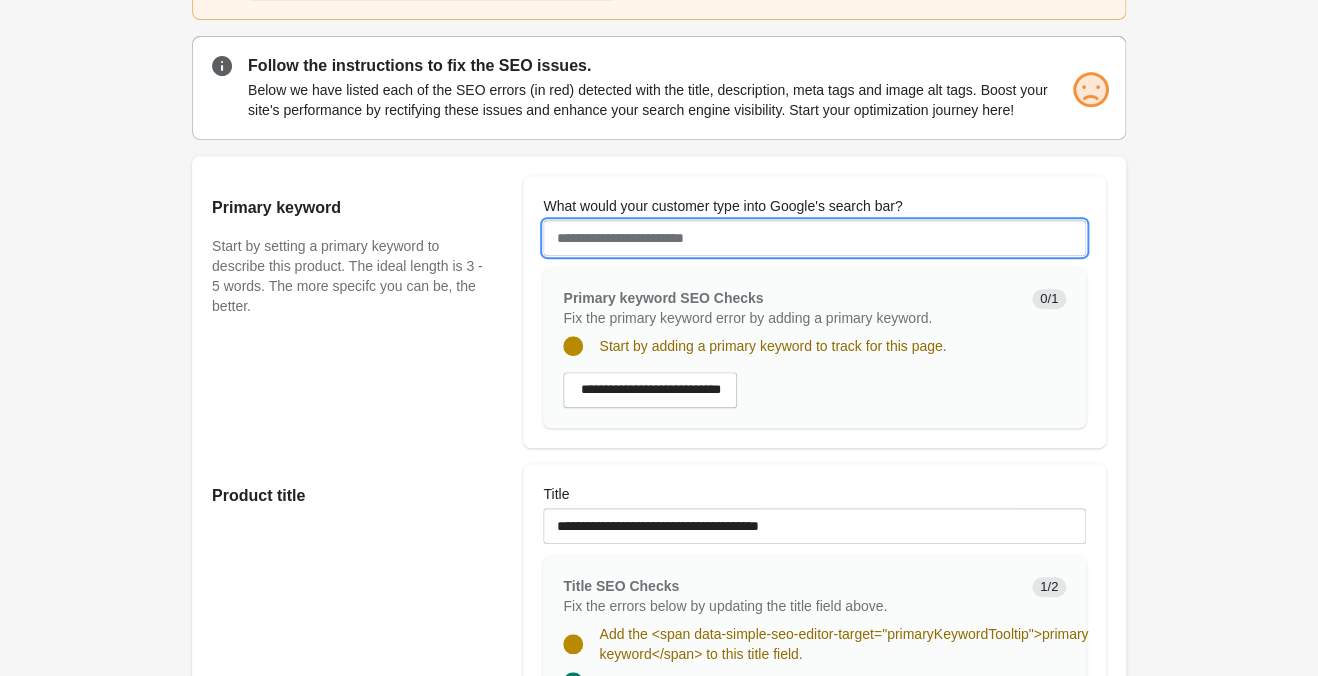 click on "What would your customer type into Google's search bar?" at bounding box center (814, 238) 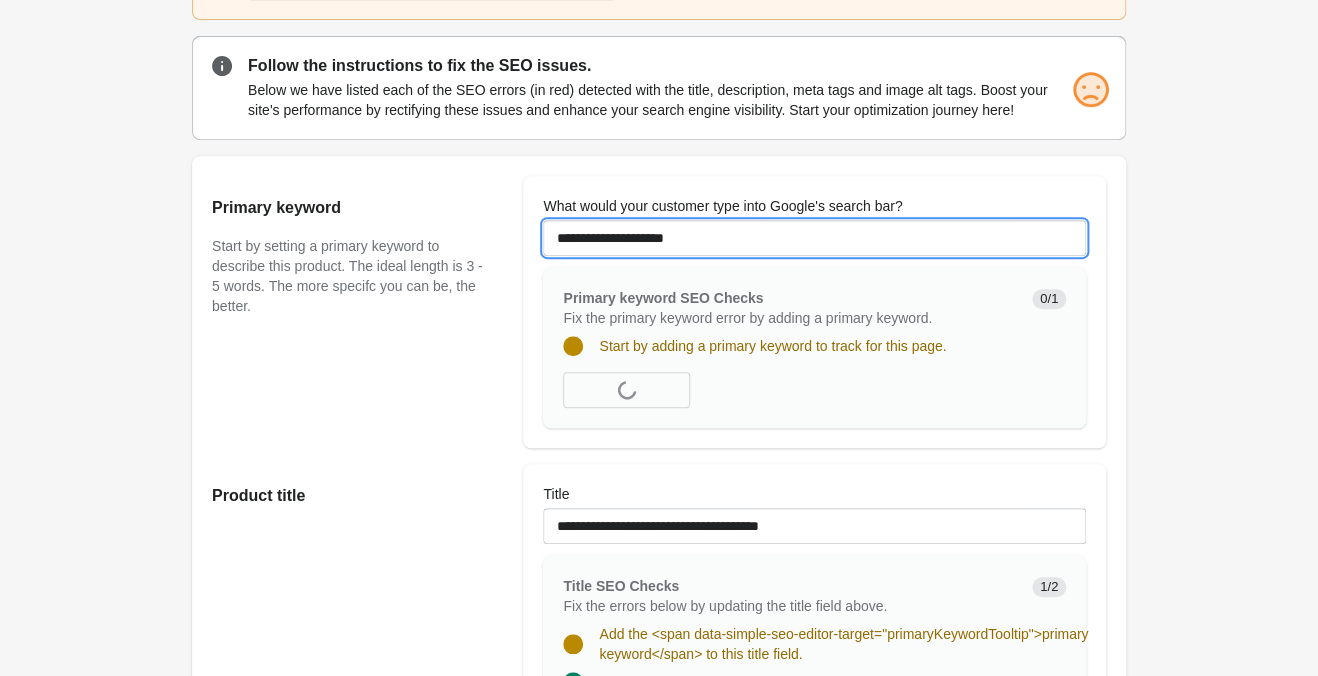 type on "**********" 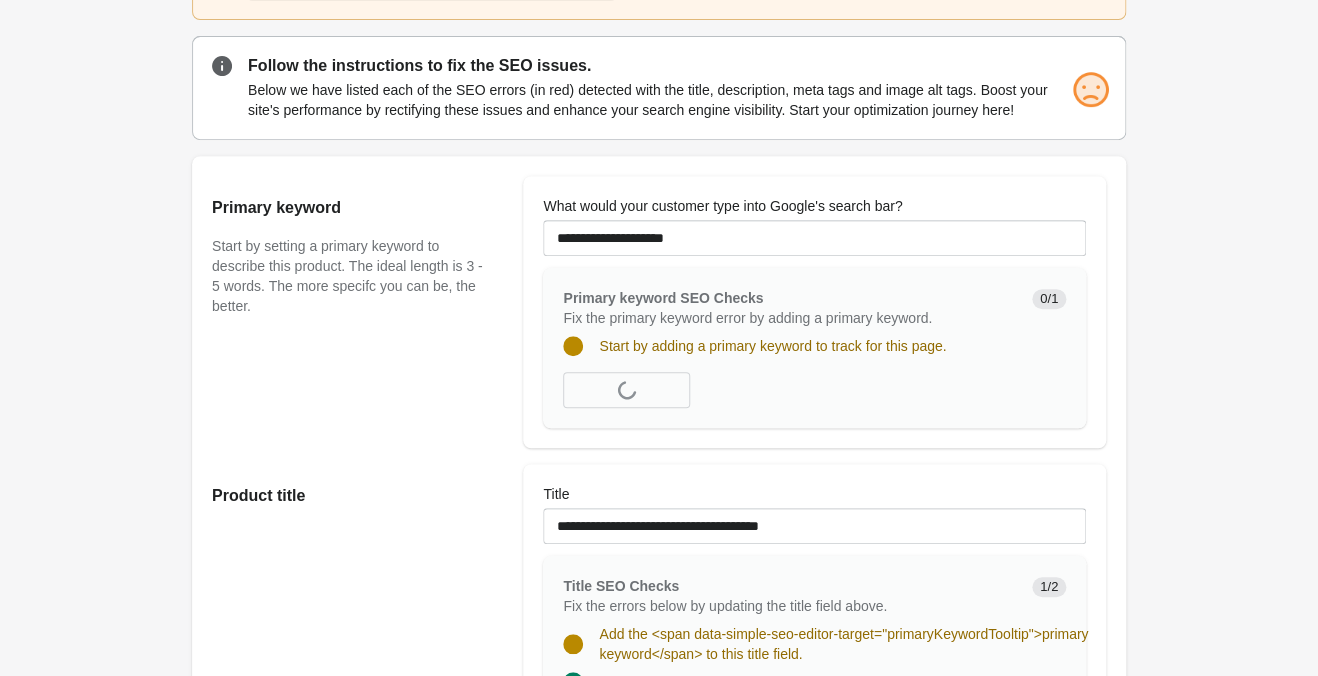 click on "Primary keyword
Start by setting a primary keyword to describe this product. The ideal length is 3 - 5 words. The more specifc you can be, the better." at bounding box center (357, 312) 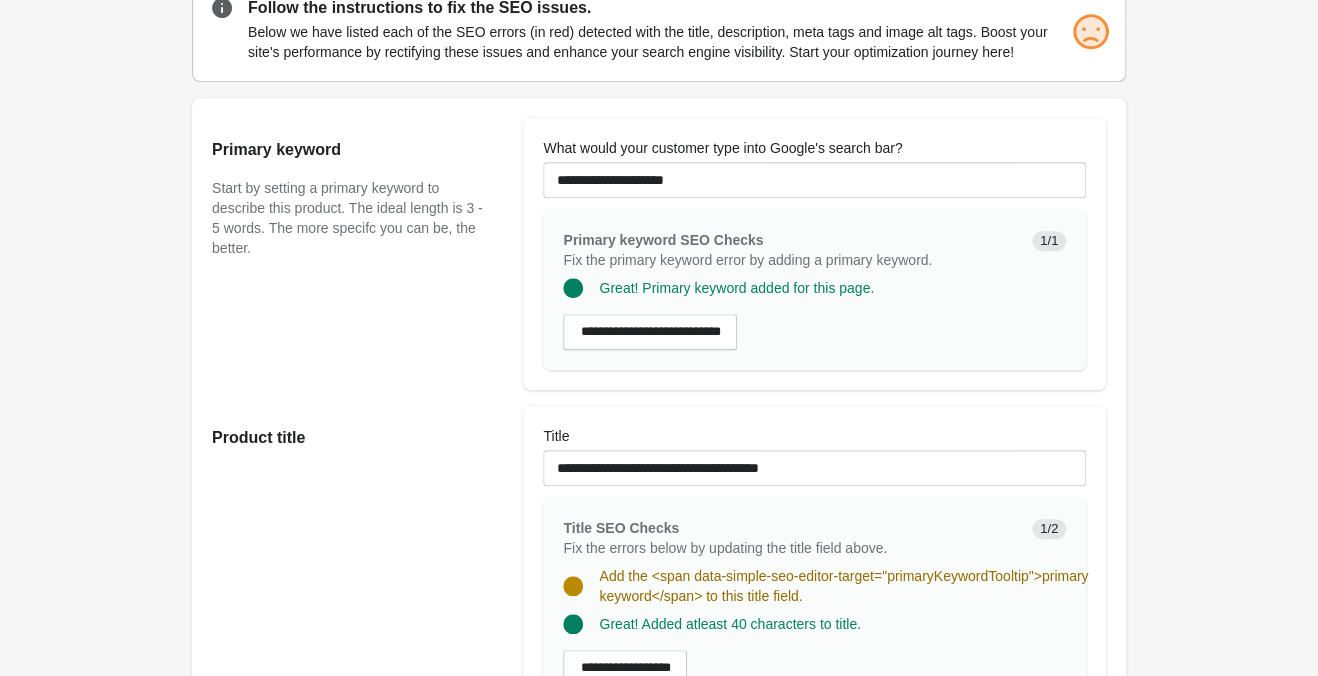 scroll, scrollTop: 196, scrollLeft: 0, axis: vertical 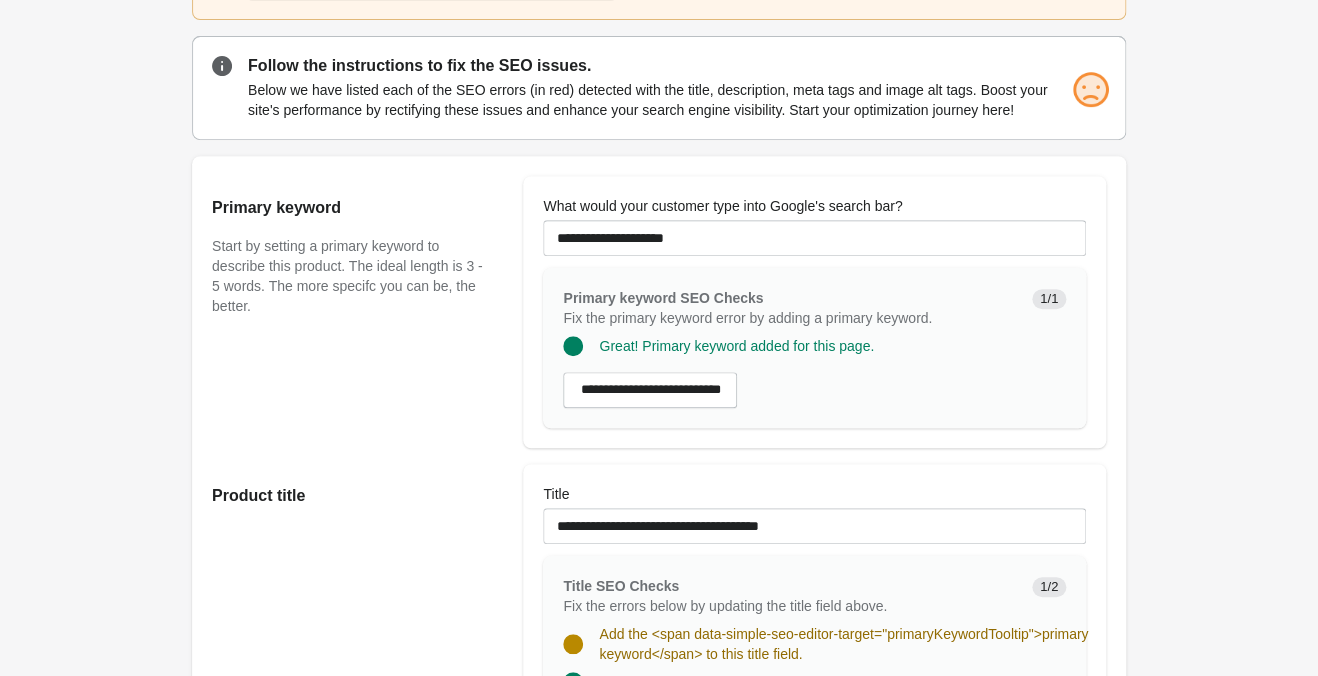 click on "Product title" at bounding box center [357, 624] 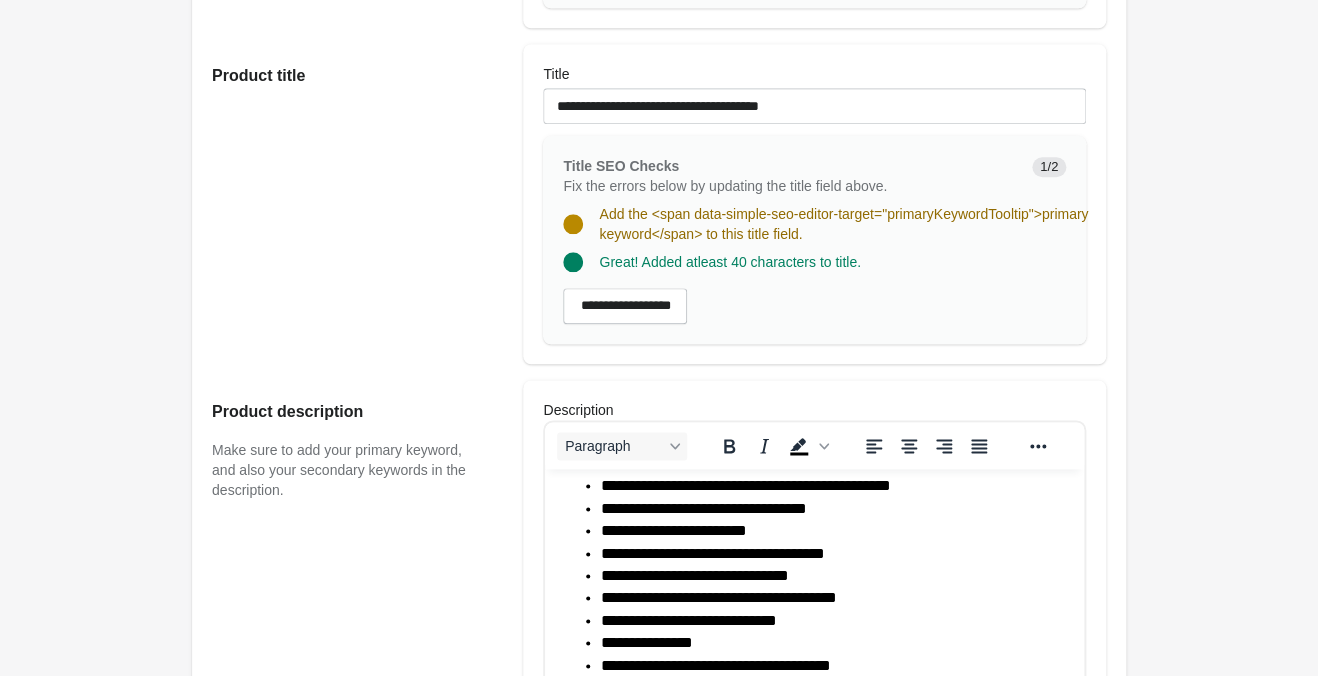 scroll, scrollTop: 1036, scrollLeft: 0, axis: vertical 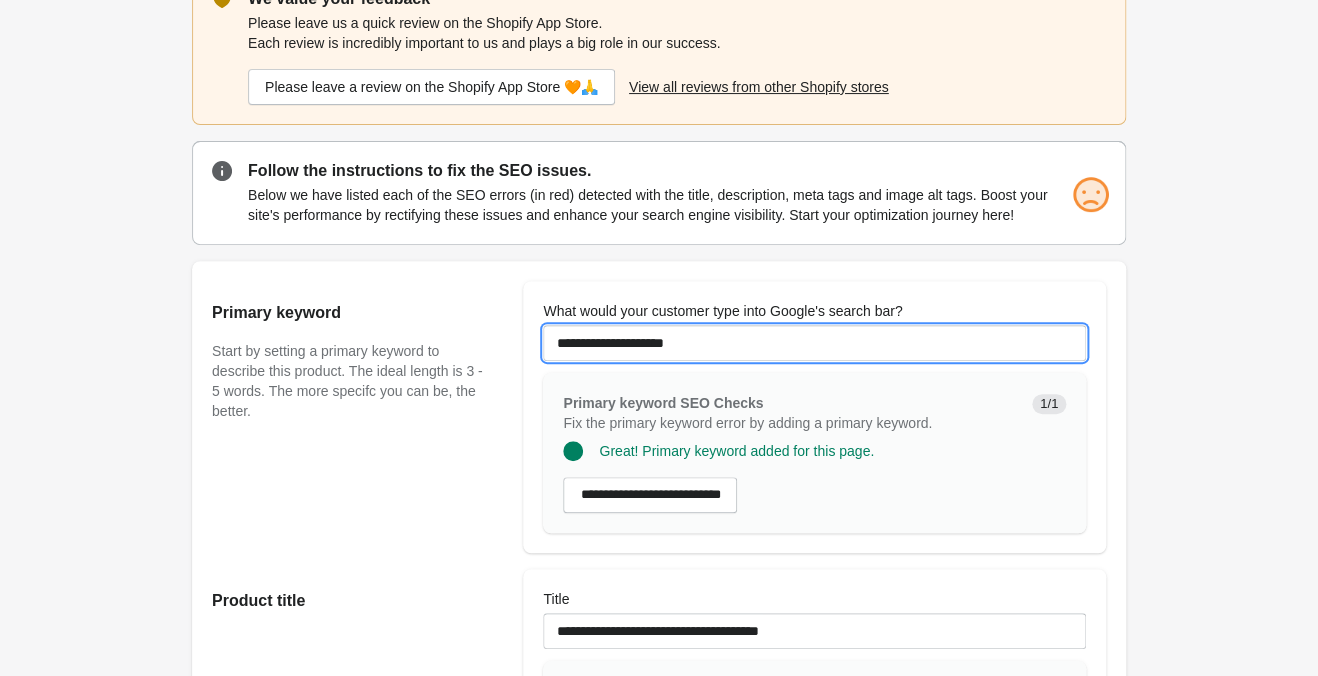 drag, startPoint x: 675, startPoint y: 342, endPoint x: 468, endPoint y: 344, distance: 207.00966 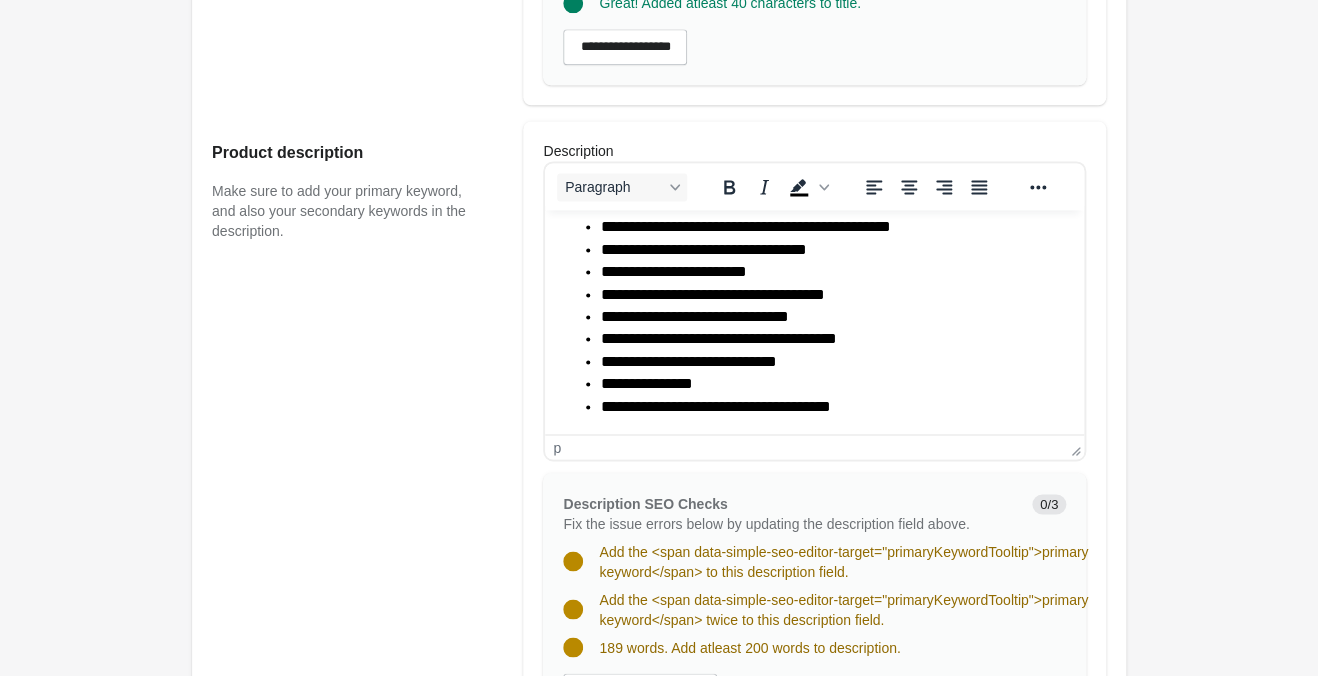 scroll, scrollTop: 931, scrollLeft: 0, axis: vertical 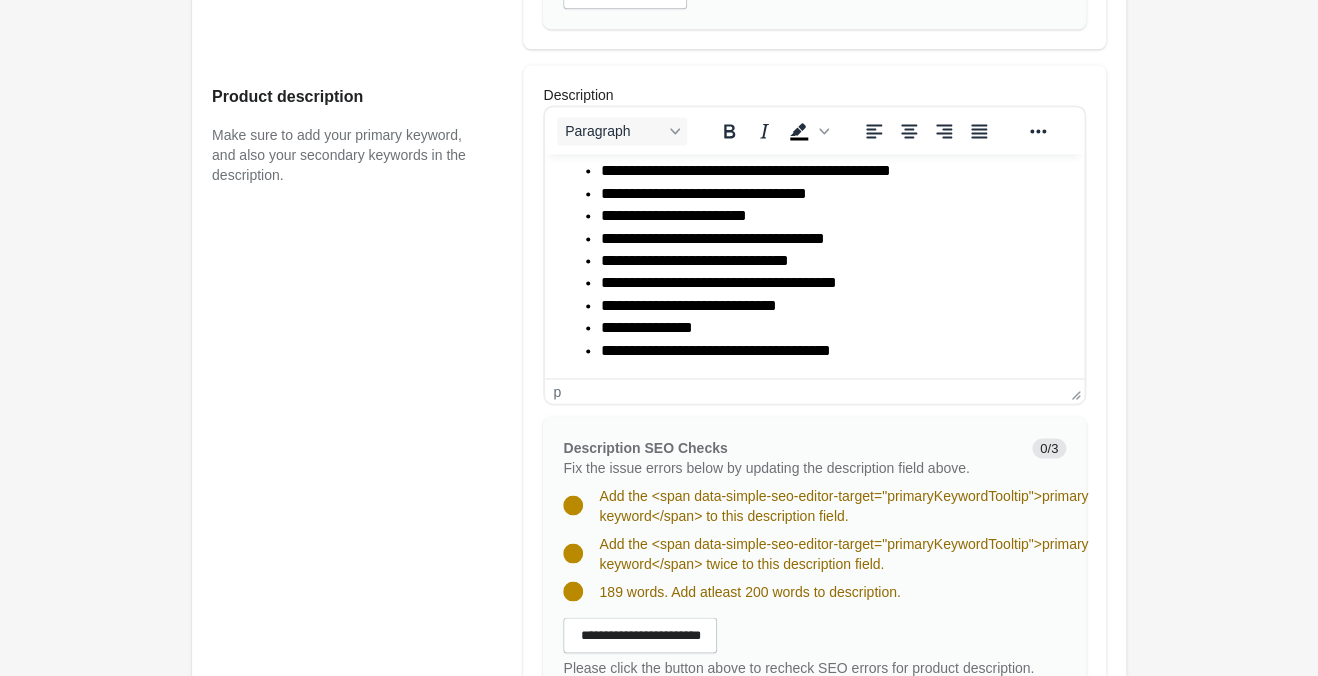 click on "**********" at bounding box center (834, 283) 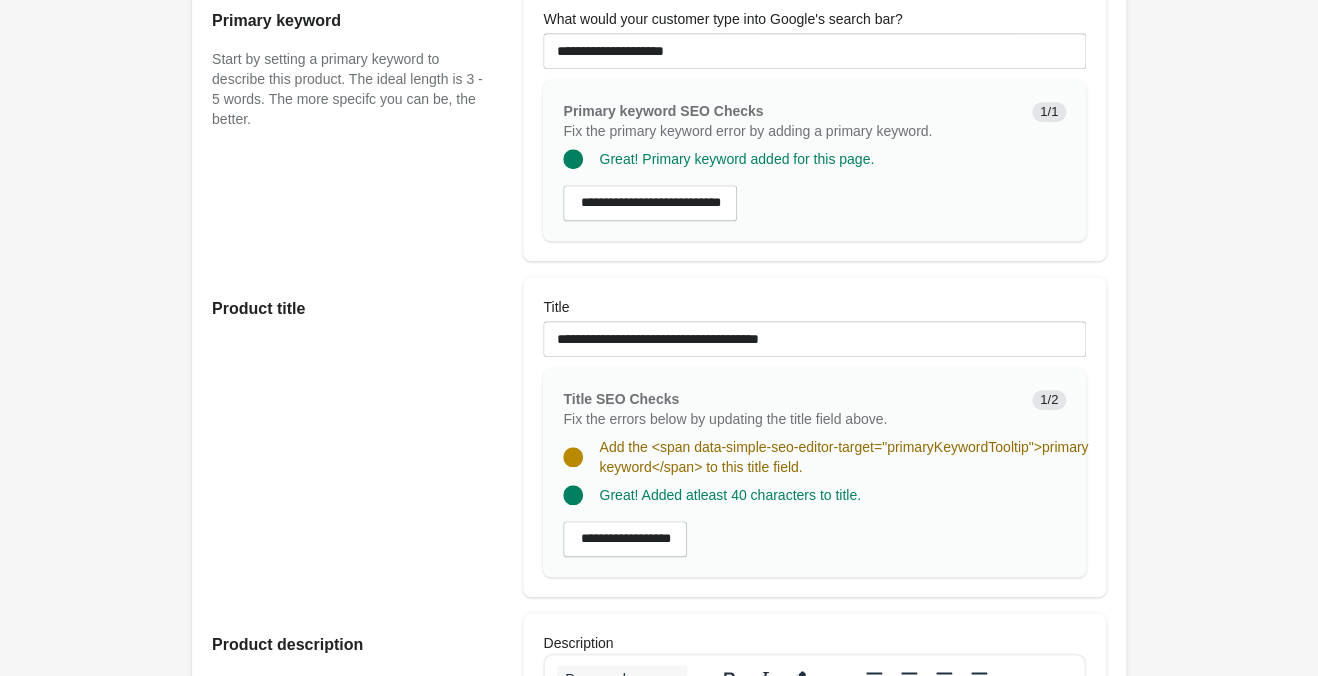 scroll, scrollTop: 301, scrollLeft: 0, axis: vertical 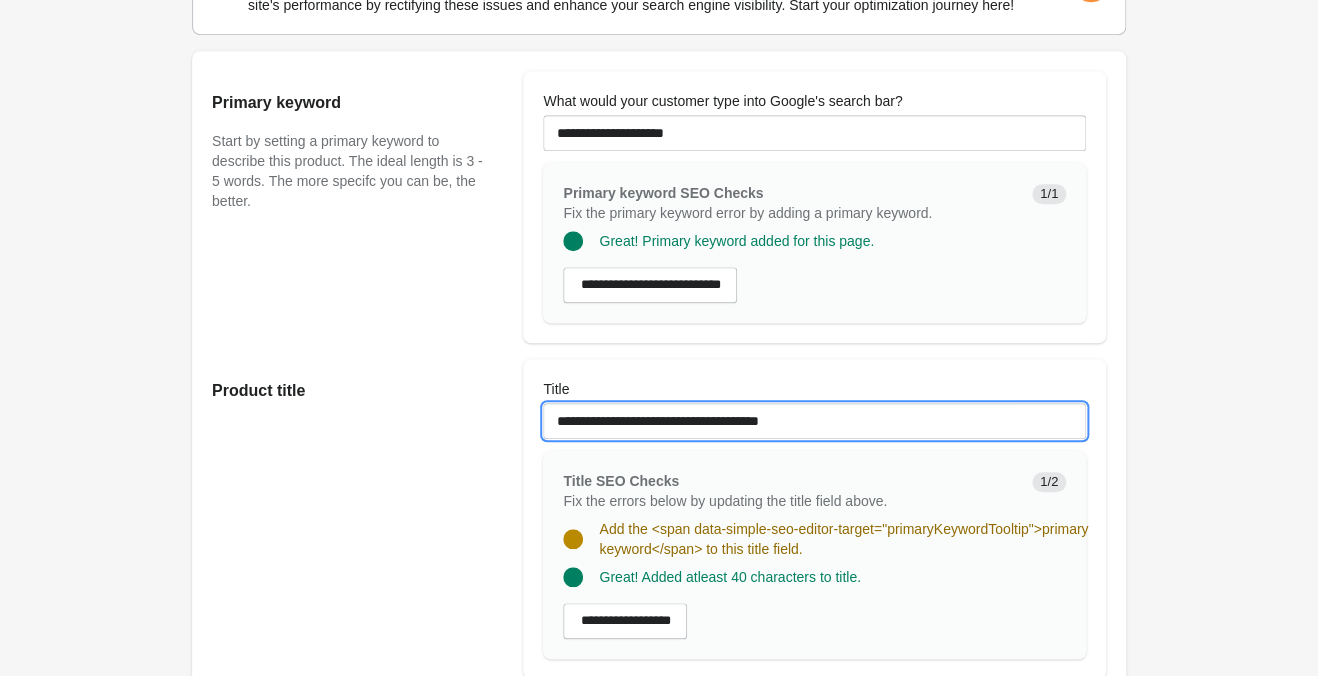drag, startPoint x: 839, startPoint y: 416, endPoint x: 89, endPoint y: 409, distance: 750.03265 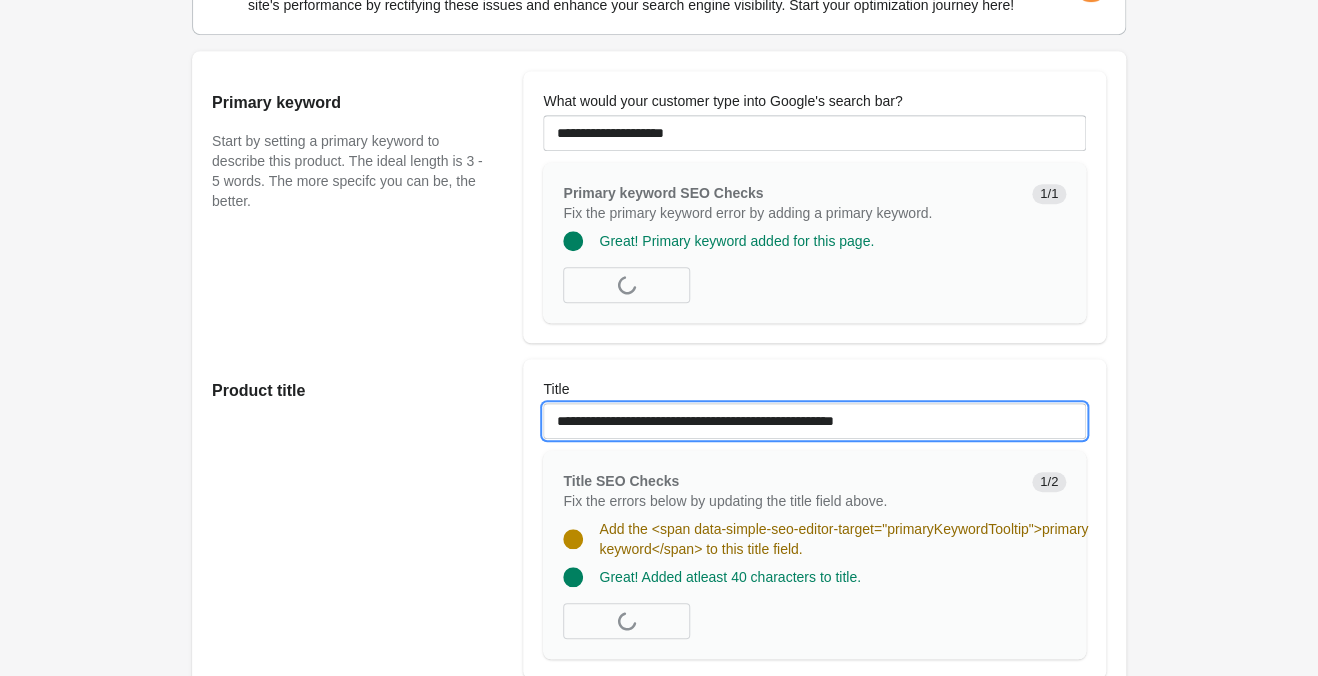 type on "**********" 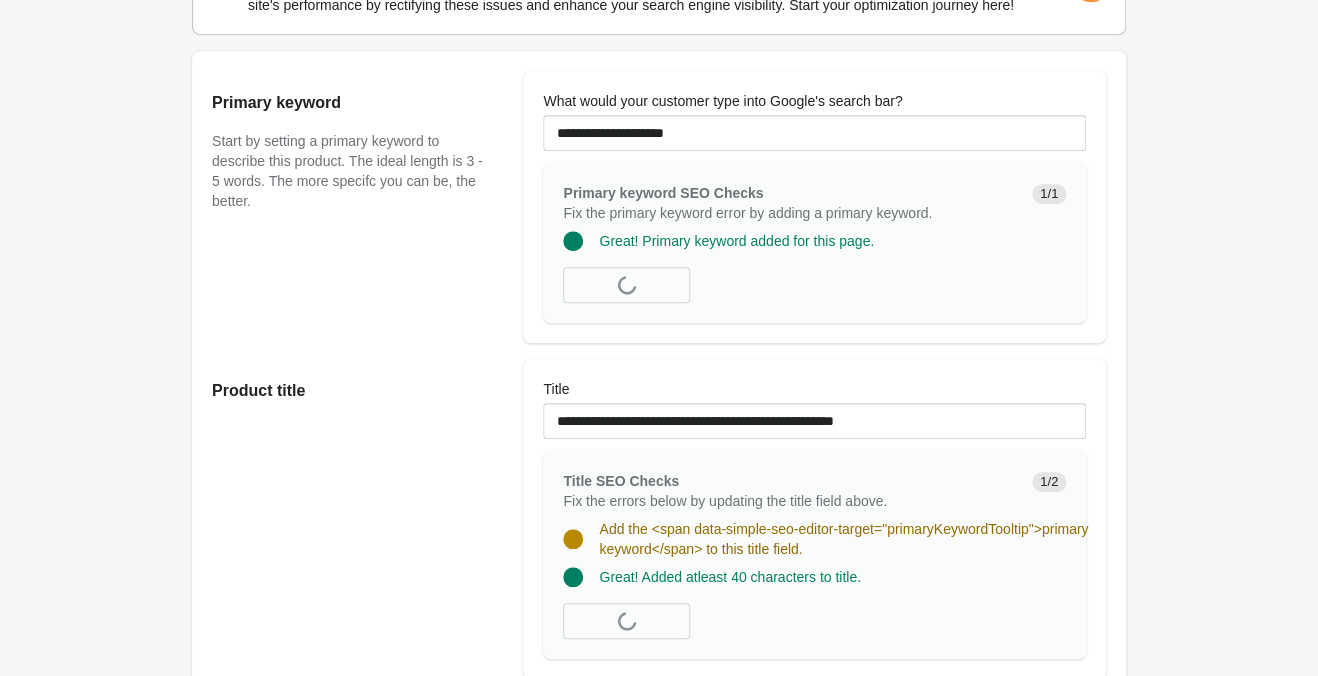 click on "Product title" at bounding box center (357, 519) 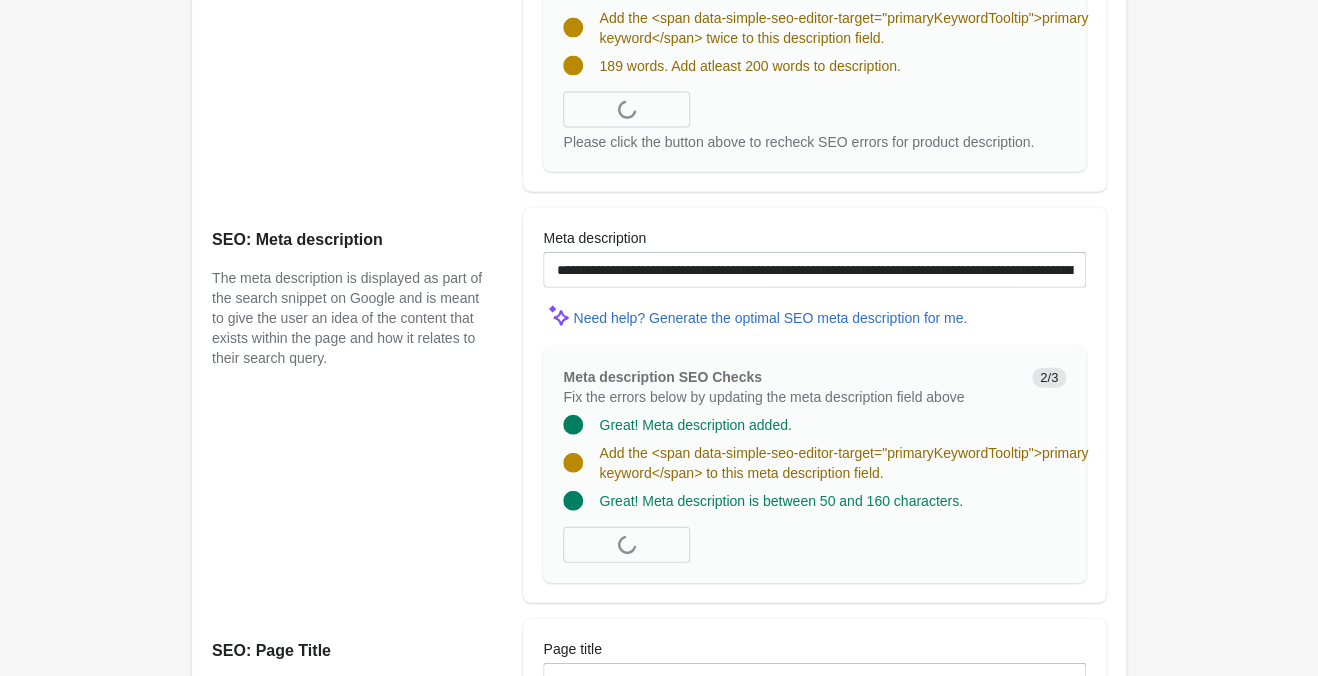 scroll, scrollTop: 1436, scrollLeft: 0, axis: vertical 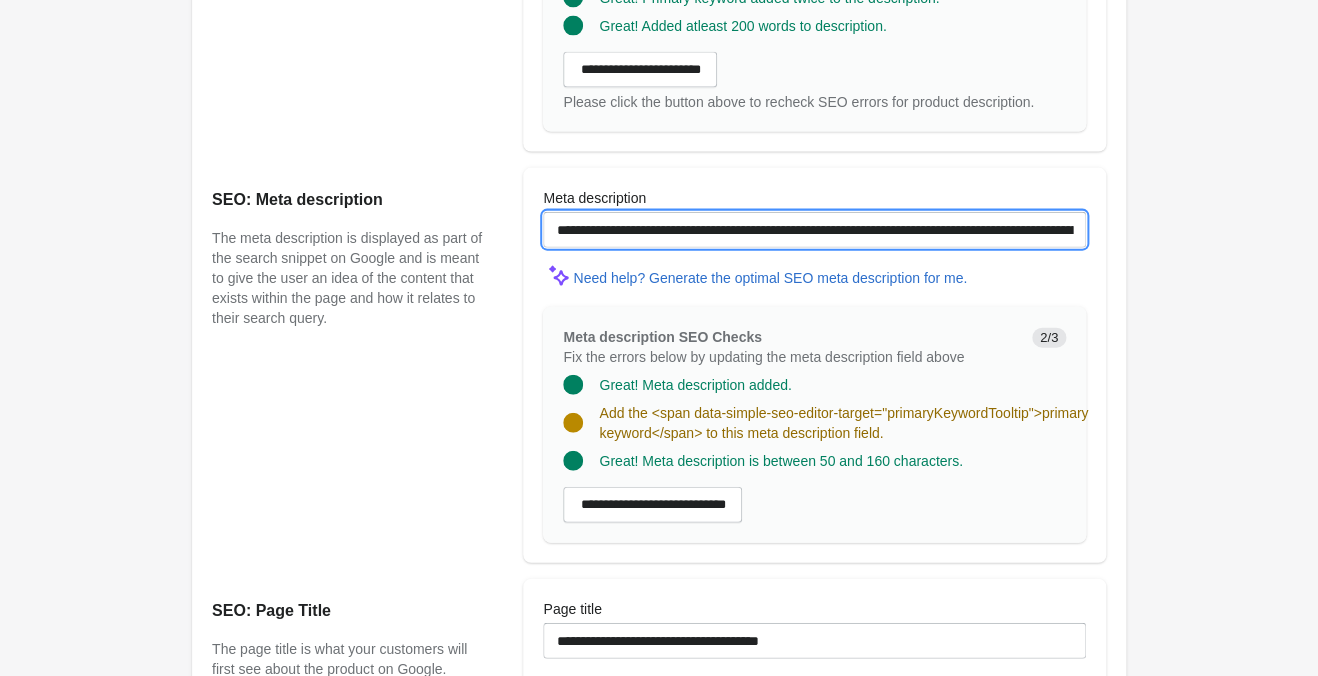 click on "**********" at bounding box center [814, 230] 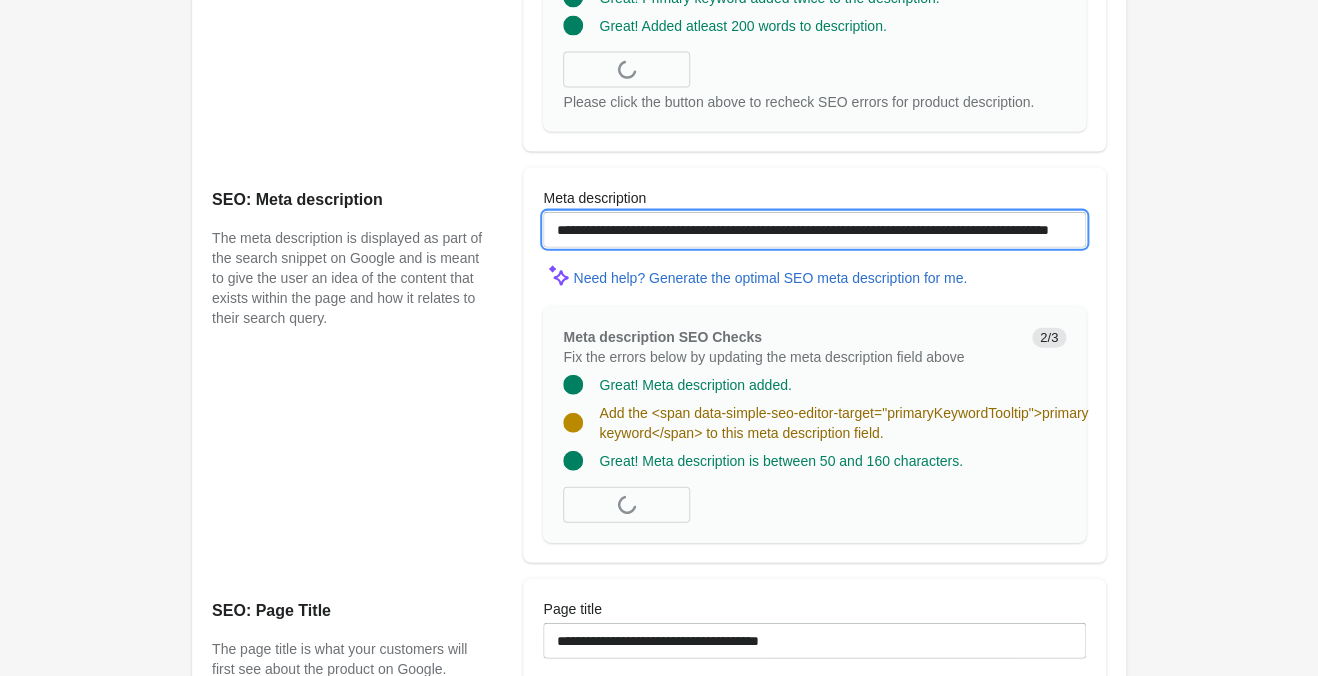 paste on "**********" 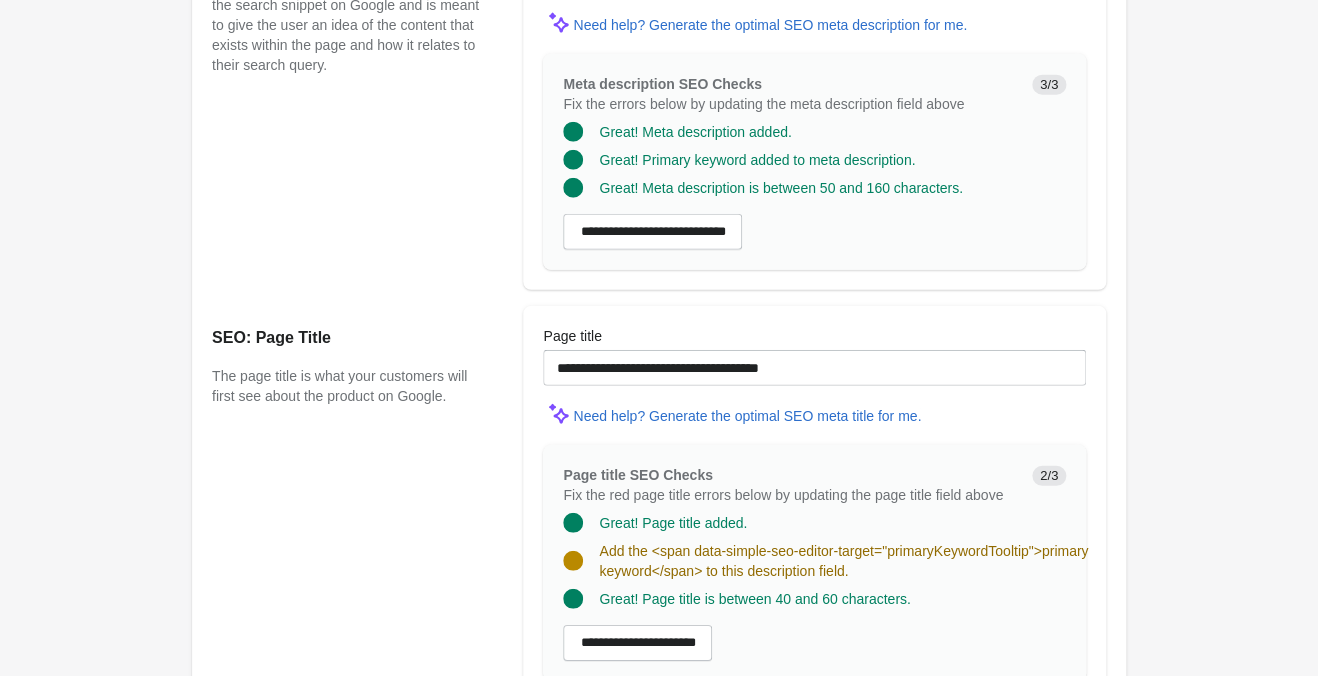 scroll, scrollTop: 1751, scrollLeft: 0, axis: vertical 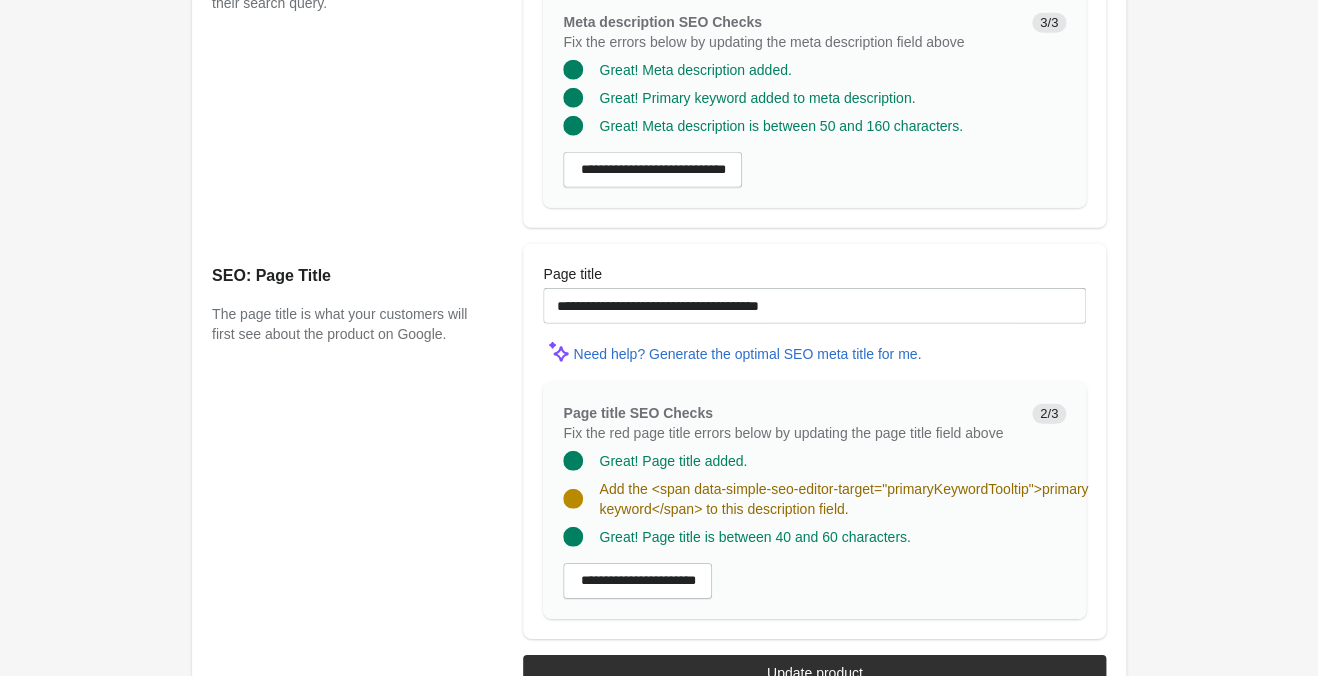 type on "**********" 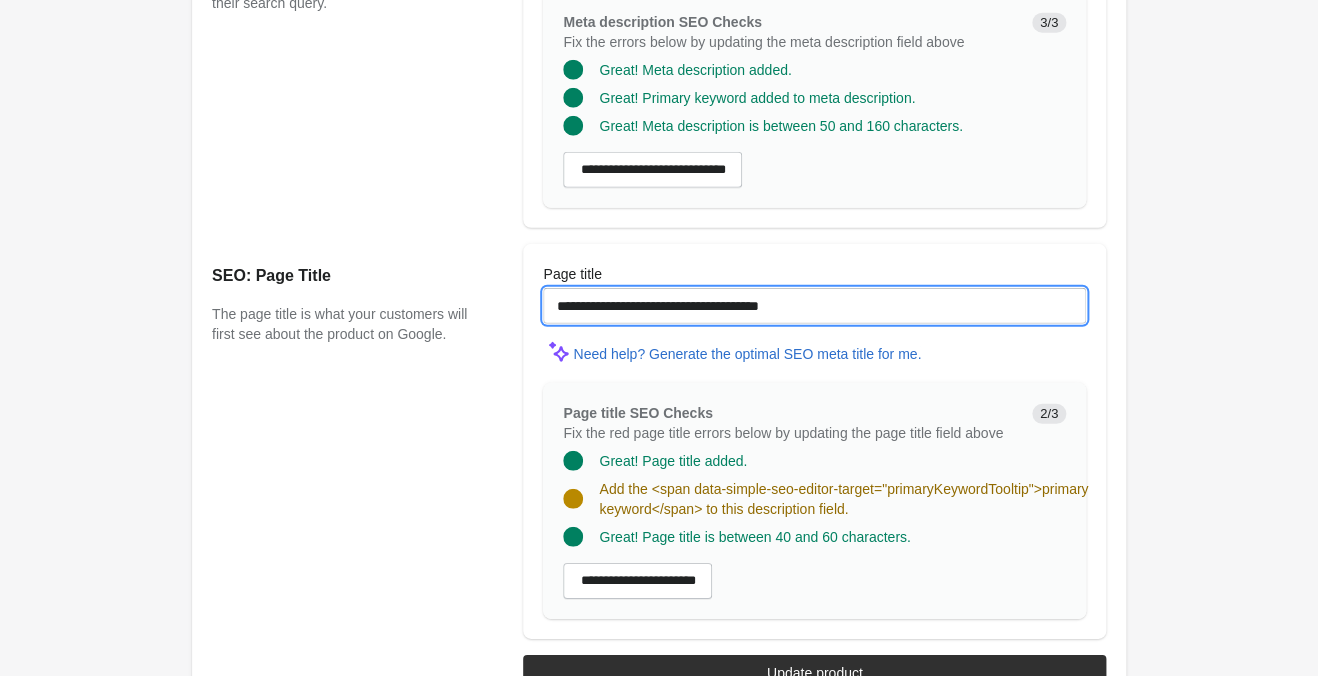 drag, startPoint x: 853, startPoint y: 293, endPoint x: 64, endPoint y: 267, distance: 789.4283 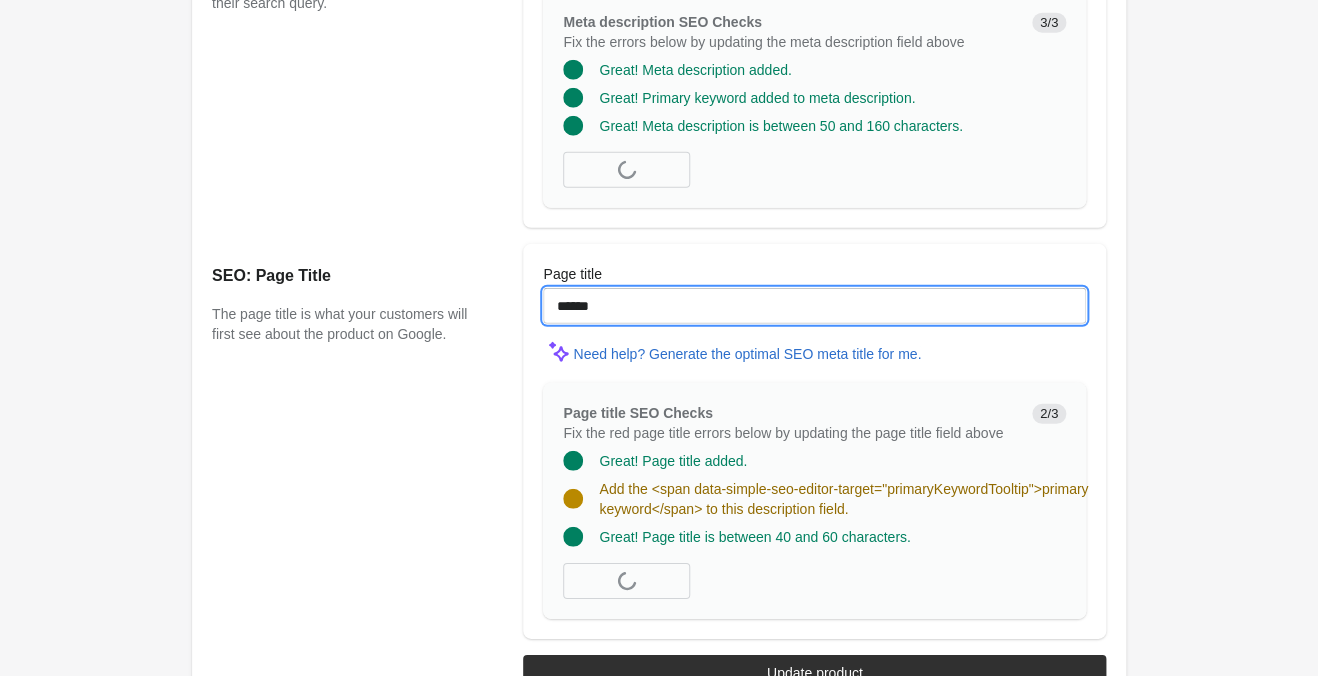 paste on "**********" 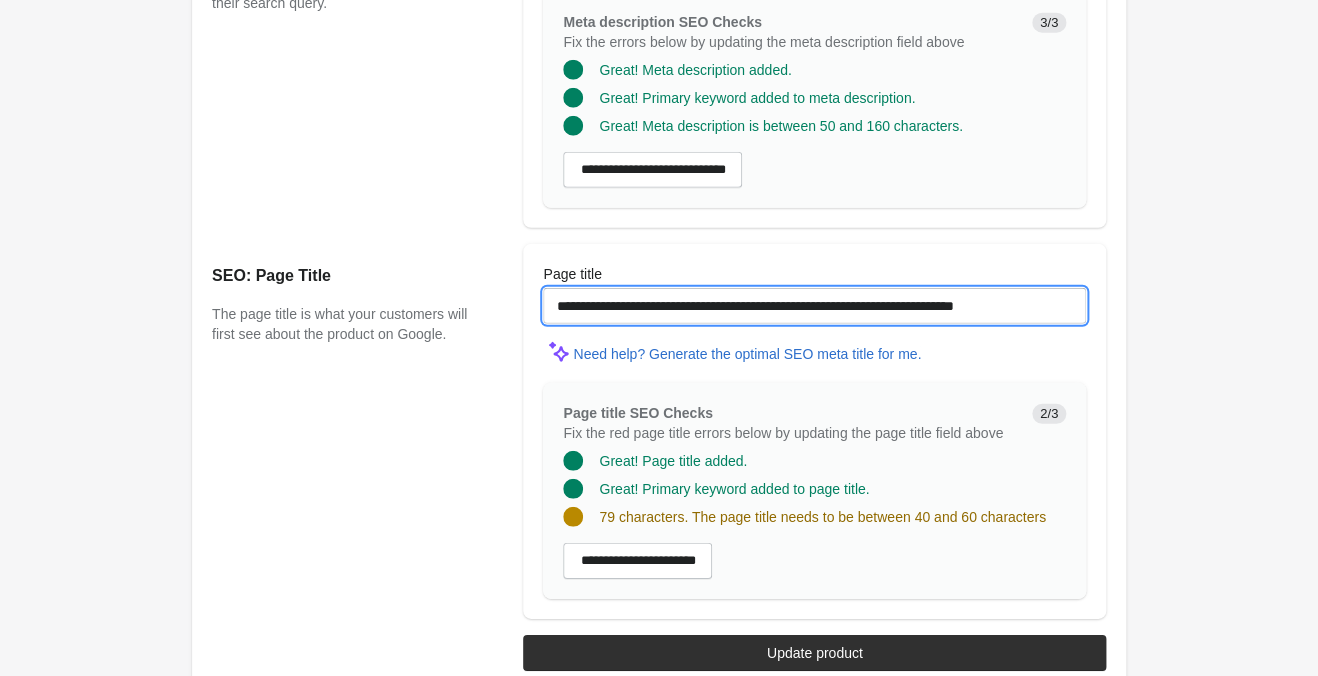 click on "**********" at bounding box center [814, 306] 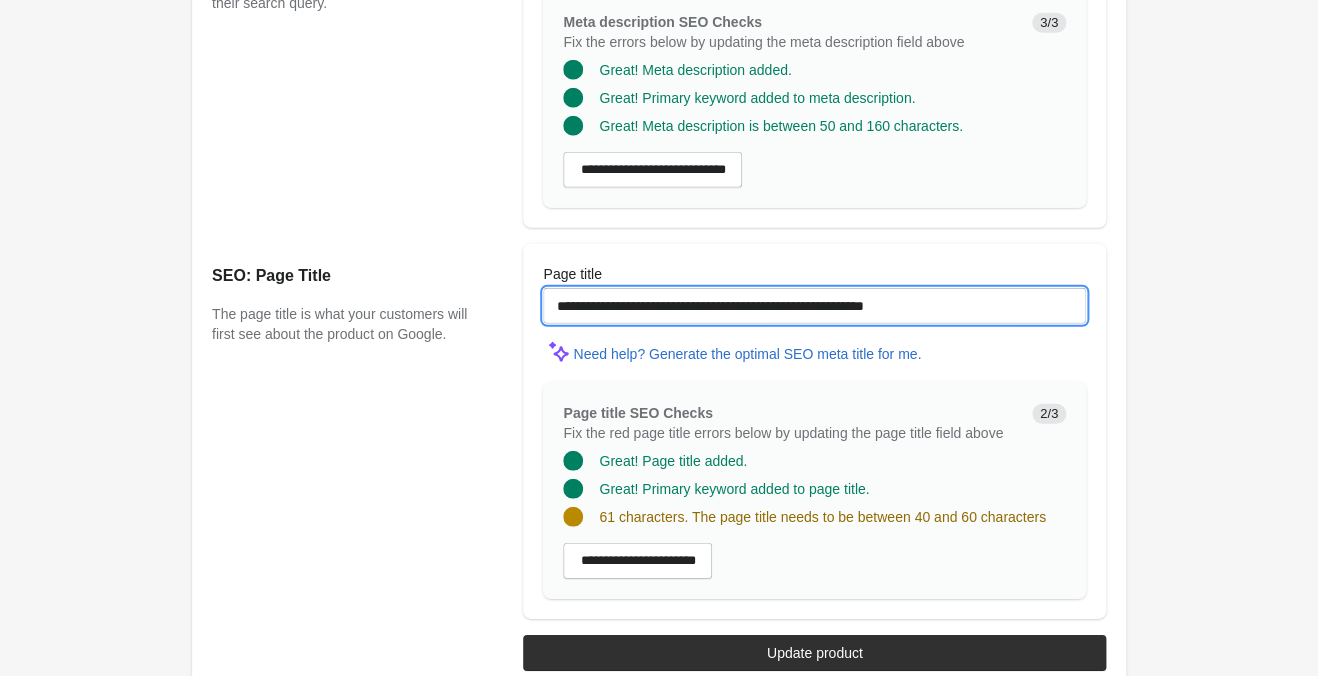 click on "**********" at bounding box center (814, 306) 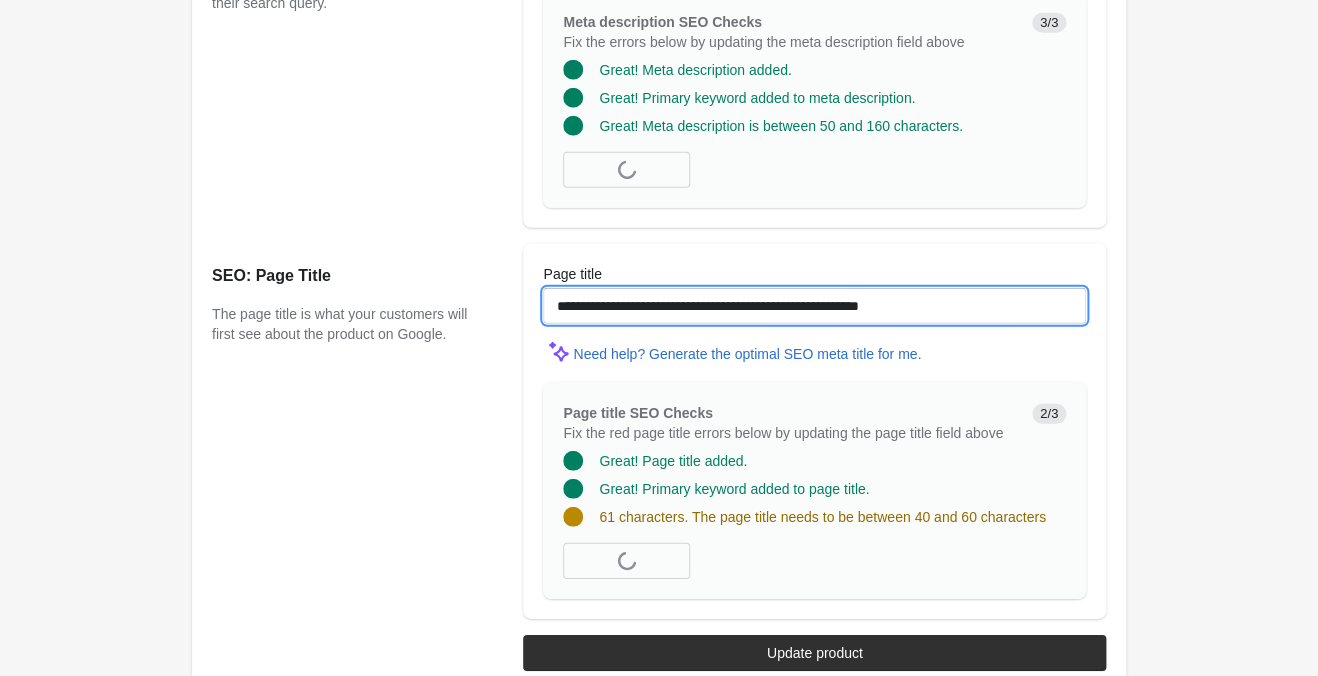 type on "**********" 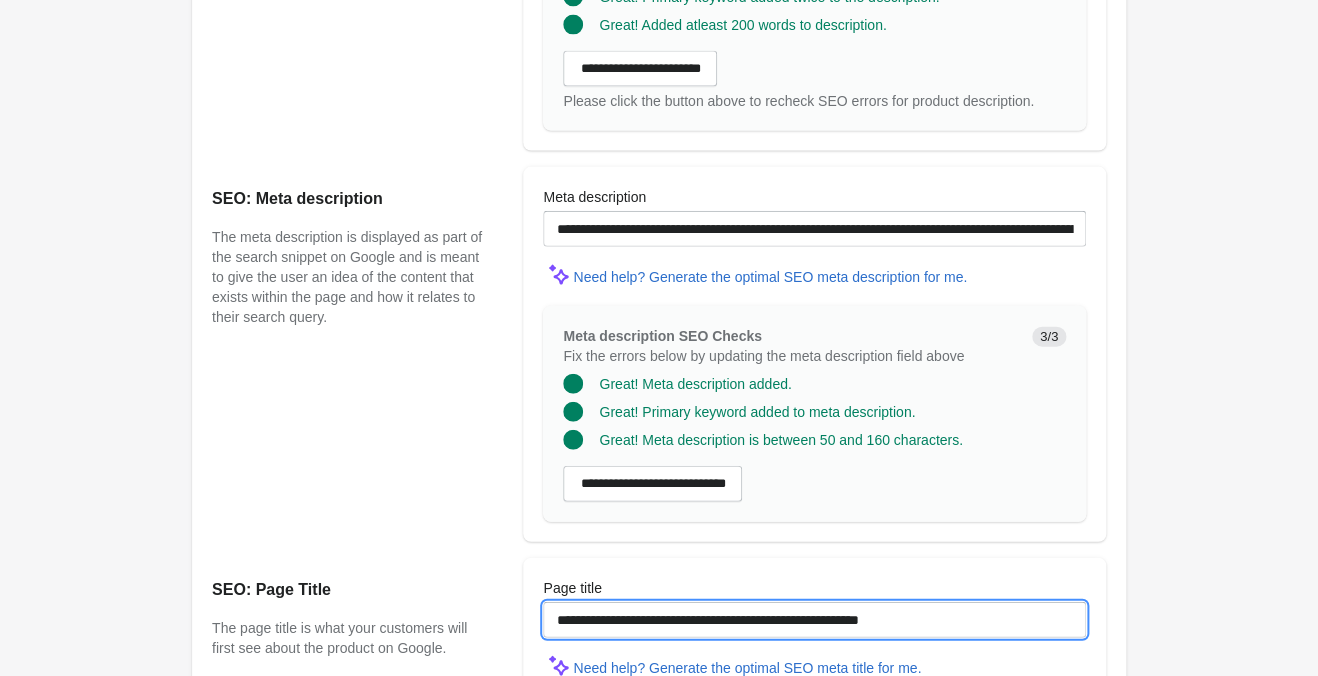 scroll, scrollTop: 1436, scrollLeft: 0, axis: vertical 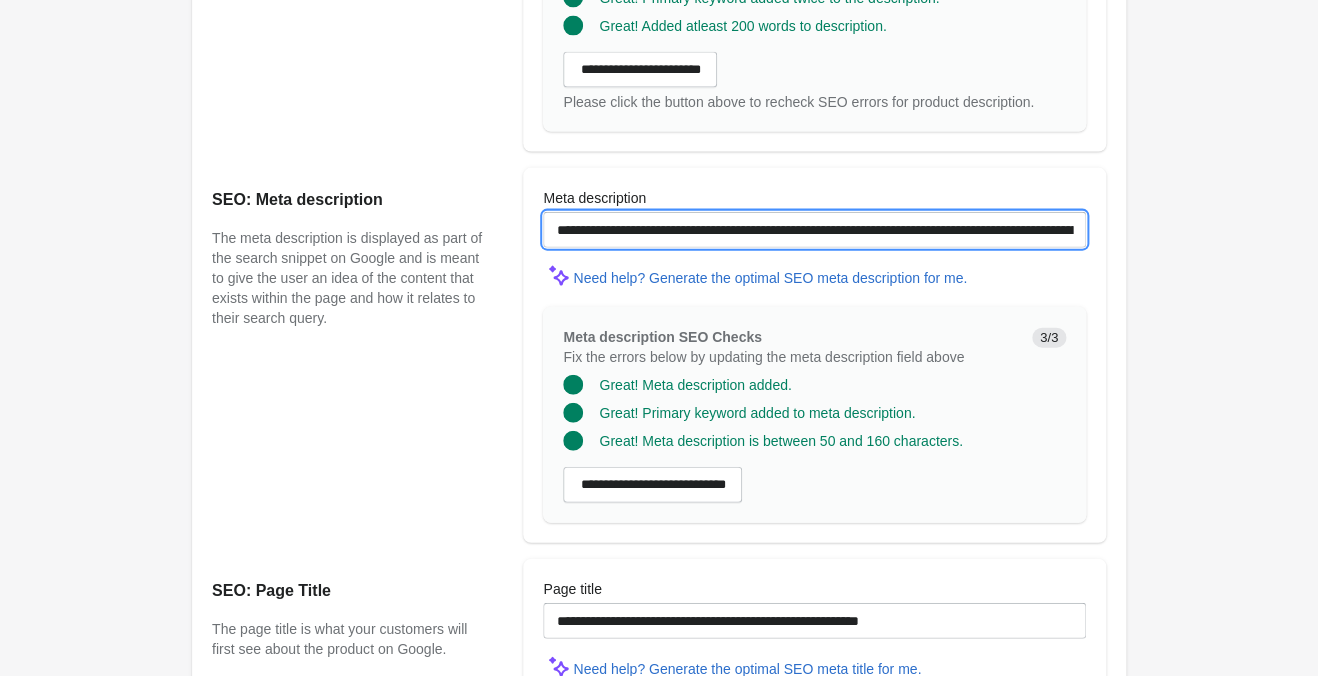 click on "**********" at bounding box center [814, 230] 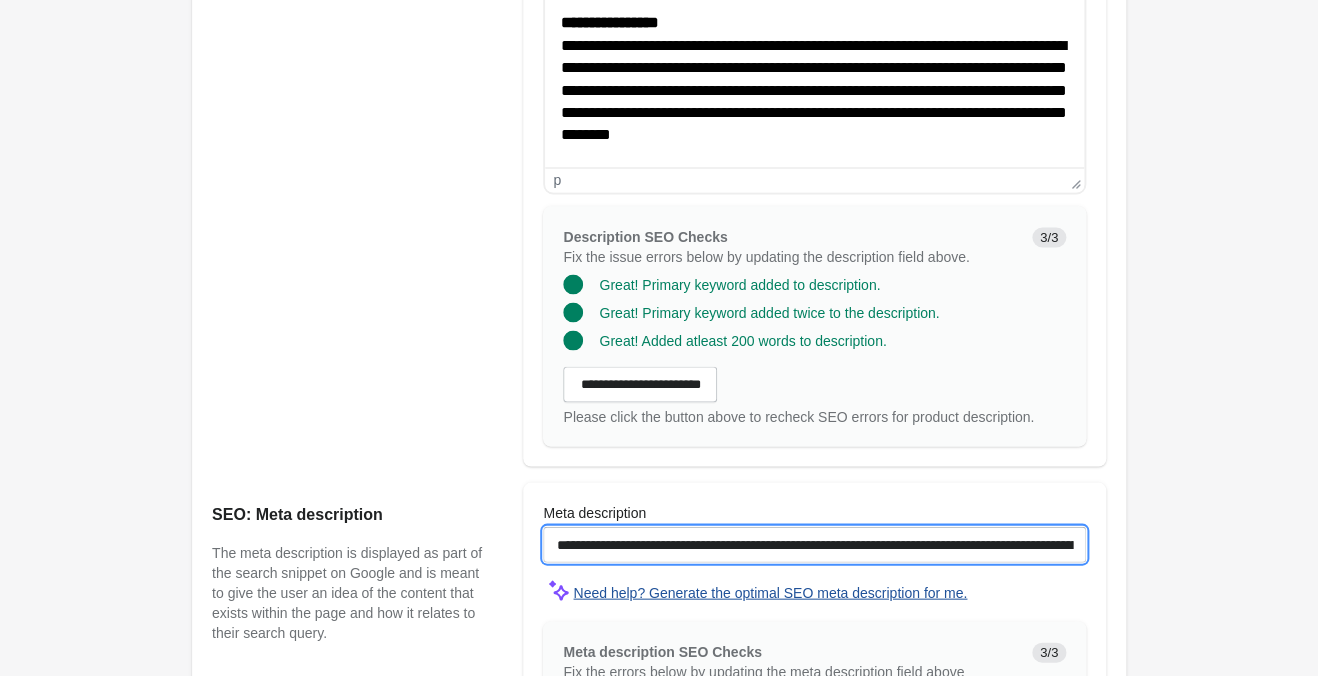 scroll, scrollTop: 1016, scrollLeft: 0, axis: vertical 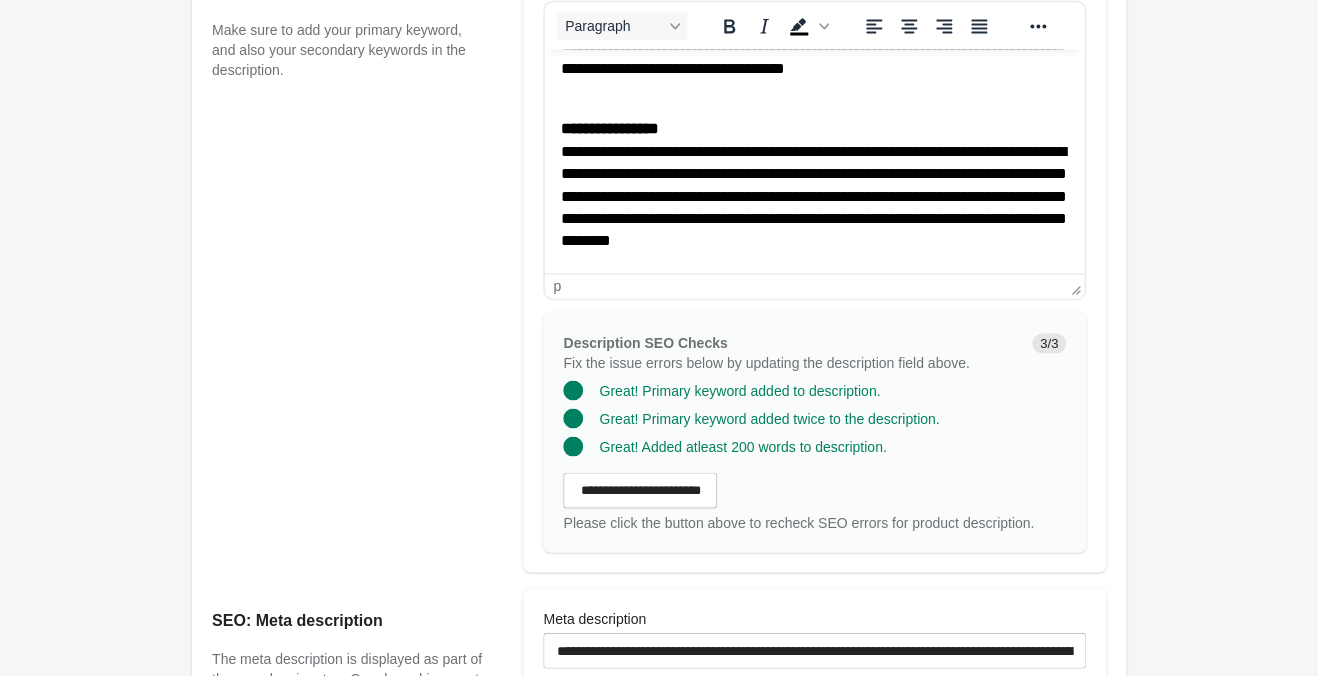 click on "**********" at bounding box center [814, 196] 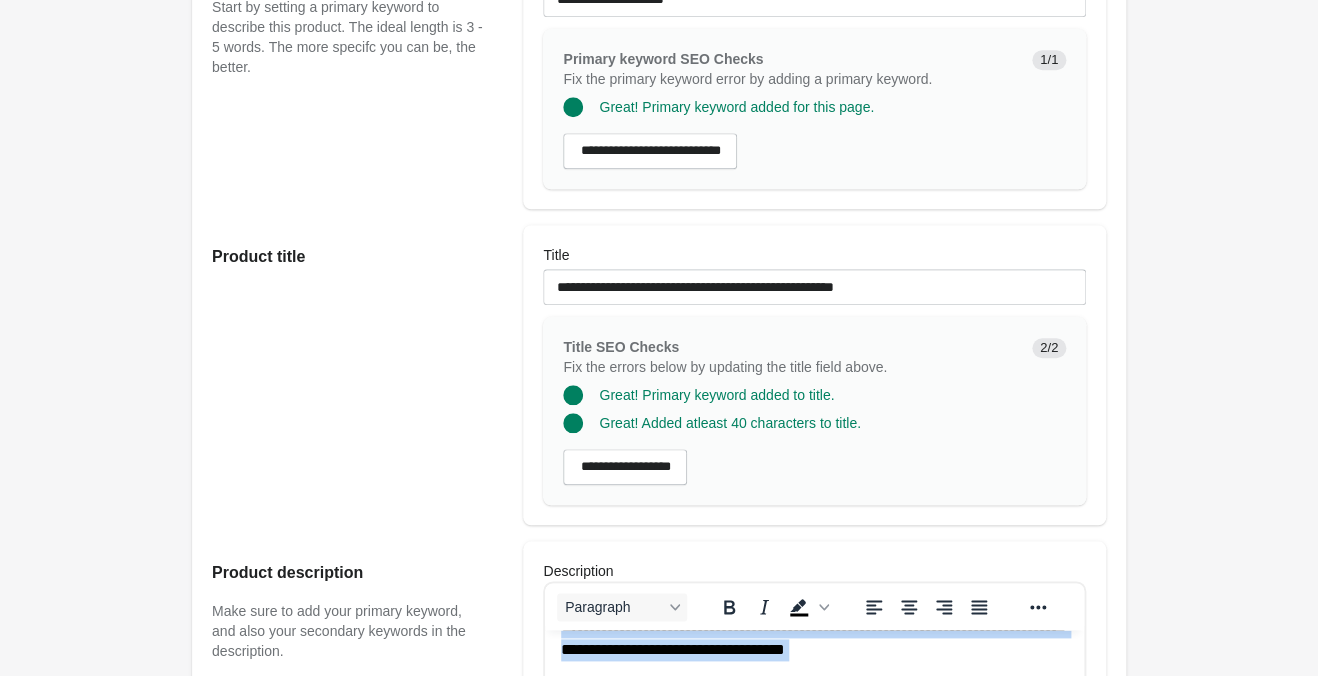 scroll, scrollTop: 281, scrollLeft: 0, axis: vertical 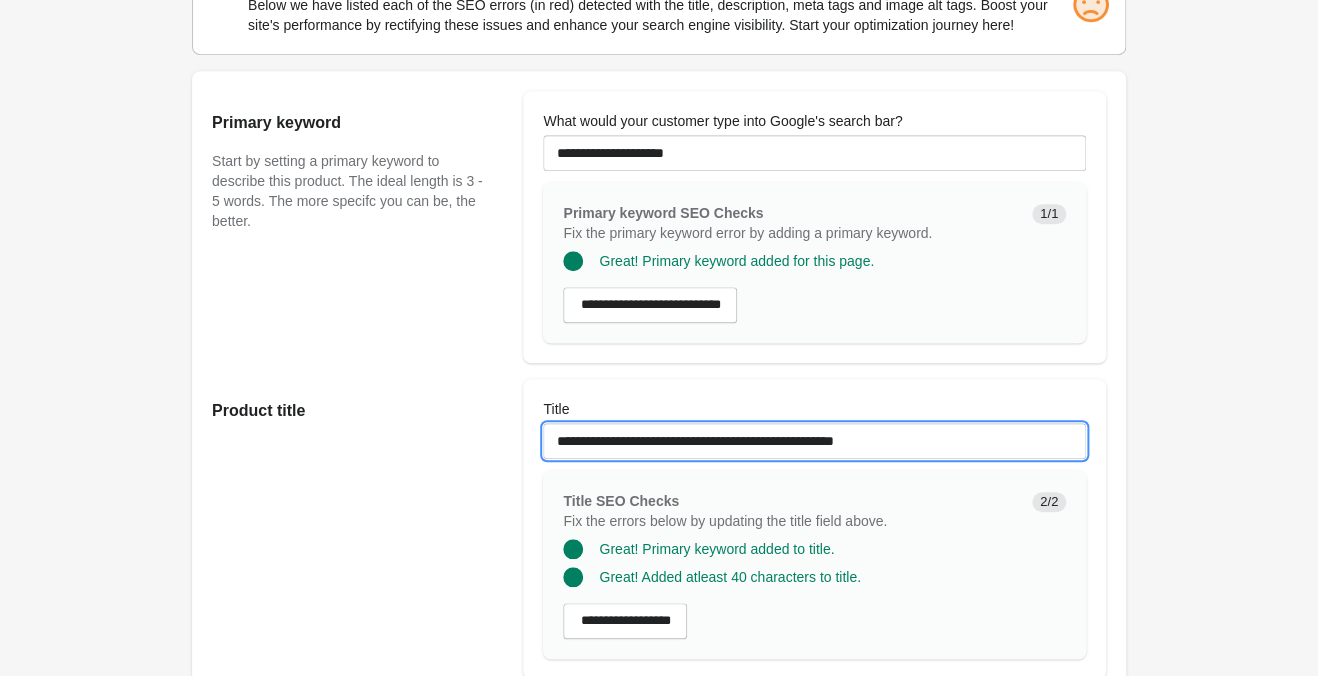 click on "**********" at bounding box center [814, 441] 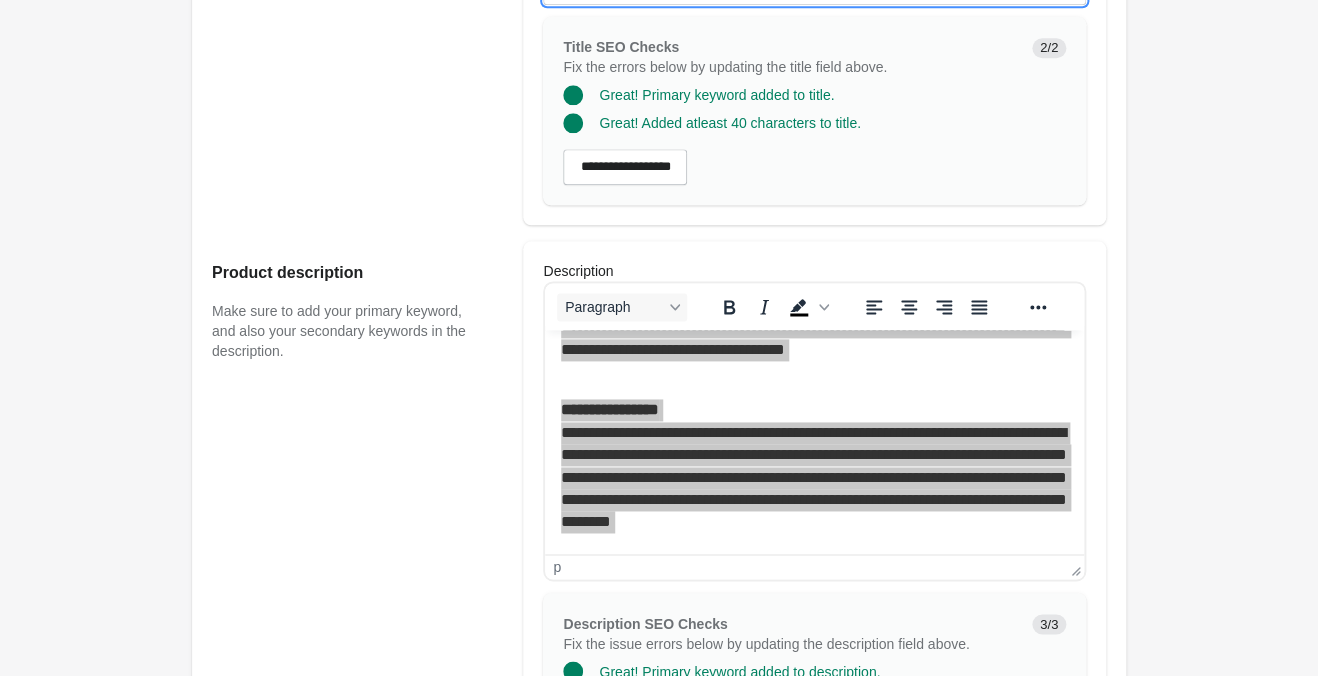 scroll, scrollTop: 1260, scrollLeft: 0, axis: vertical 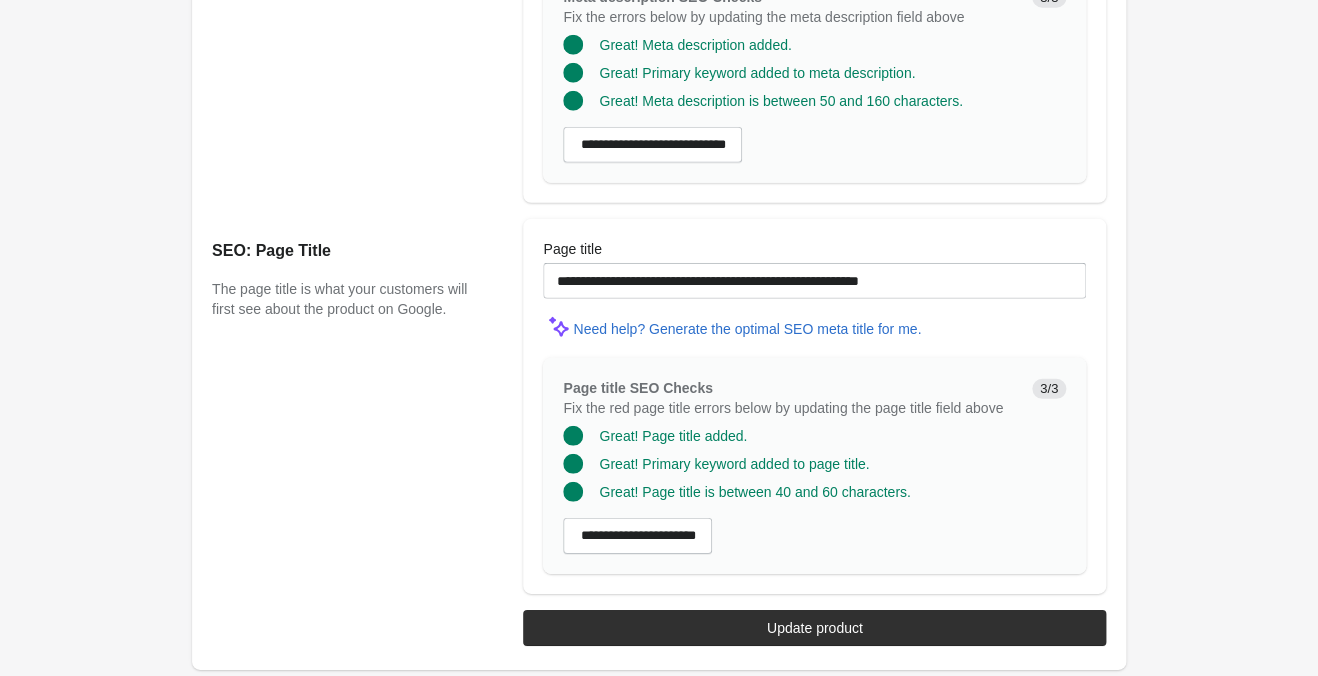 click on "Update product" at bounding box center [814, 628] 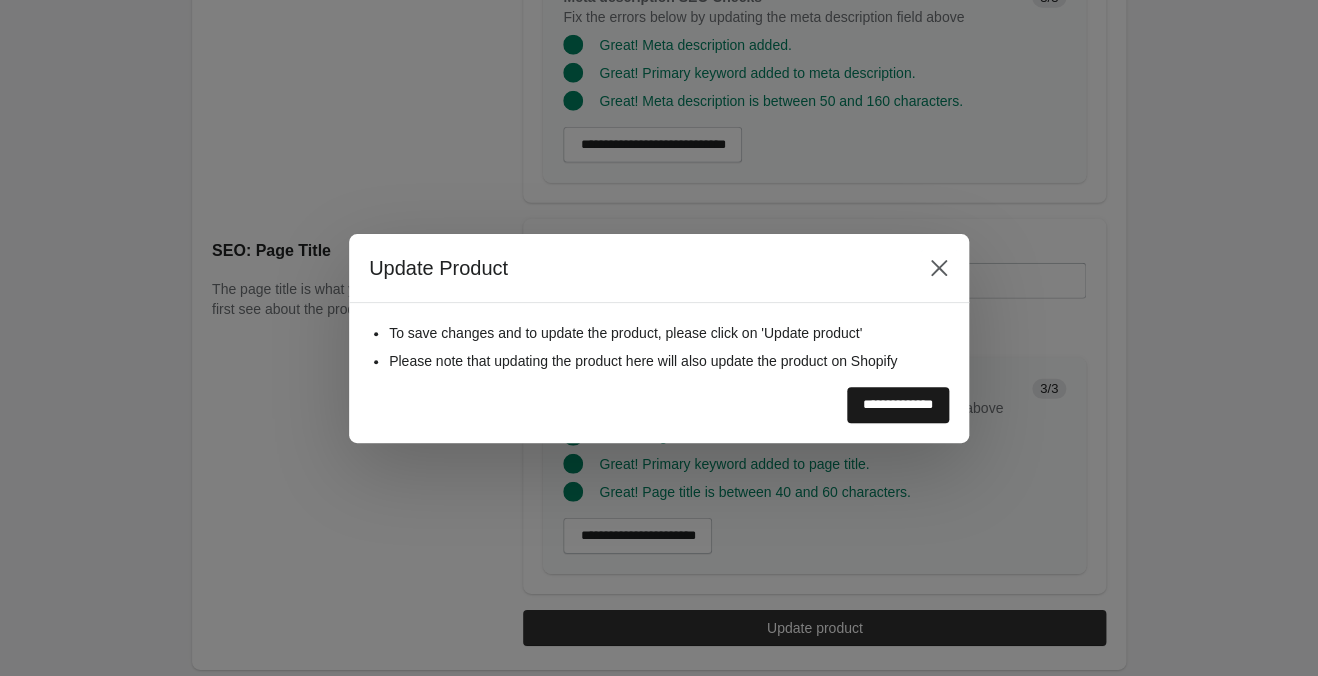 click on "**********" at bounding box center [898, 405] 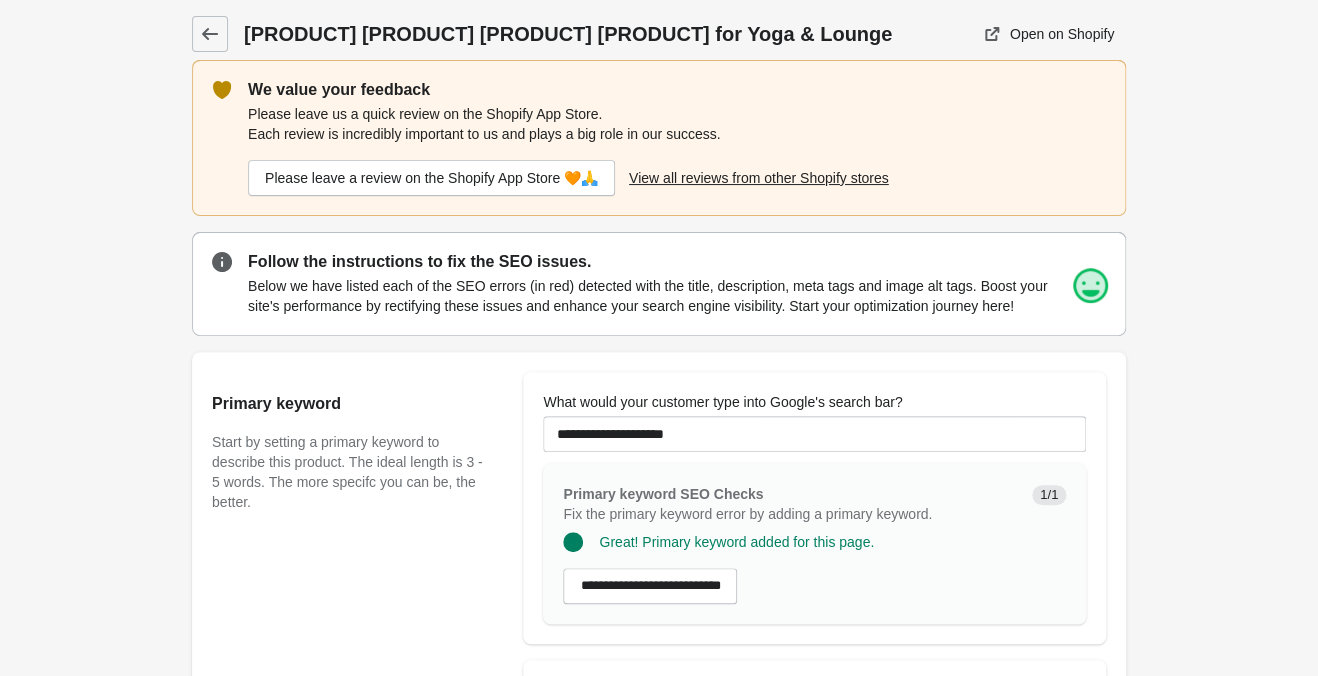 scroll, scrollTop: 0, scrollLeft: 0, axis: both 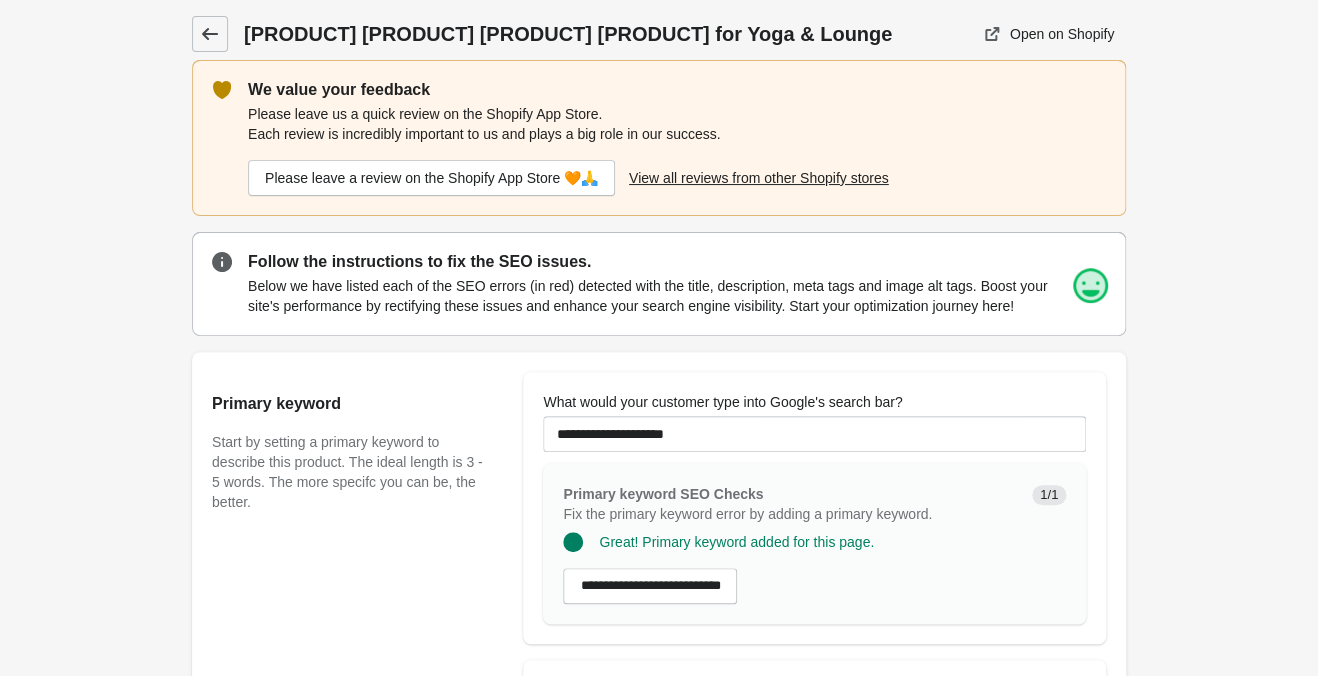 click 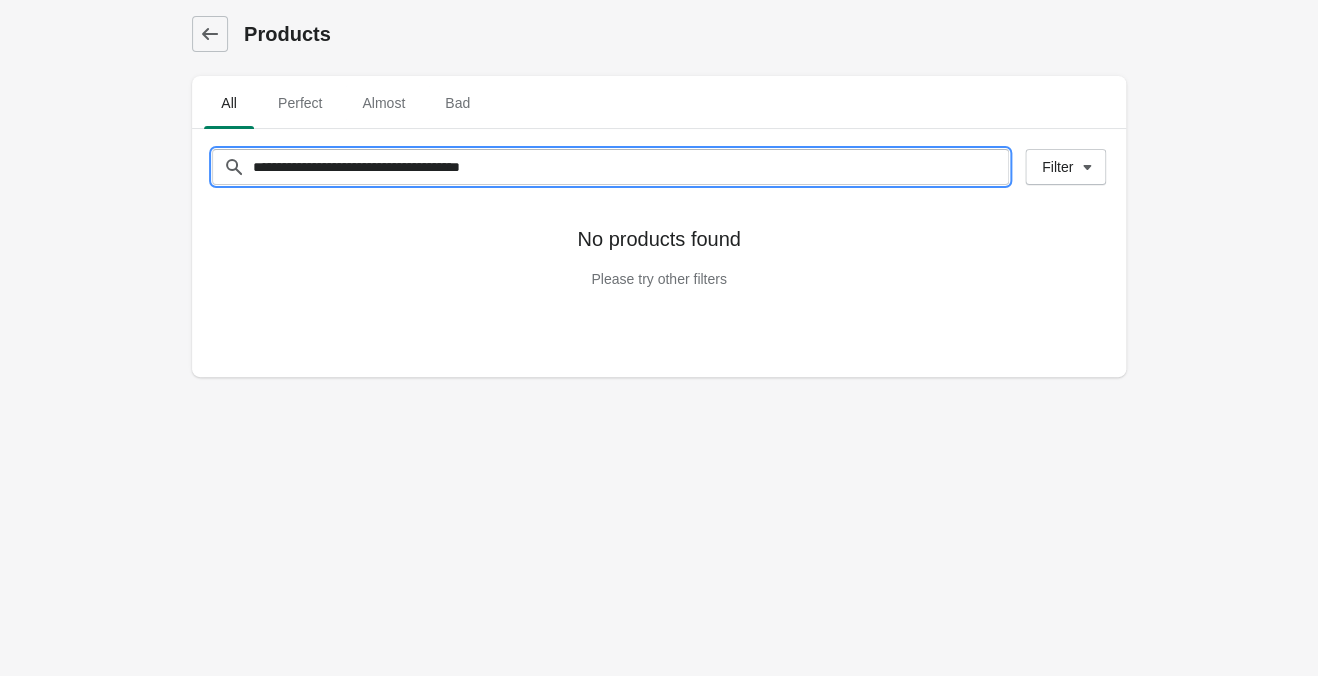 drag, startPoint x: 168, startPoint y: 109, endPoint x: -16, endPoint y: 99, distance: 184.27155 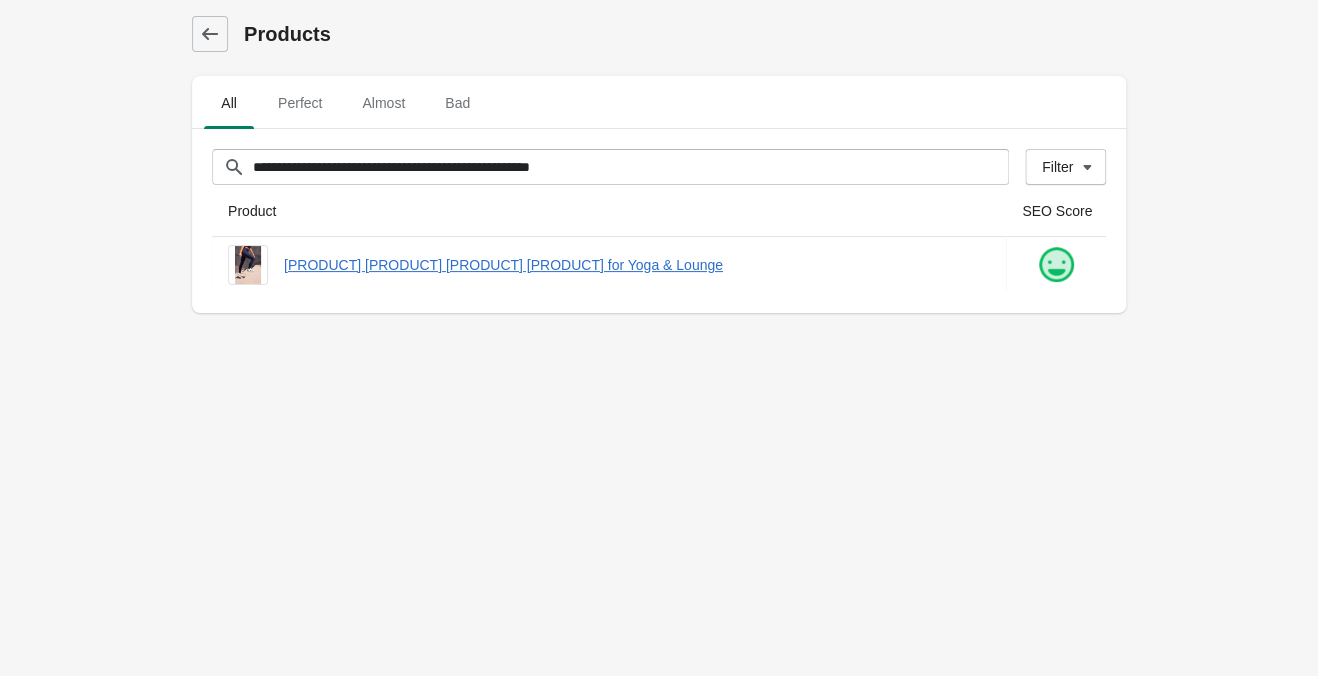drag, startPoint x: 887, startPoint y: 408, endPoint x: 885, endPoint y: 426, distance: 18.110771 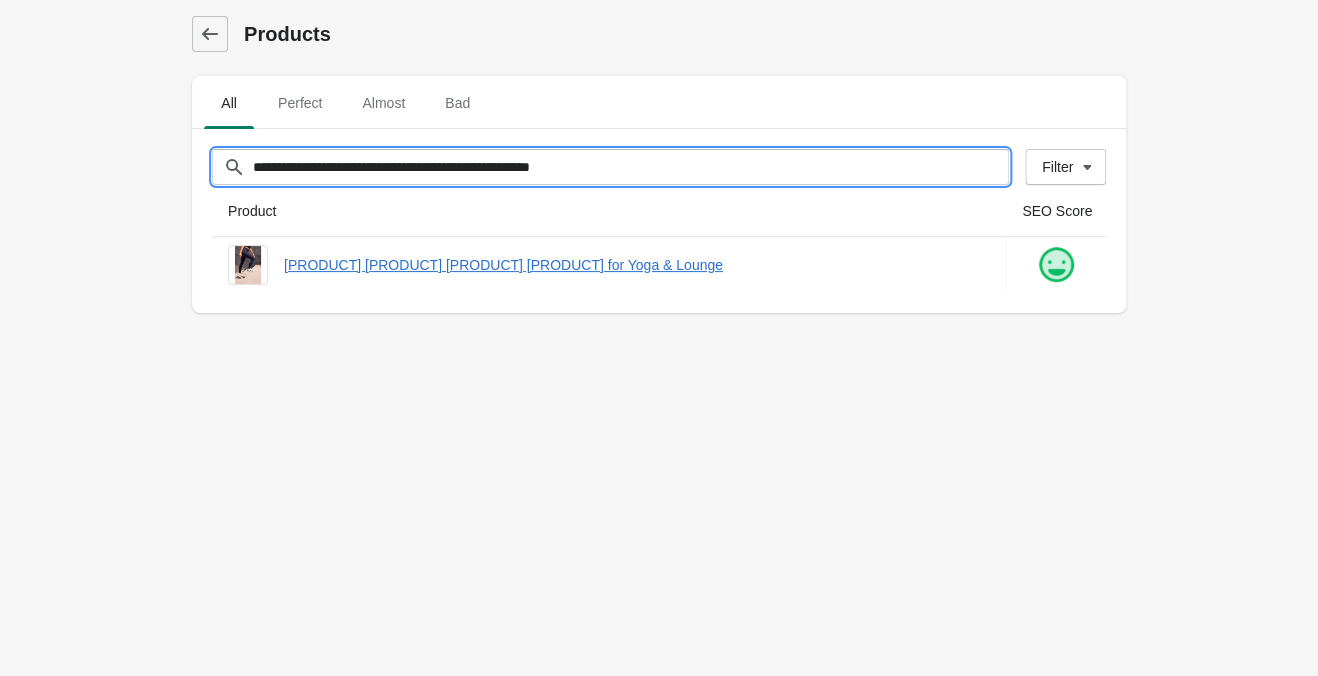 drag, startPoint x: 660, startPoint y: 178, endPoint x: -149, endPoint y: 80, distance: 814.9141 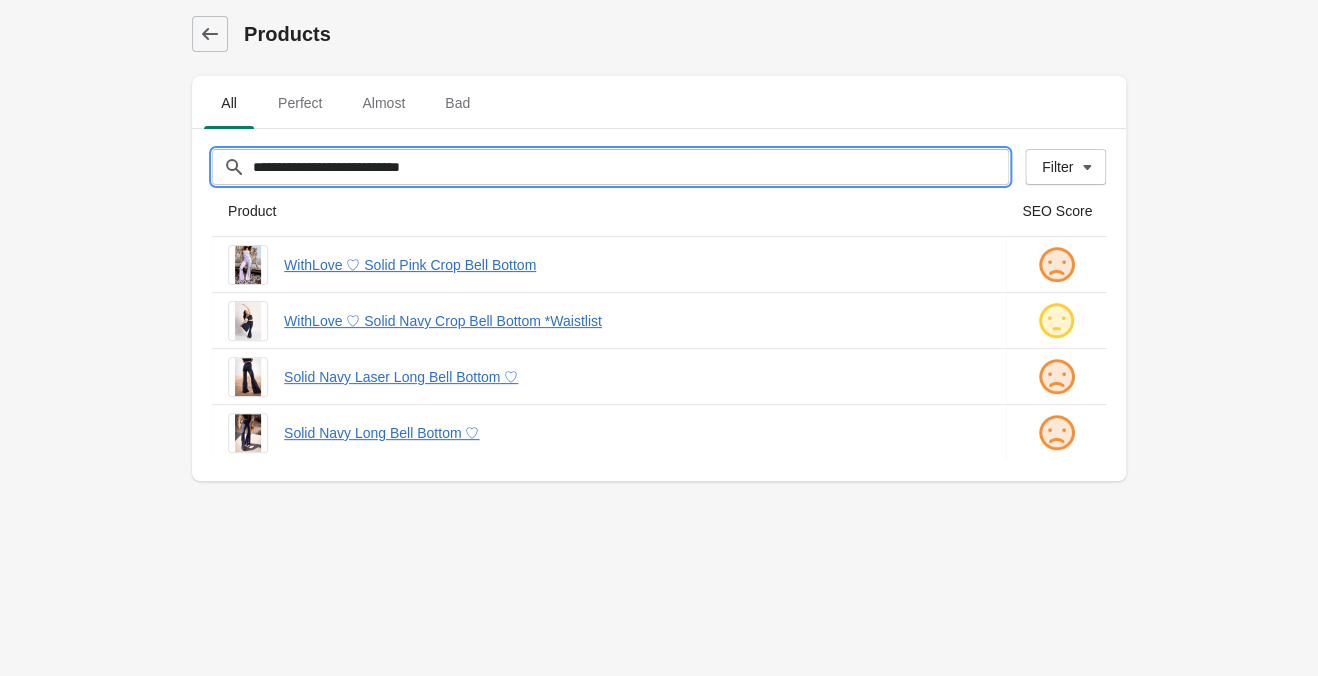 type on "**********" 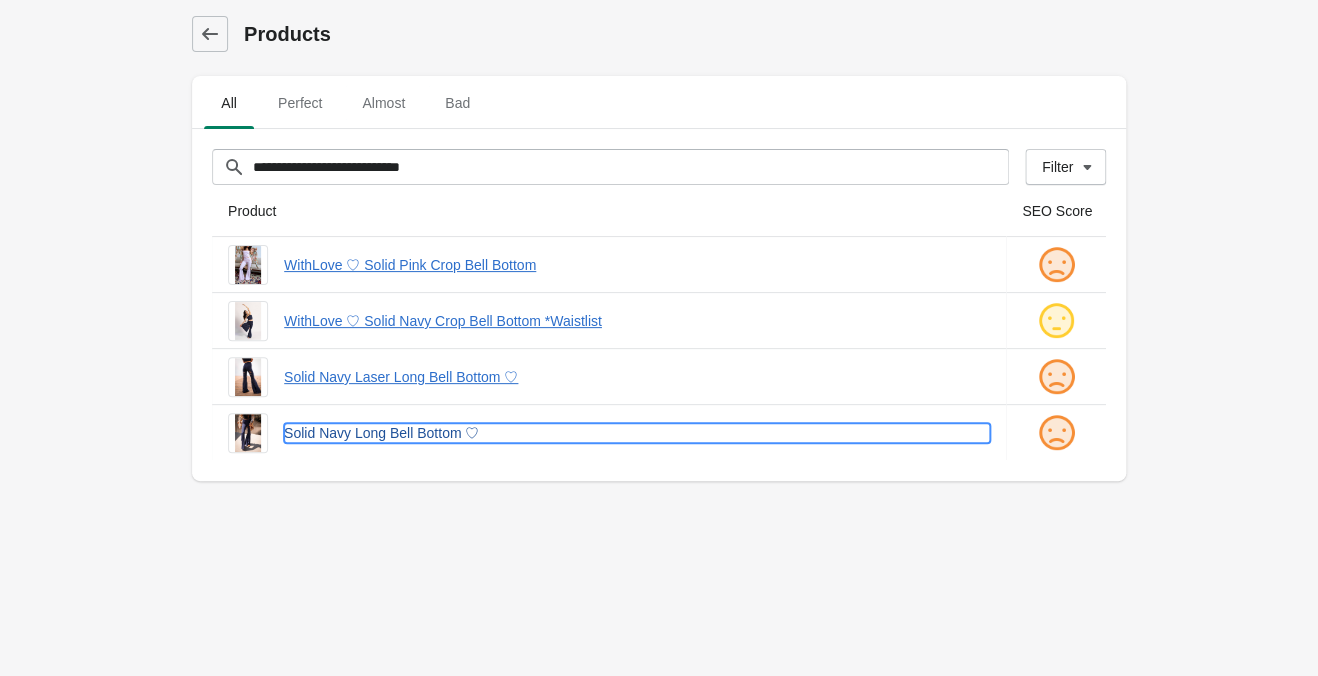 click on "Solid Navy Long Bell Bottom ♡" at bounding box center (637, 433) 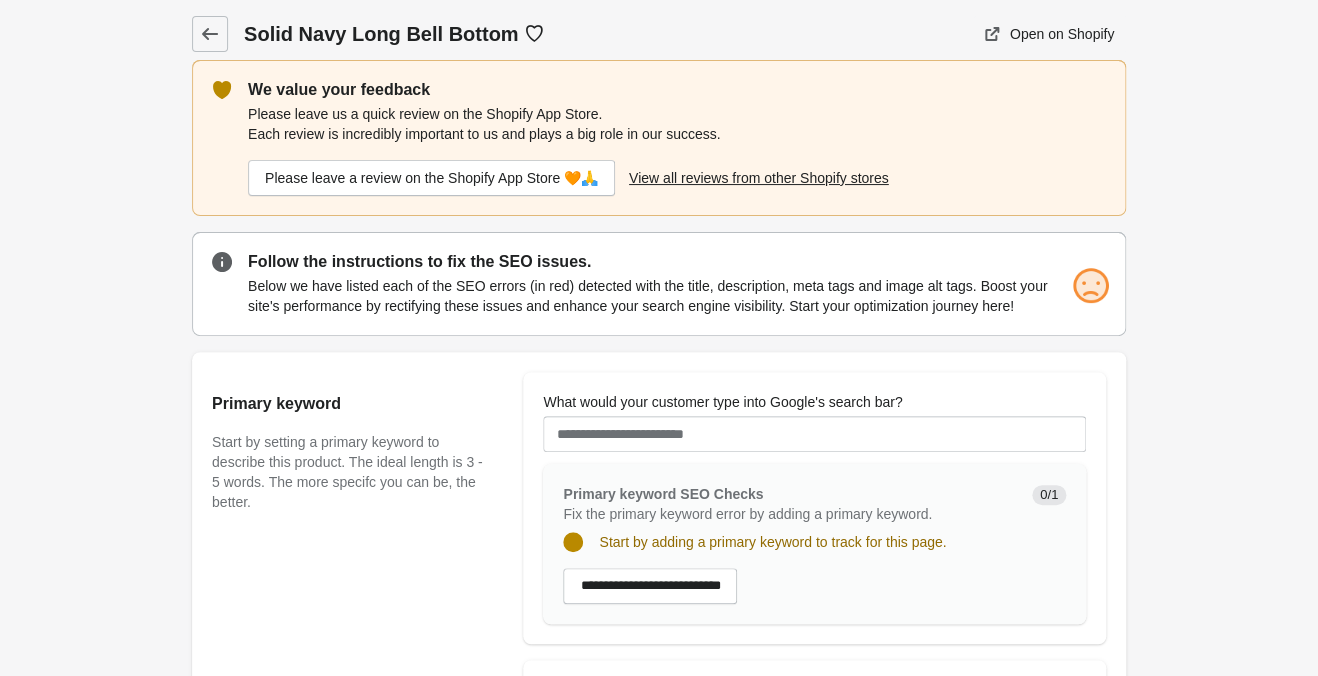 scroll, scrollTop: 0, scrollLeft: 0, axis: both 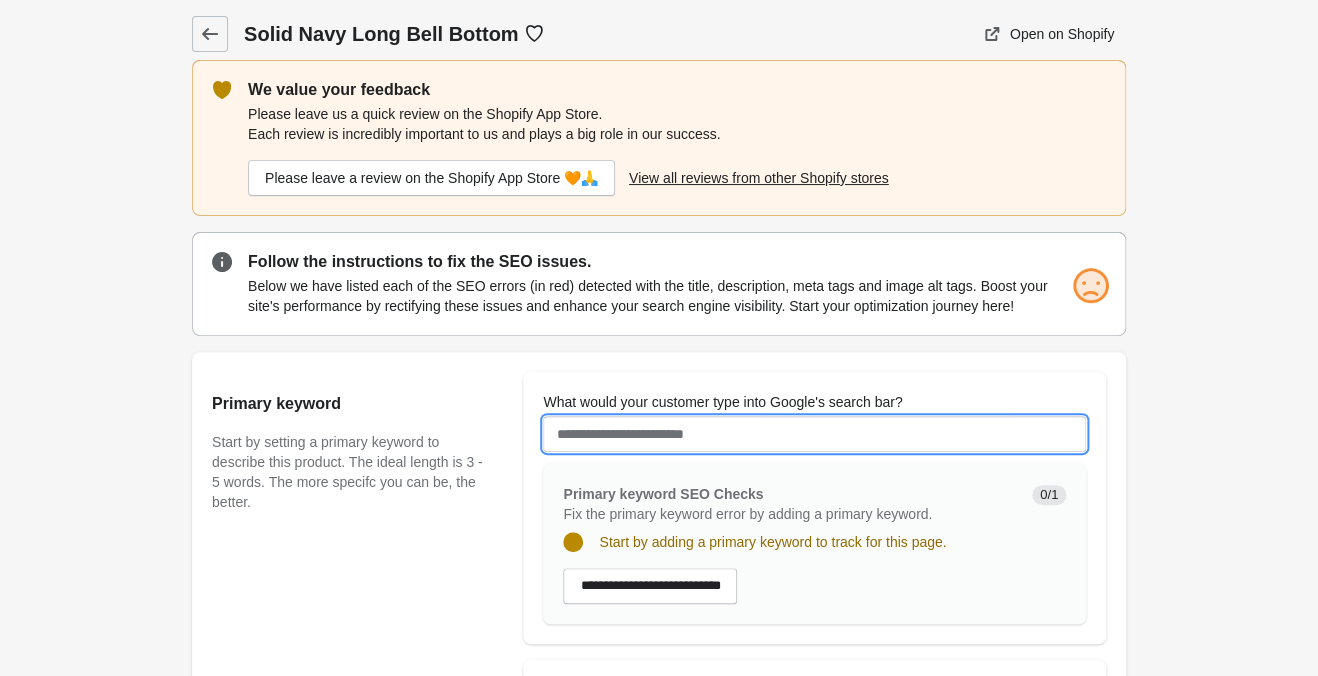 click on "What would your customer type into Google's search bar?" at bounding box center (814, 434) 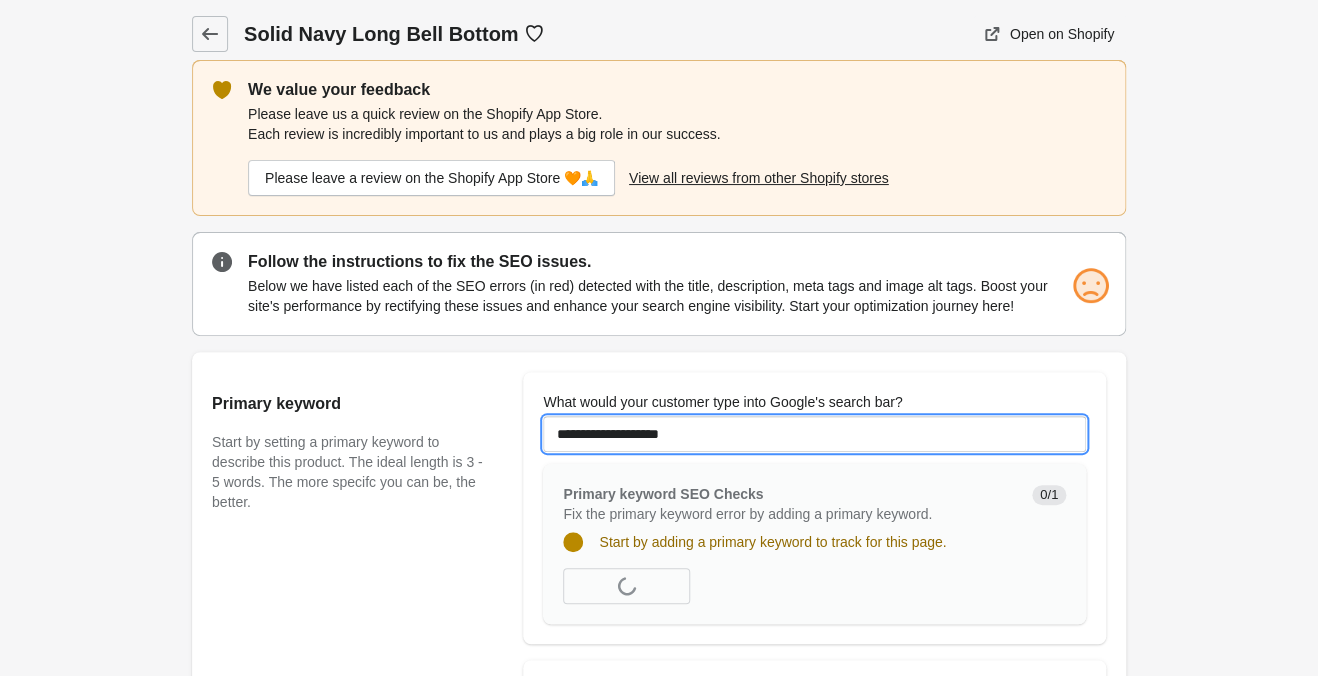 type on "**********" 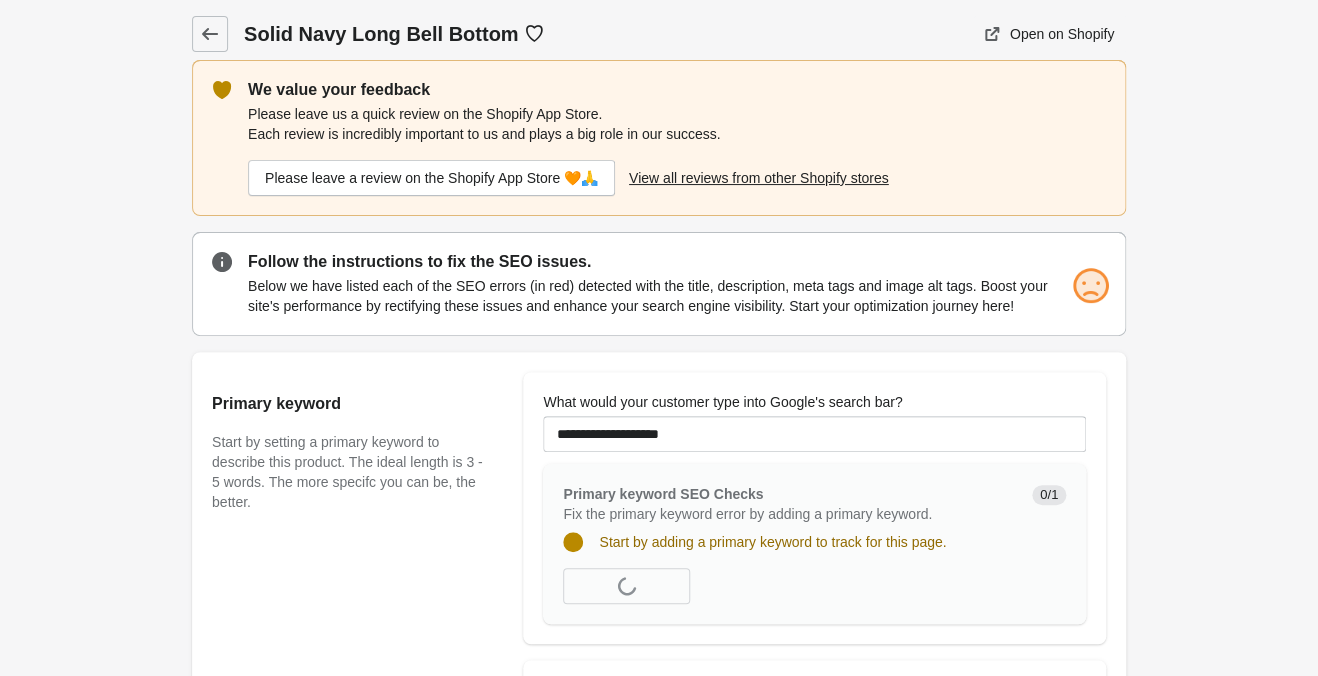 click on "[PRODUCT] [PRODUCT] [PRODUCT] ♡
Open on Shopify" at bounding box center [659, 1277] 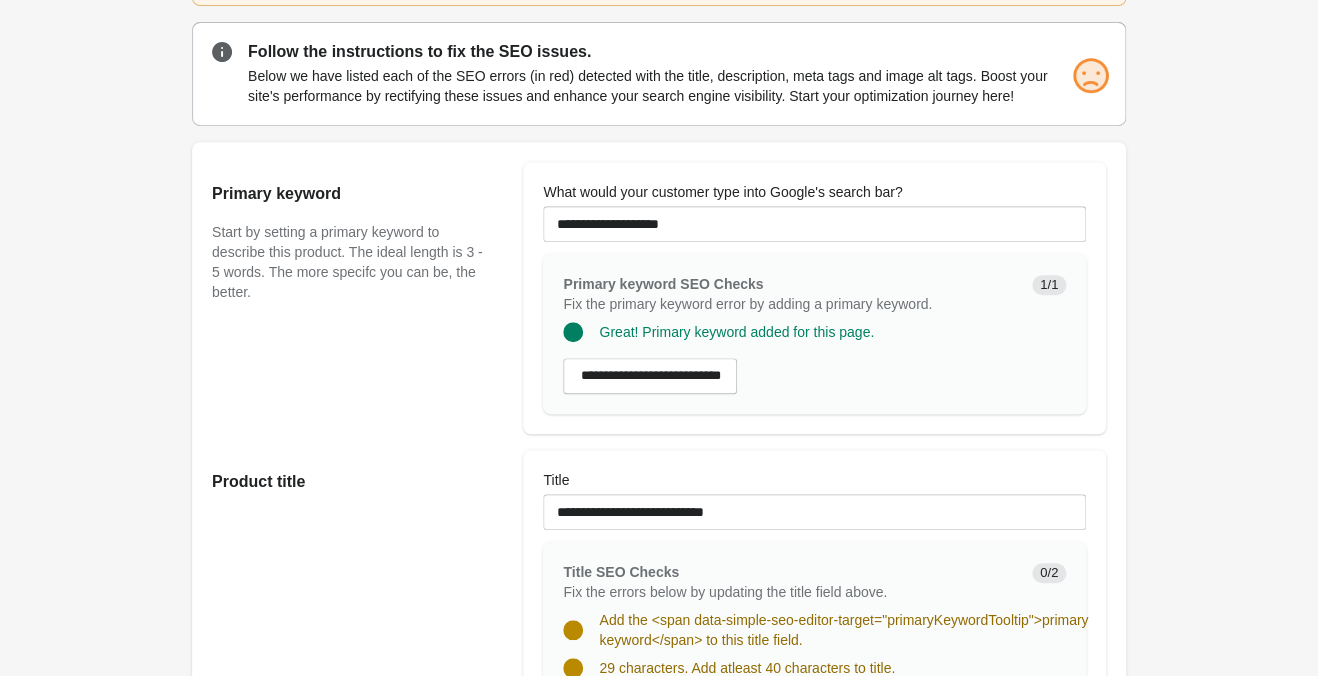 scroll, scrollTop: 525, scrollLeft: 0, axis: vertical 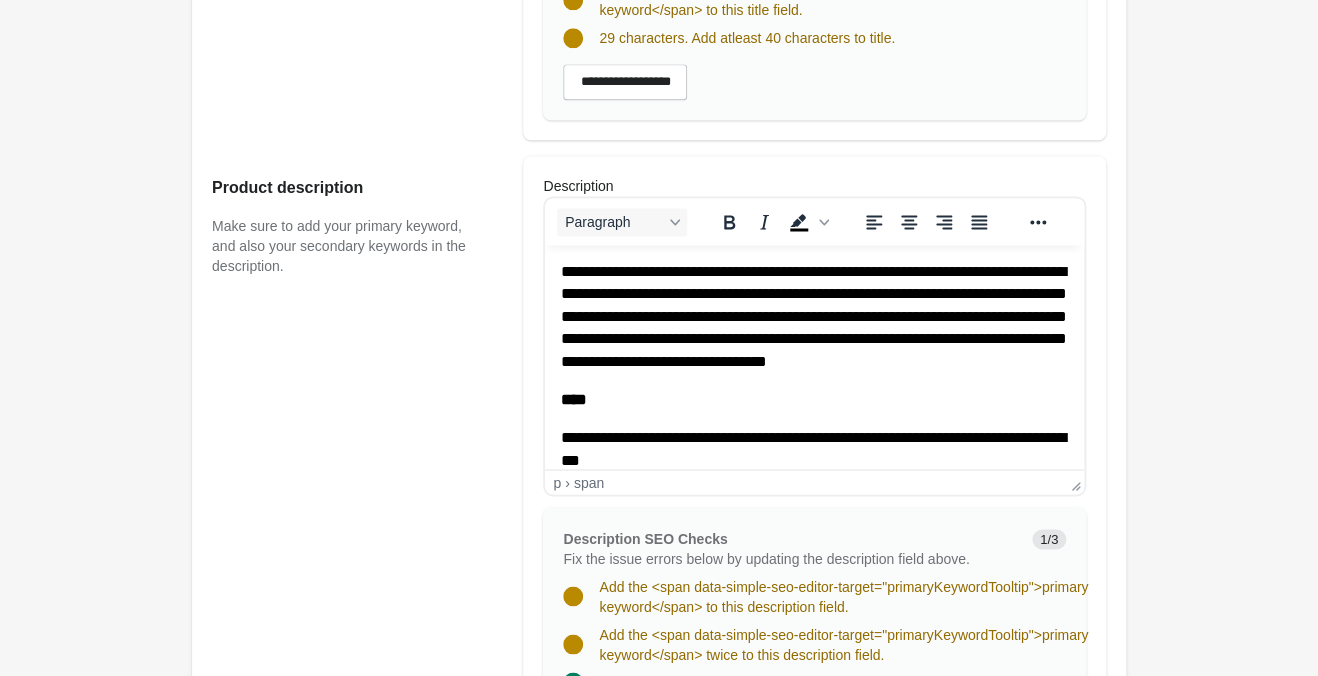 click on "**********" at bounding box center [814, 316] 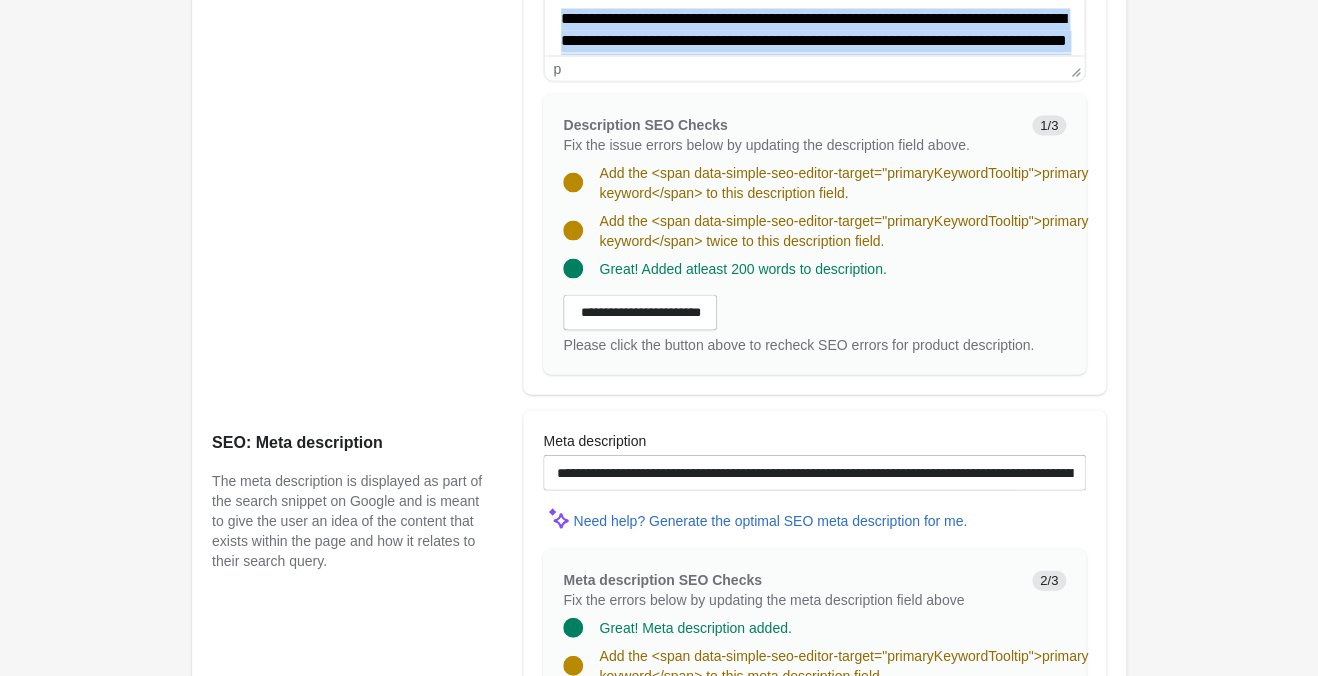 scroll, scrollTop: 1260, scrollLeft: 0, axis: vertical 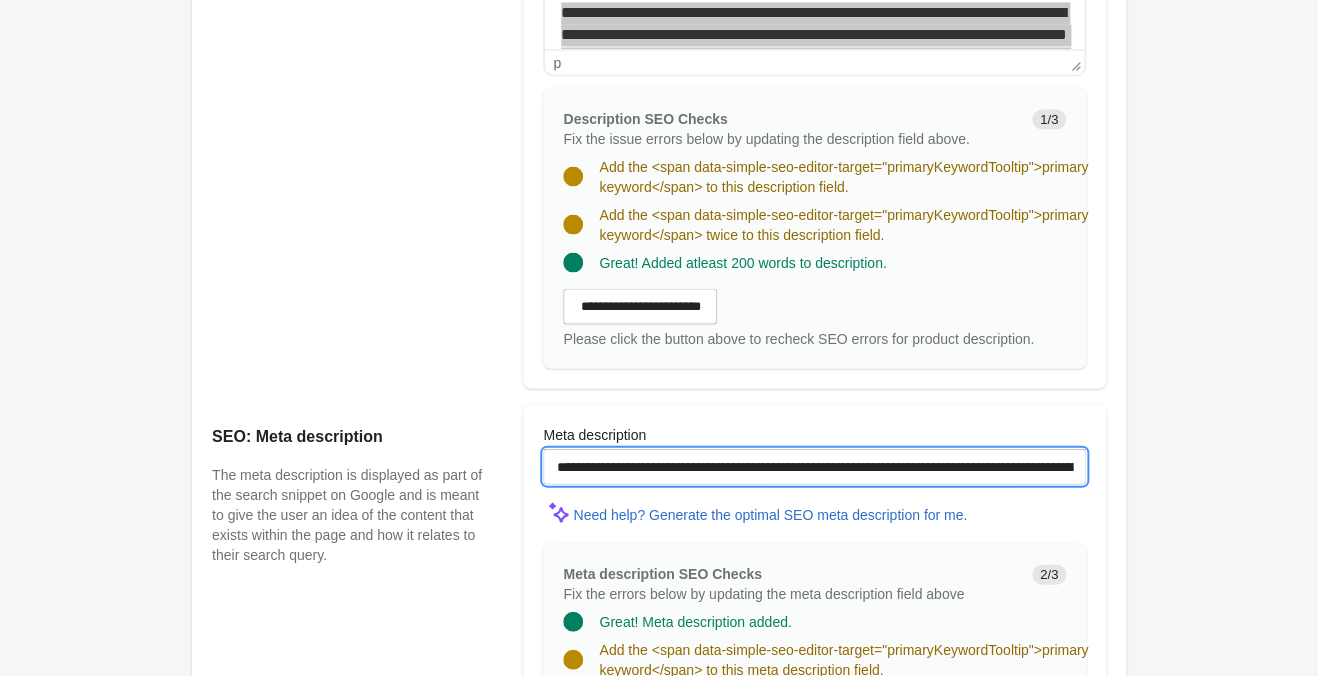 click on "**********" at bounding box center [814, 466] 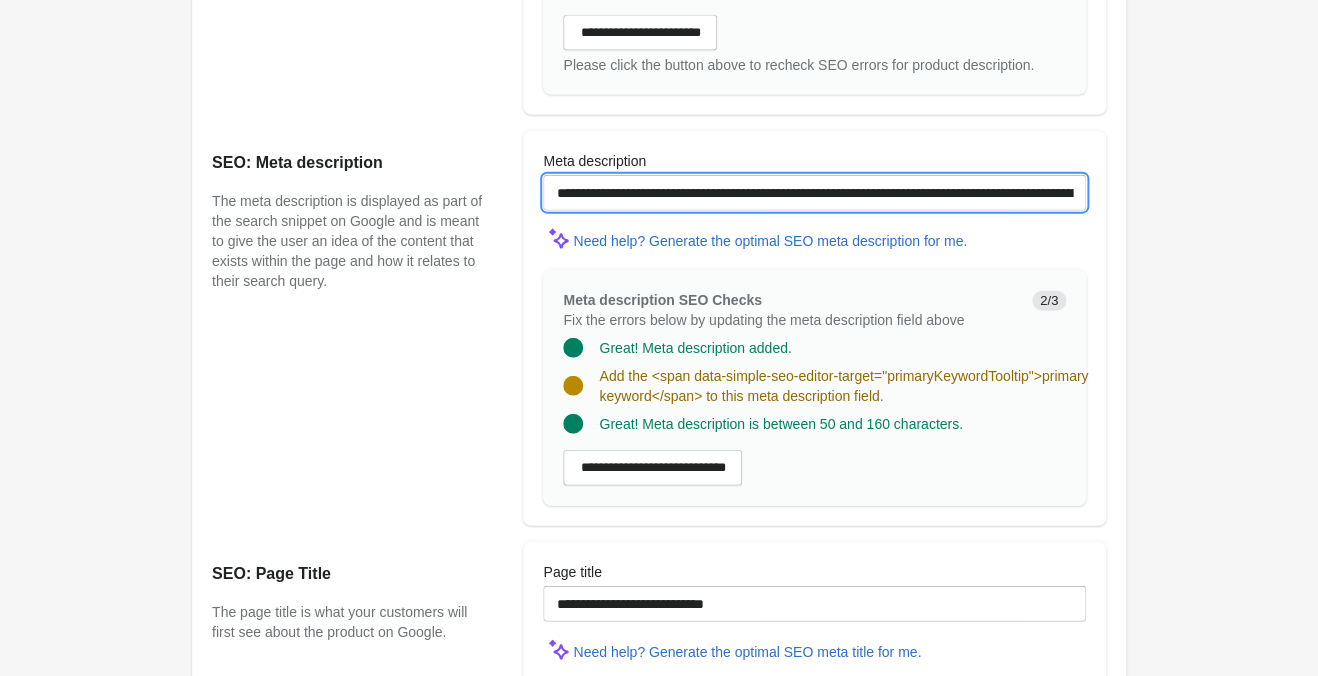 scroll, scrollTop: 1575, scrollLeft: 0, axis: vertical 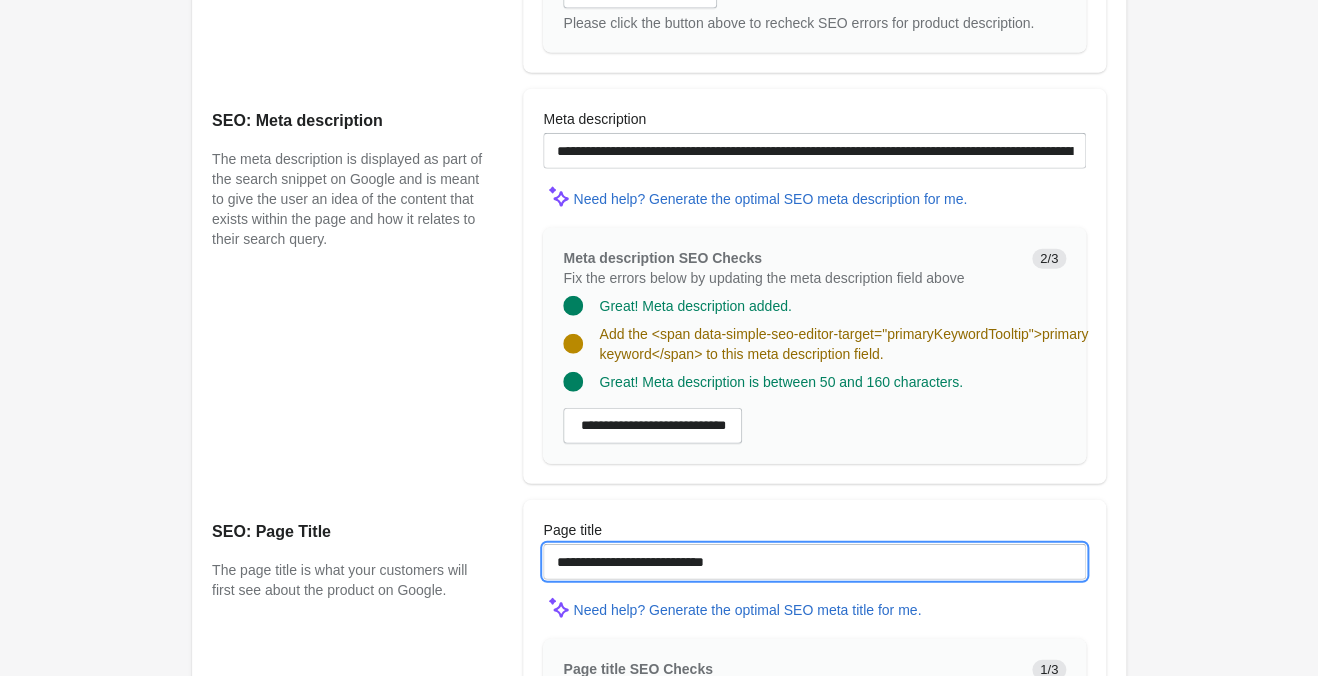 click on "**********" at bounding box center [814, 562] 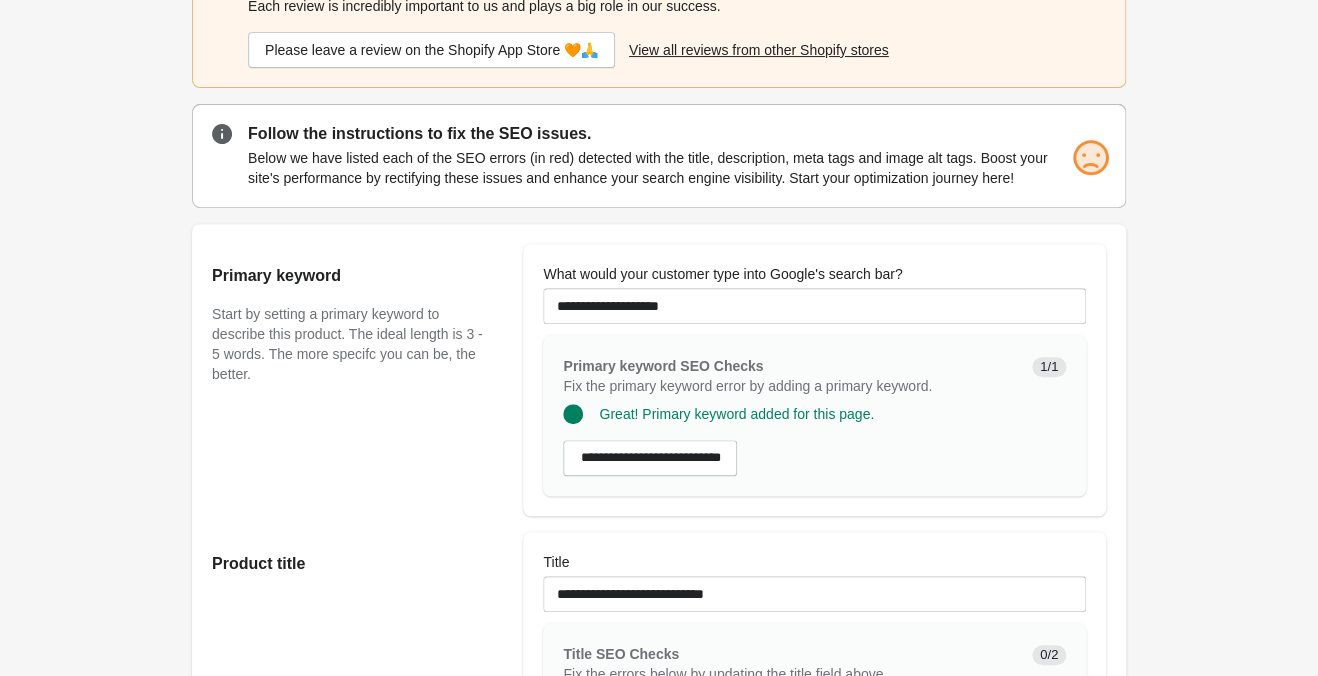 scroll, scrollTop: 91, scrollLeft: 0, axis: vertical 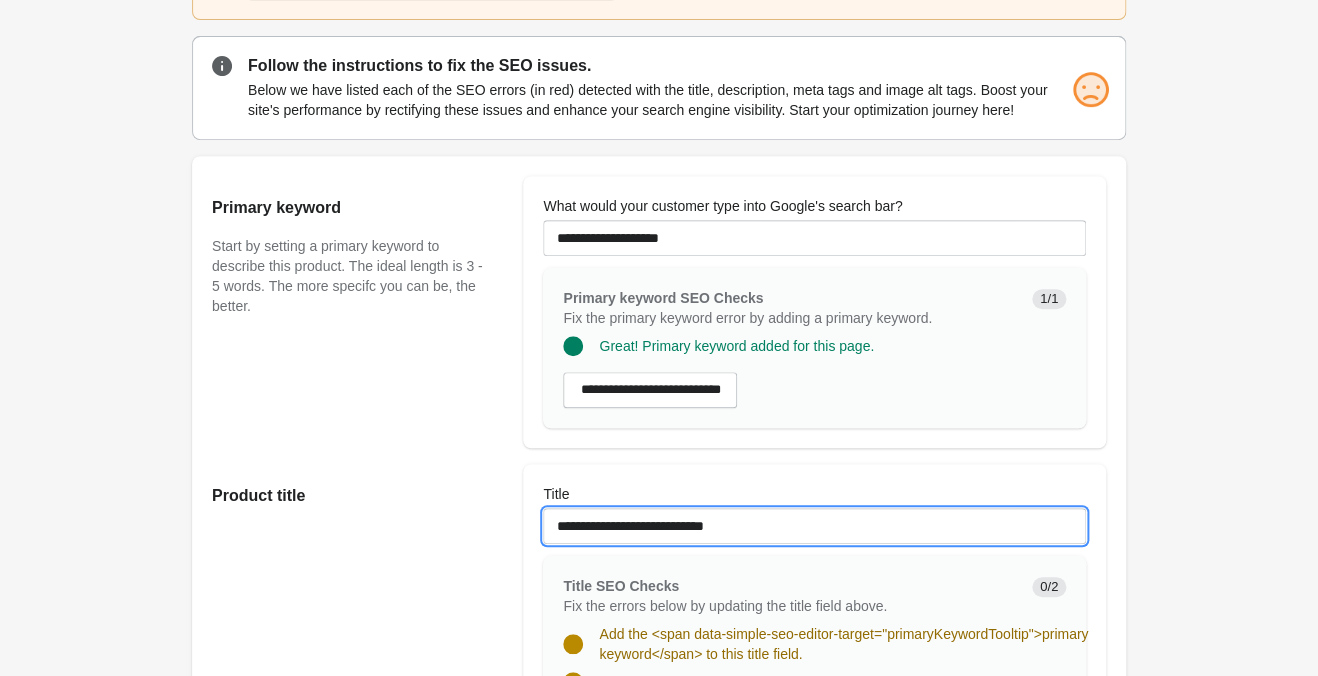 drag, startPoint x: 787, startPoint y: 513, endPoint x: 191, endPoint y: 477, distance: 597.08624 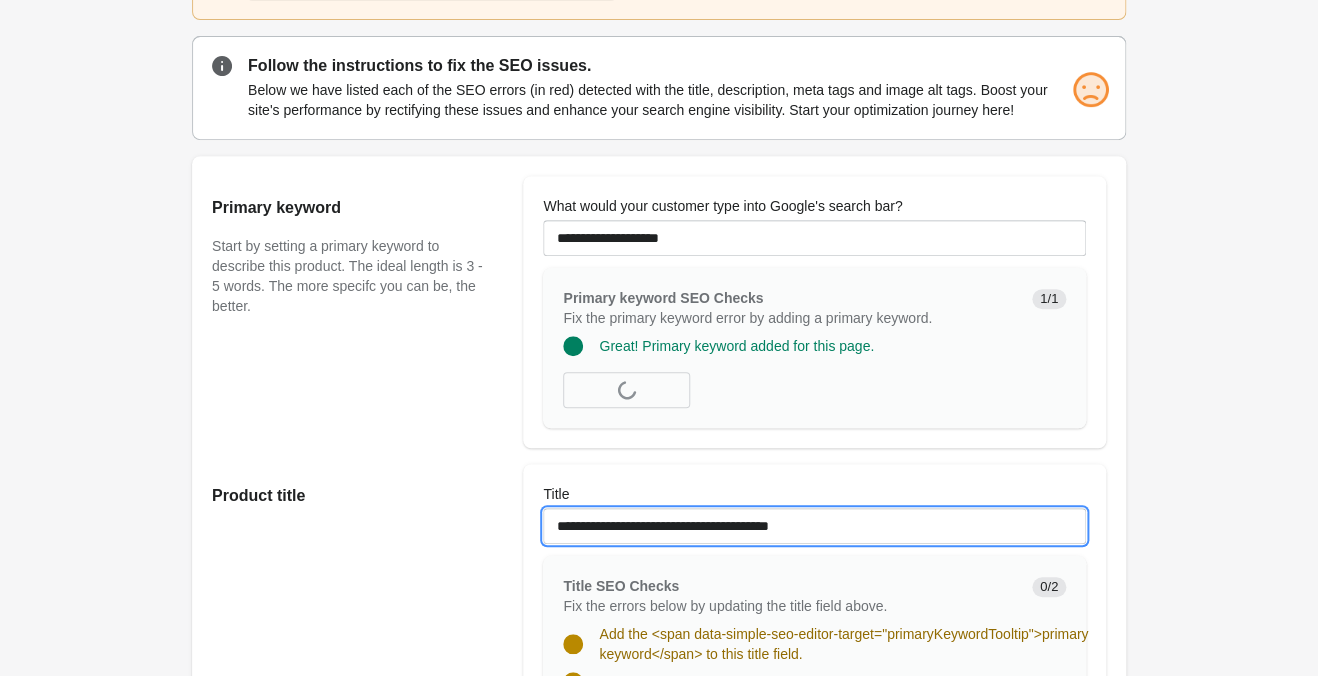 type on "**********" 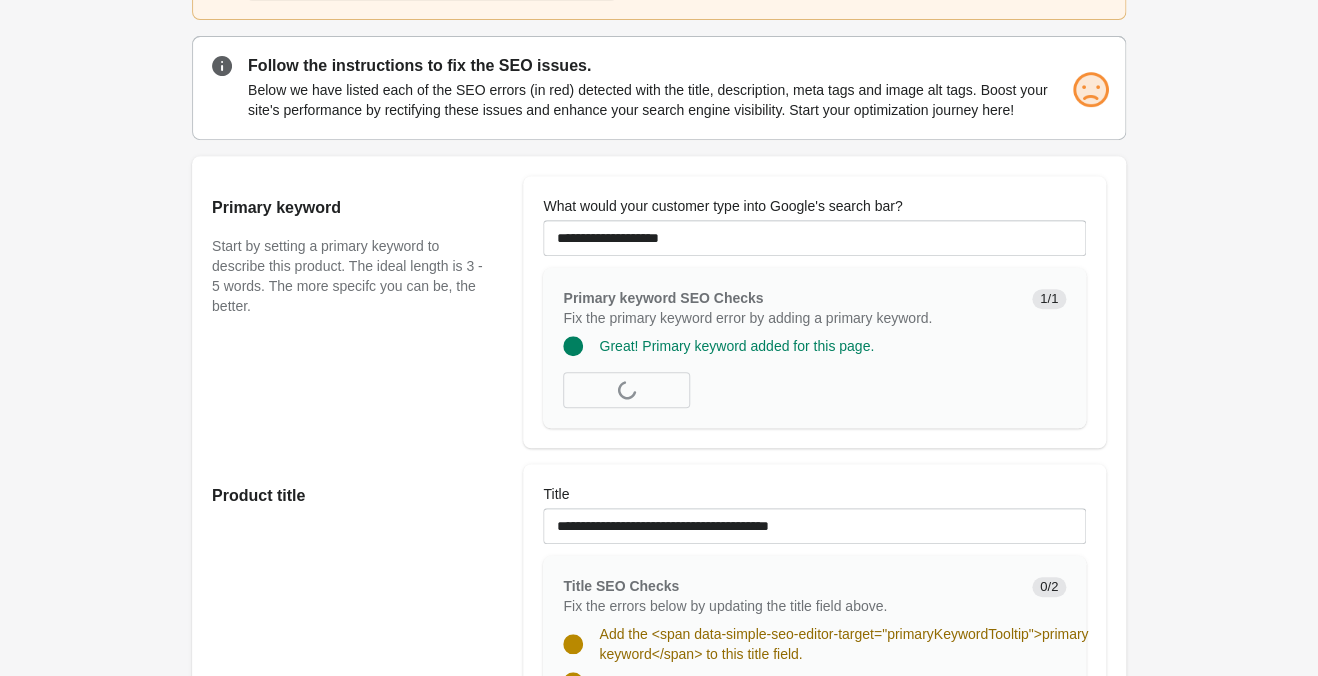 click on "Product title" at bounding box center (357, 624) 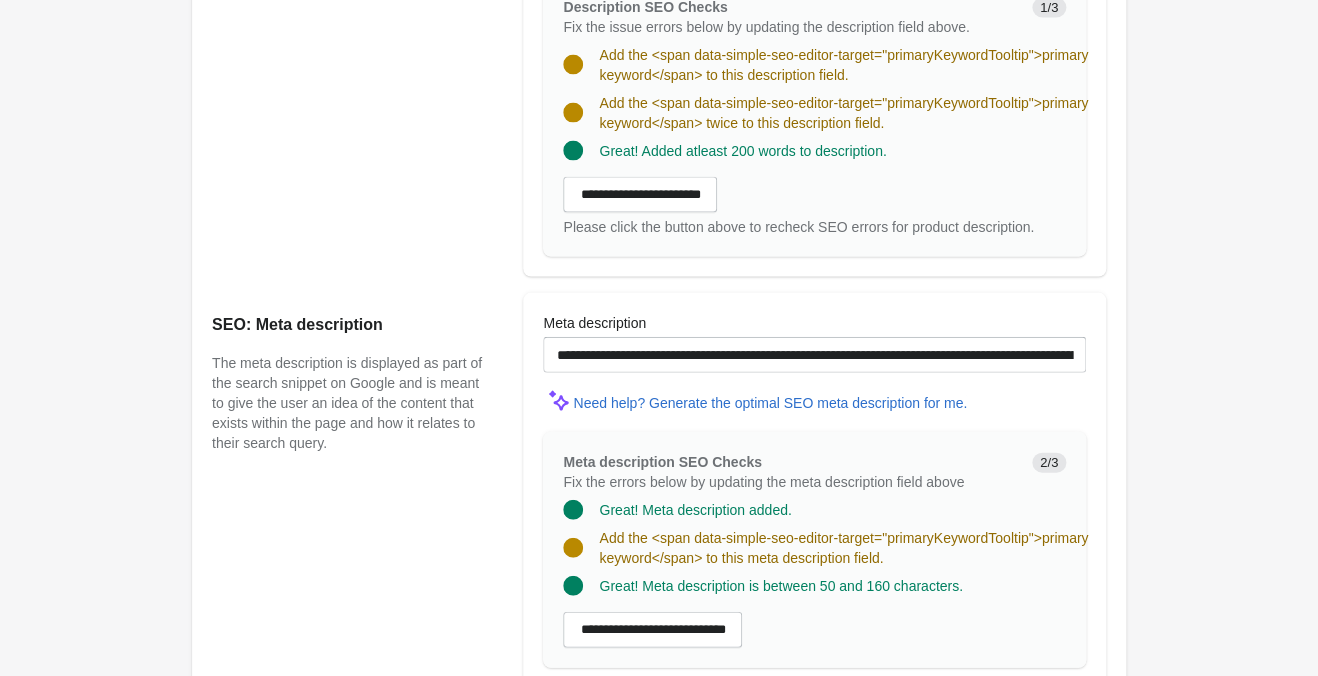 scroll, scrollTop: 1141, scrollLeft: 0, axis: vertical 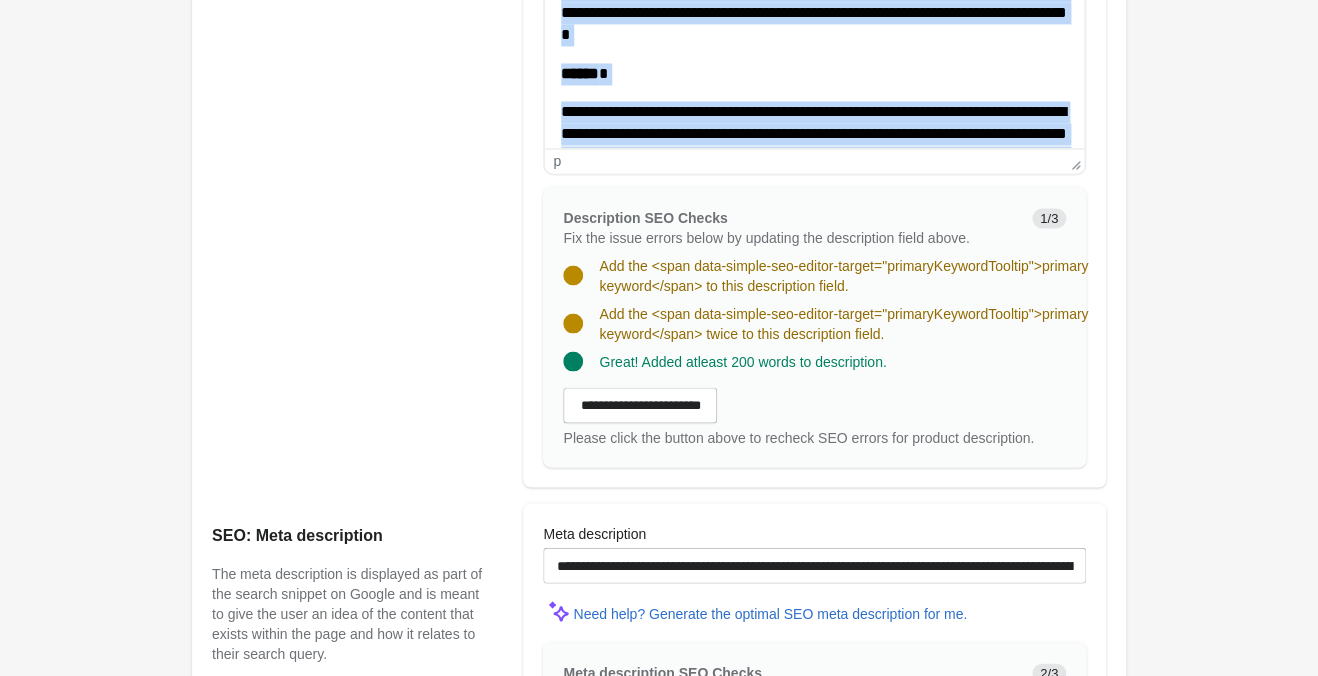 click on "****** *" at bounding box center [814, 74] 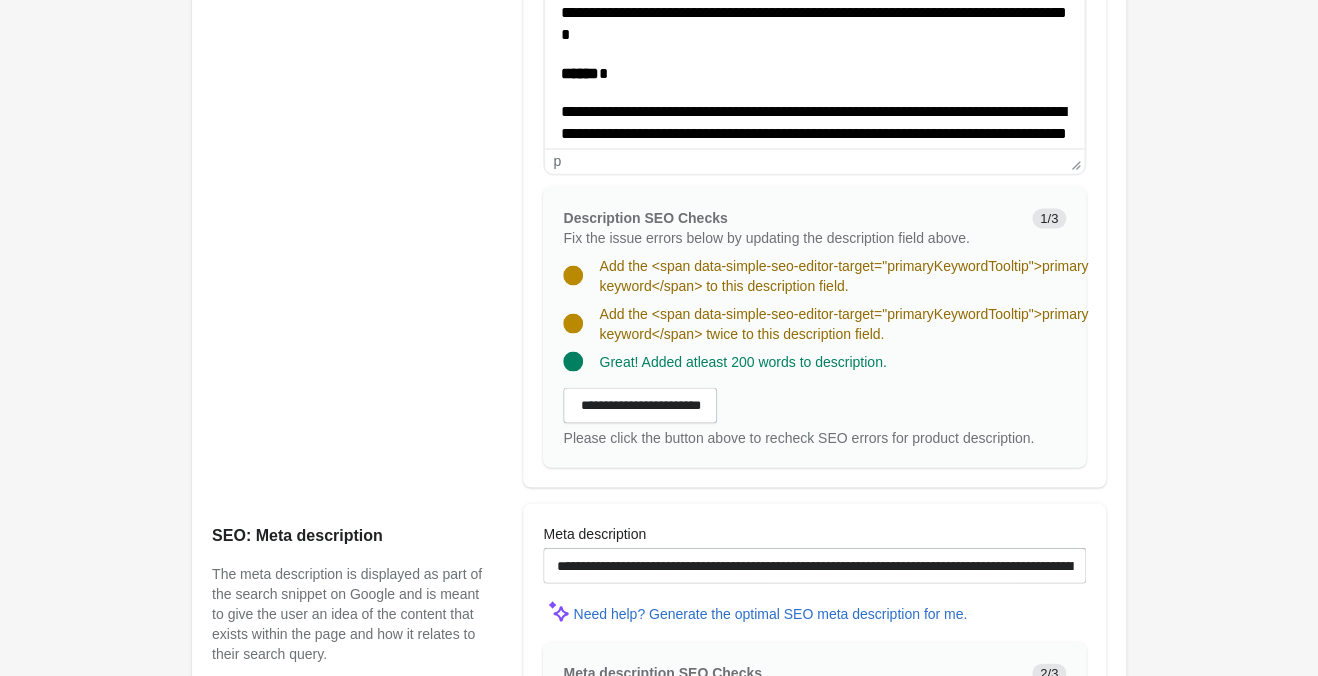 scroll, scrollTop: 536, scrollLeft: 0, axis: vertical 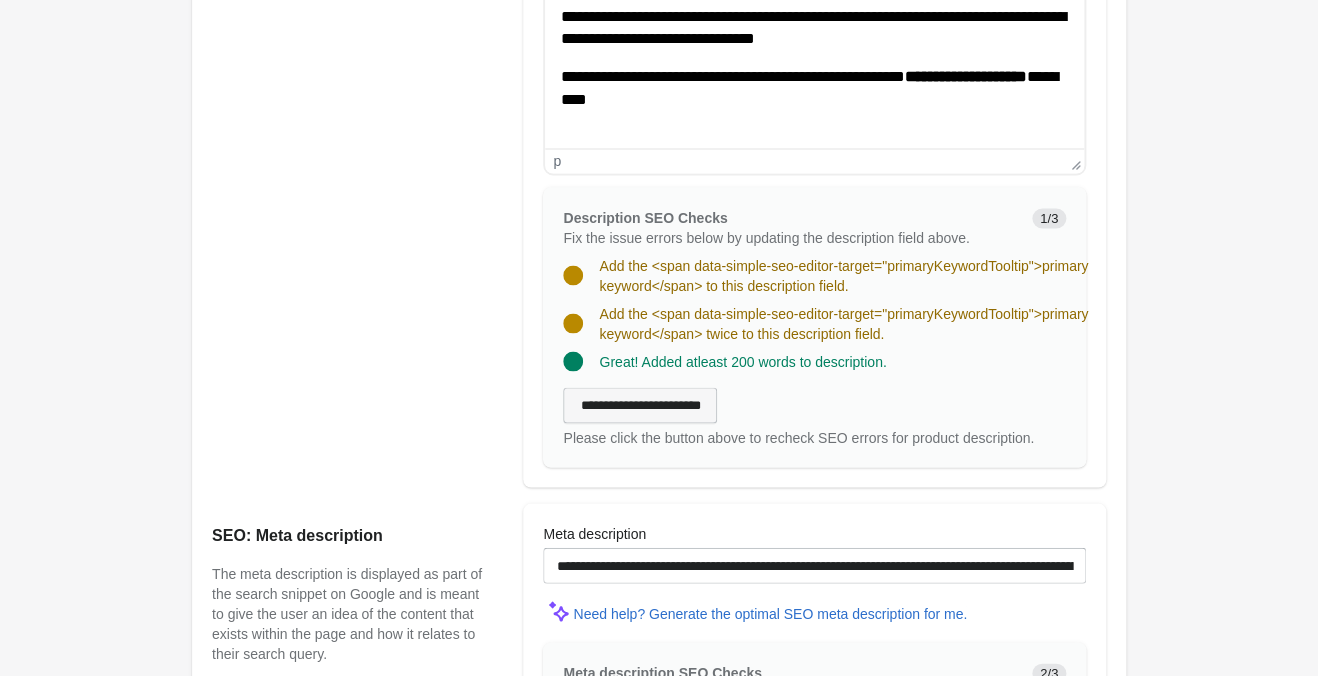 click on "**********" at bounding box center [640, 405] 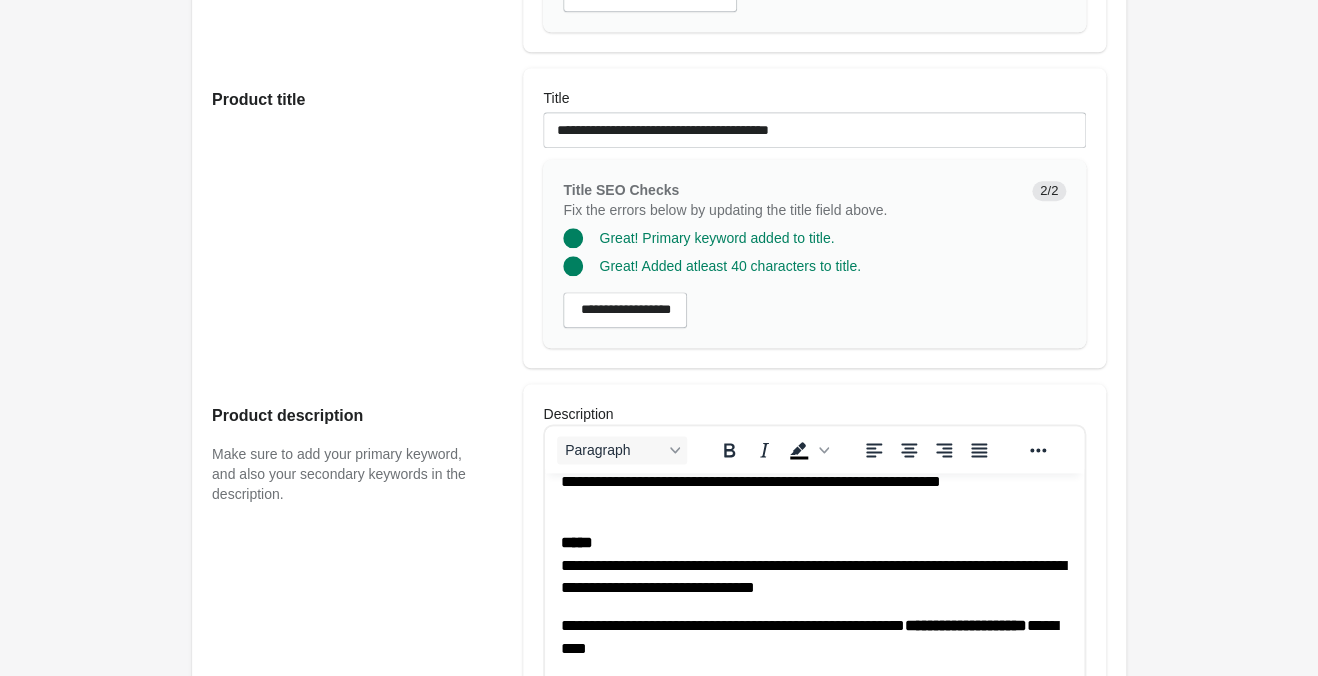 scroll, scrollTop: 511, scrollLeft: 0, axis: vertical 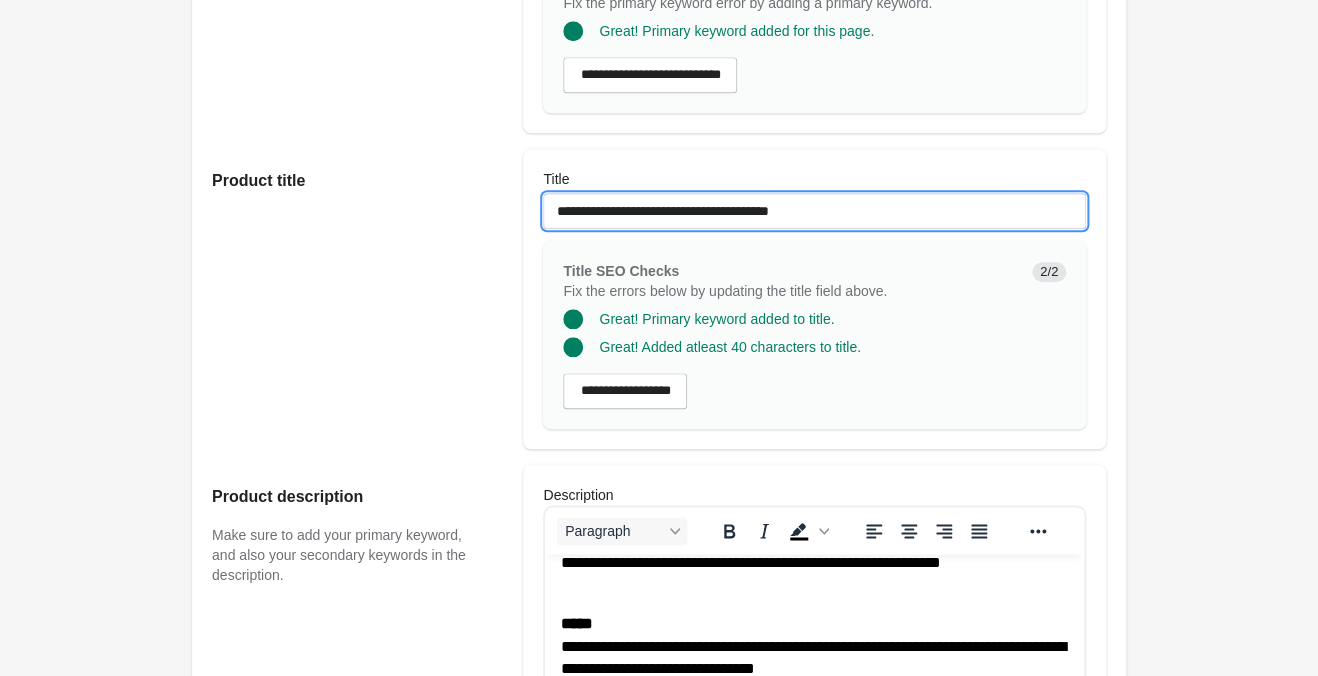 drag, startPoint x: 847, startPoint y: 199, endPoint x: 165, endPoint y: 164, distance: 682.8975 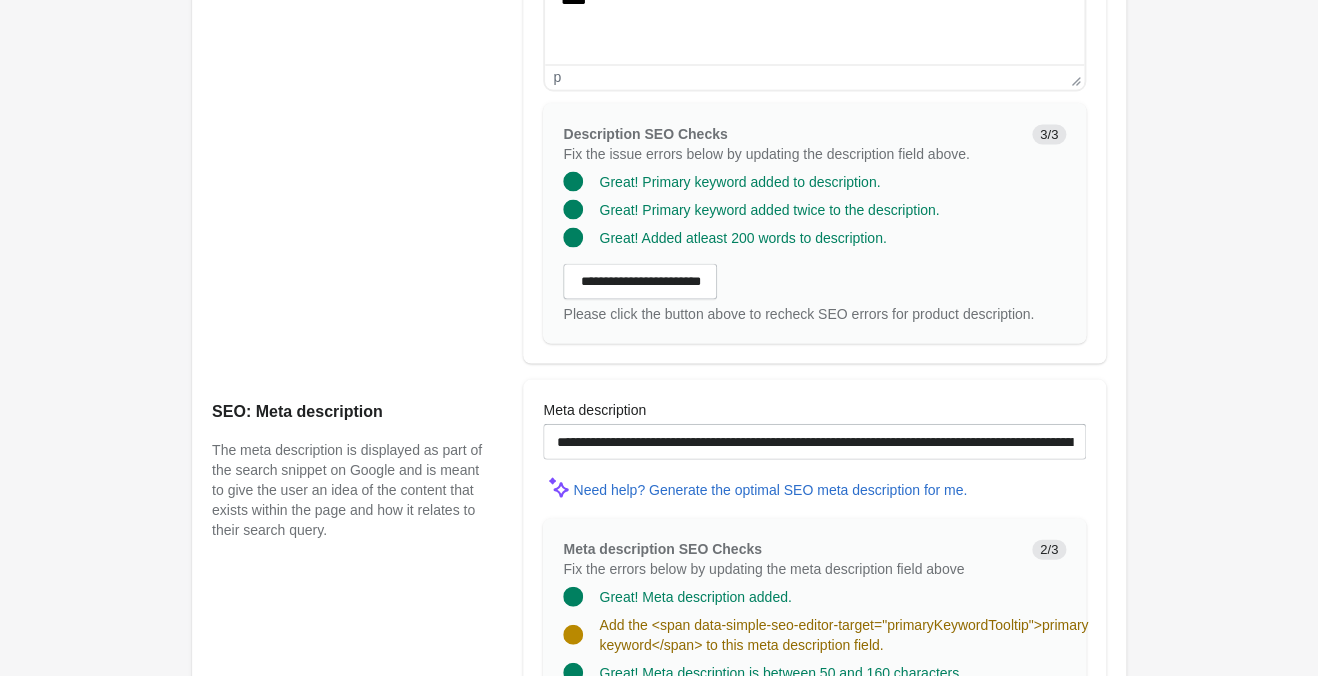 scroll, scrollTop: 1351, scrollLeft: 0, axis: vertical 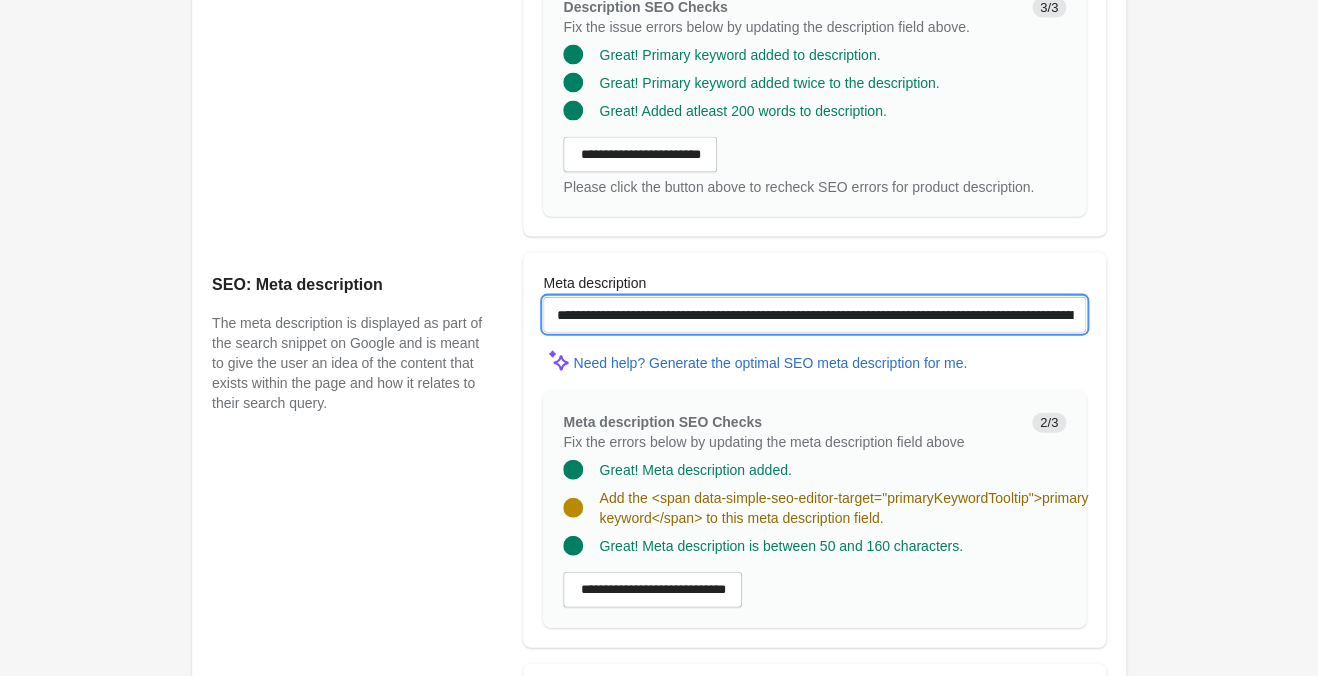 click on "**********" at bounding box center [814, 315] 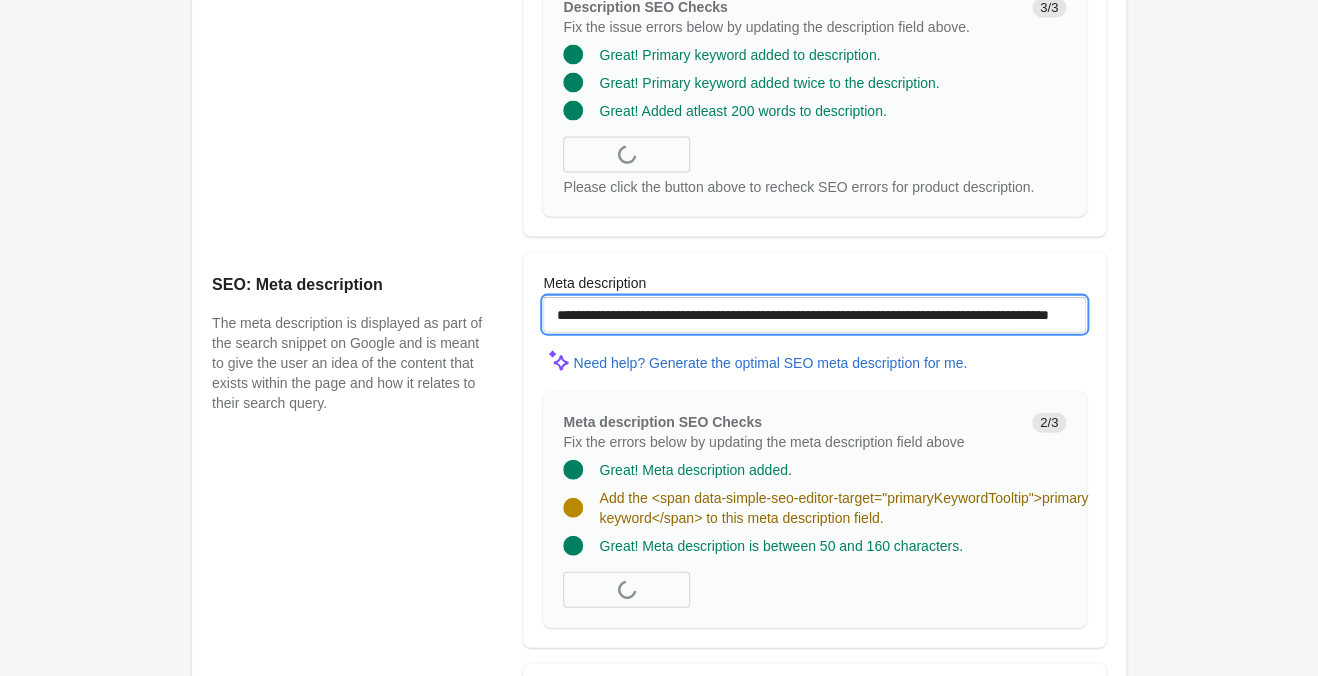 paste on "**********" 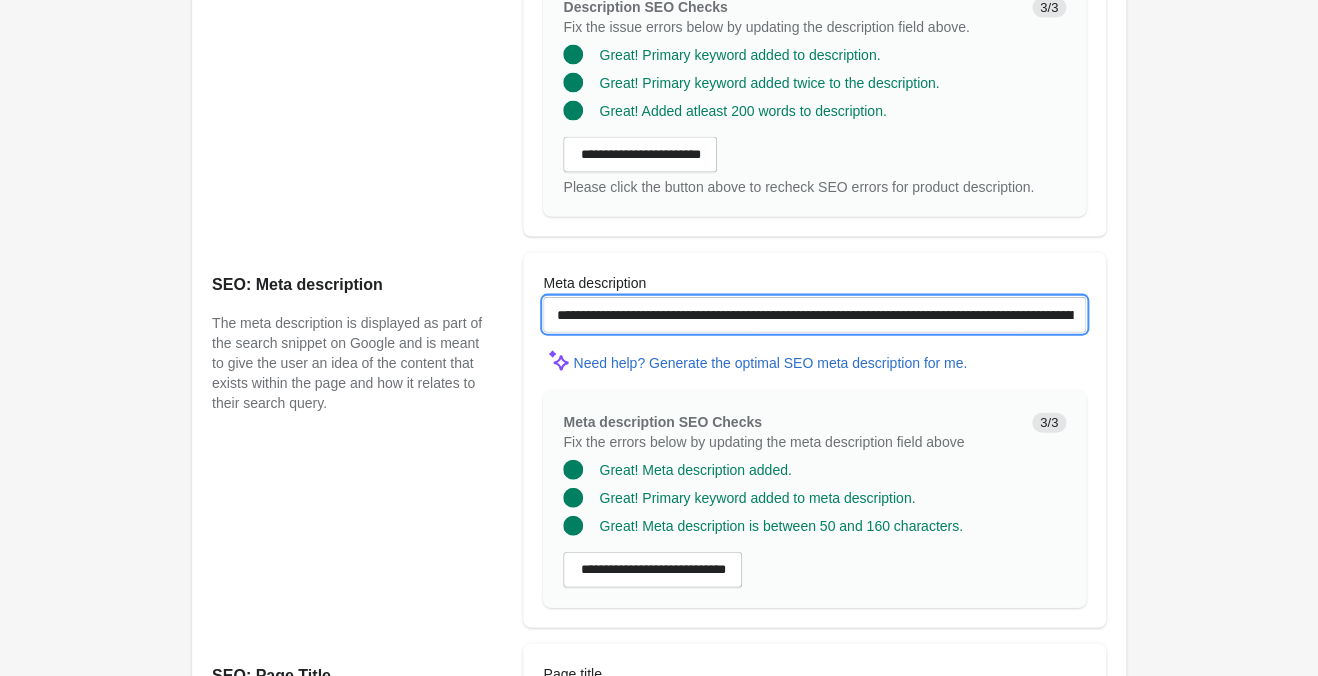 type on "**********" 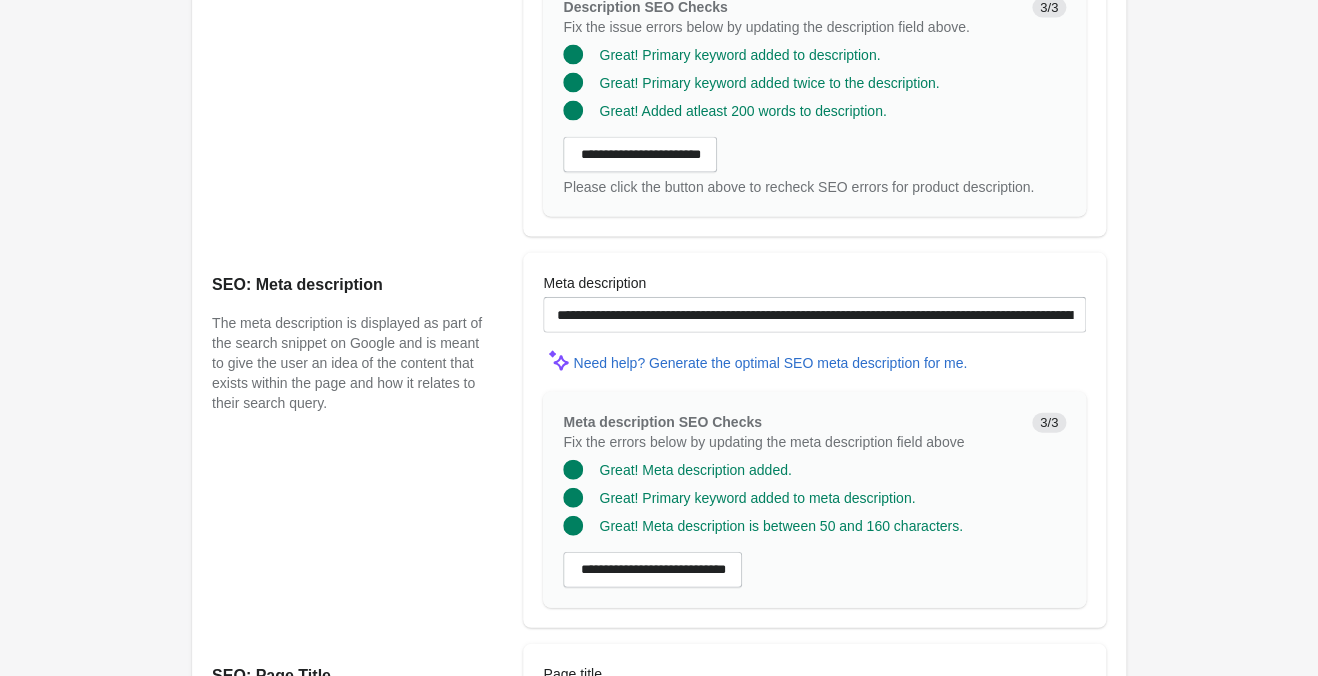 click on "[PRODUCT] [PRODUCT] [PRODUCT] ♡
Open on Shopify" at bounding box center [659, -114] 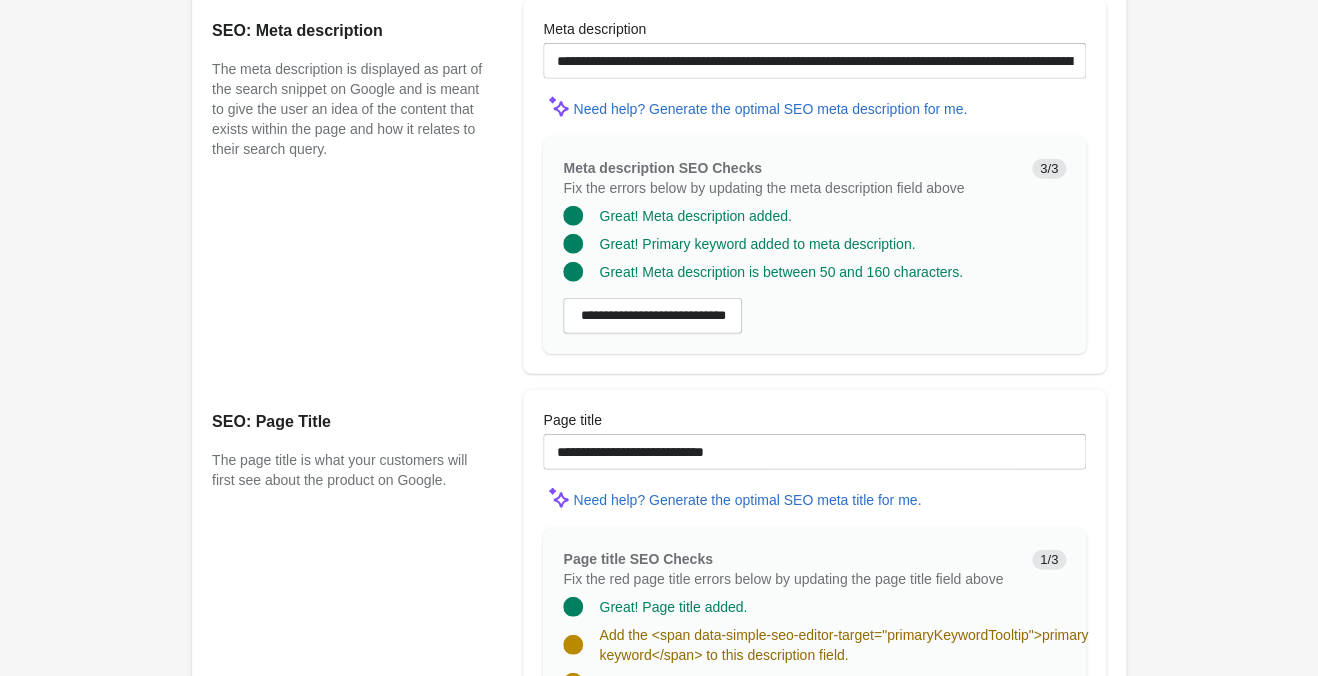 scroll, scrollTop: 1666, scrollLeft: 0, axis: vertical 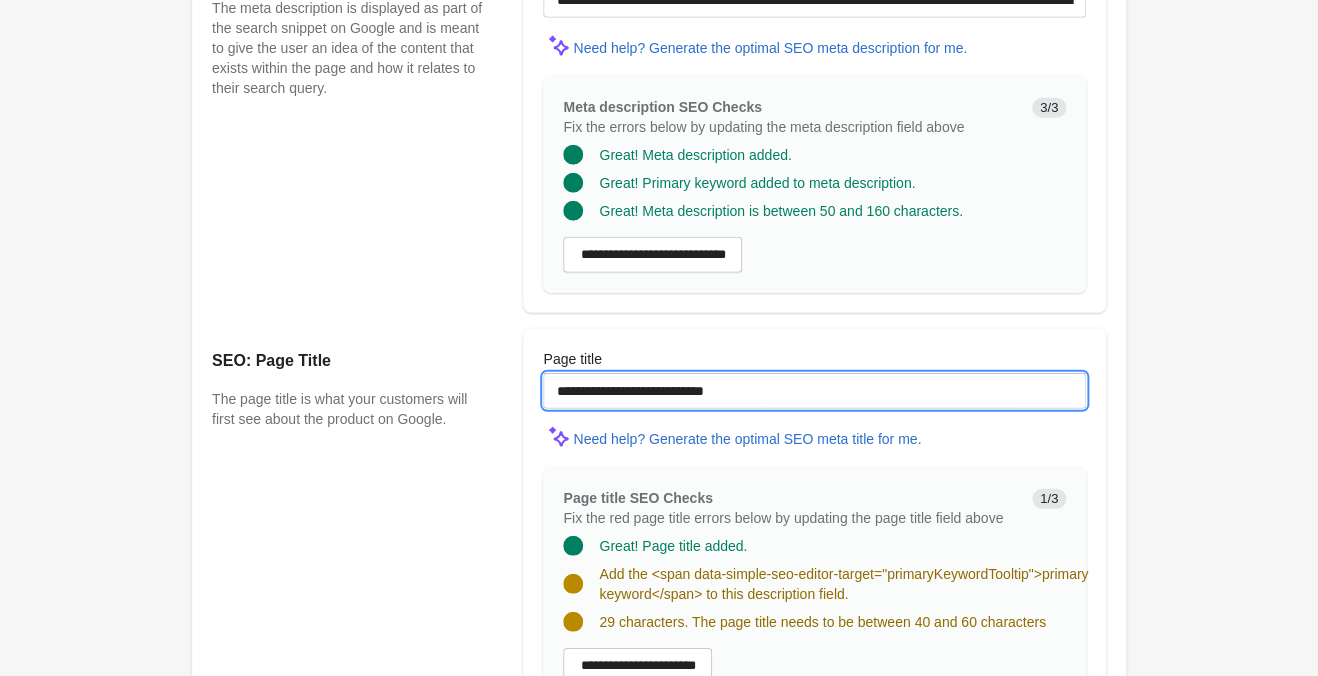 drag, startPoint x: 554, startPoint y: 388, endPoint x: 1081, endPoint y: 381, distance: 527.0465 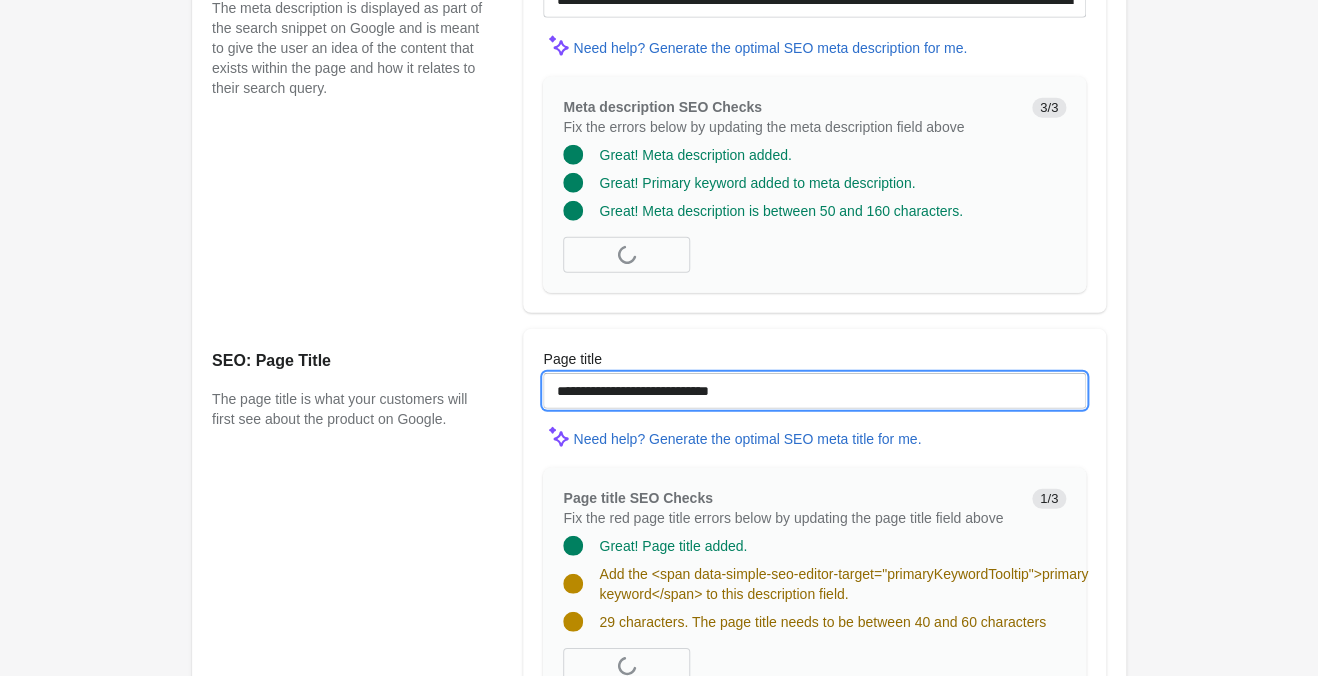 type on "**********" 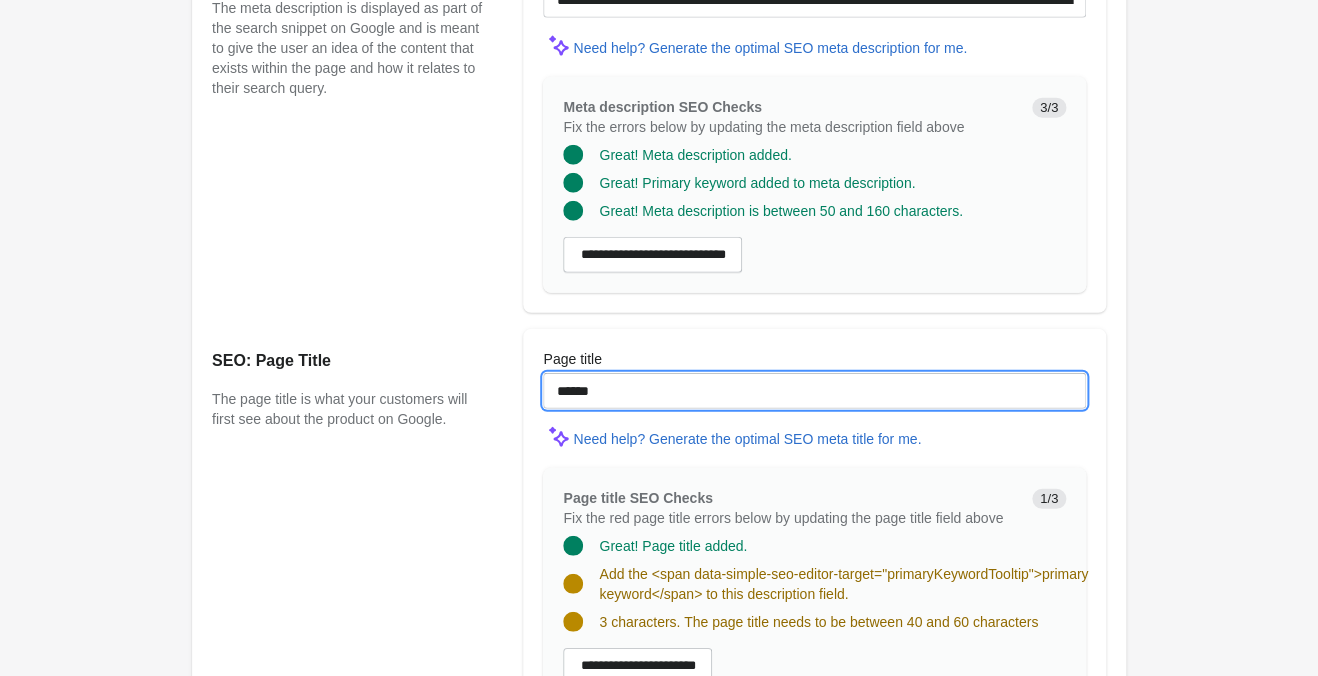 paste on "**********" 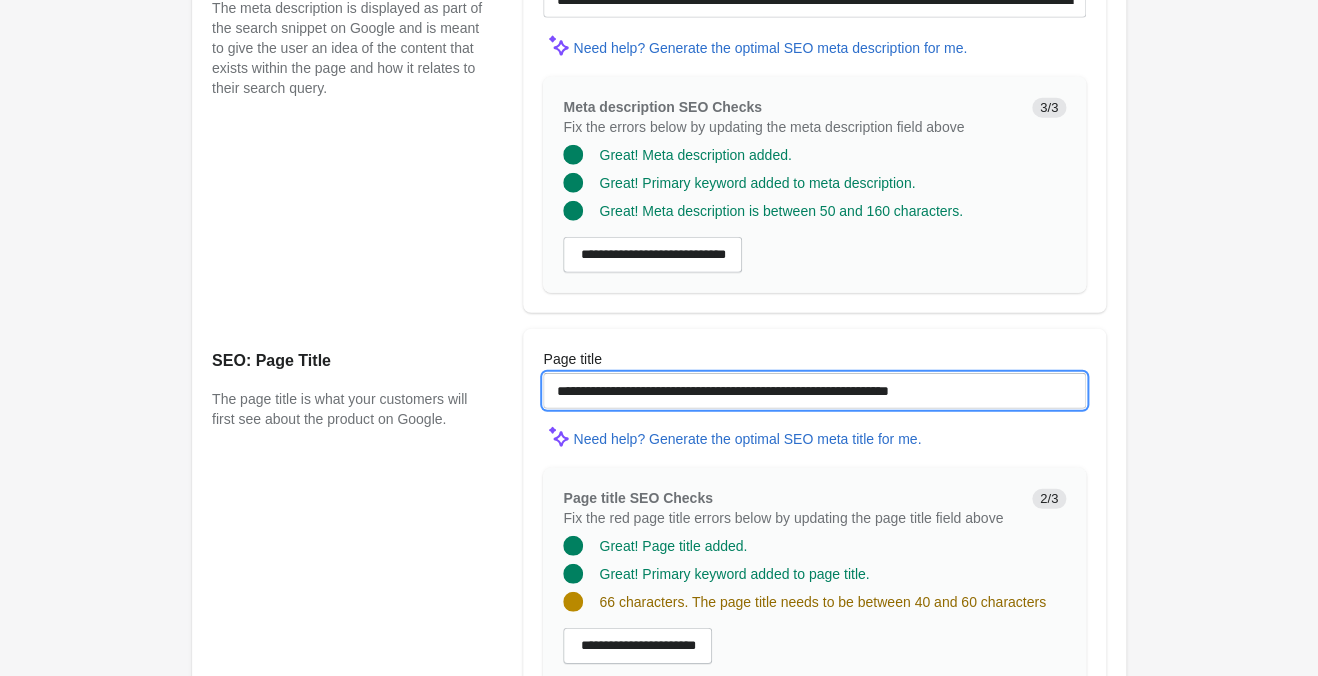 click on "**********" at bounding box center [814, 391] 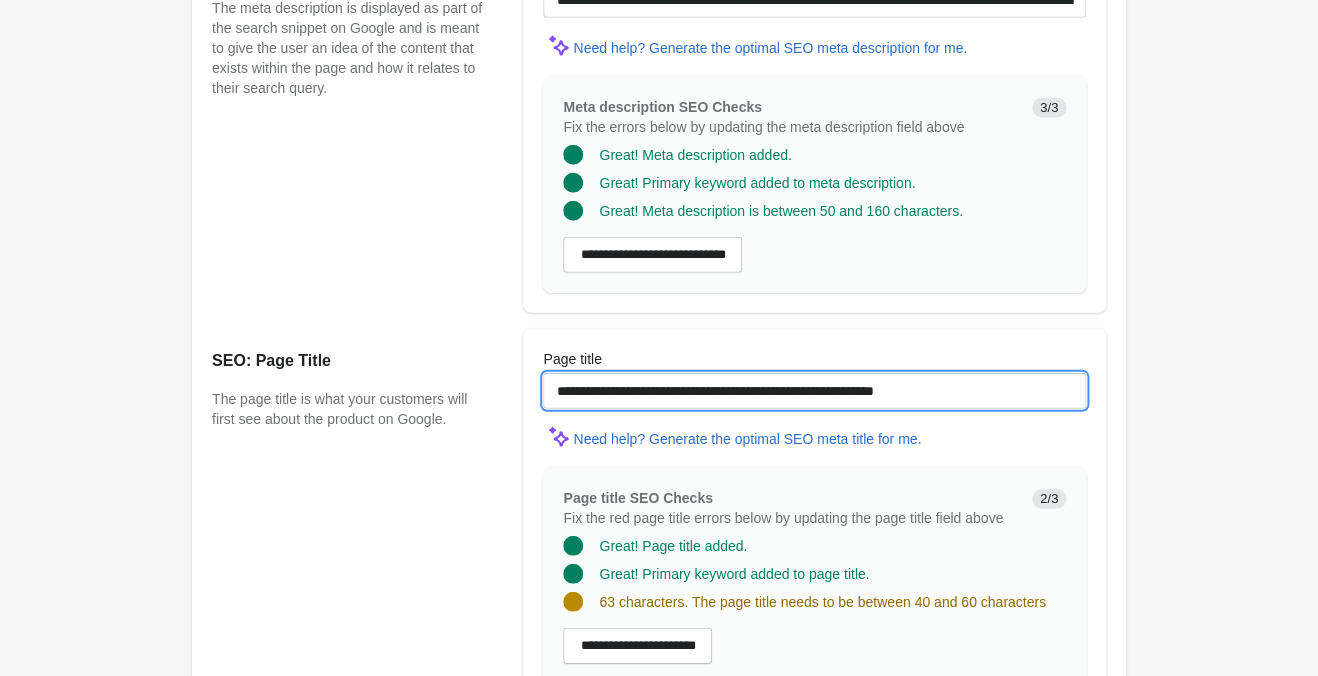 click on "**********" at bounding box center (814, 391) 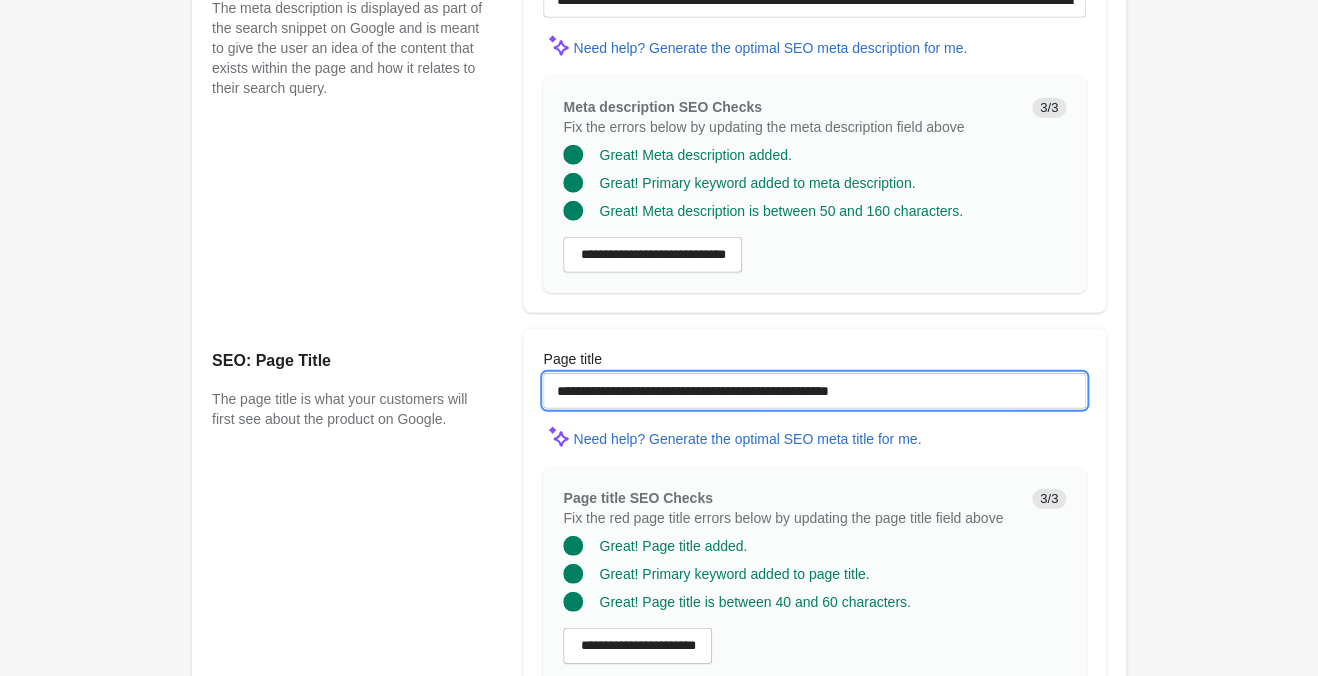type on "**********" 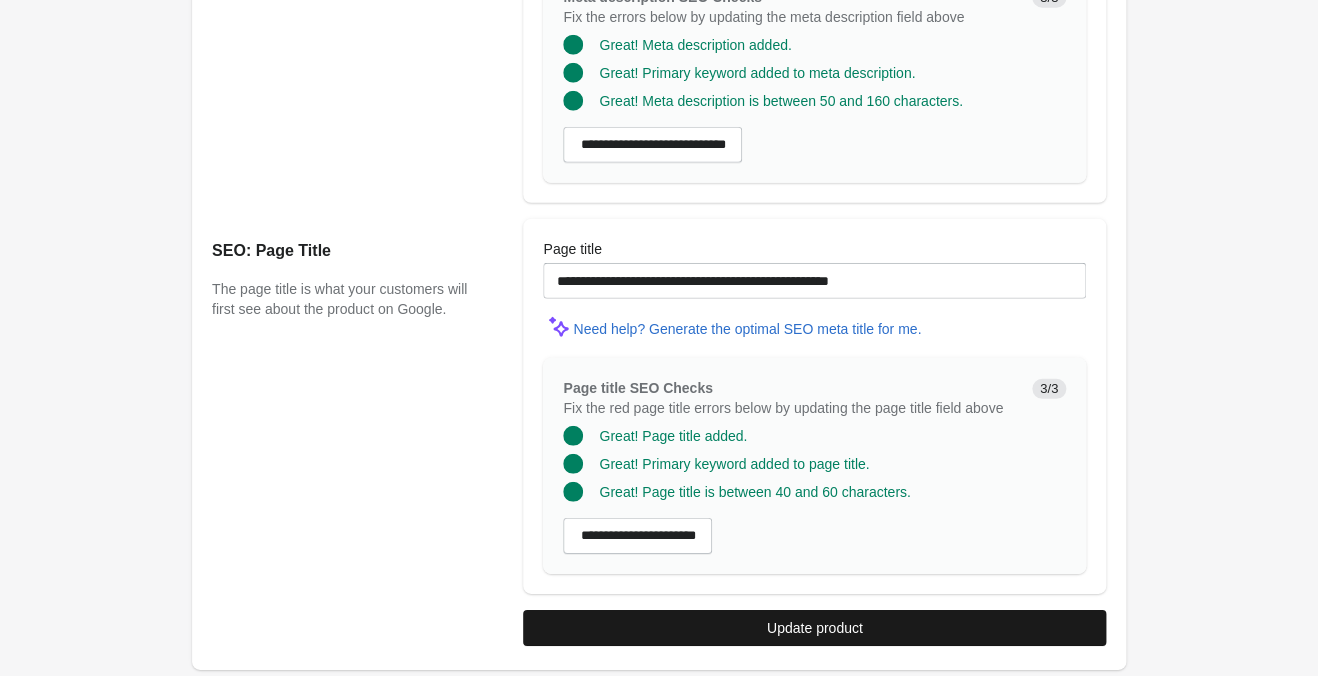 click on "Update product" at bounding box center [814, 628] 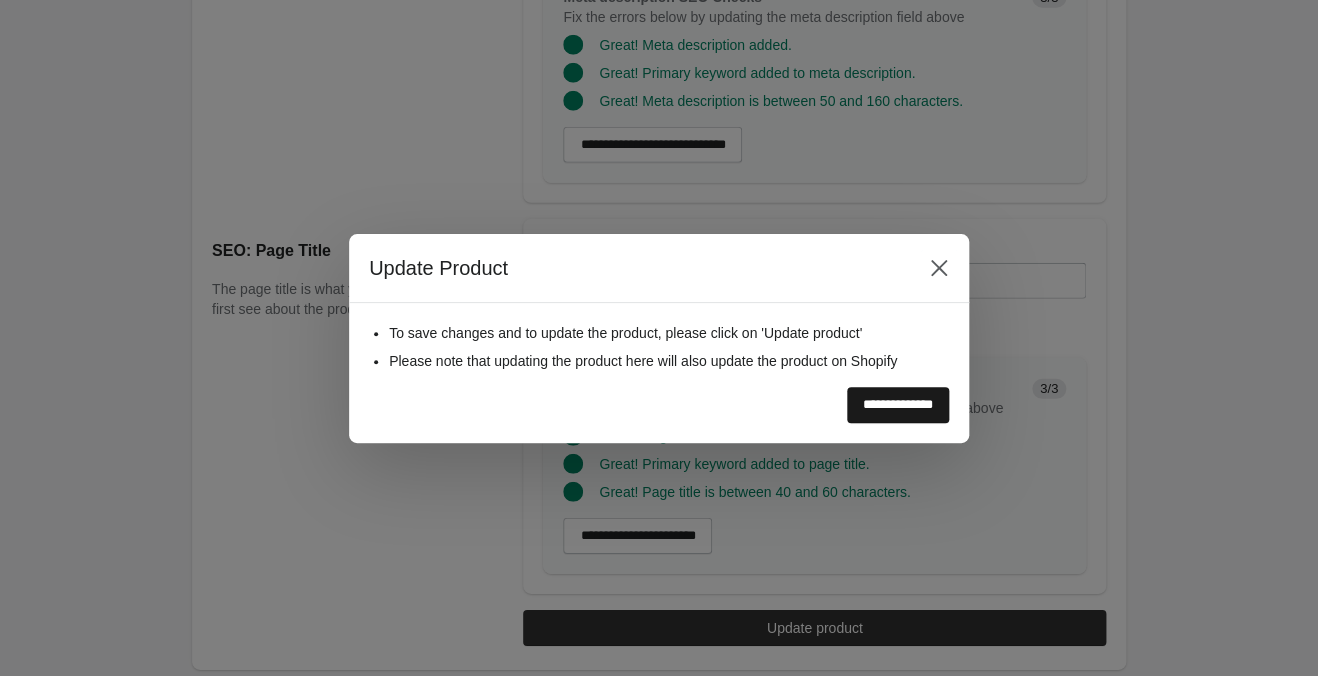 click on "**********" at bounding box center [898, 405] 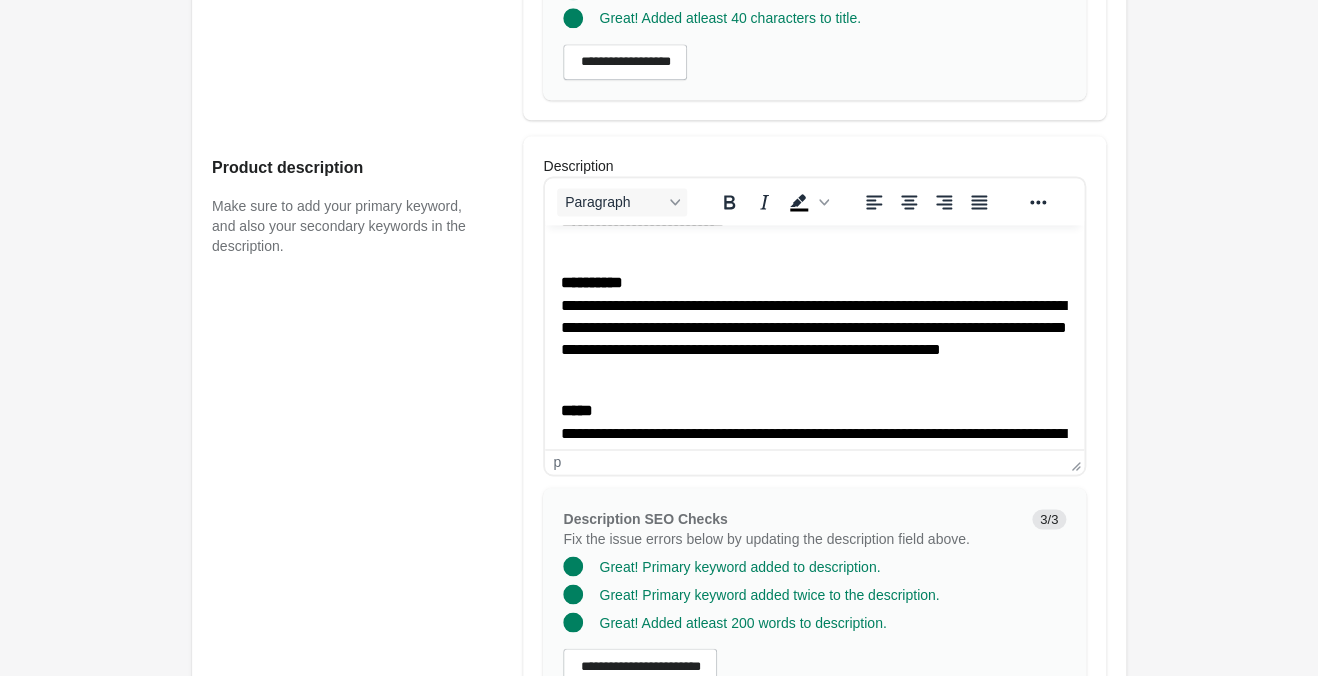 scroll, scrollTop: 552, scrollLeft: 0, axis: vertical 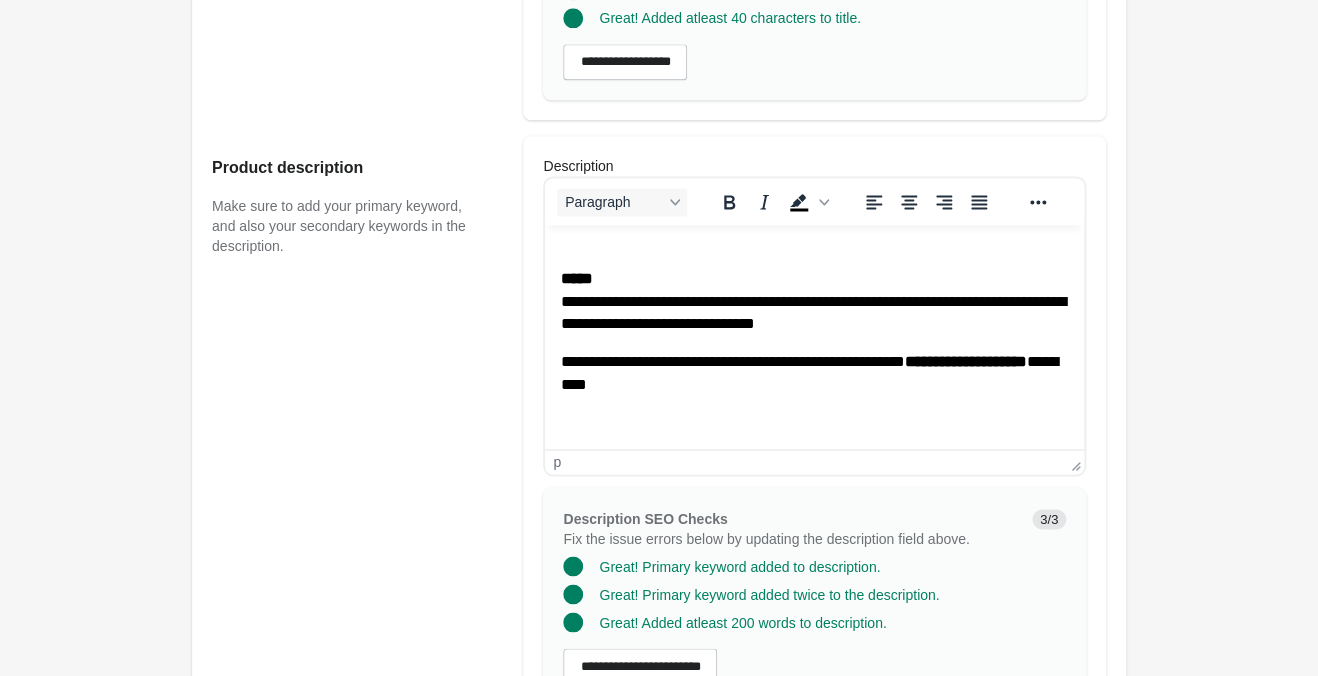 click at bounding box center [814, 423] 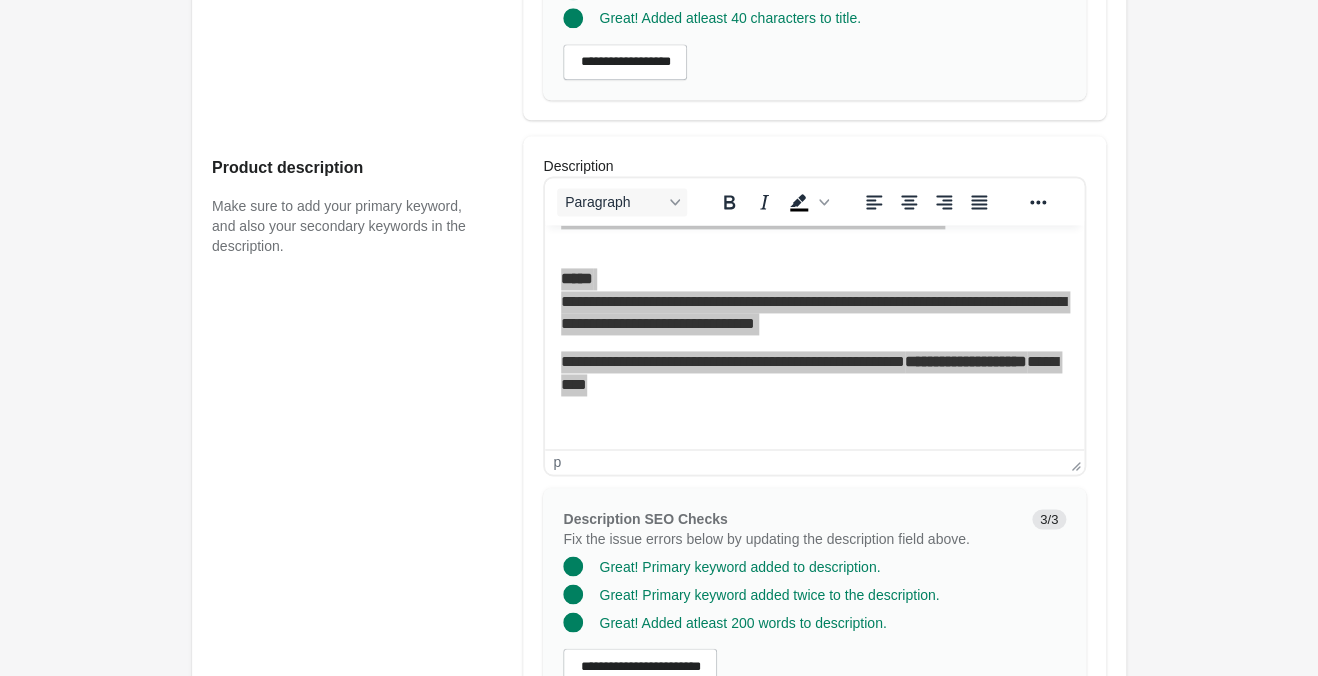 click on "Product description
Make sure to add your primary keyword, and also your secondary keywords in the description." at bounding box center [357, 442] 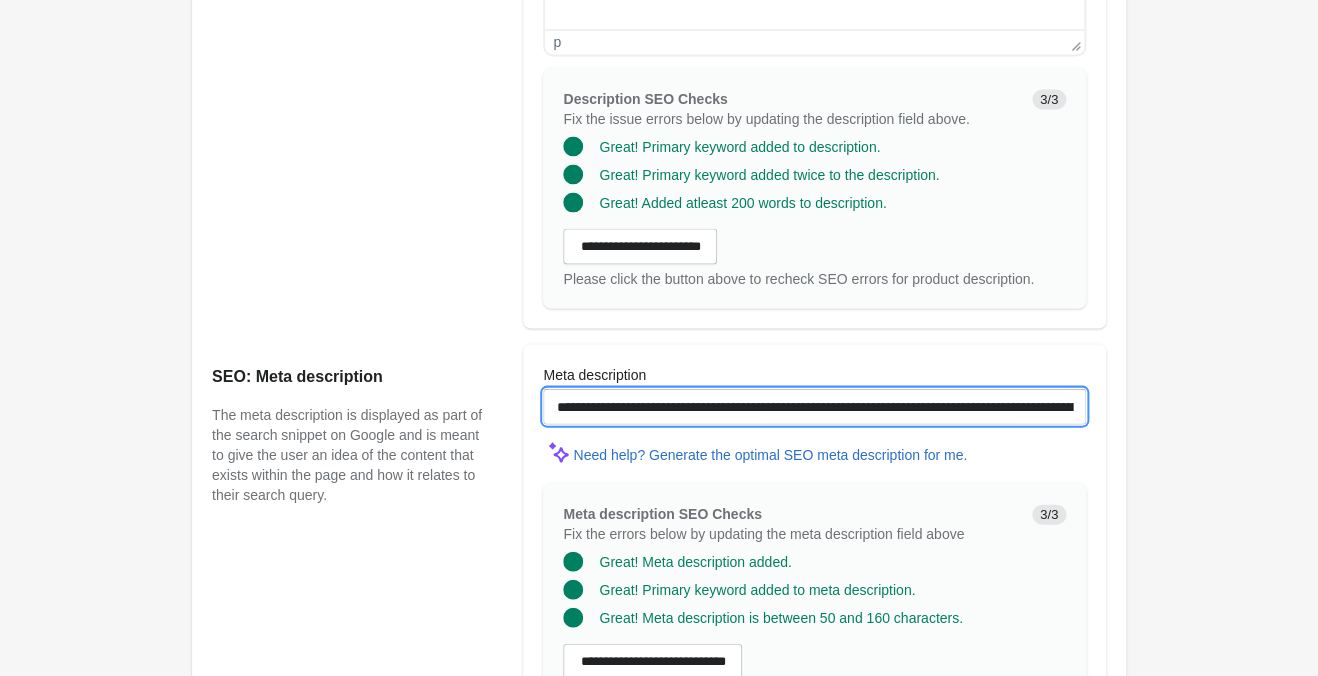 click on "**********" at bounding box center (814, 406) 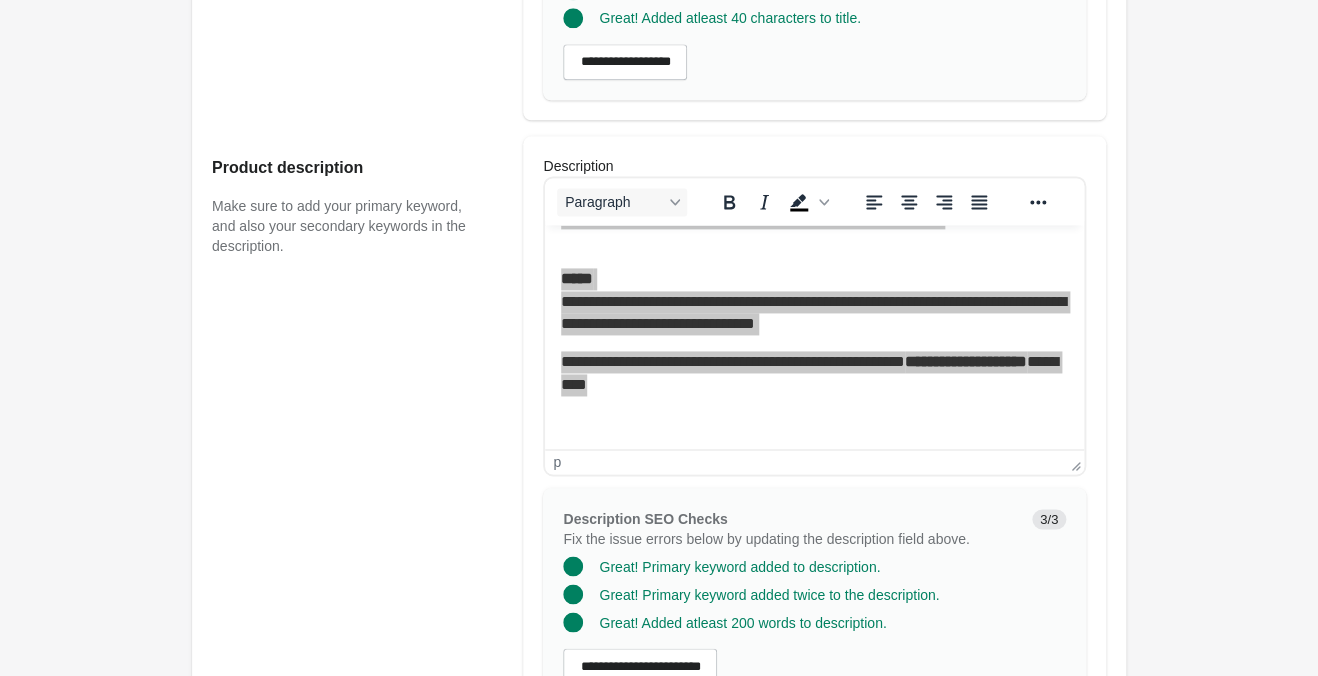 scroll, scrollTop: 525, scrollLeft: 0, axis: vertical 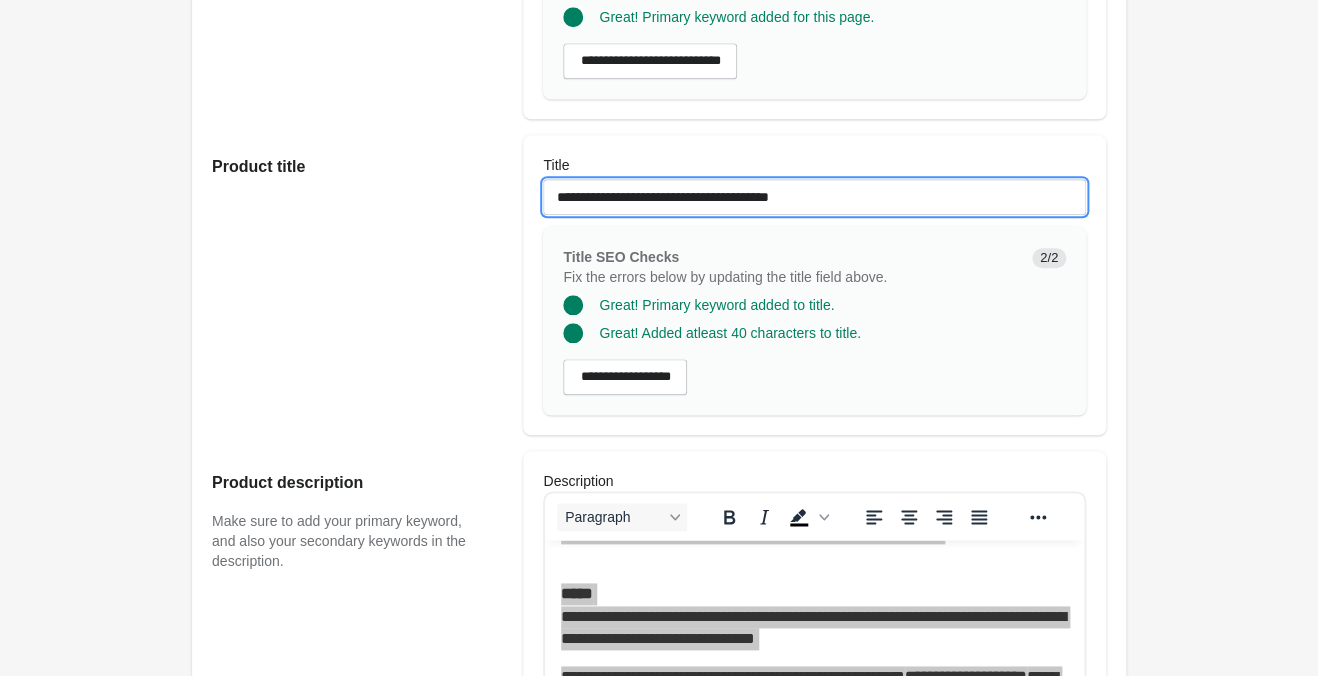 click on "**********" at bounding box center [814, 197] 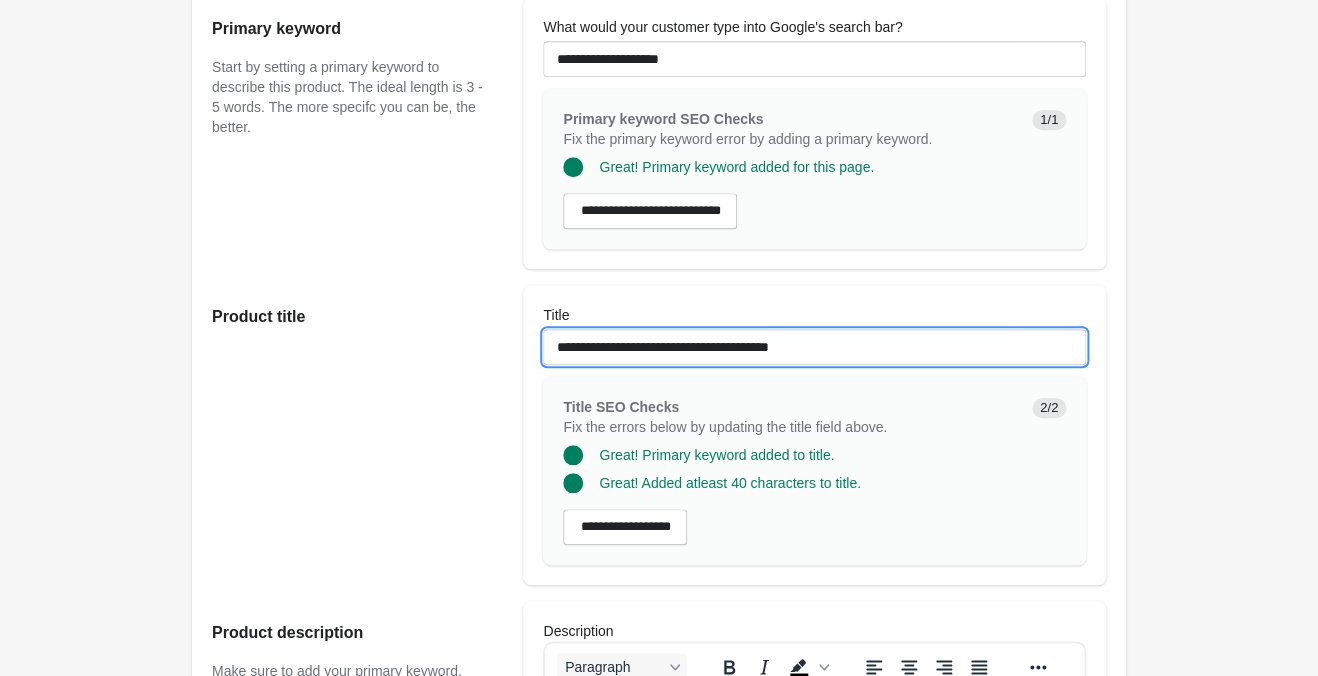 scroll, scrollTop: 210, scrollLeft: 0, axis: vertical 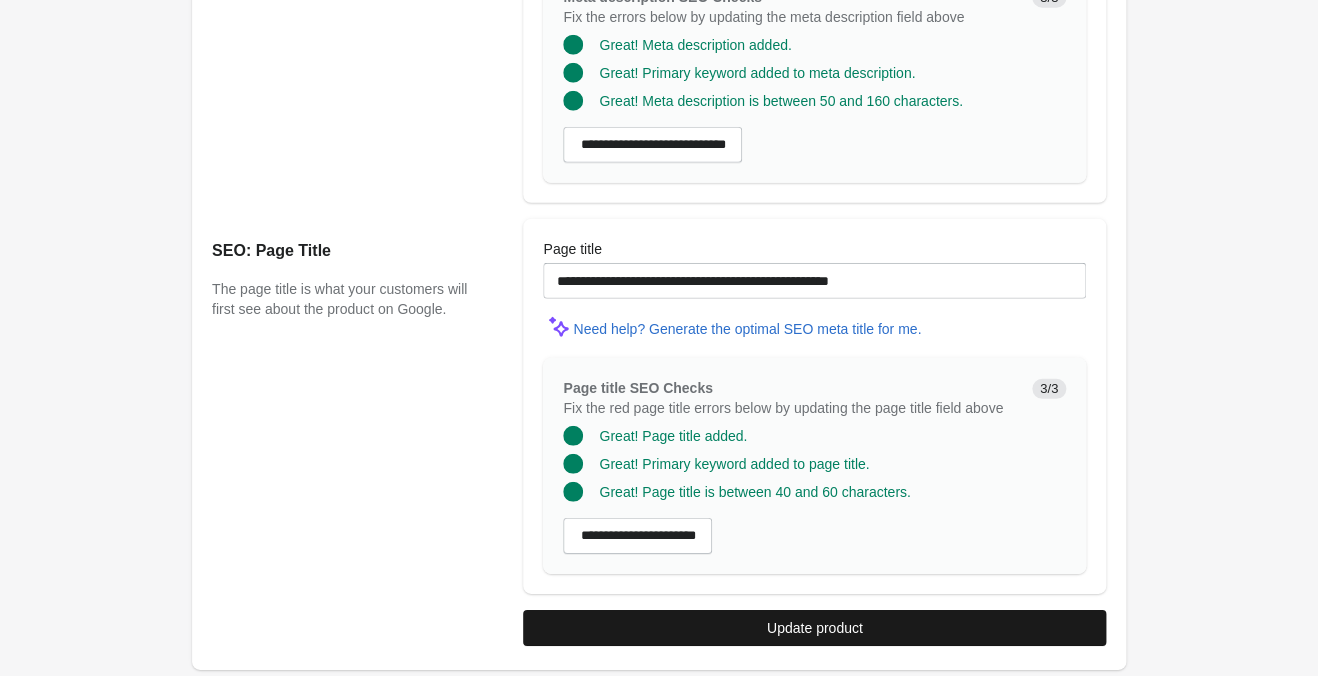 click on "Update product" at bounding box center [815, 628] 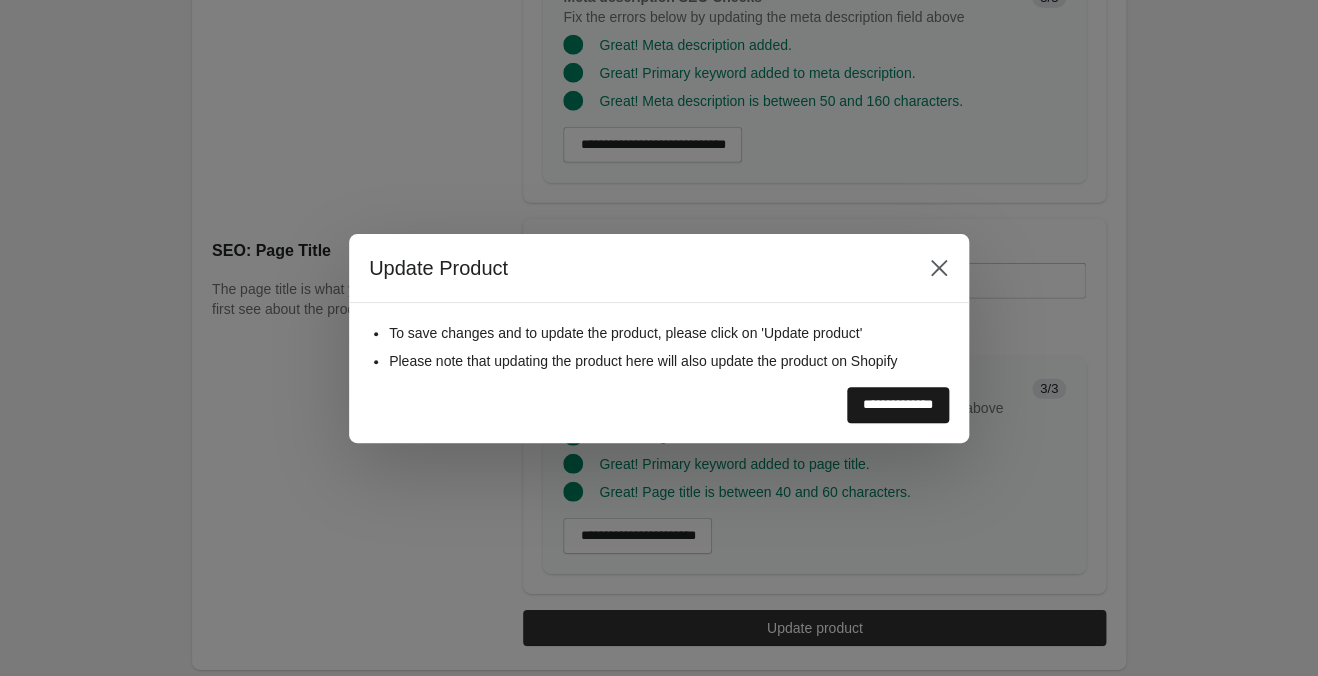 click on "**********" at bounding box center [898, 405] 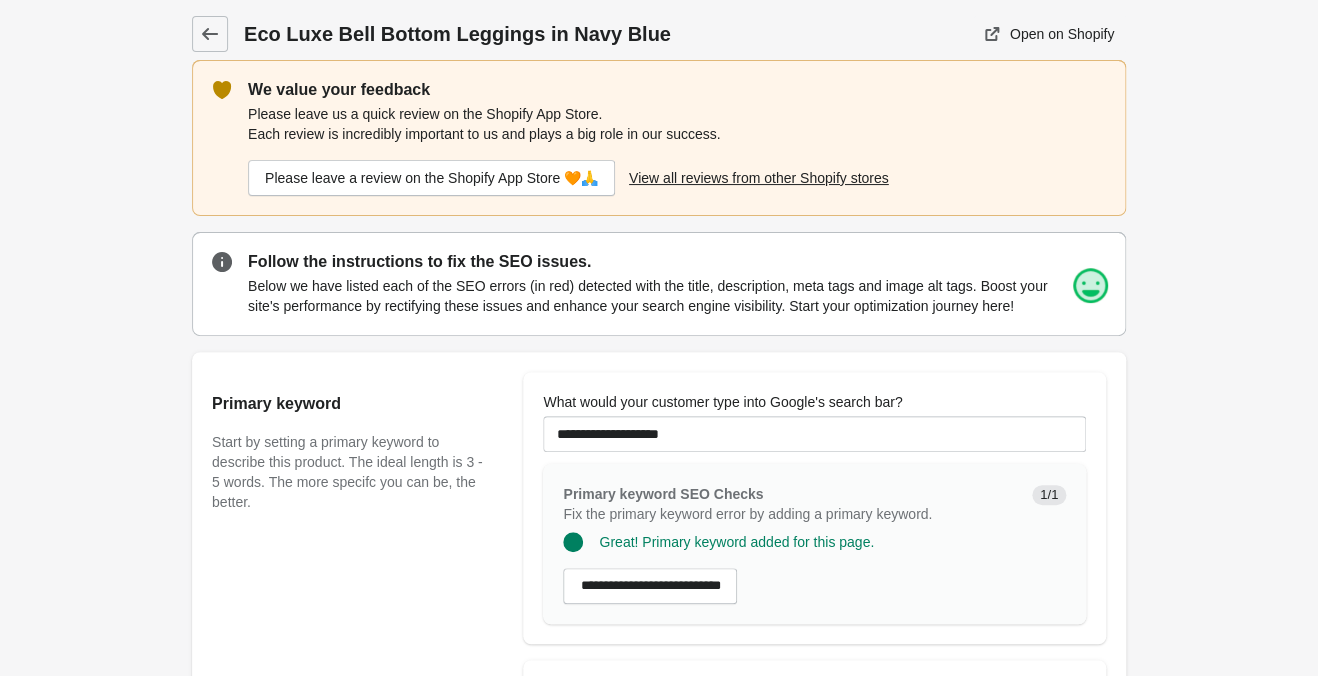 scroll, scrollTop: 0, scrollLeft: 0, axis: both 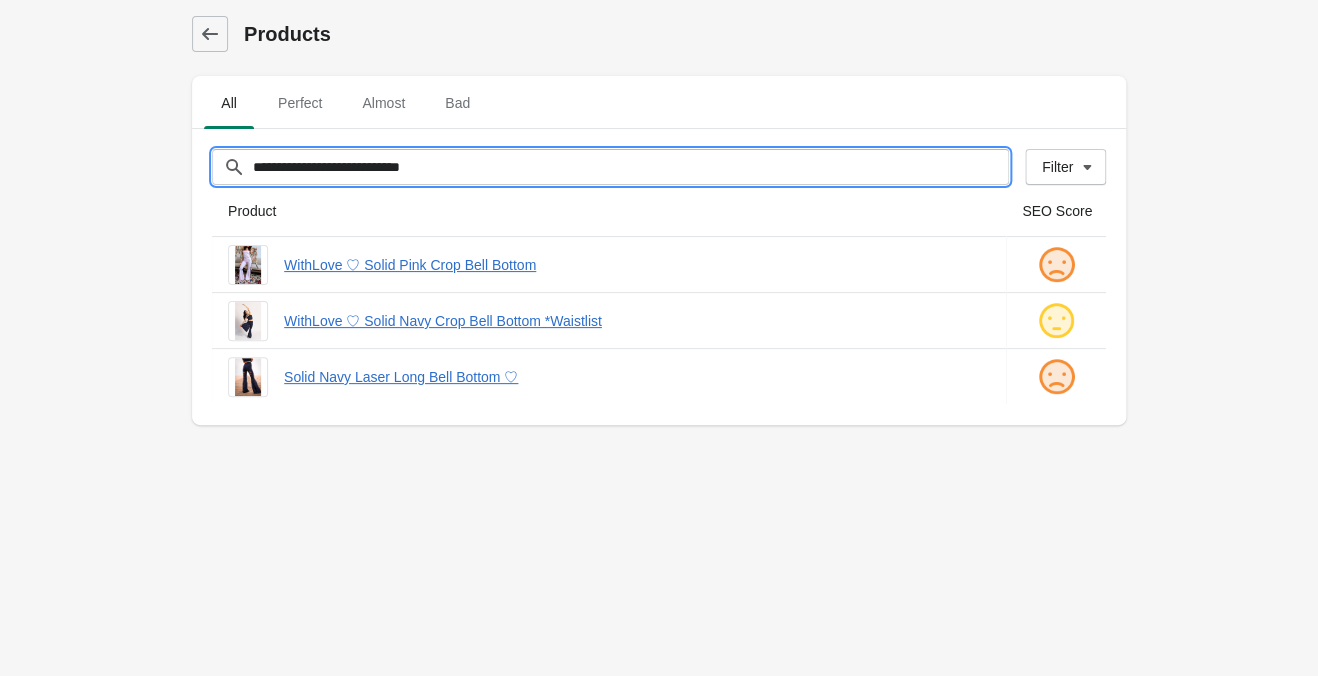 drag, startPoint x: 503, startPoint y: 161, endPoint x: 12, endPoint y: 128, distance: 492.1077 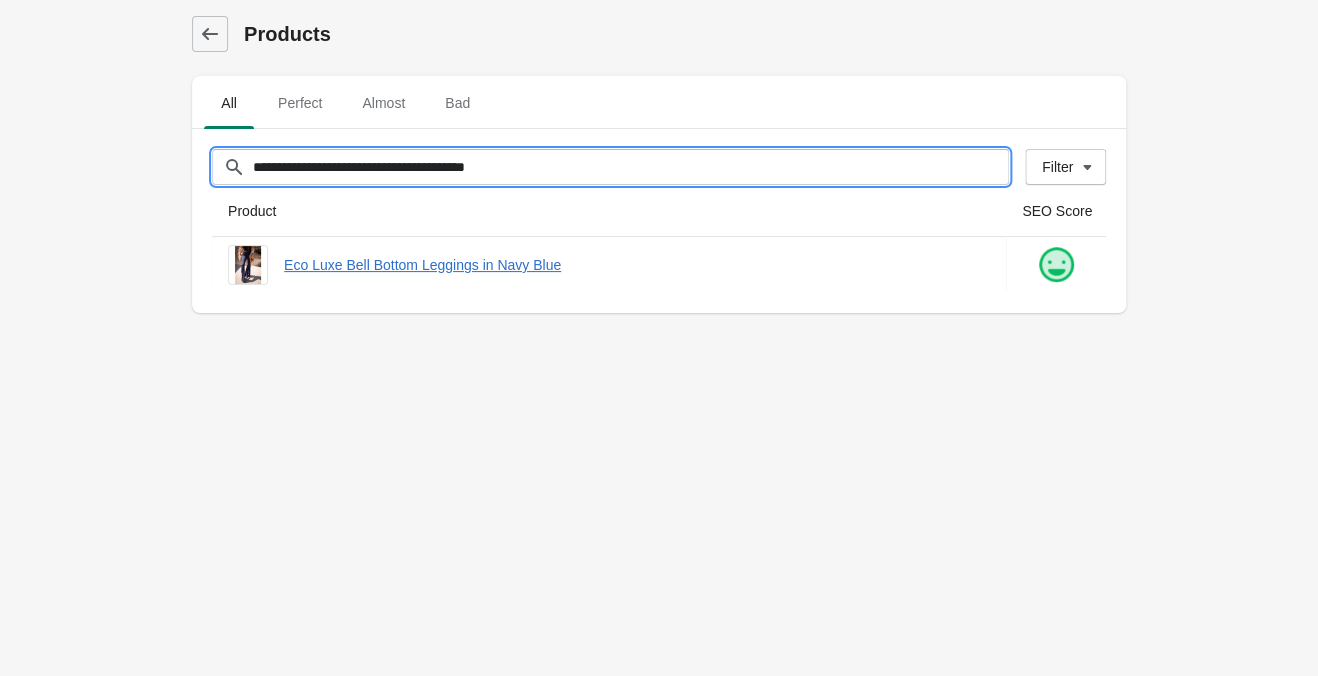 type on "**********" 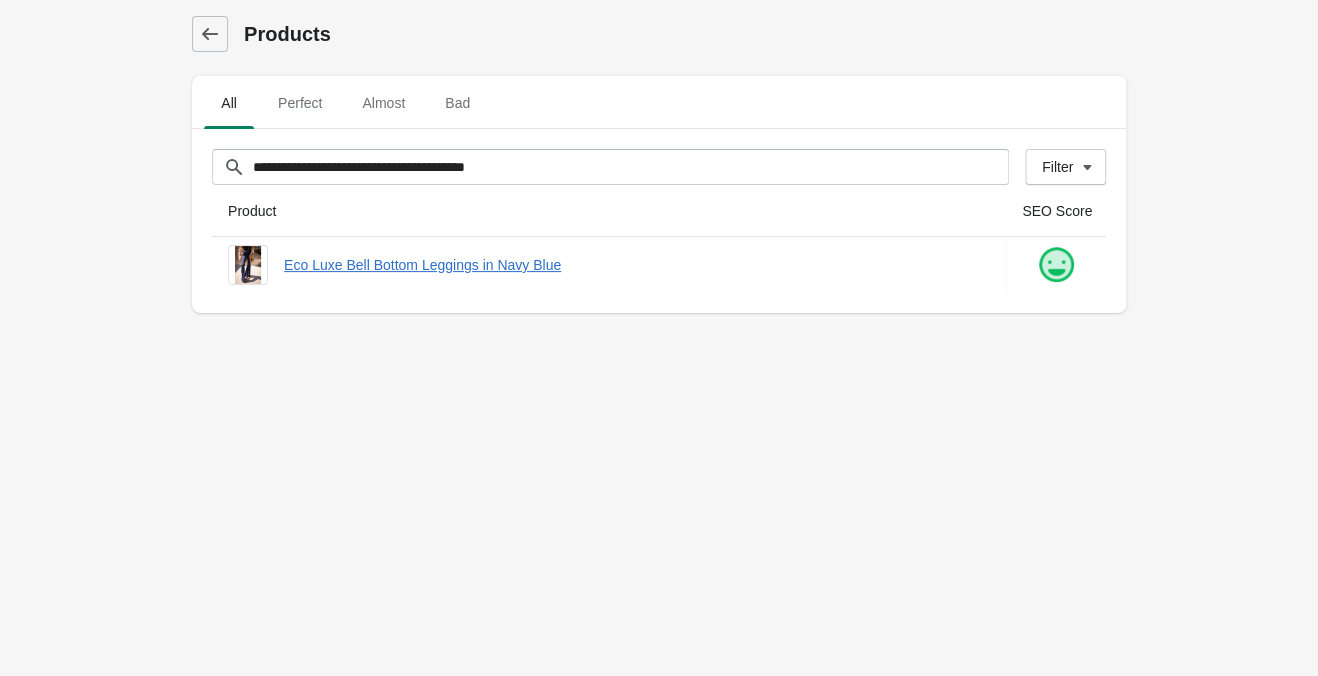 click on "**********" at bounding box center (659, 338) 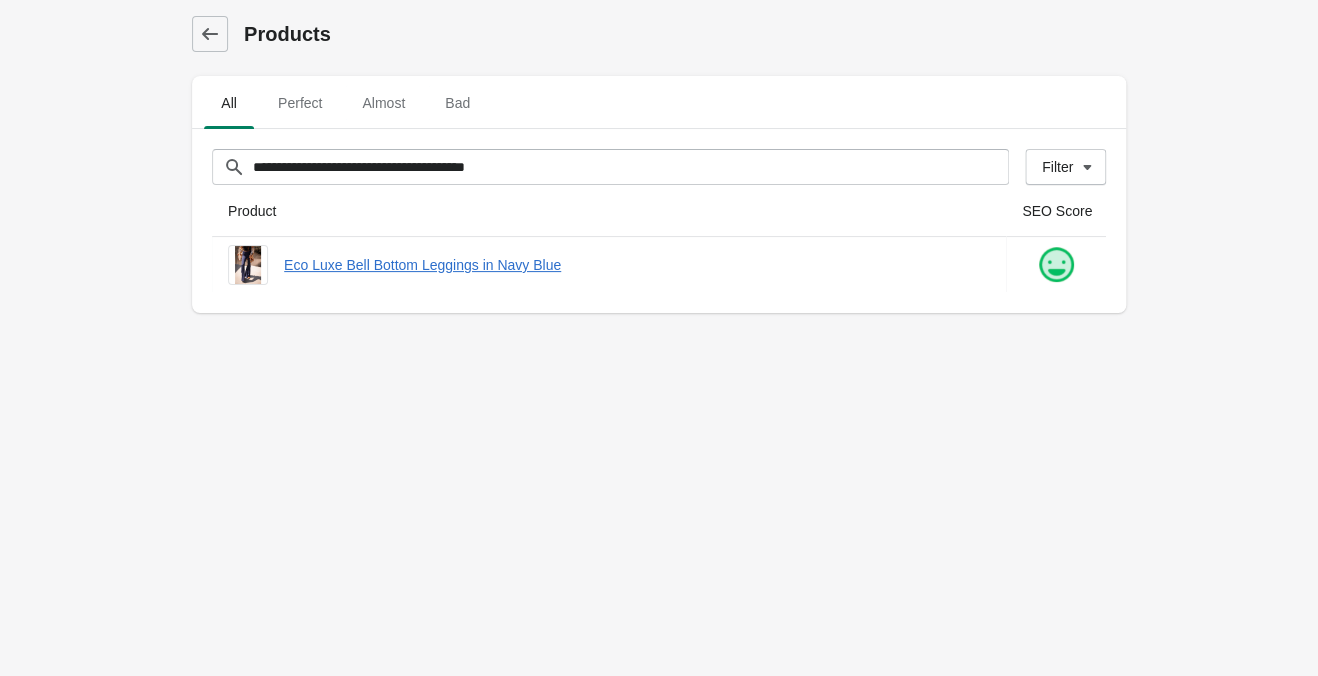 click on "**********" at bounding box center [659, 338] 